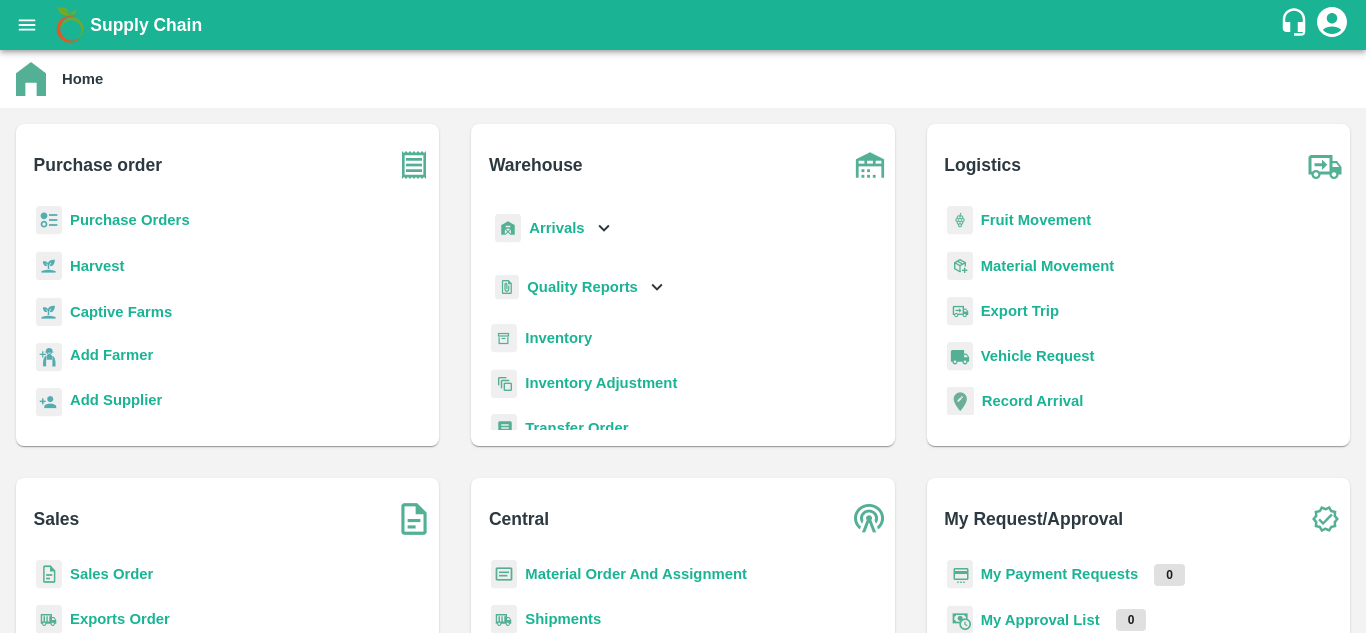 scroll, scrollTop: 0, scrollLeft: 0, axis: both 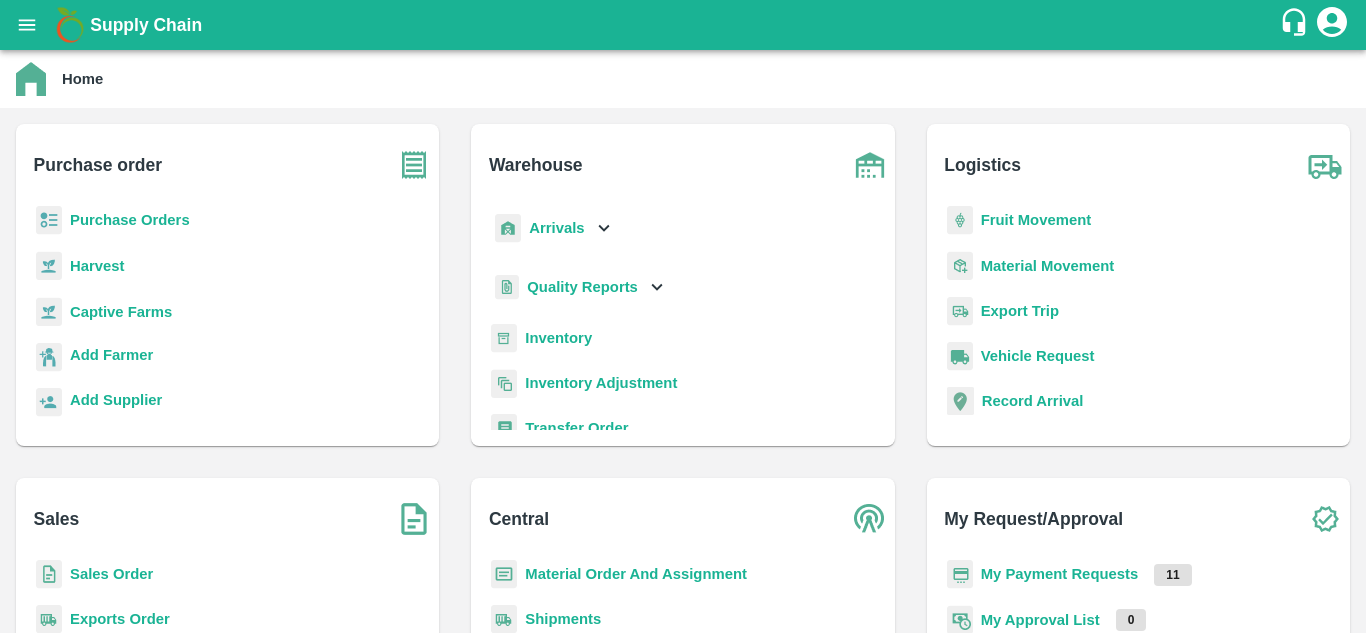 click on "Purchase Orders" at bounding box center (130, 220) 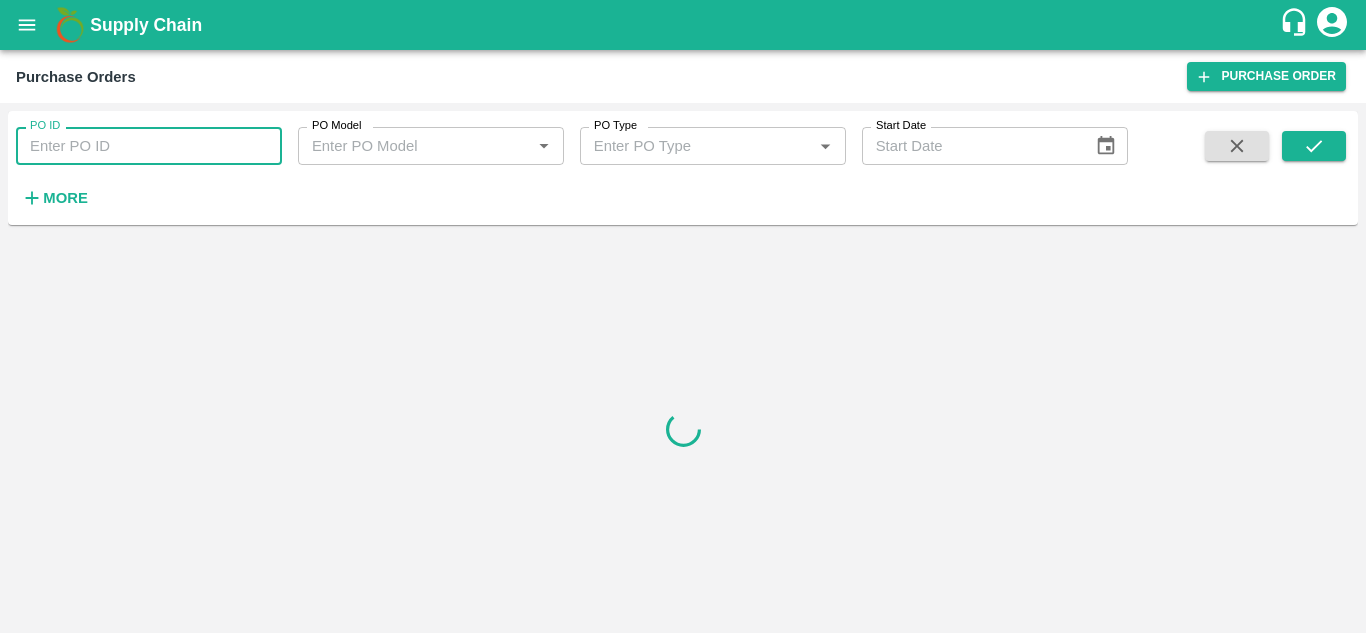 click on "PO ID" at bounding box center [149, 146] 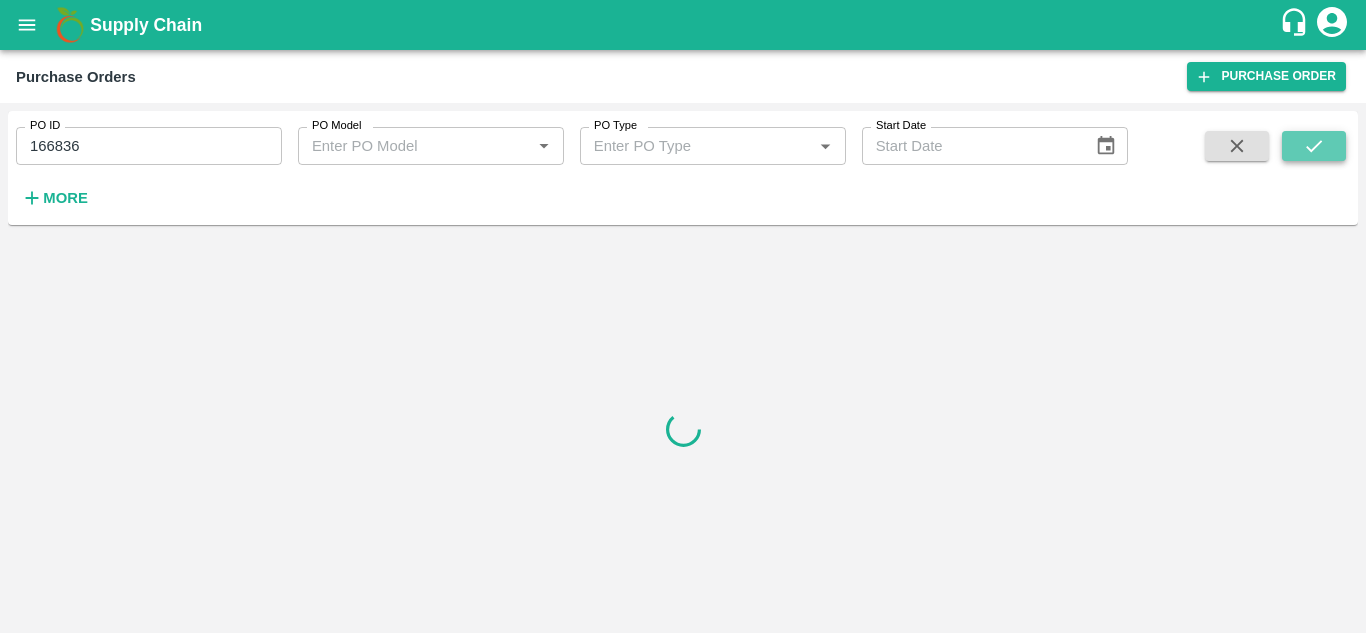 click 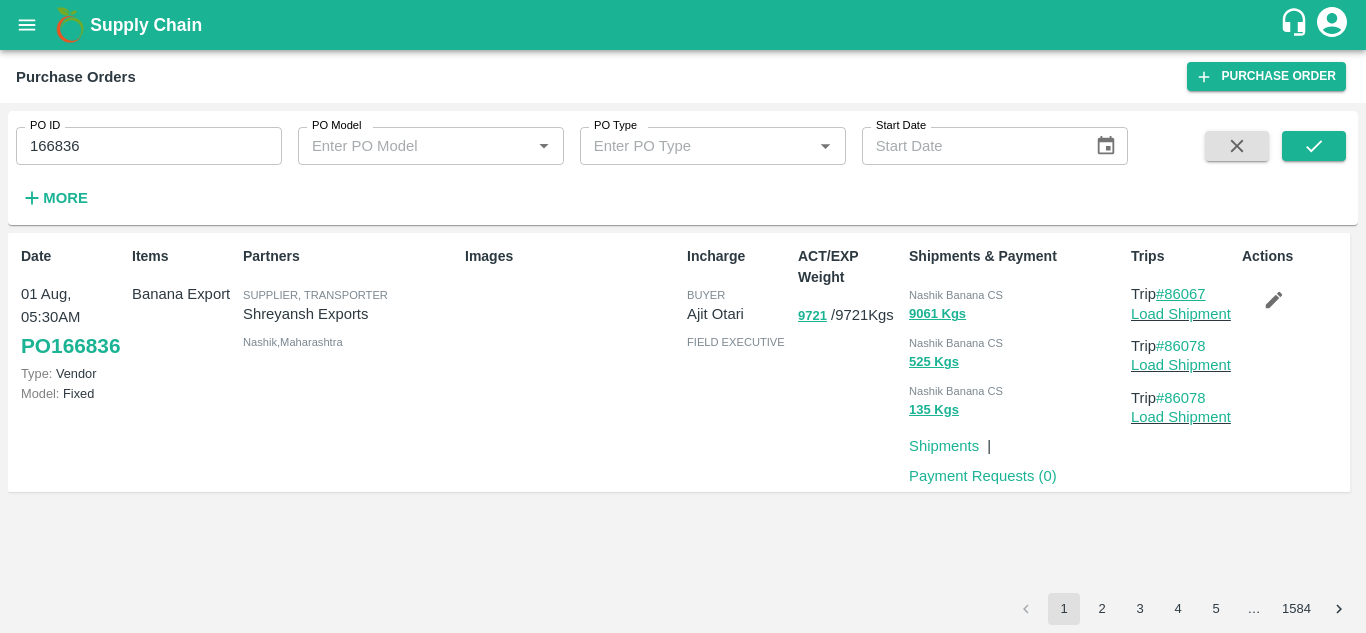 drag, startPoint x: 1216, startPoint y: 289, endPoint x: 1170, endPoint y: 288, distance: 46.010868 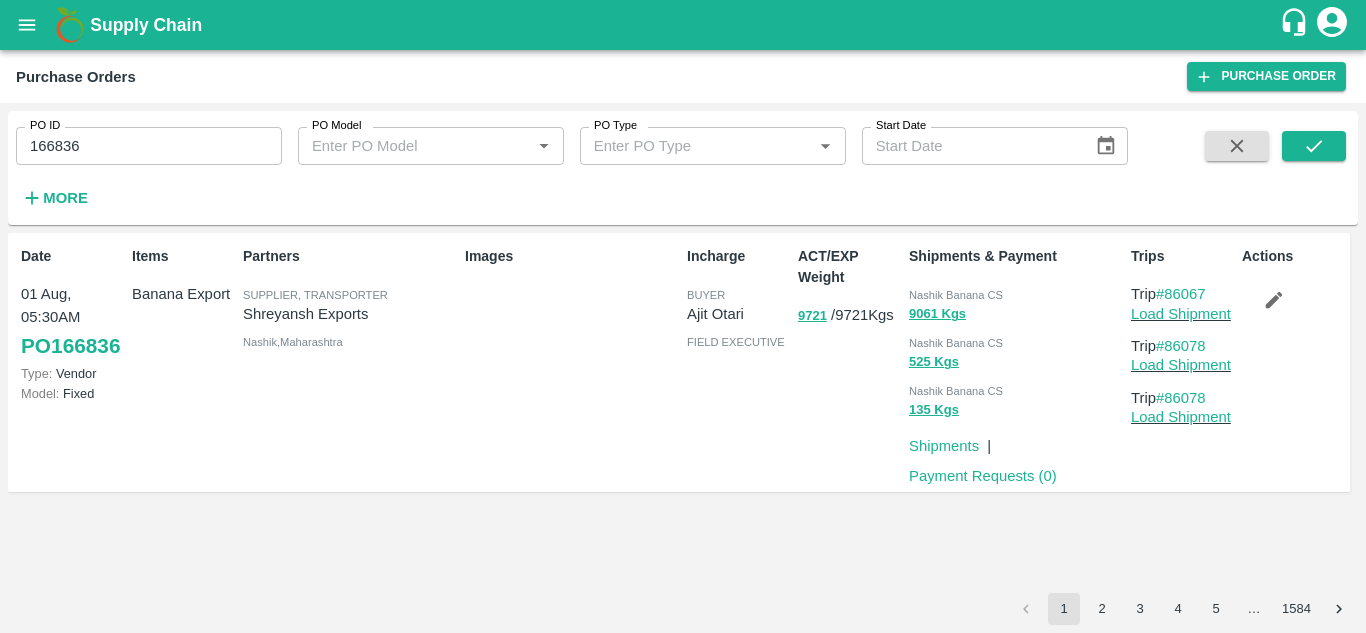 click on "166836" at bounding box center (149, 146) 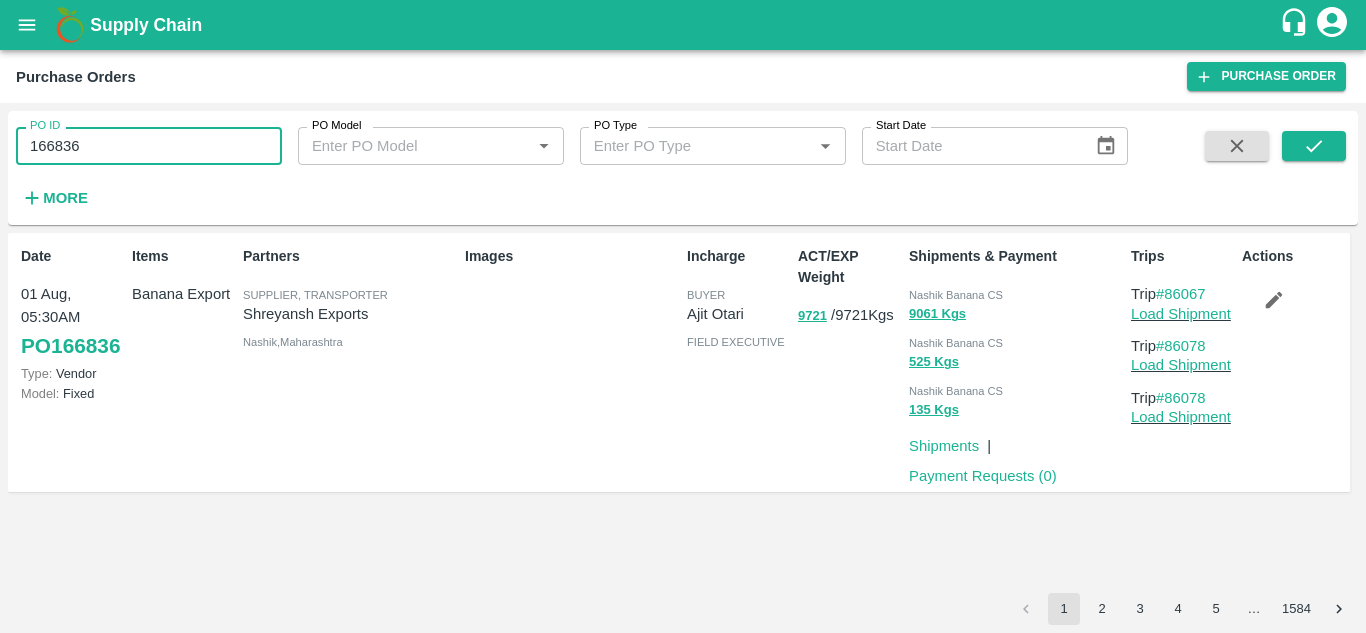 click on "166836" at bounding box center (149, 146) 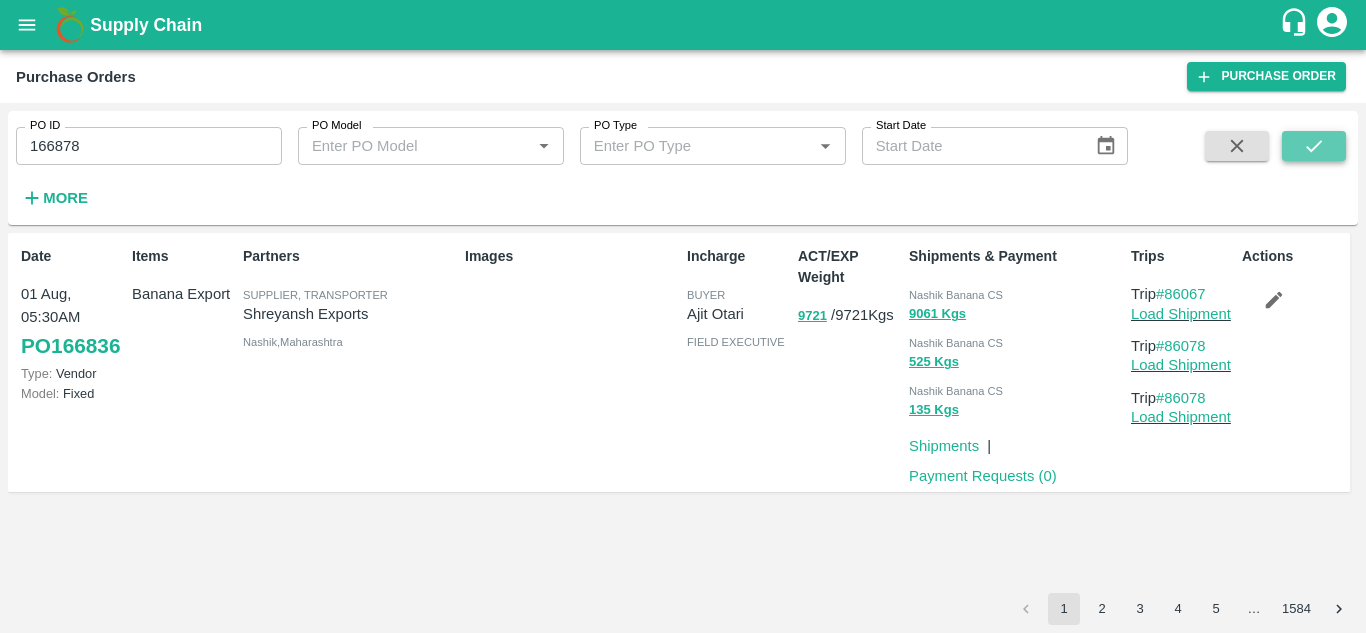 click 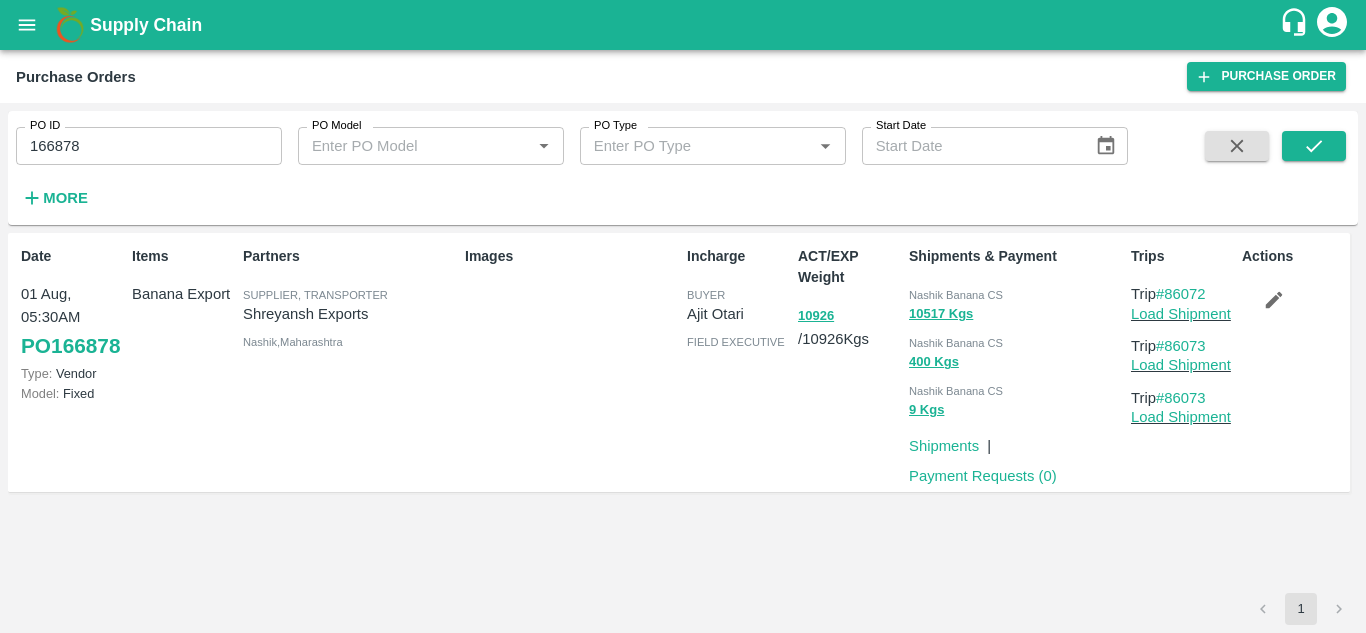 click on "Trip  #86072" at bounding box center [1182, 294] 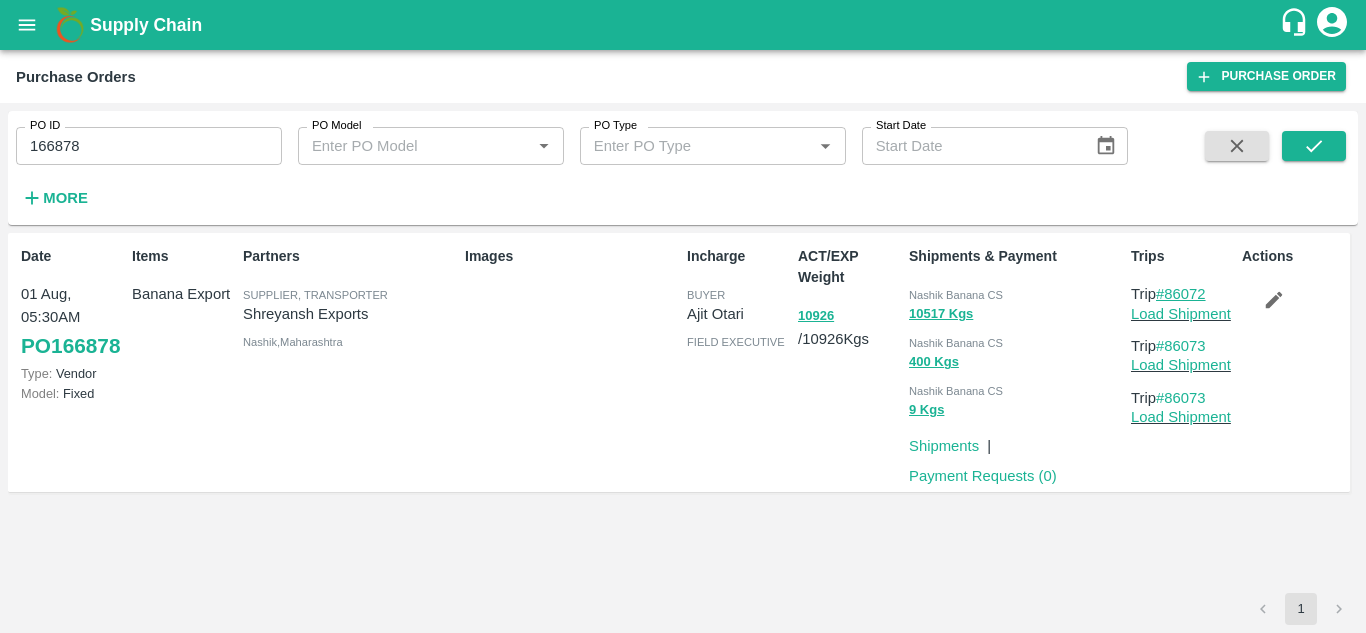 drag, startPoint x: 1211, startPoint y: 295, endPoint x: 1168, endPoint y: 299, distance: 43.185646 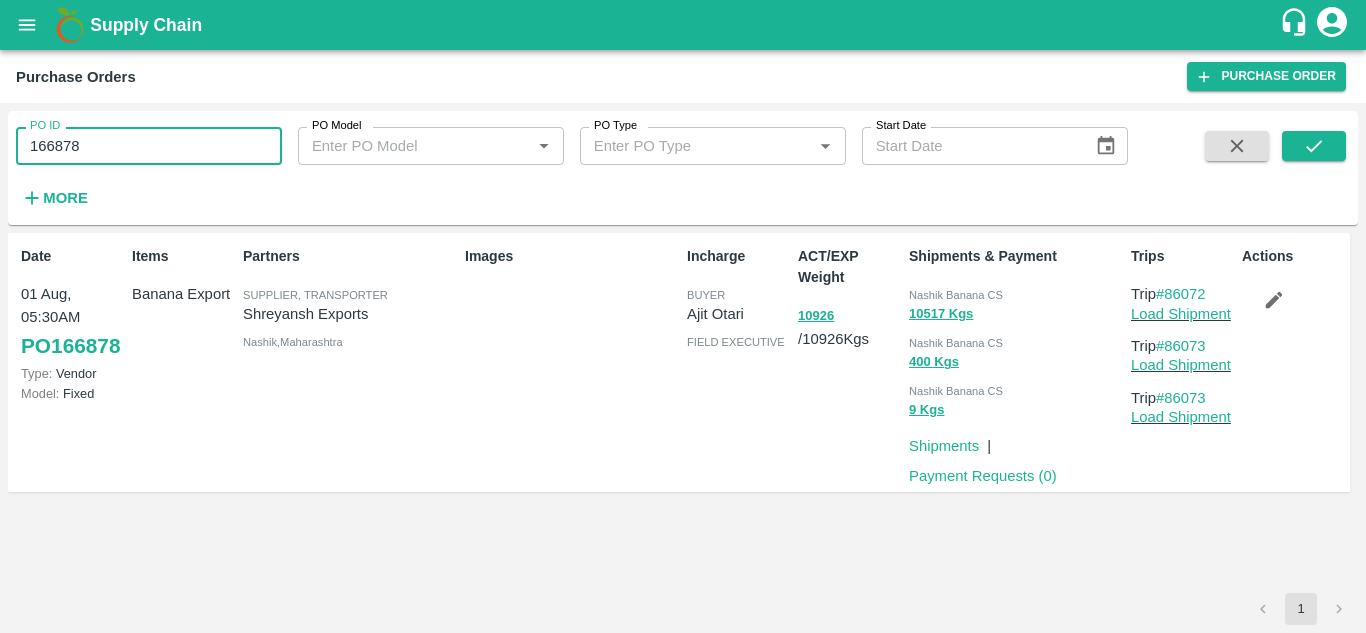 click on "166878" at bounding box center [149, 146] 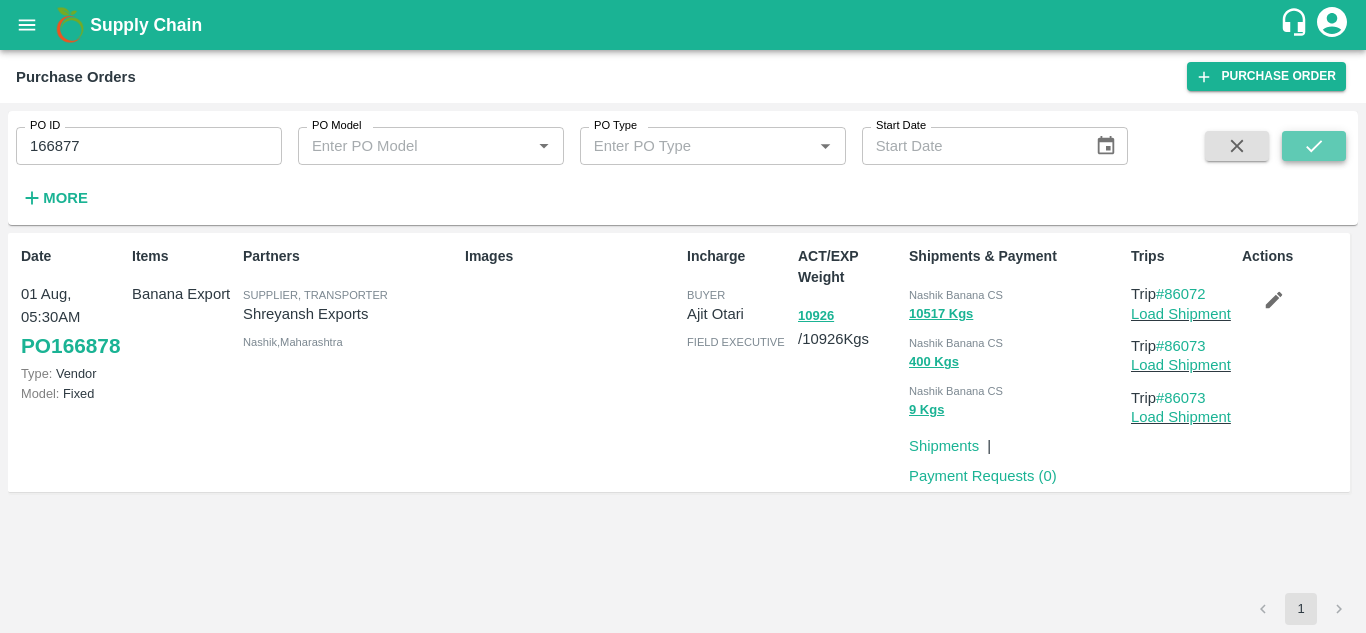 click 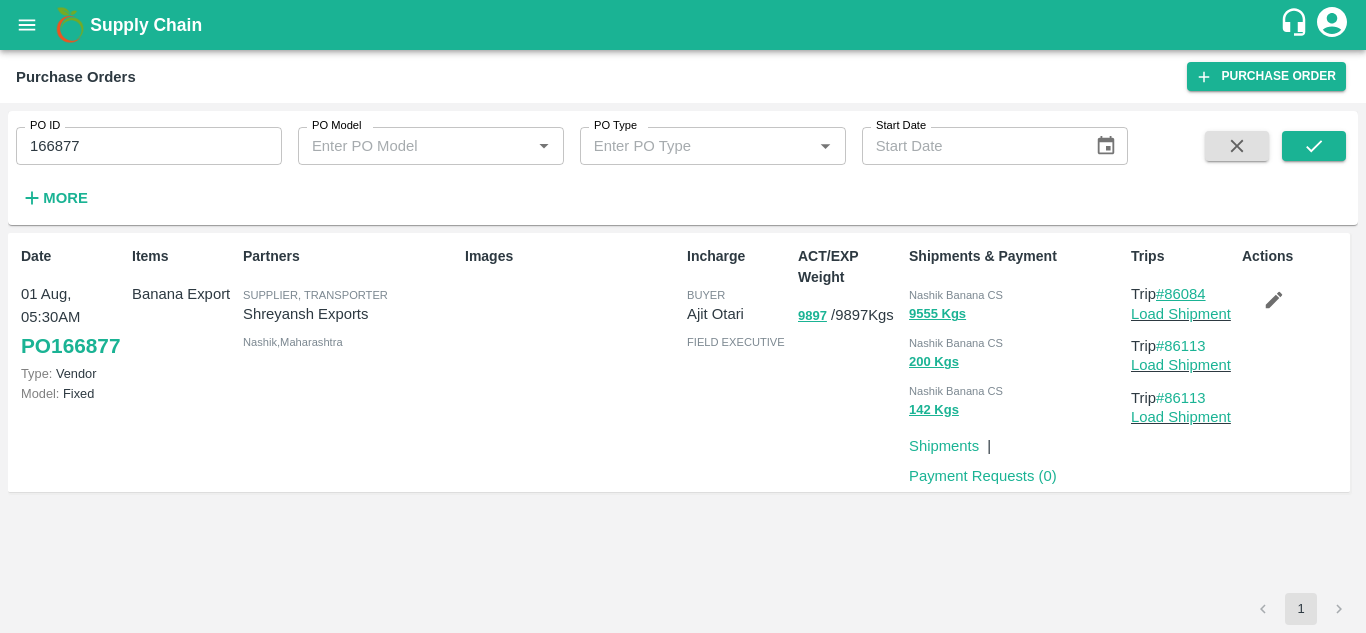 drag, startPoint x: 1219, startPoint y: 294, endPoint x: 1168, endPoint y: 293, distance: 51.009804 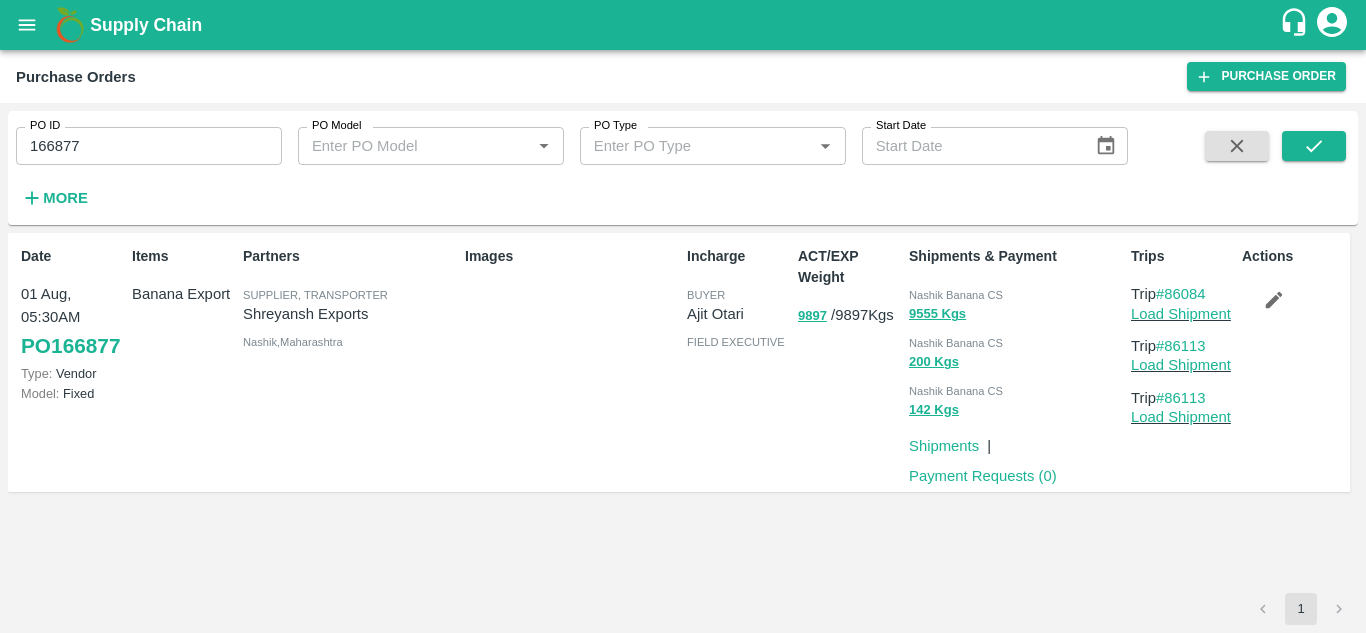 click on "166877" at bounding box center [149, 146] 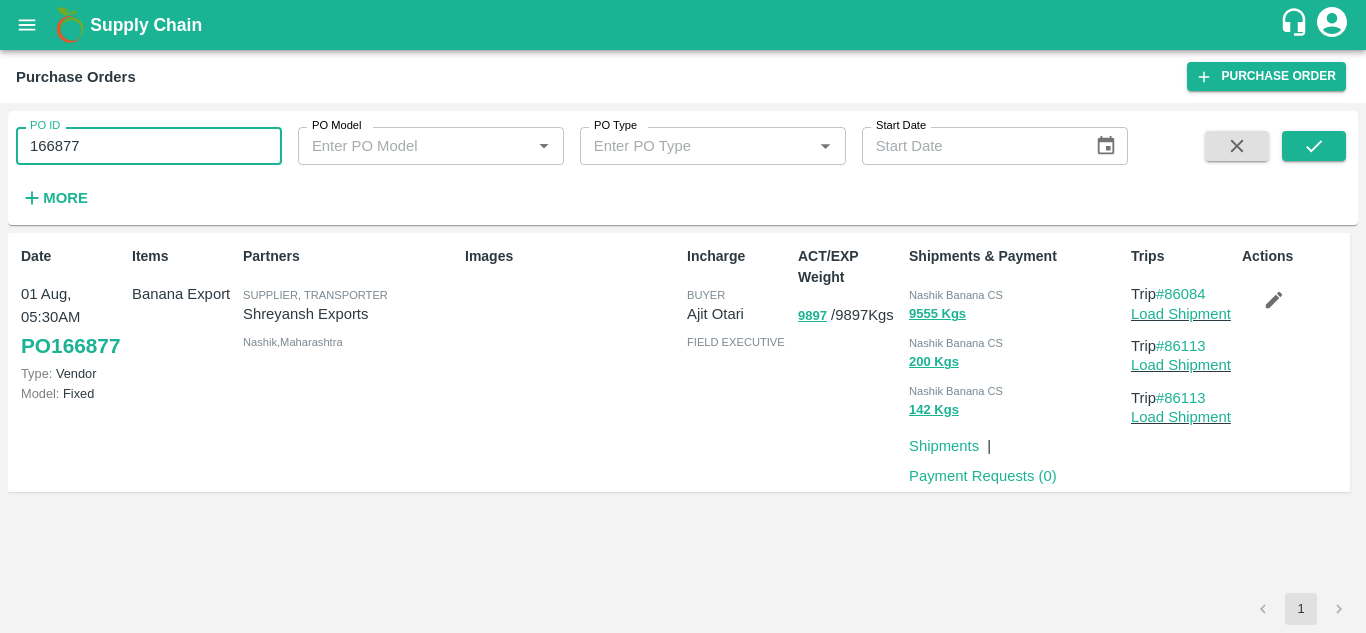 click on "166877" at bounding box center (149, 146) 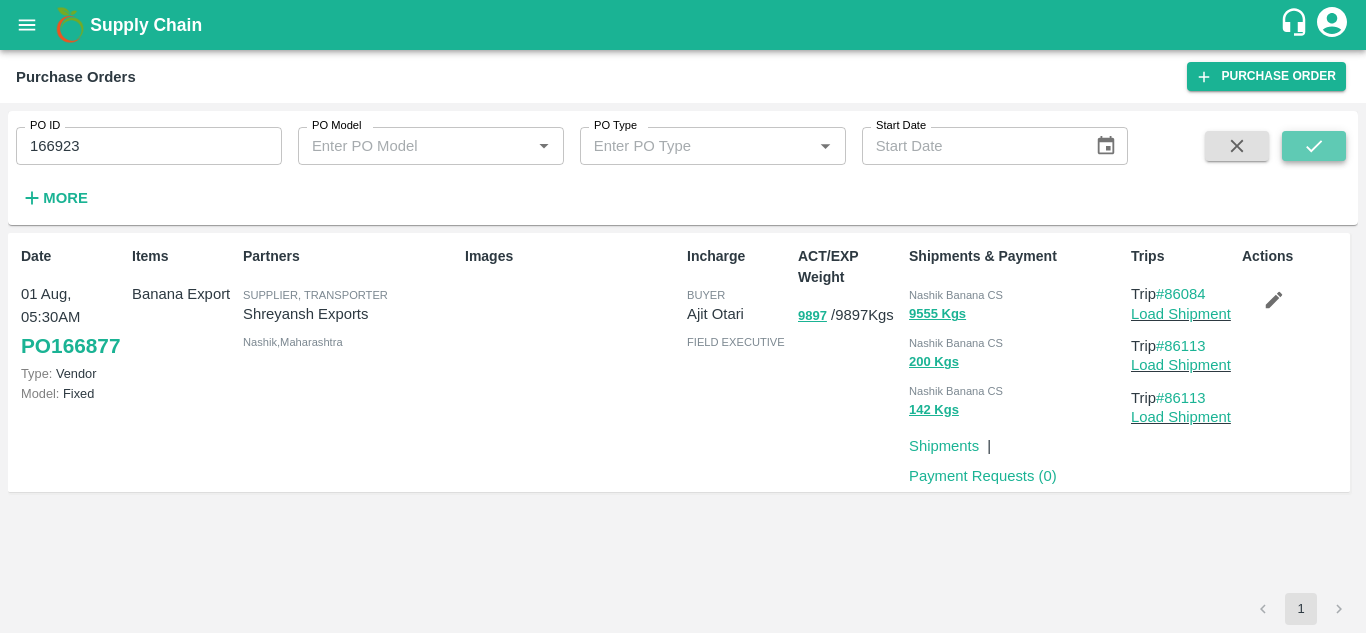 click at bounding box center (1314, 146) 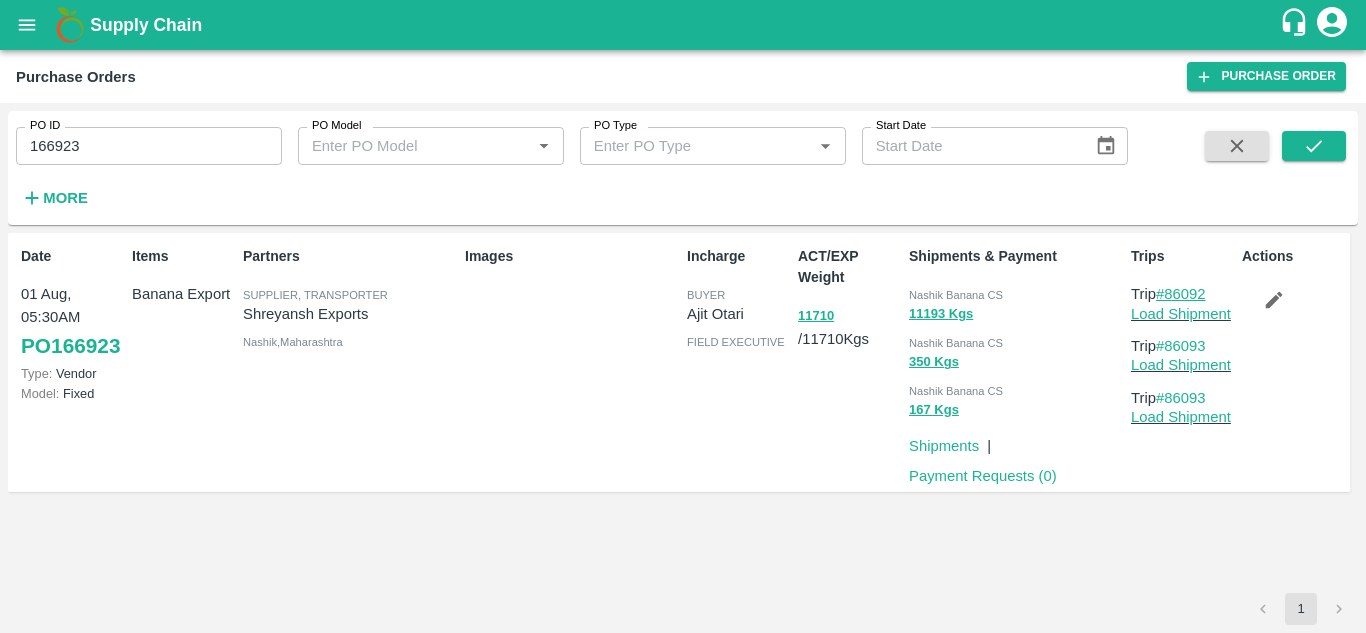 drag, startPoint x: 1214, startPoint y: 294, endPoint x: 1168, endPoint y: 297, distance: 46.09772 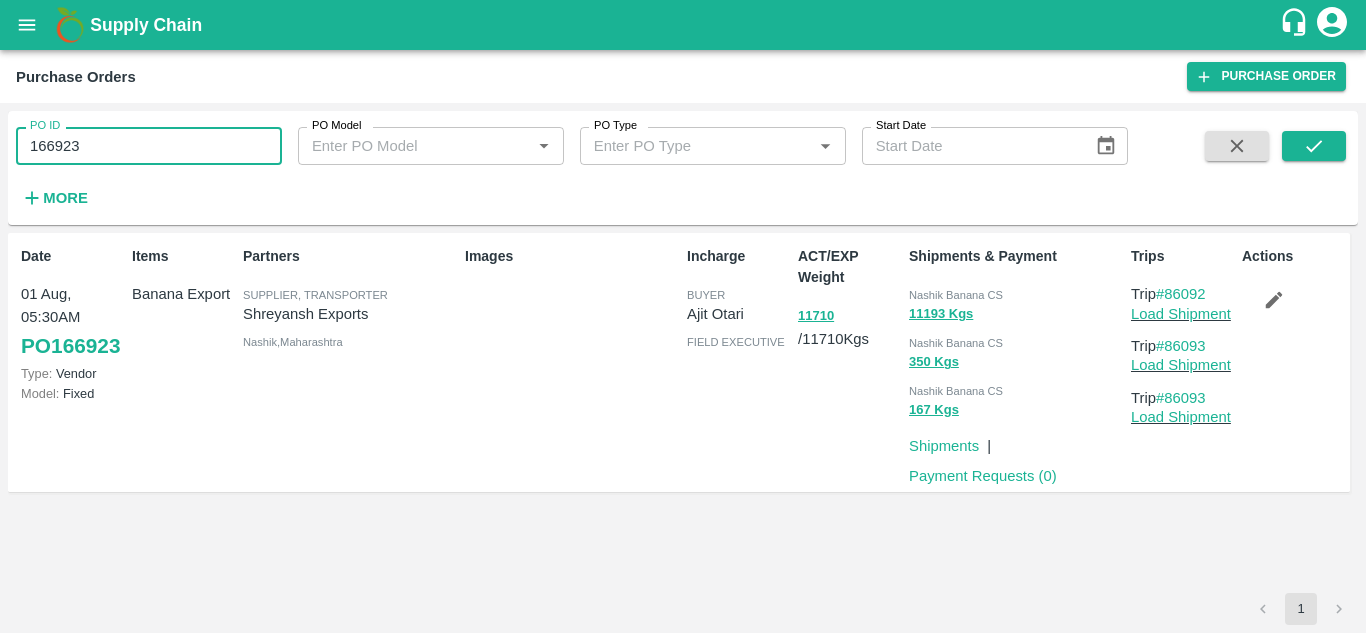 click on "166923" at bounding box center [149, 146] 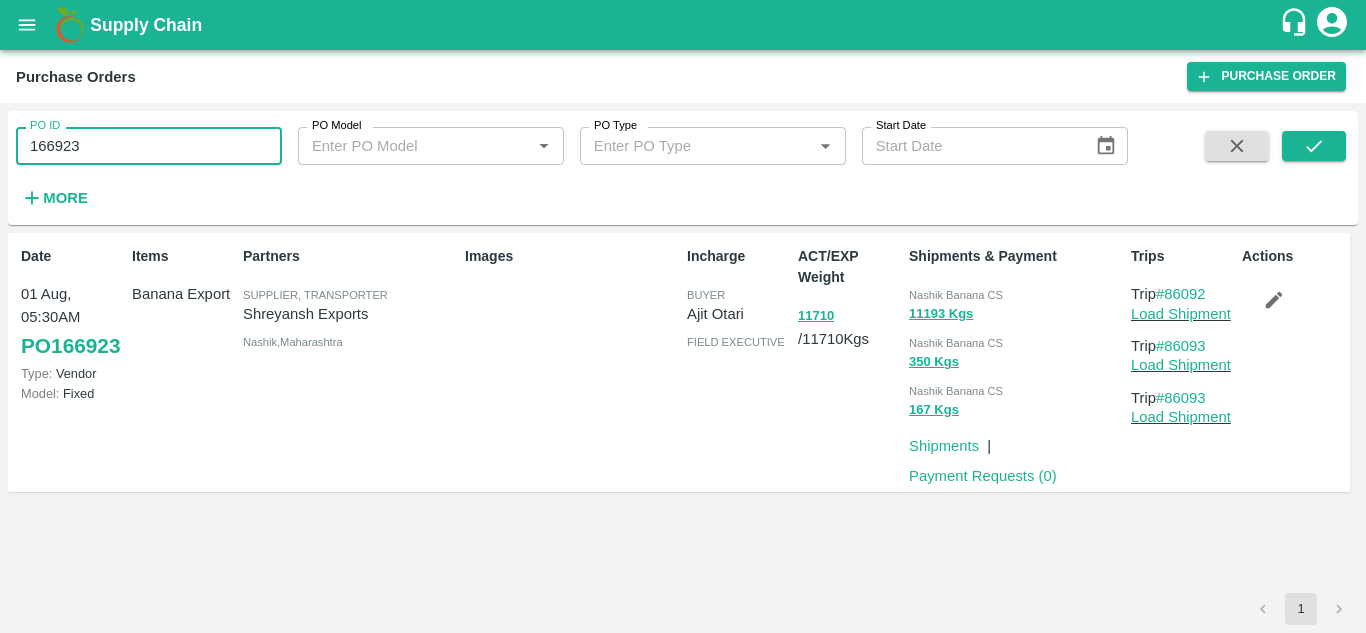 click on "166923" at bounding box center [149, 146] 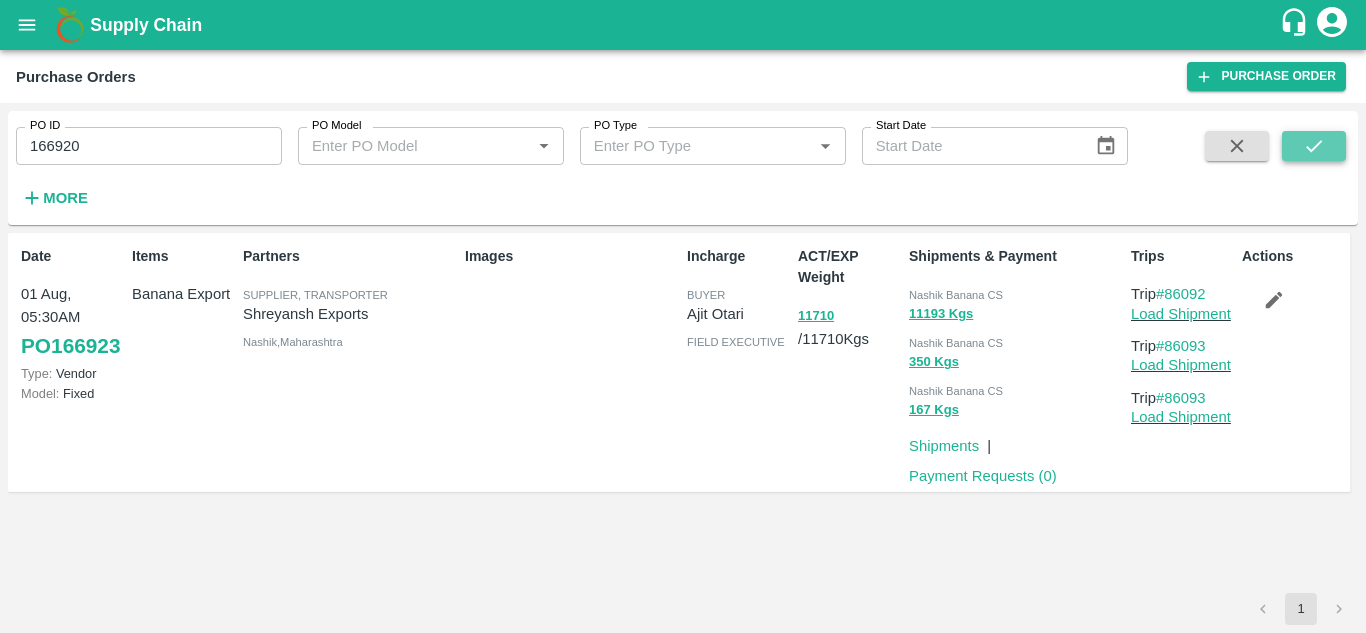 click 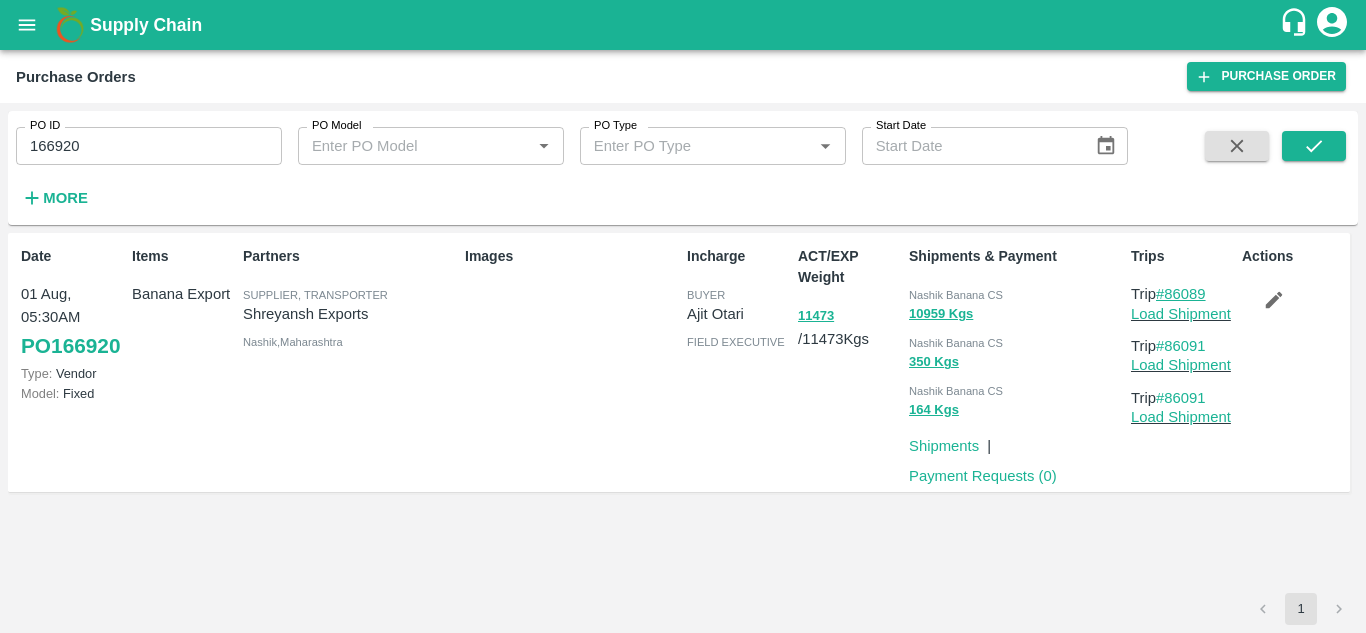 drag, startPoint x: 1216, startPoint y: 288, endPoint x: 1168, endPoint y: 288, distance: 48 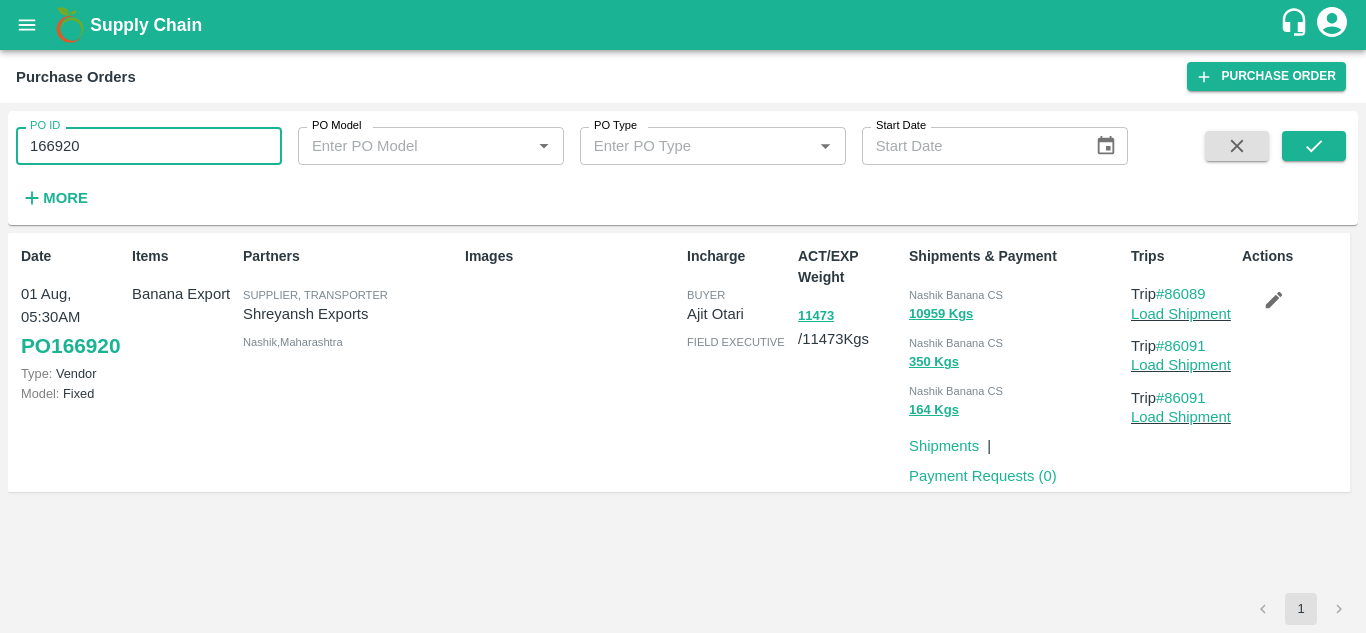 click on "166920" at bounding box center (149, 146) 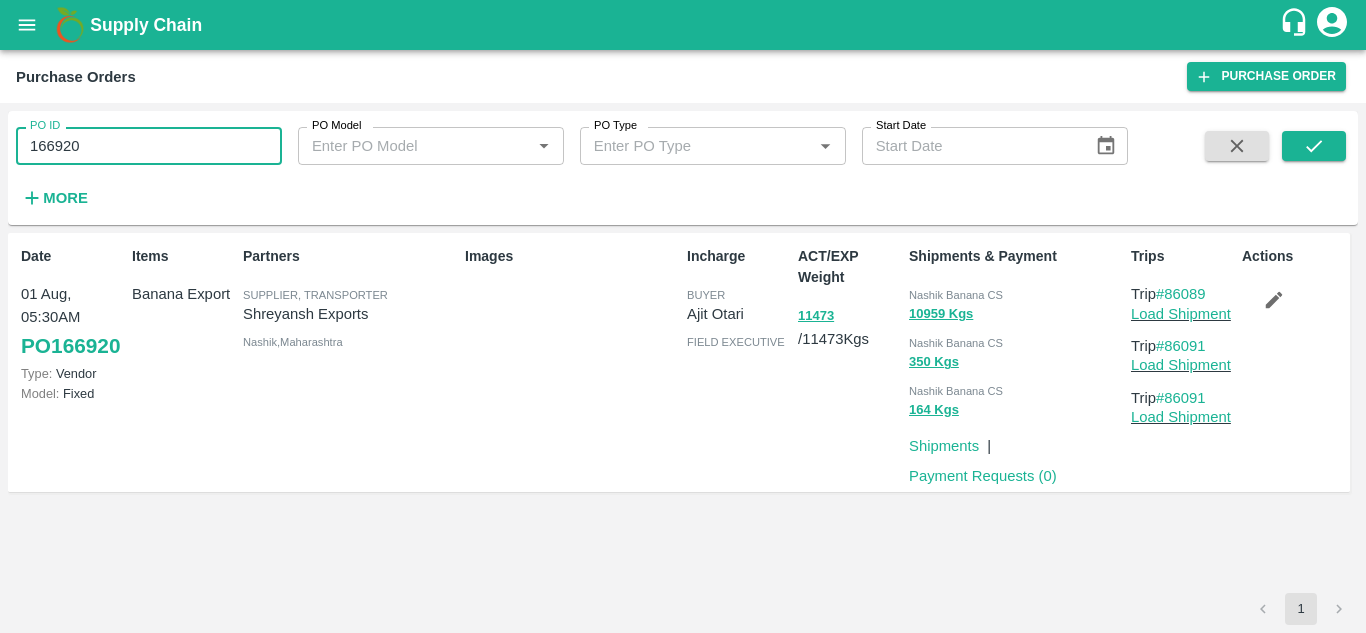 click on "166920" at bounding box center (149, 146) 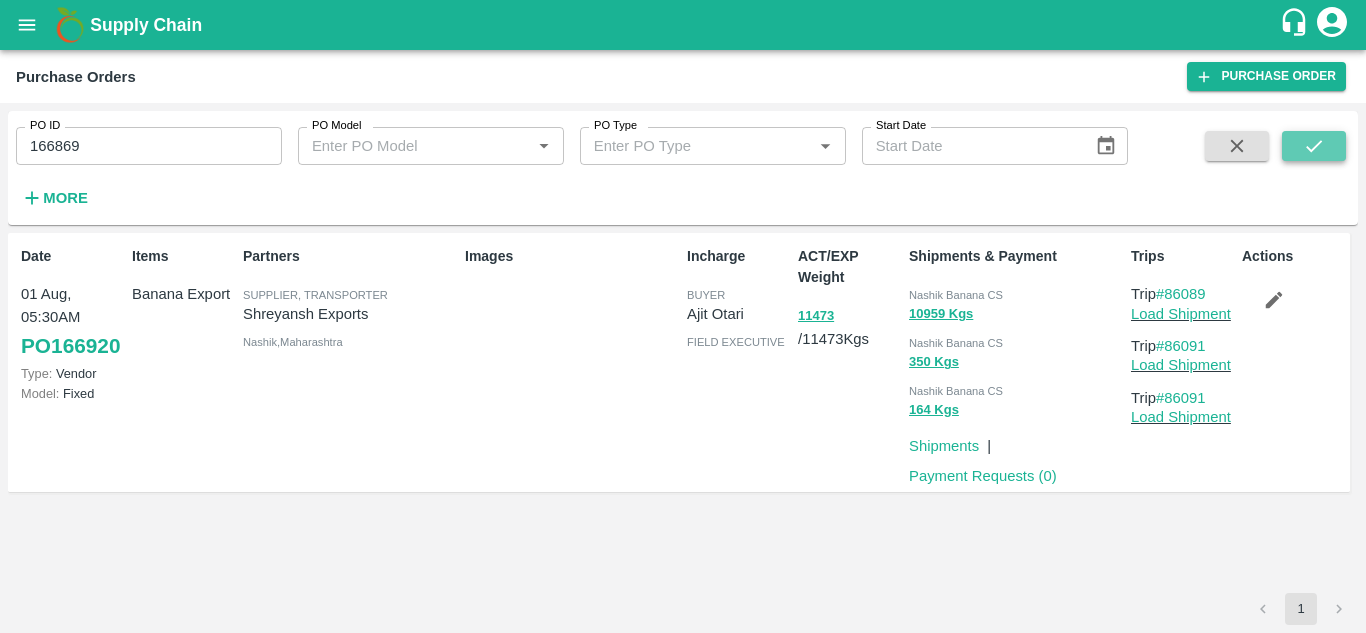 click at bounding box center [1314, 146] 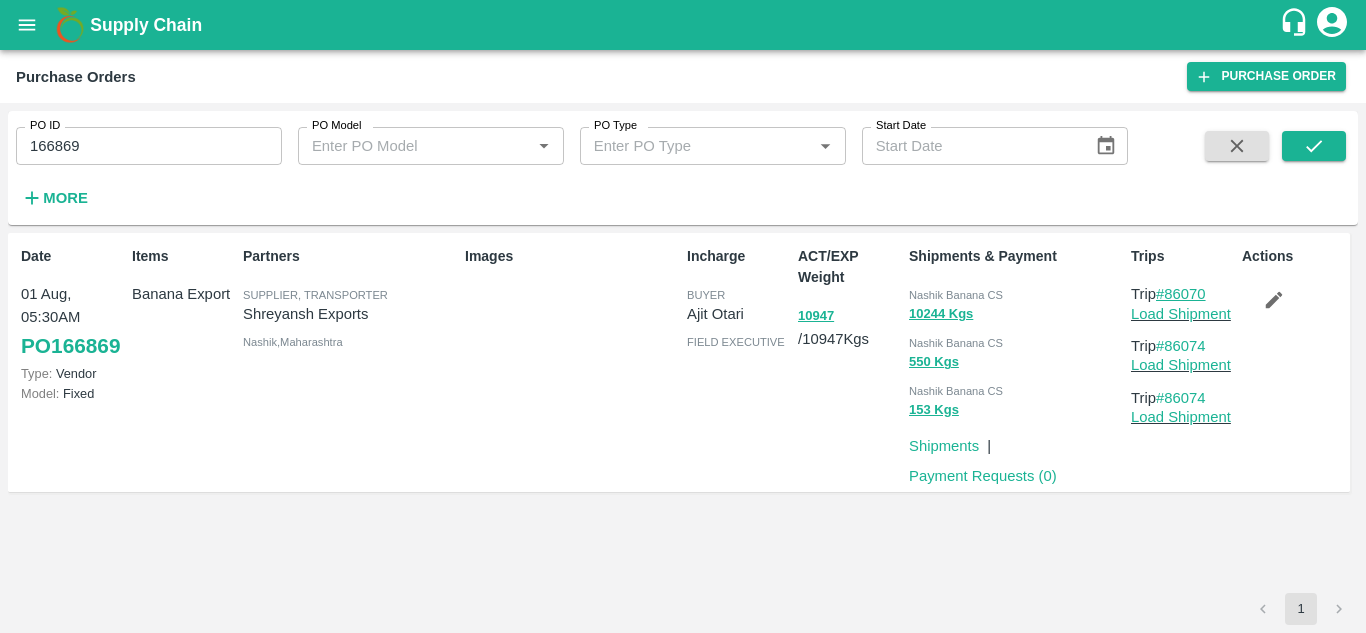 drag, startPoint x: 1213, startPoint y: 298, endPoint x: 1168, endPoint y: 293, distance: 45.276924 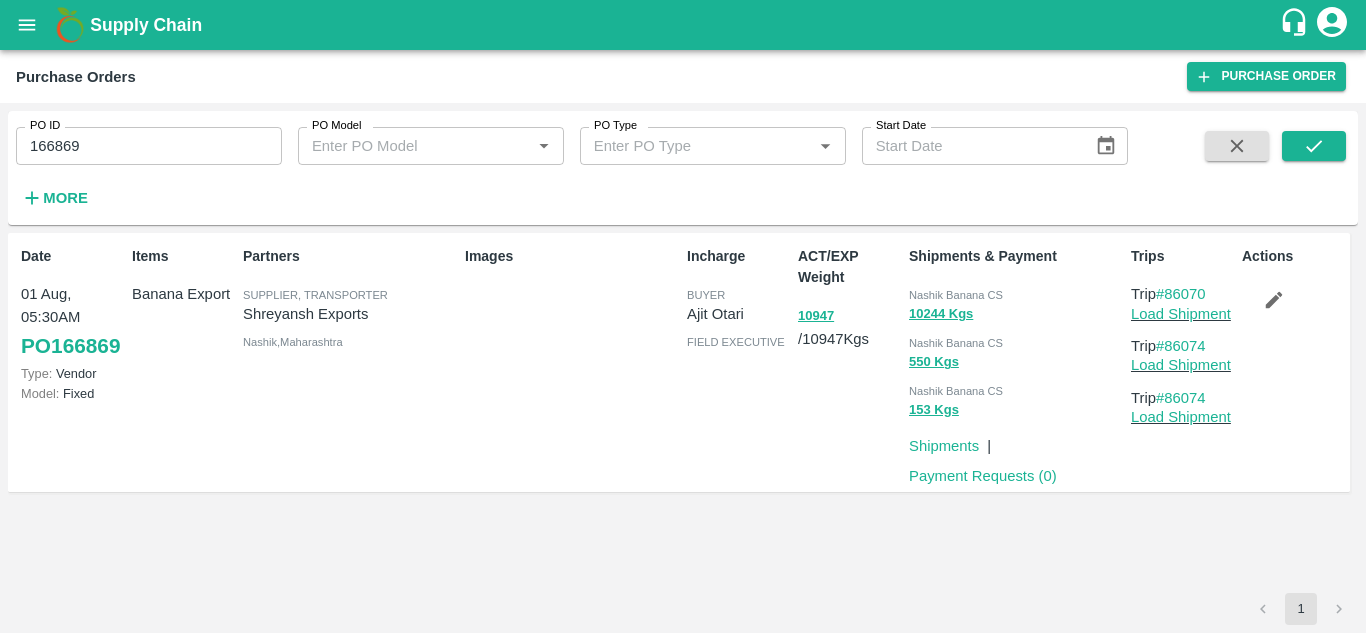 click on "166869" at bounding box center (149, 146) 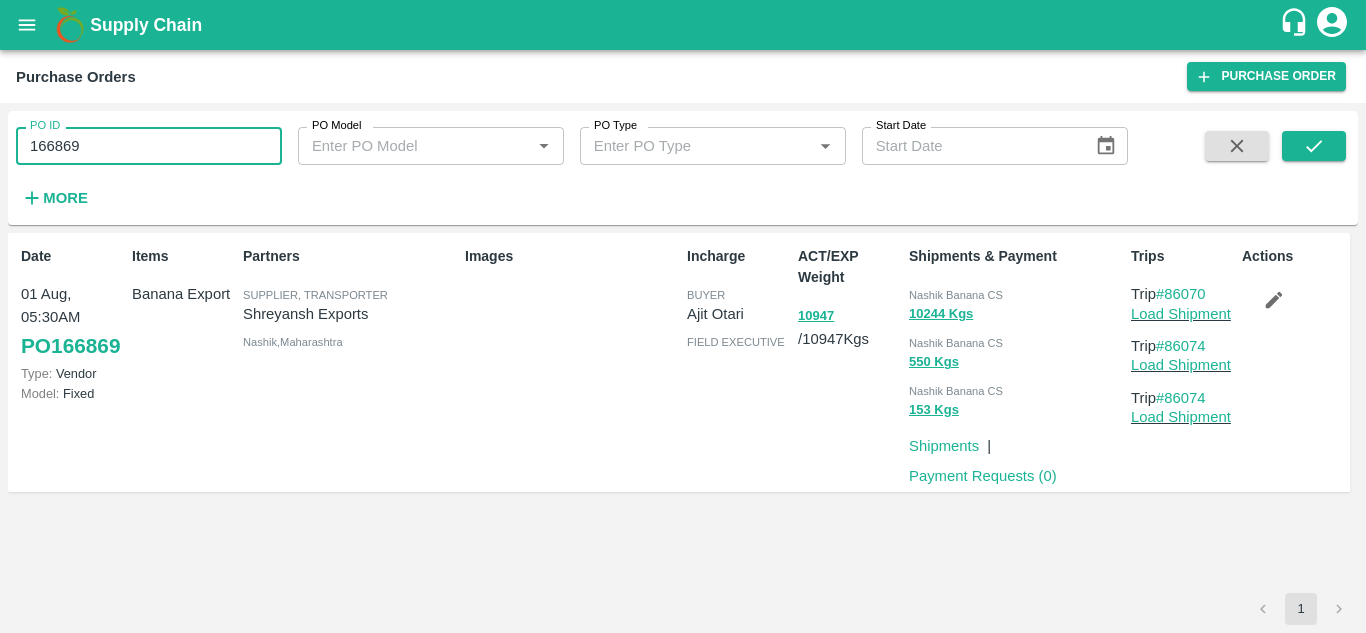 click on "166869" at bounding box center [149, 146] 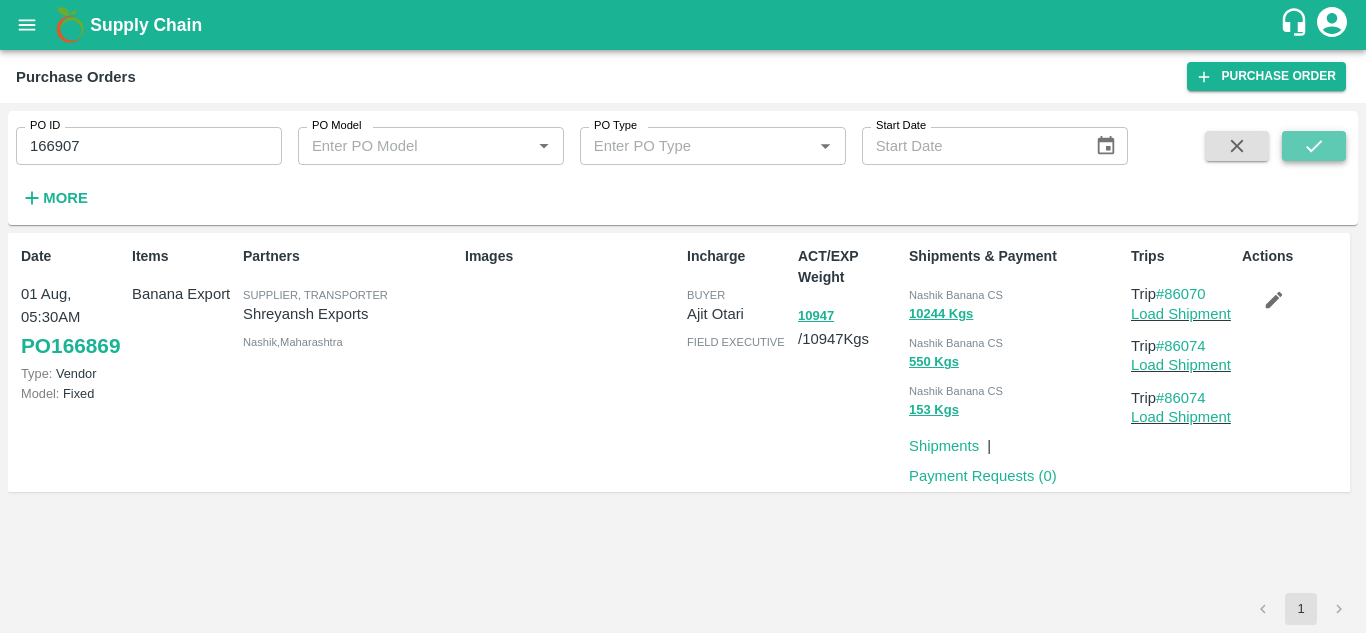 click 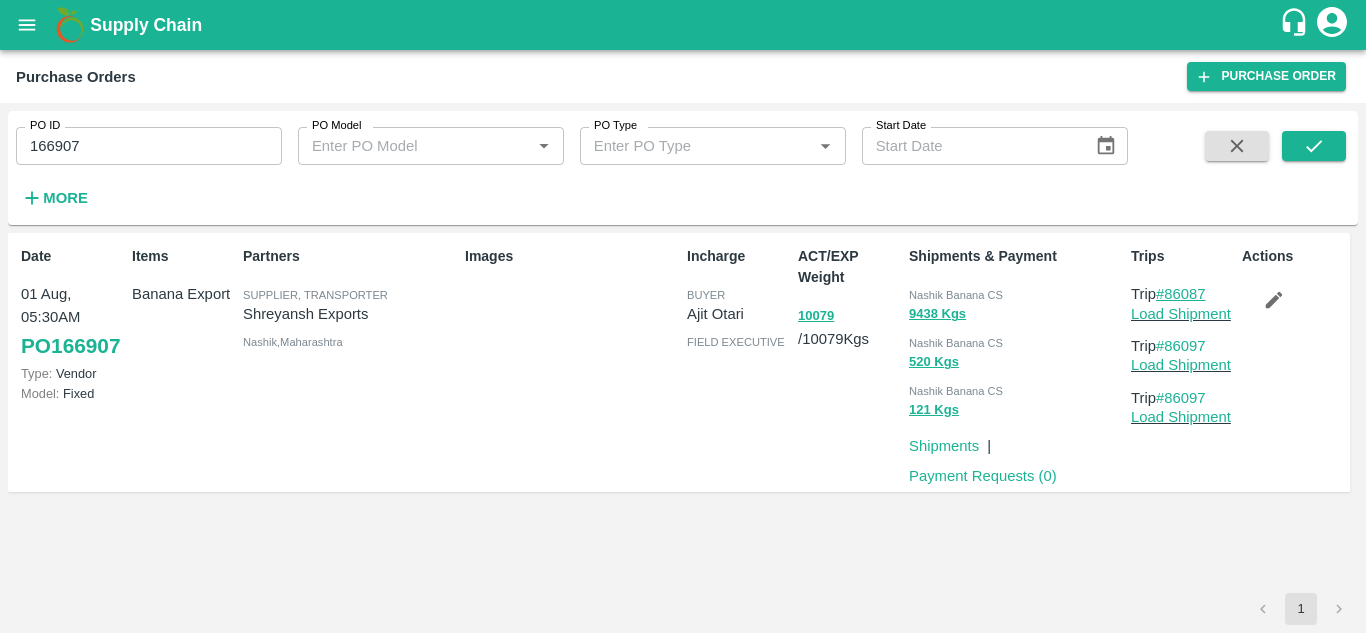 drag, startPoint x: 1214, startPoint y: 290, endPoint x: 1168, endPoint y: 292, distance: 46.043457 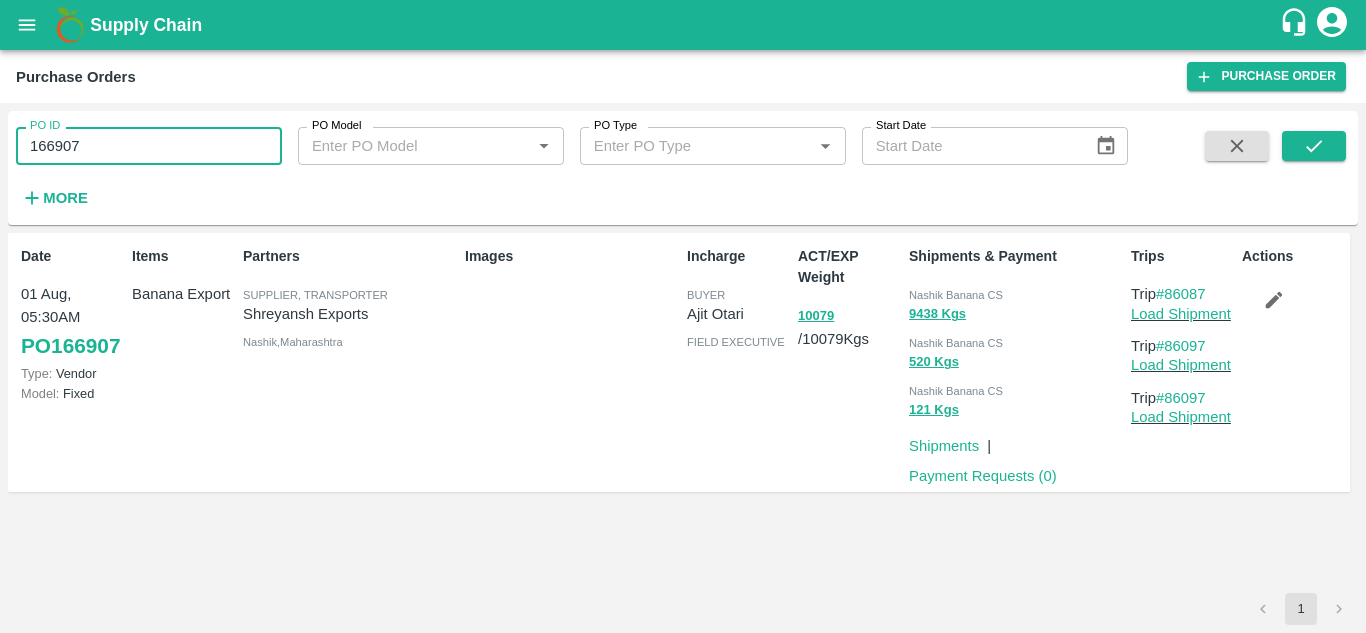 click on "166907" at bounding box center (149, 146) 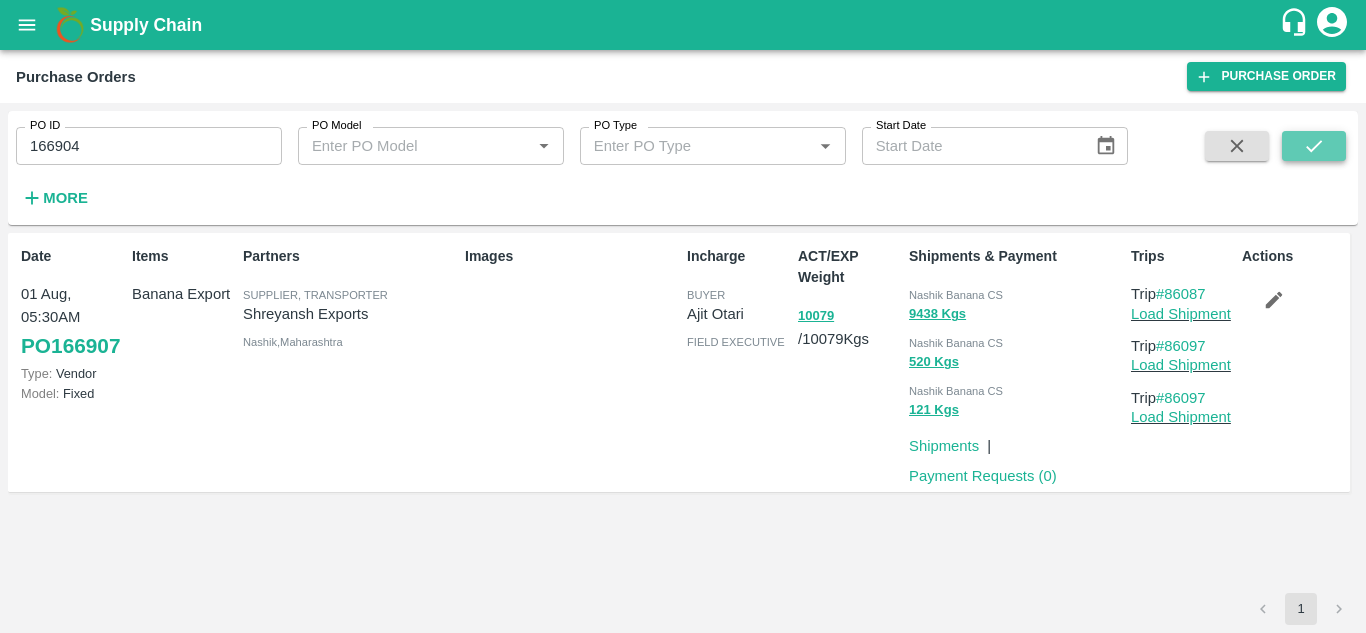 click 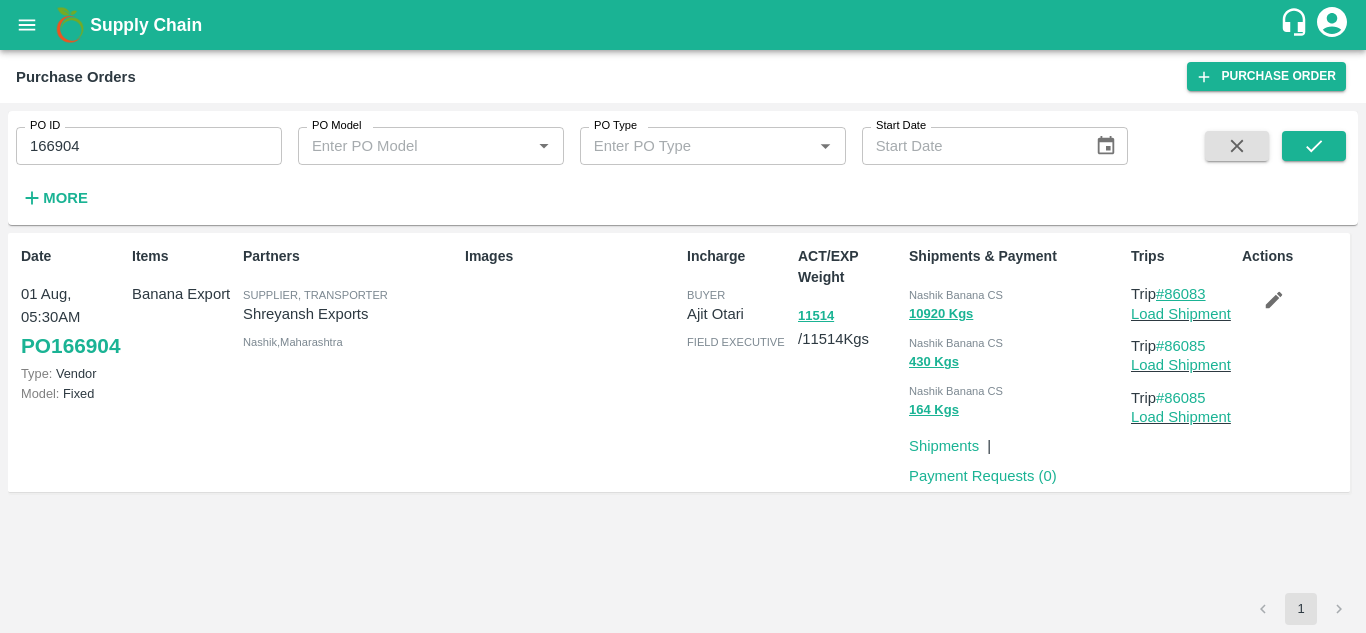 drag, startPoint x: 1212, startPoint y: 295, endPoint x: 1168, endPoint y: 298, distance: 44.102154 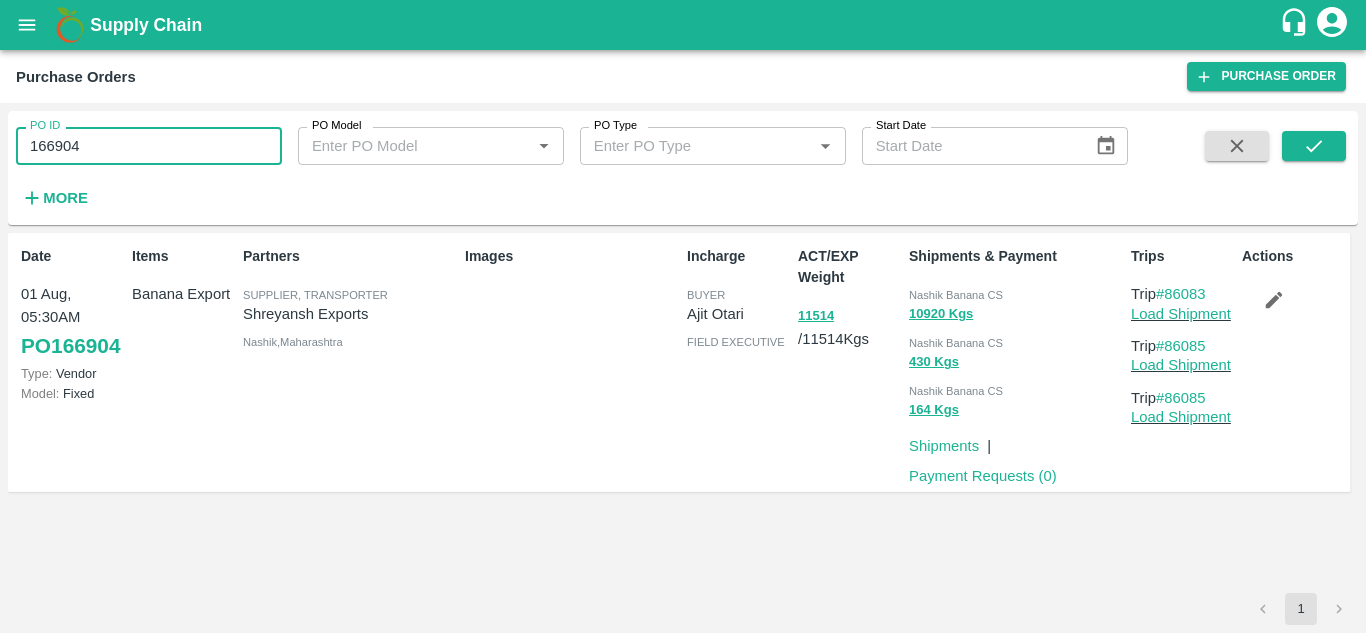 click on "166904" at bounding box center (149, 146) 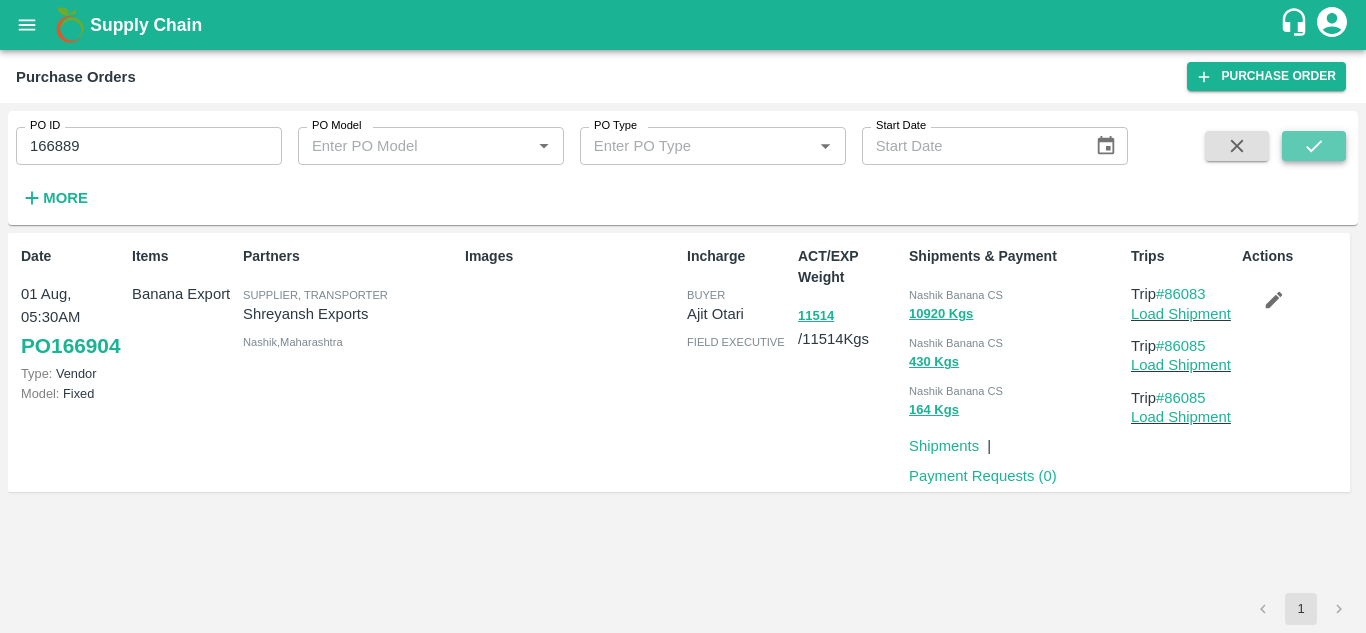 click 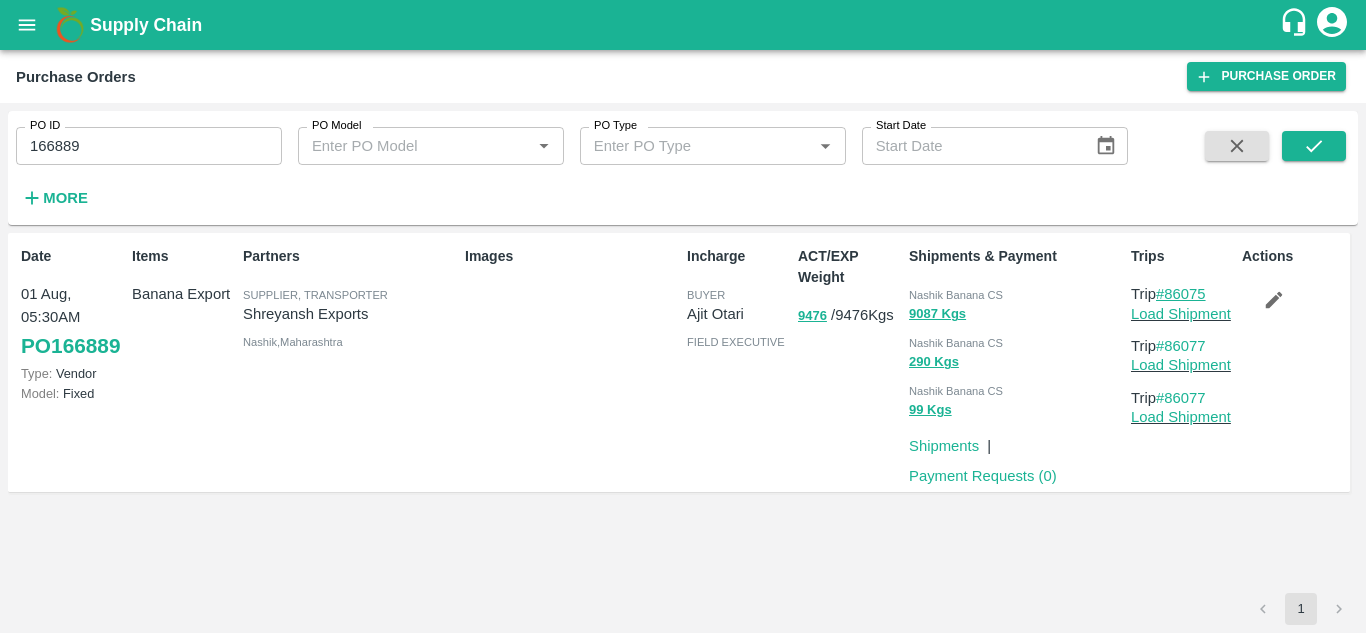 drag, startPoint x: 1220, startPoint y: 291, endPoint x: 1171, endPoint y: 293, distance: 49.0408 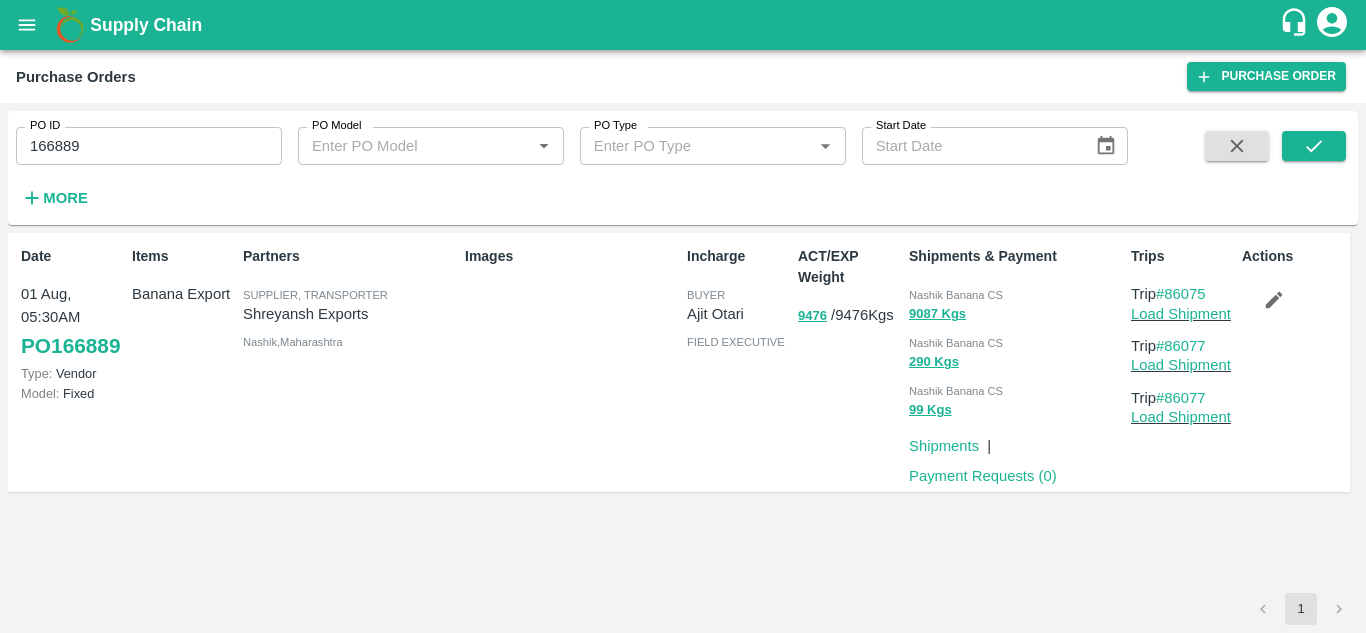 click on "166889" at bounding box center (149, 146) 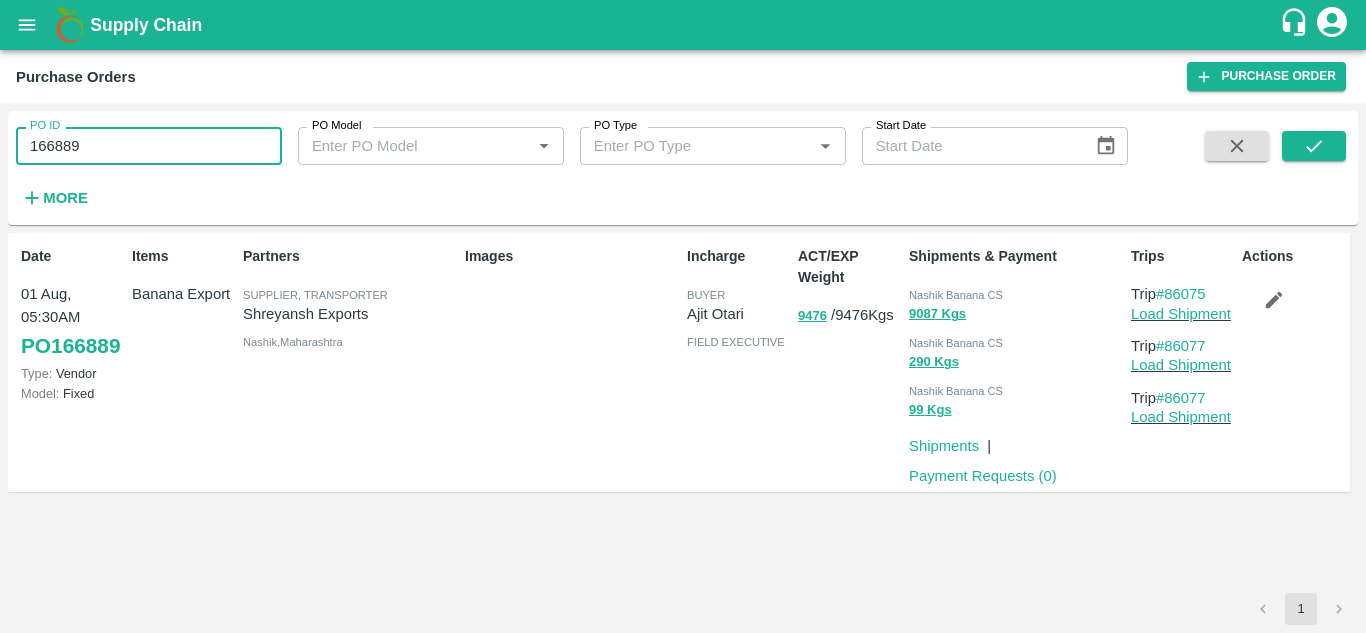 click on "166889" at bounding box center (149, 146) 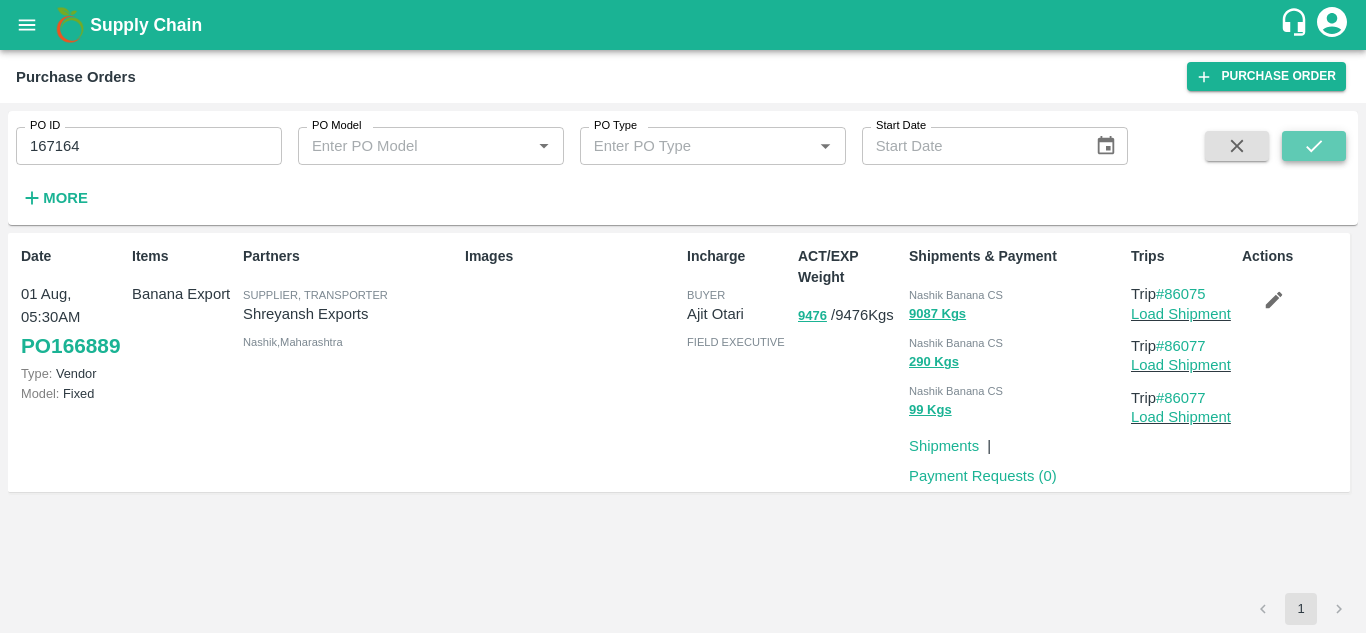 click at bounding box center (1314, 146) 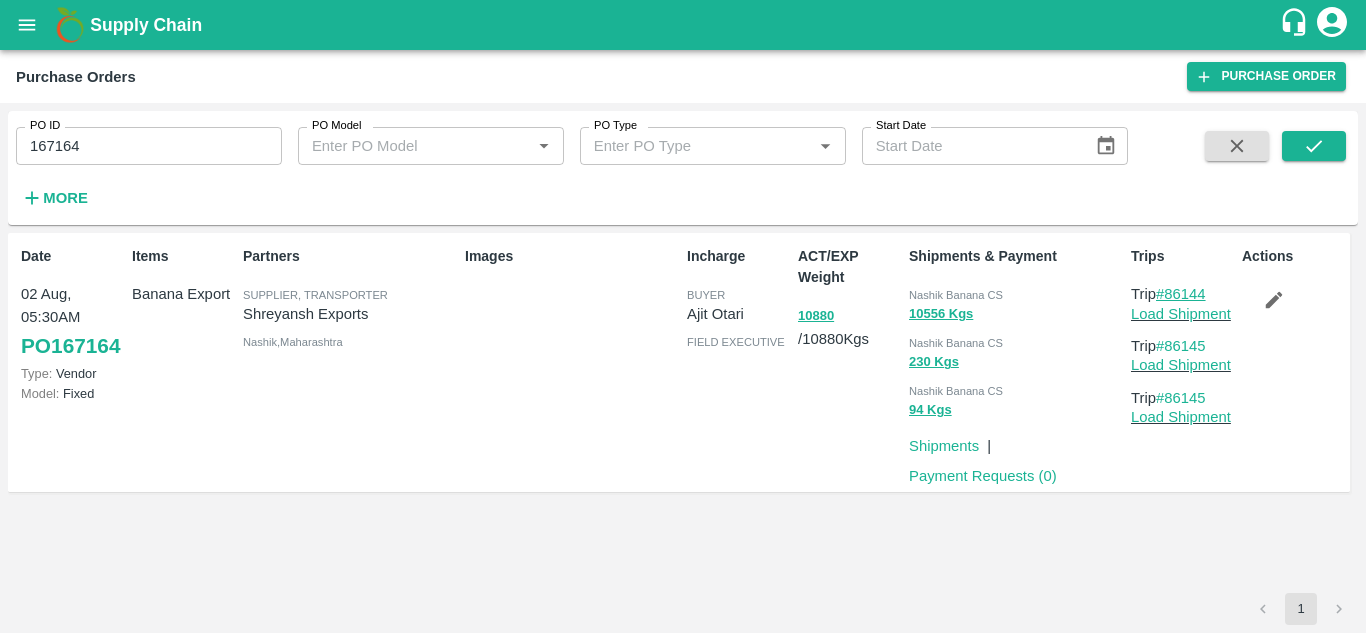 drag, startPoint x: 1217, startPoint y: 290, endPoint x: 1166, endPoint y: 292, distance: 51.0392 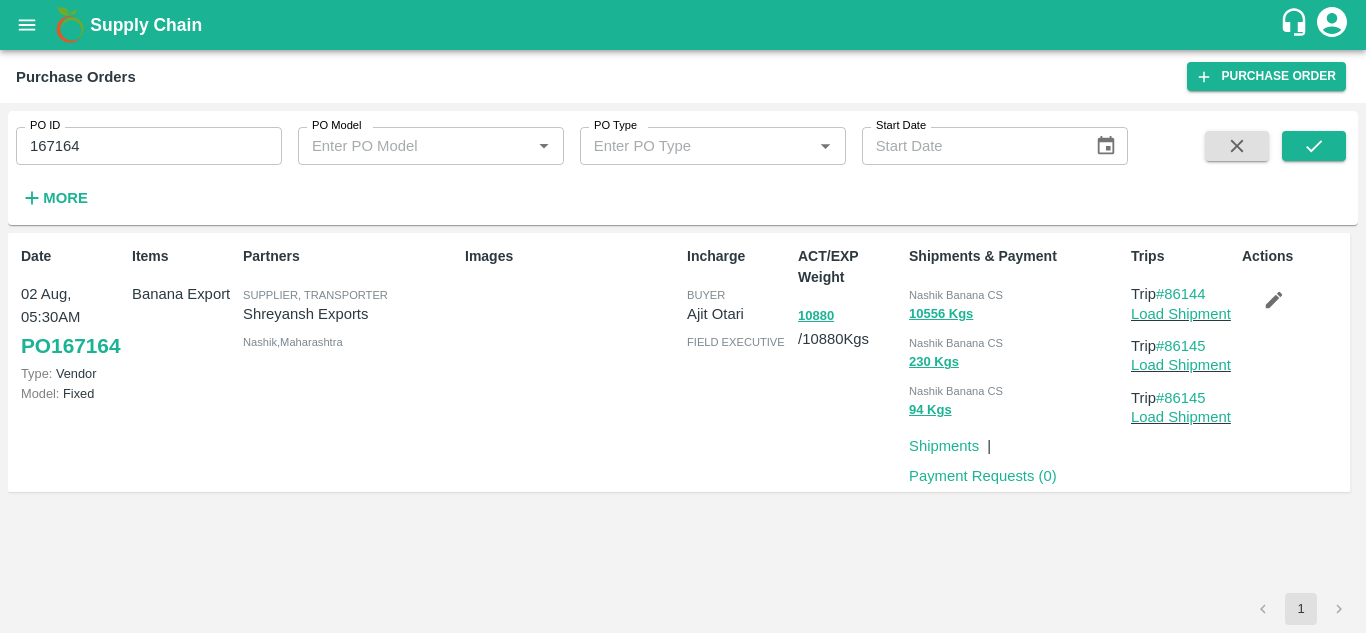 click on "167164" at bounding box center [149, 146] 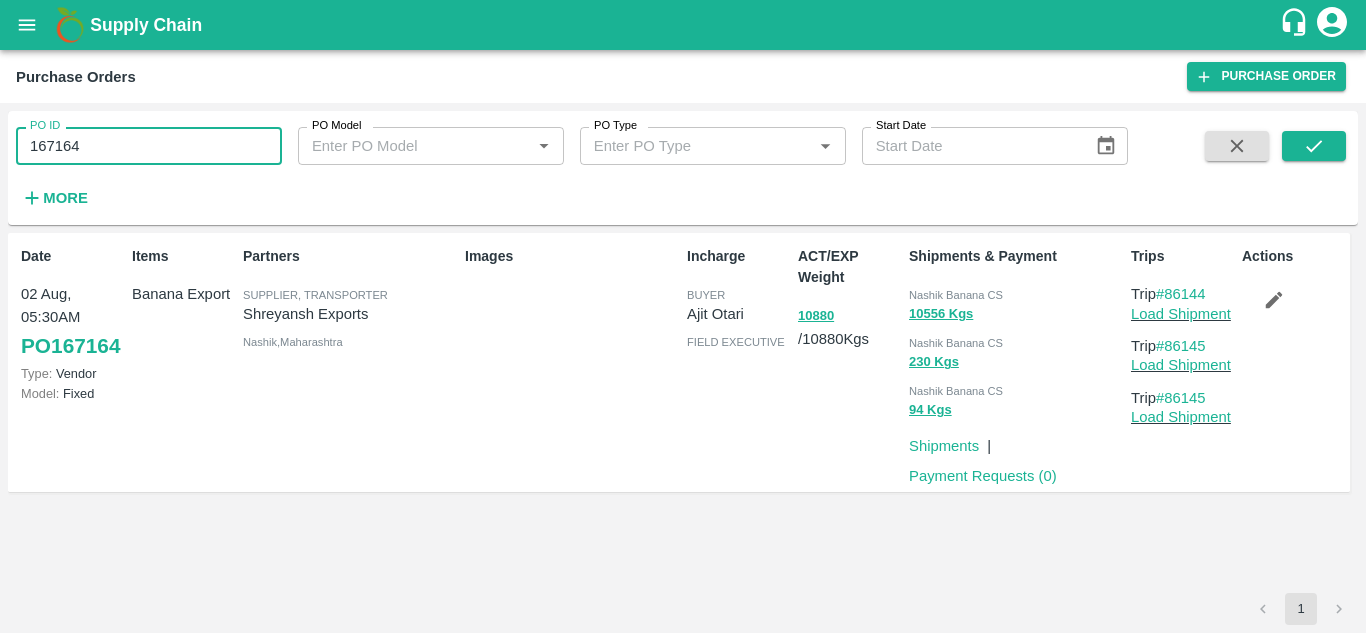 click on "167164" at bounding box center [149, 146] 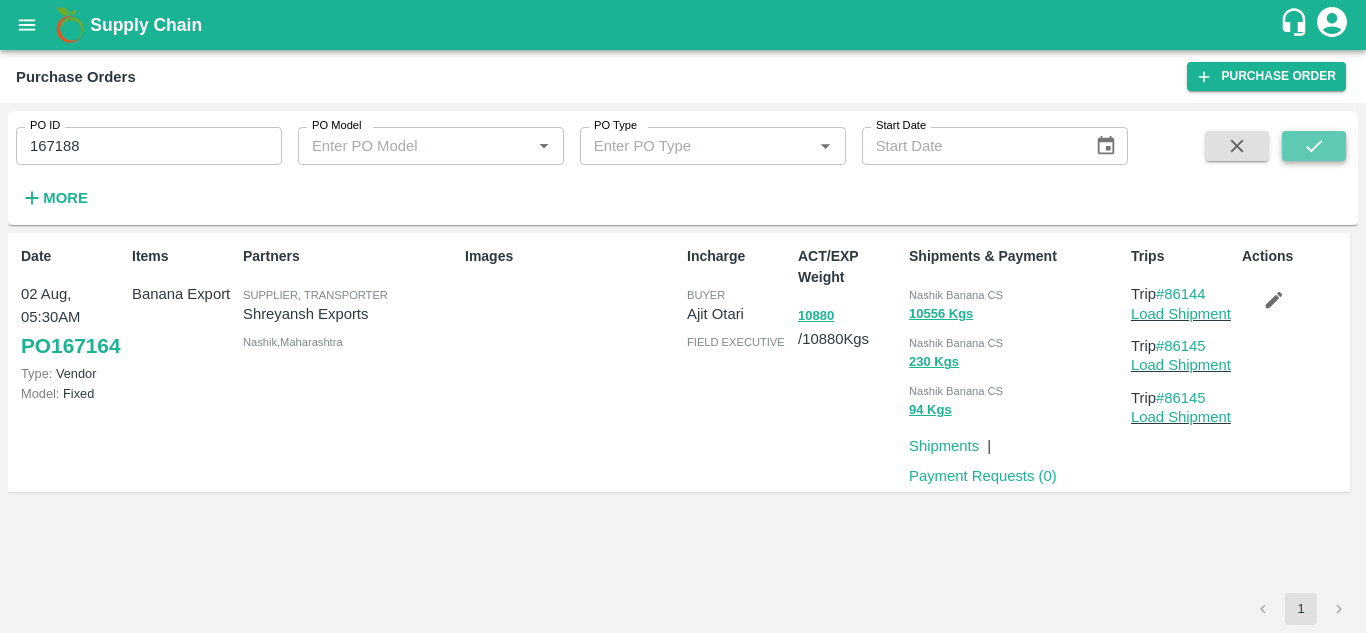 click 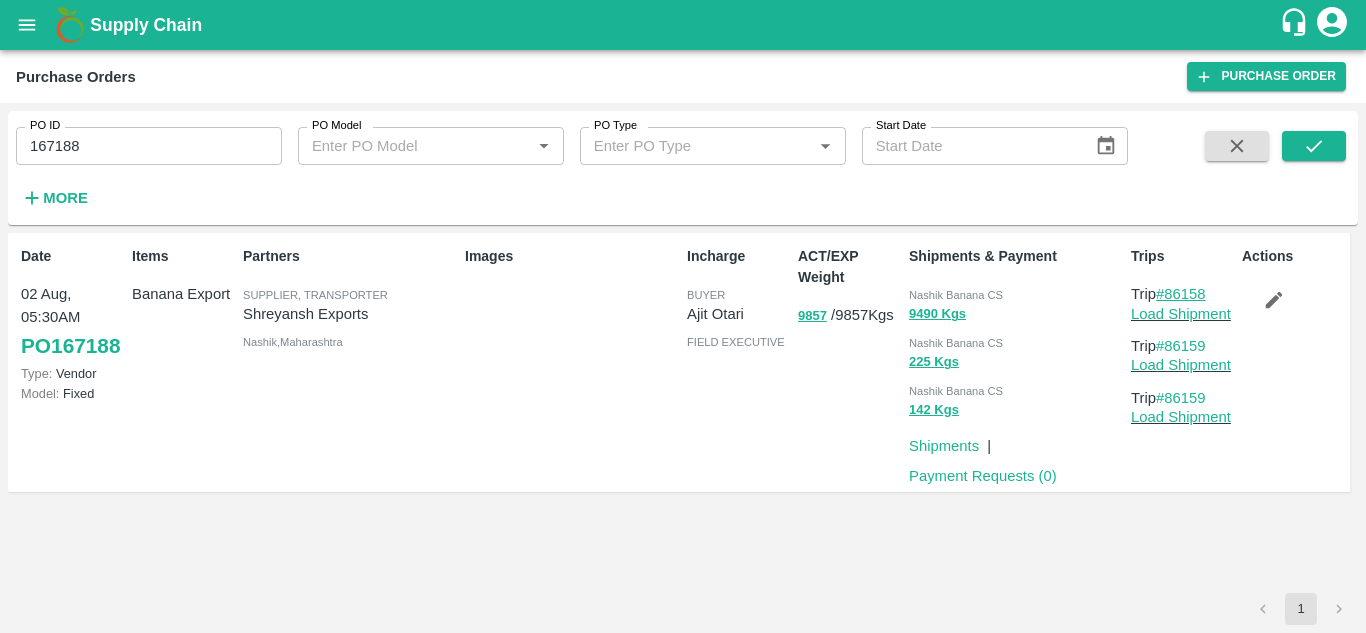 drag, startPoint x: 1216, startPoint y: 290, endPoint x: 1171, endPoint y: 288, distance: 45.044422 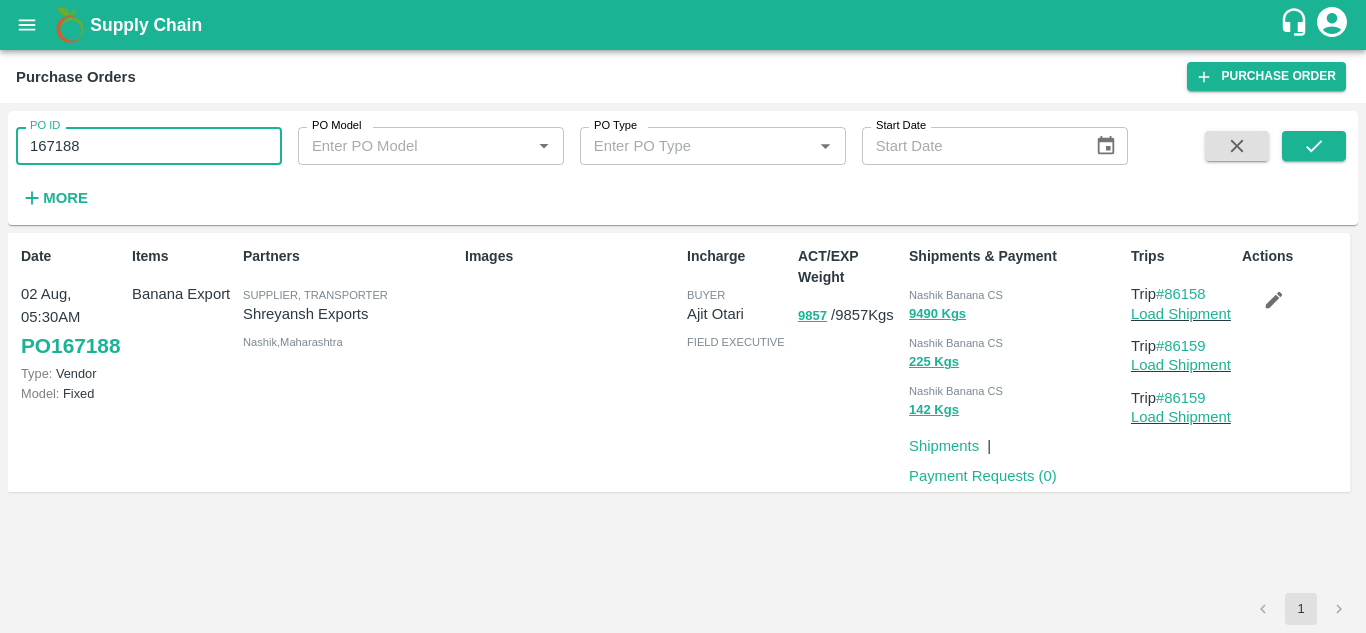 click on "167188" at bounding box center (149, 146) 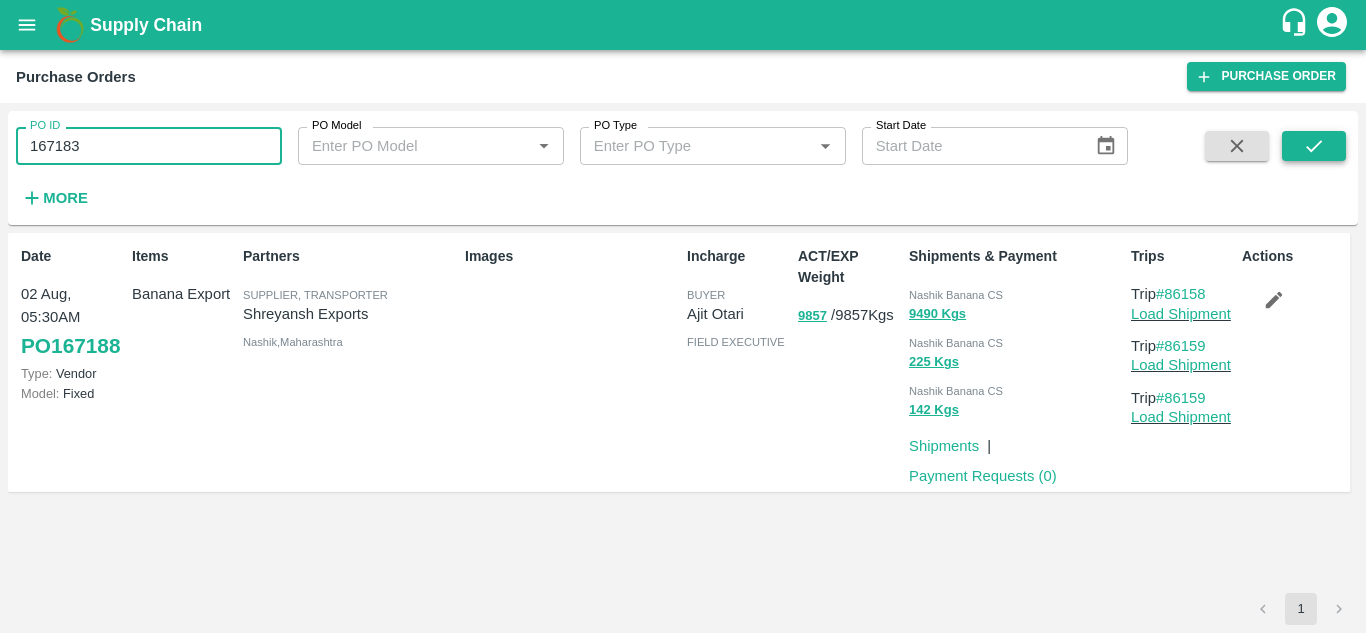 click 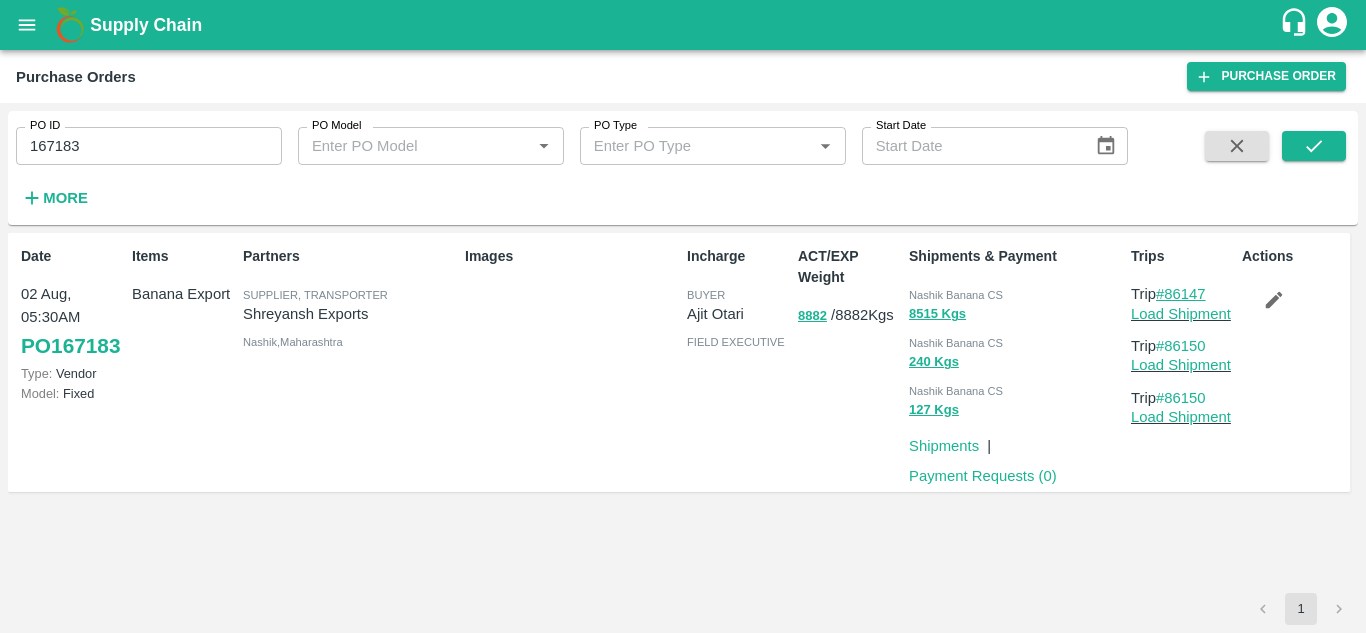 drag, startPoint x: 1217, startPoint y: 285, endPoint x: 1167, endPoint y: 286, distance: 50.01 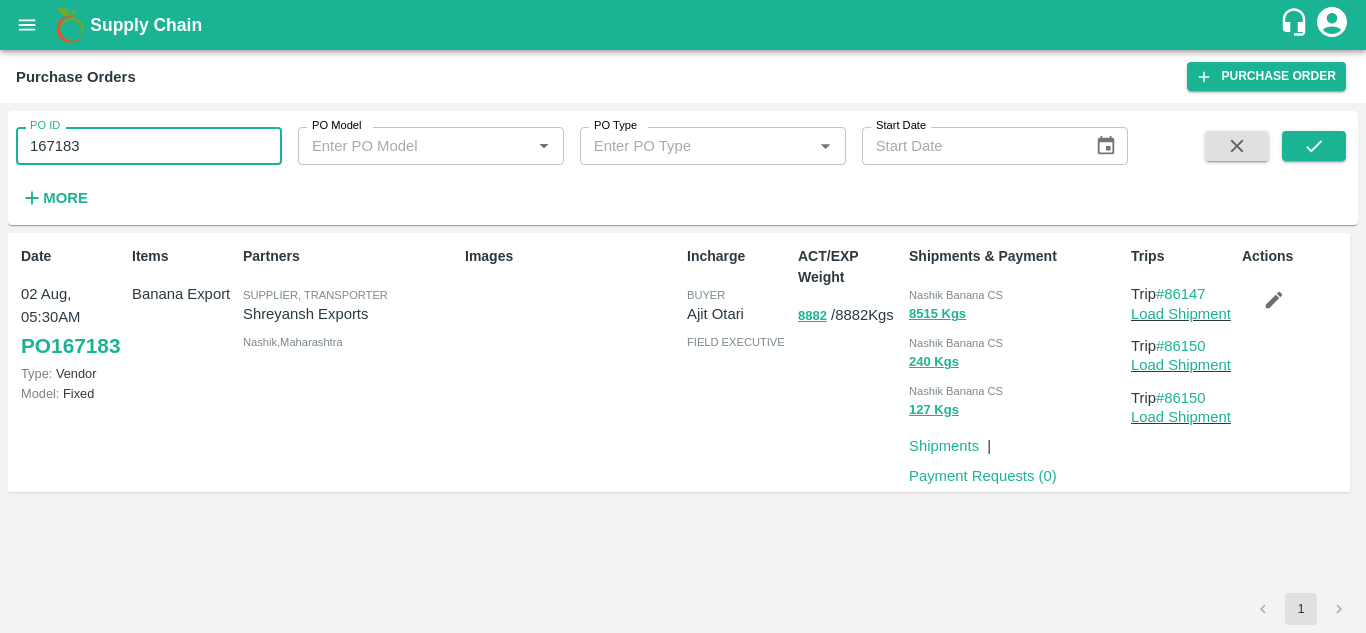 click on "167183" at bounding box center (149, 146) 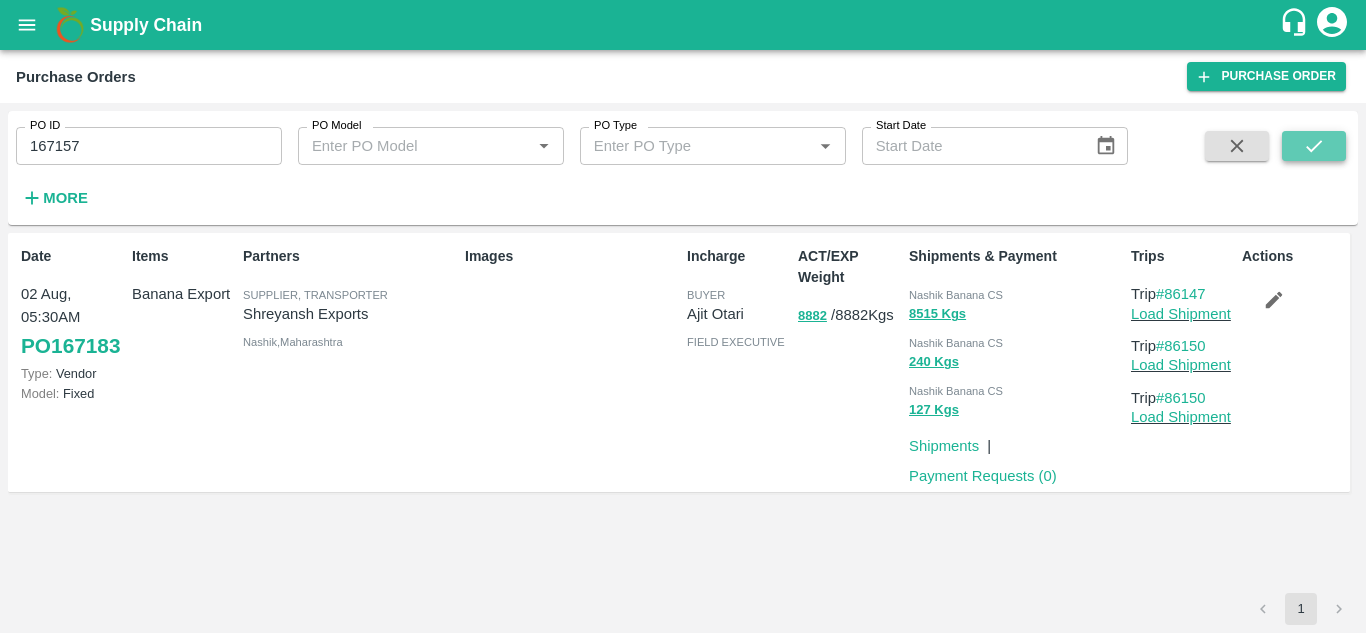 click at bounding box center [1314, 146] 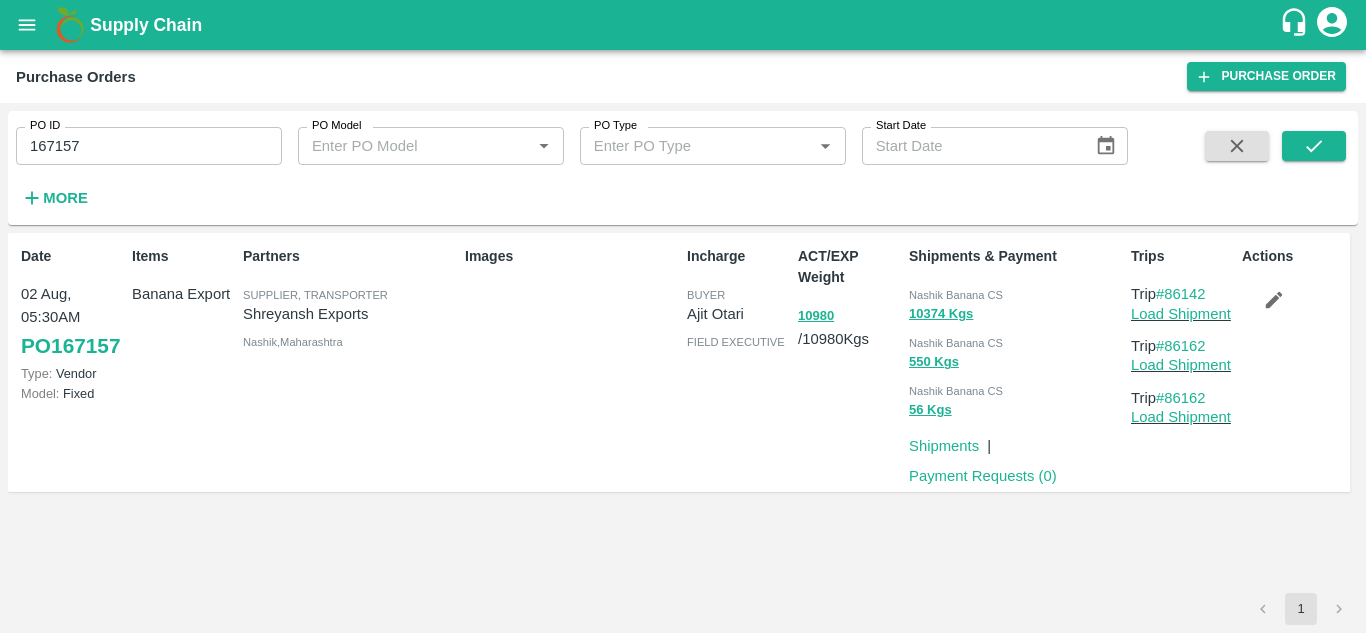 drag, startPoint x: 1214, startPoint y: 293, endPoint x: 1168, endPoint y: 302, distance: 46.872166 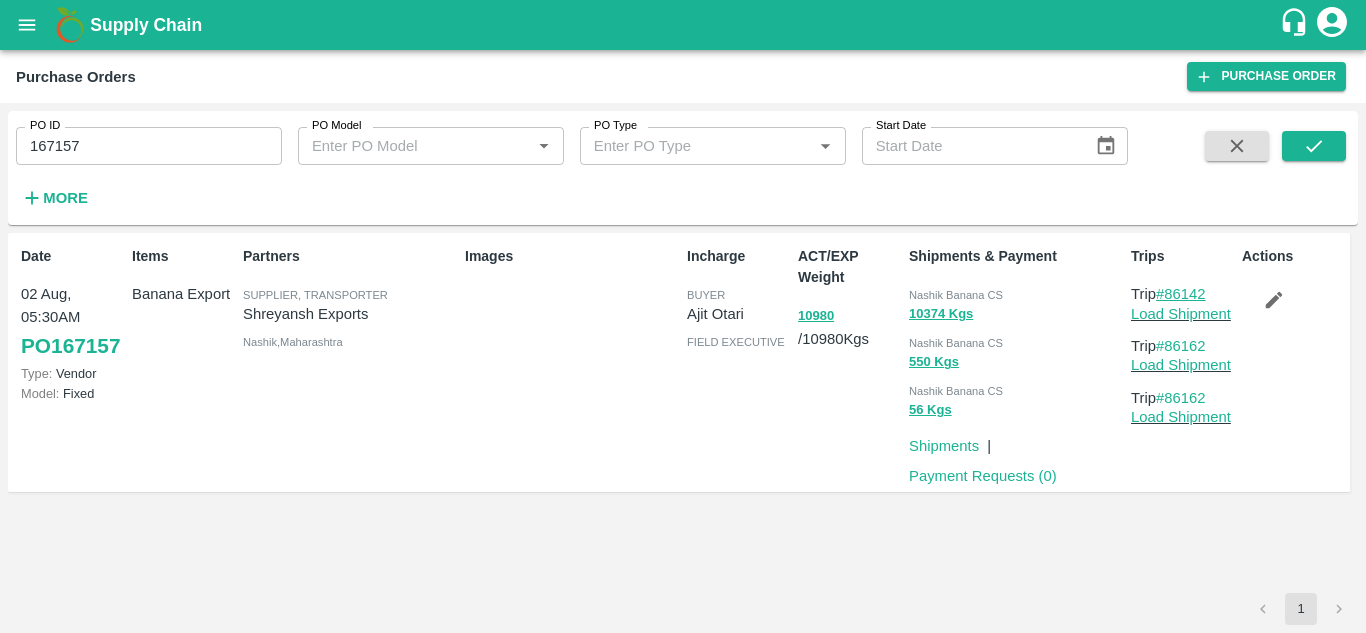 drag, startPoint x: 1212, startPoint y: 290, endPoint x: 1167, endPoint y: 297, distance: 45.54119 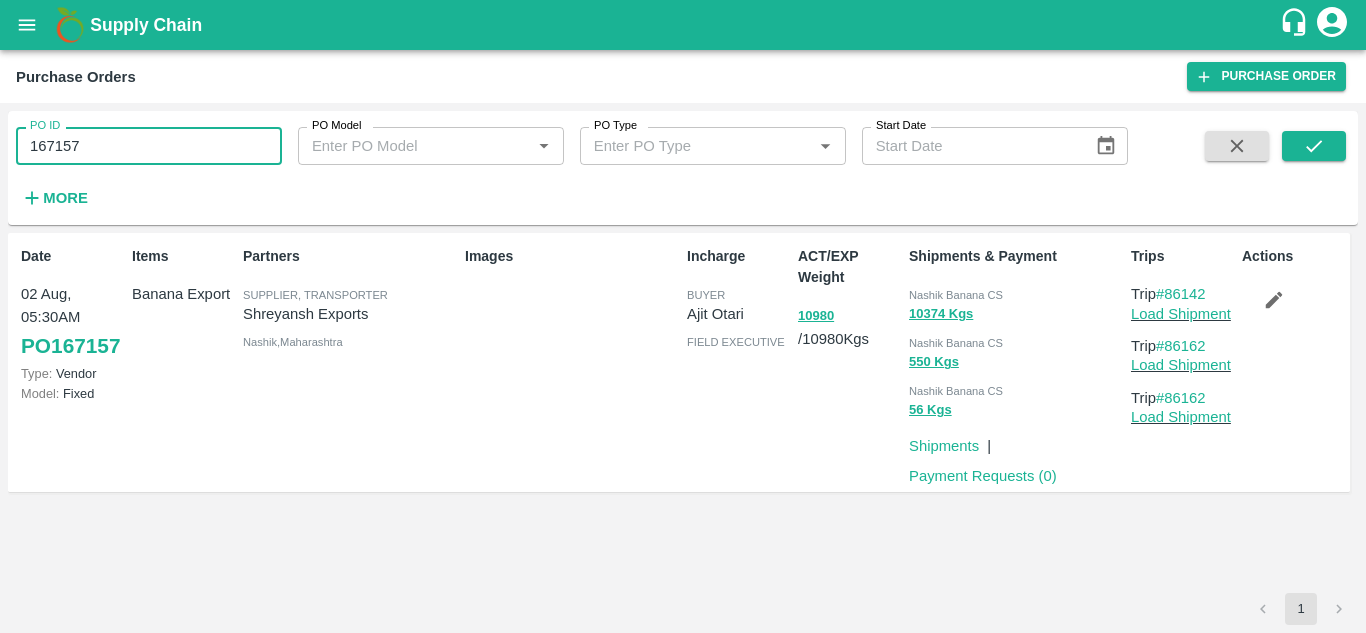 click on "167157" at bounding box center (149, 146) 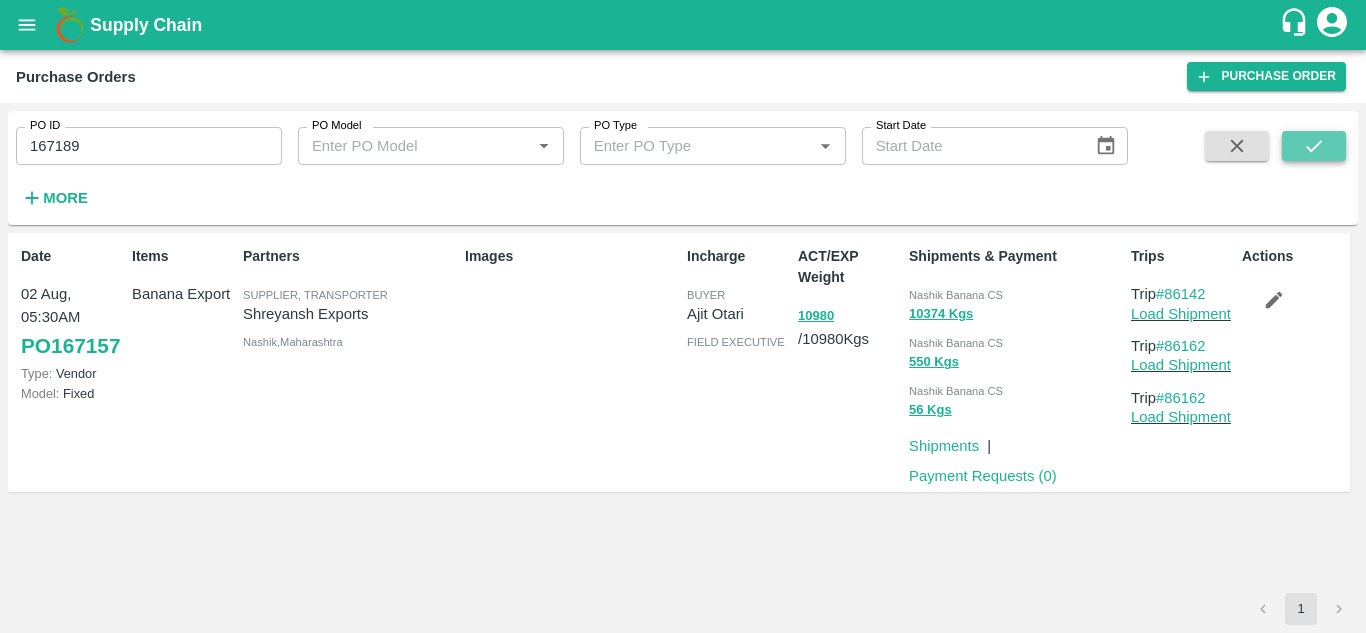 click at bounding box center [1314, 146] 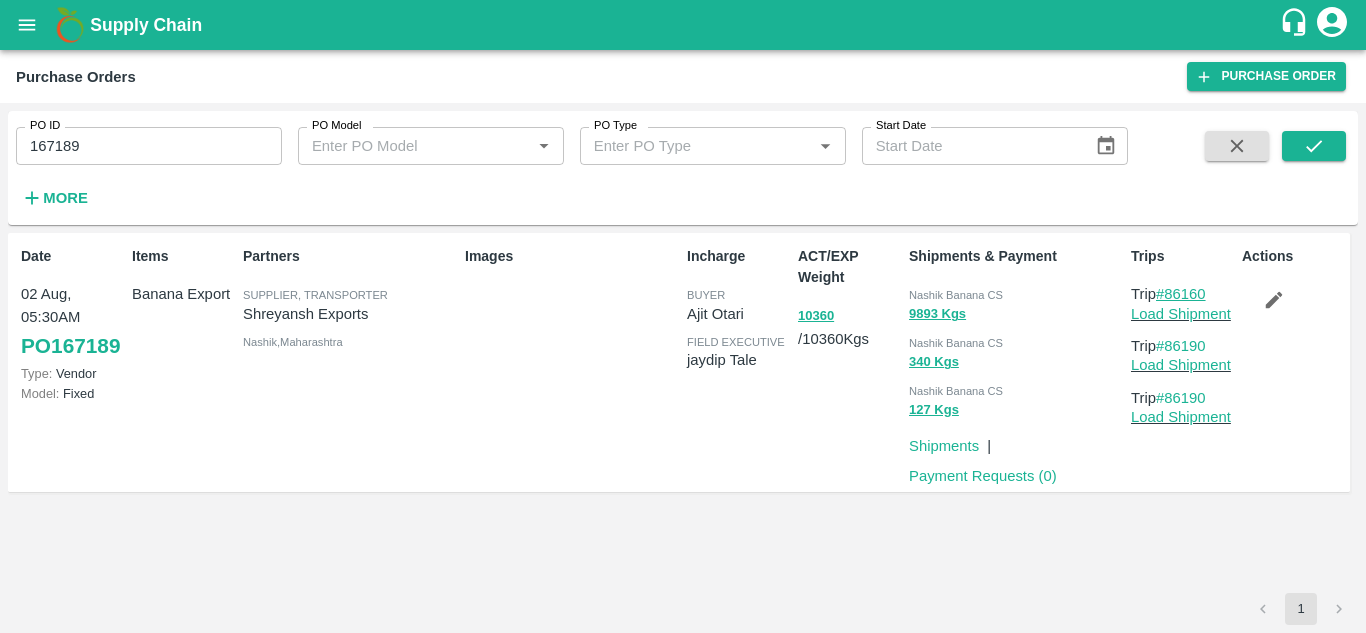 drag, startPoint x: 1211, startPoint y: 298, endPoint x: 1172, endPoint y: 297, distance: 39.012817 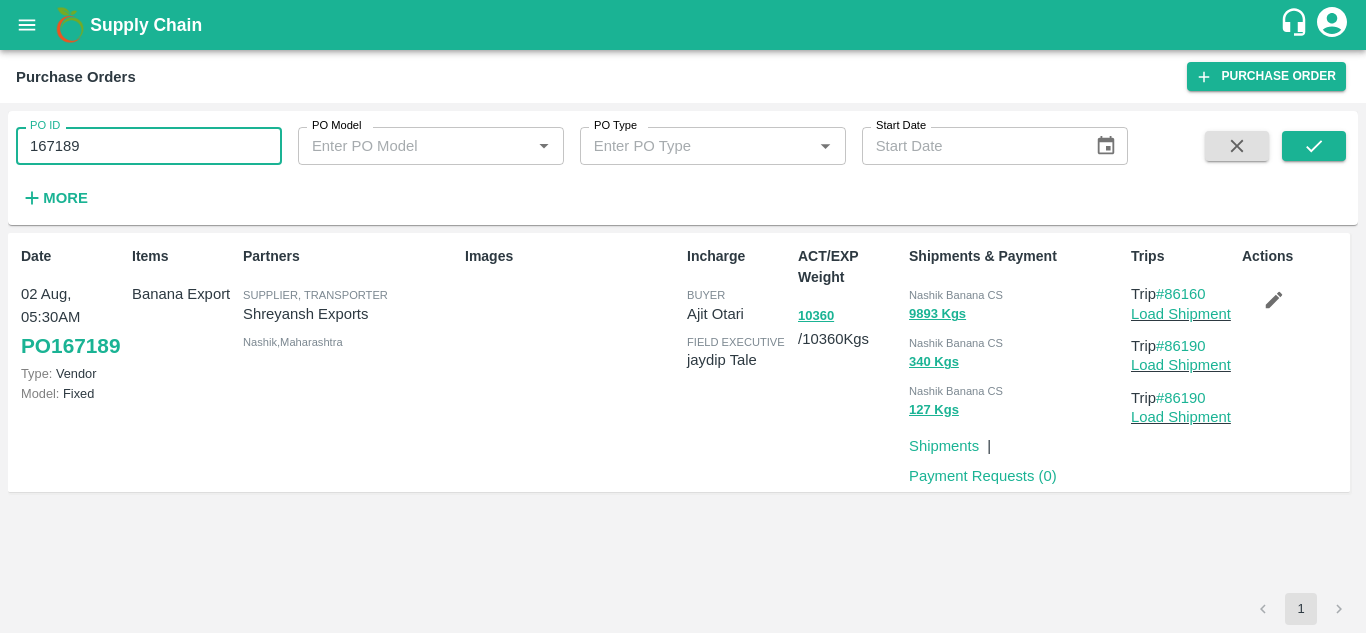 click on "167189" at bounding box center (149, 146) 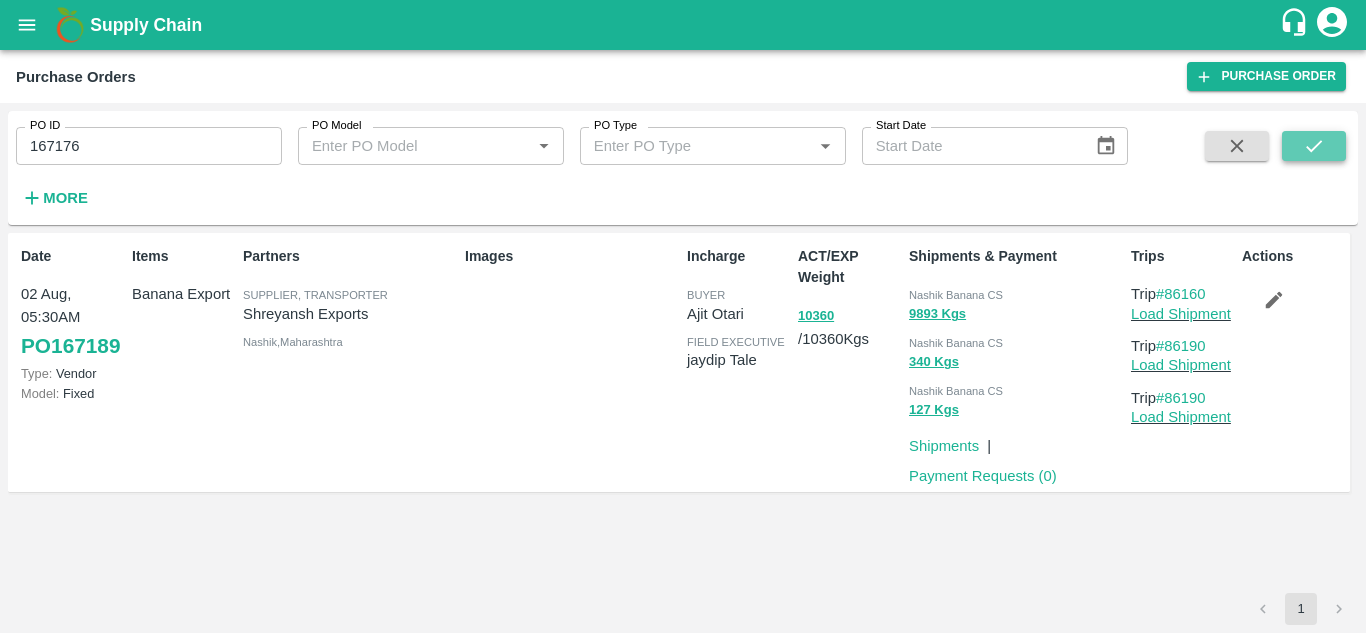click 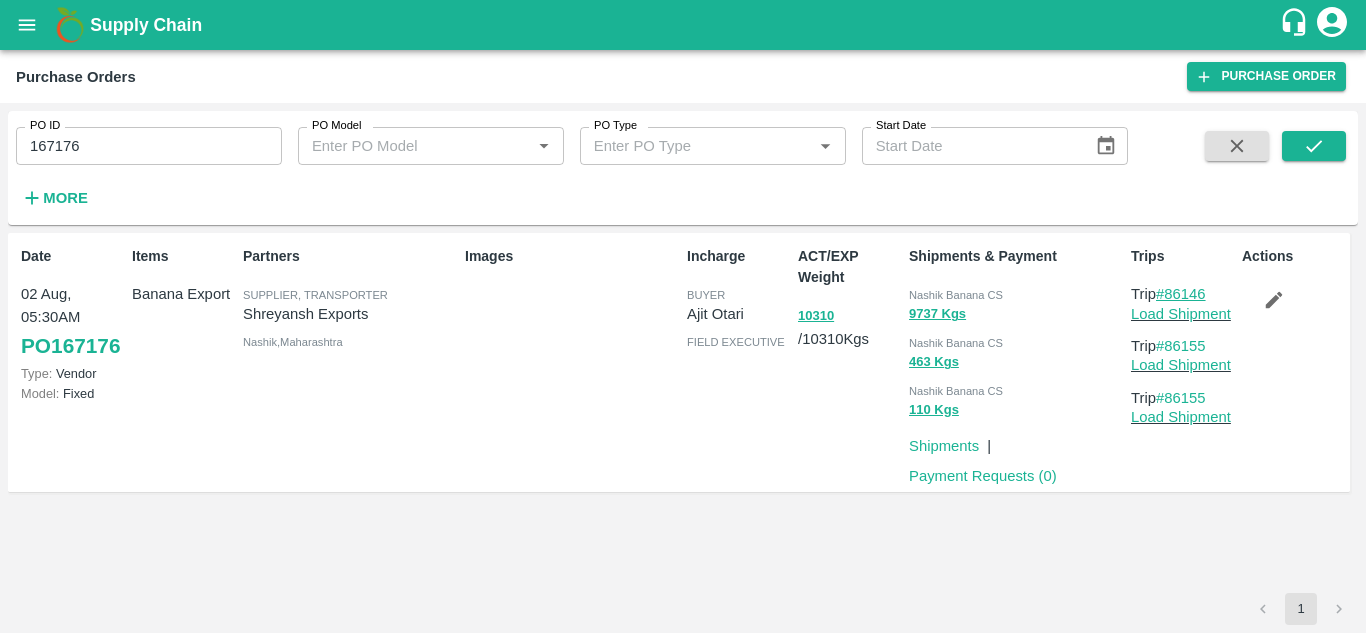 drag, startPoint x: 1215, startPoint y: 295, endPoint x: 1171, endPoint y: 301, distance: 44.407207 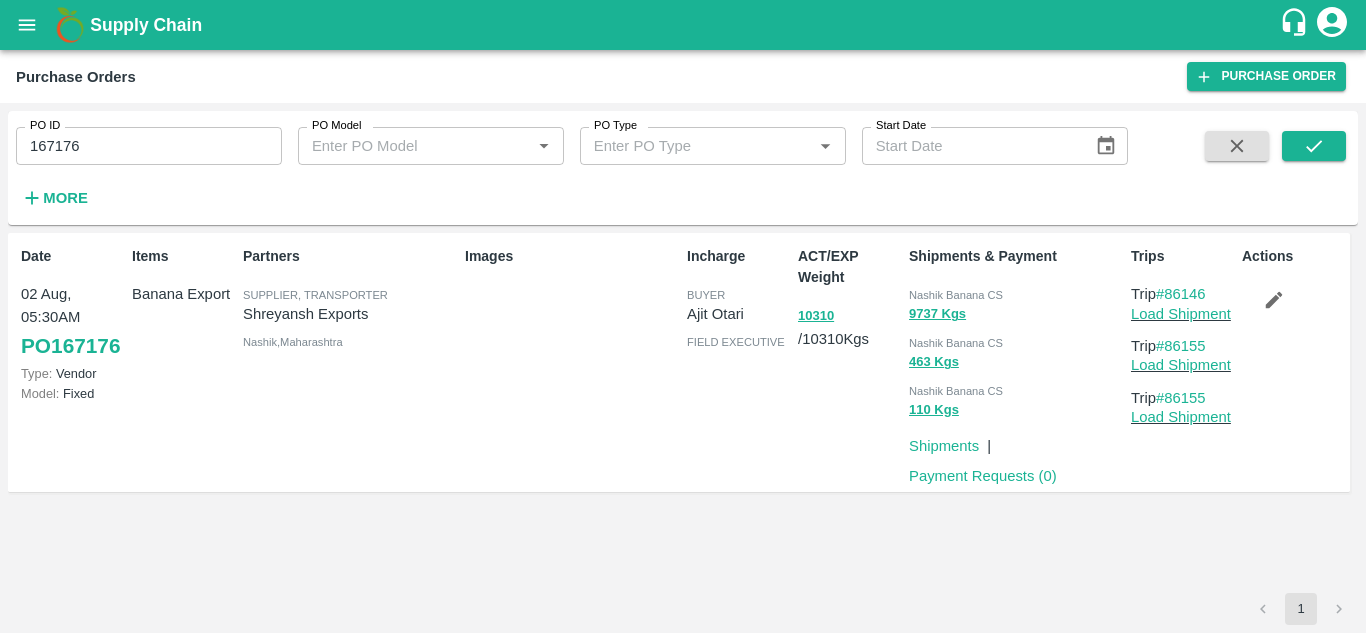 click on "167176" at bounding box center [149, 146] 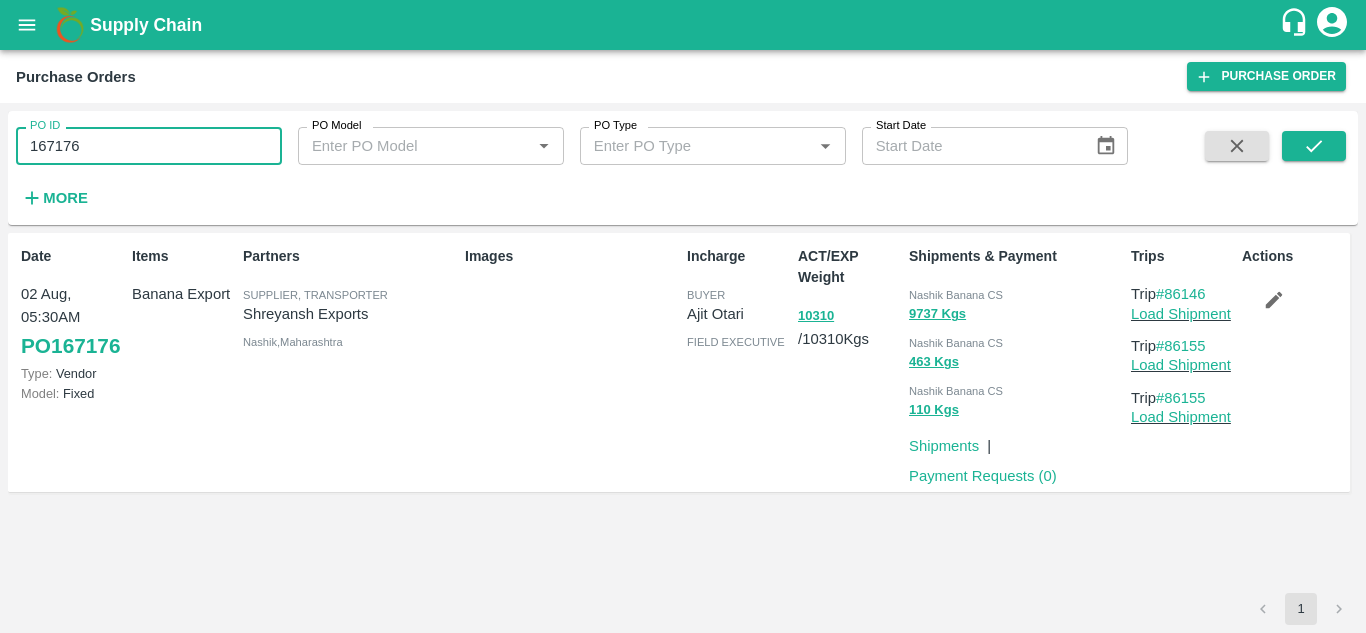 click on "167176" at bounding box center [149, 146] 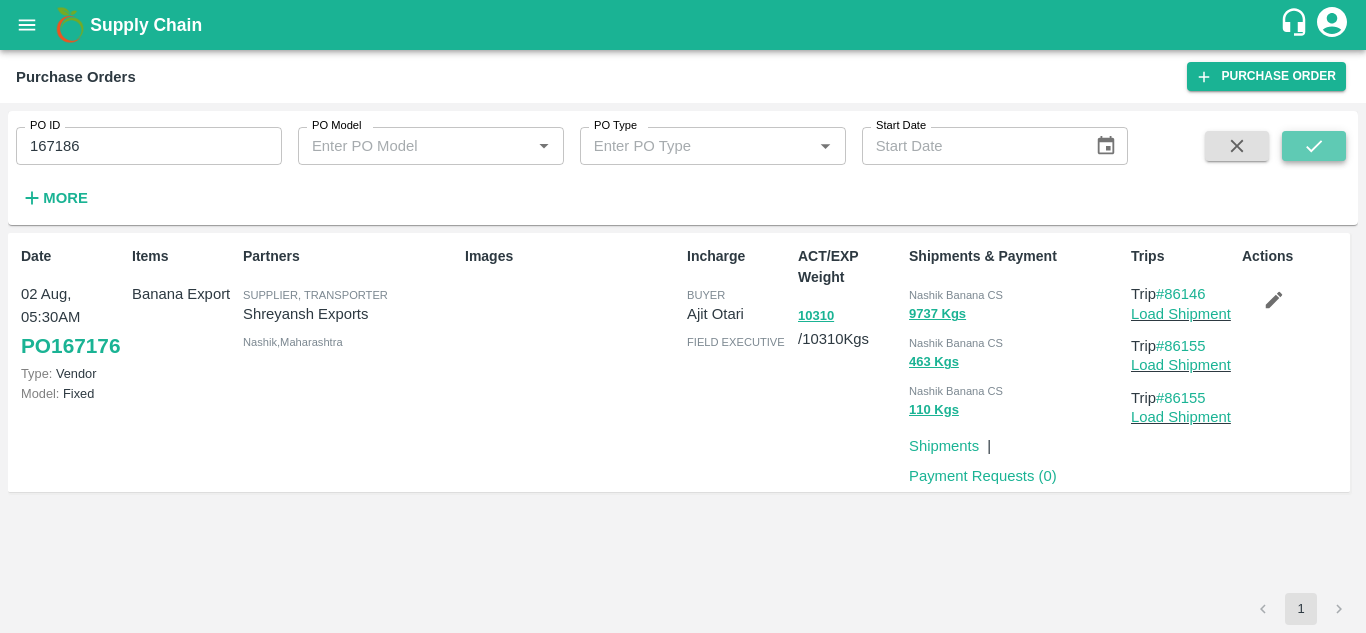 click 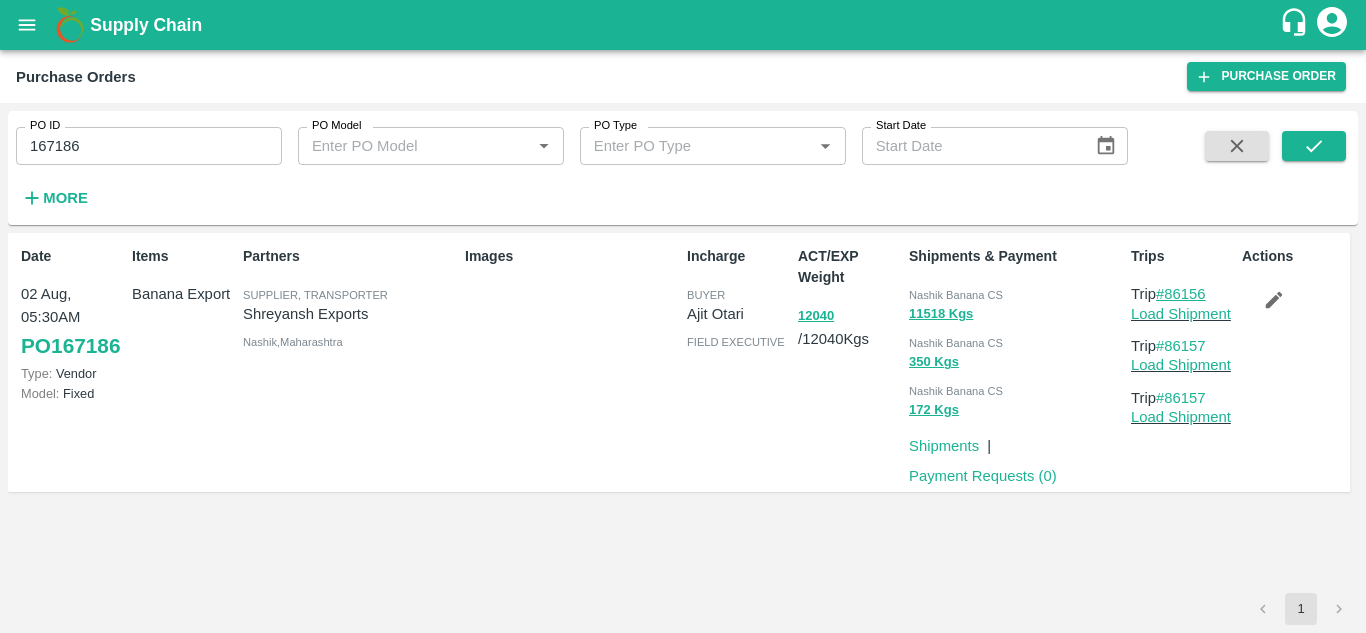 drag, startPoint x: 1214, startPoint y: 293, endPoint x: 1170, endPoint y: 292, distance: 44.011364 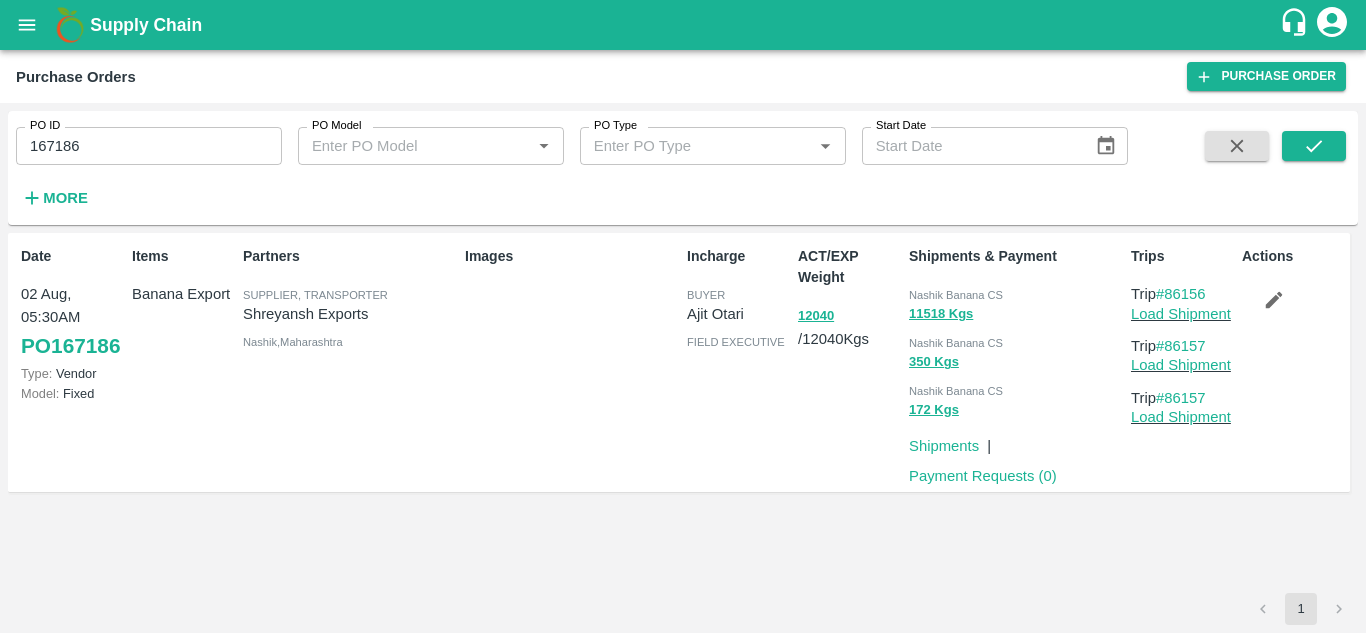 click on "167186" at bounding box center [149, 146] 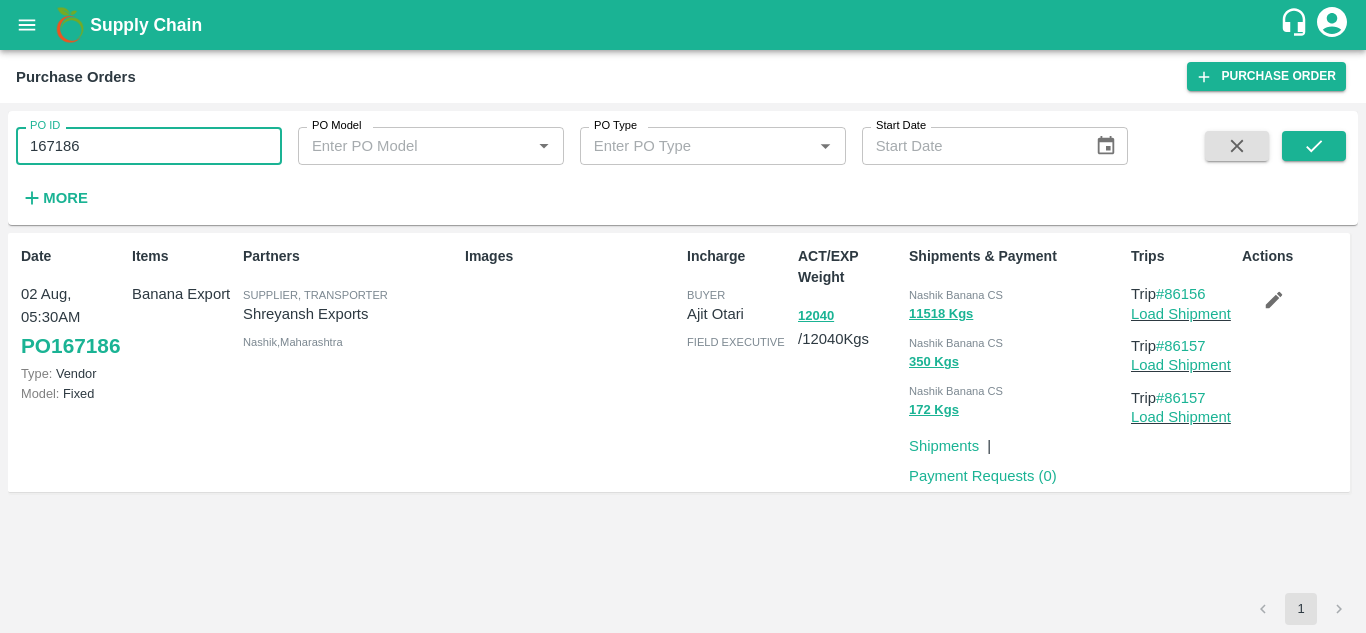 click on "167186" at bounding box center [149, 146] 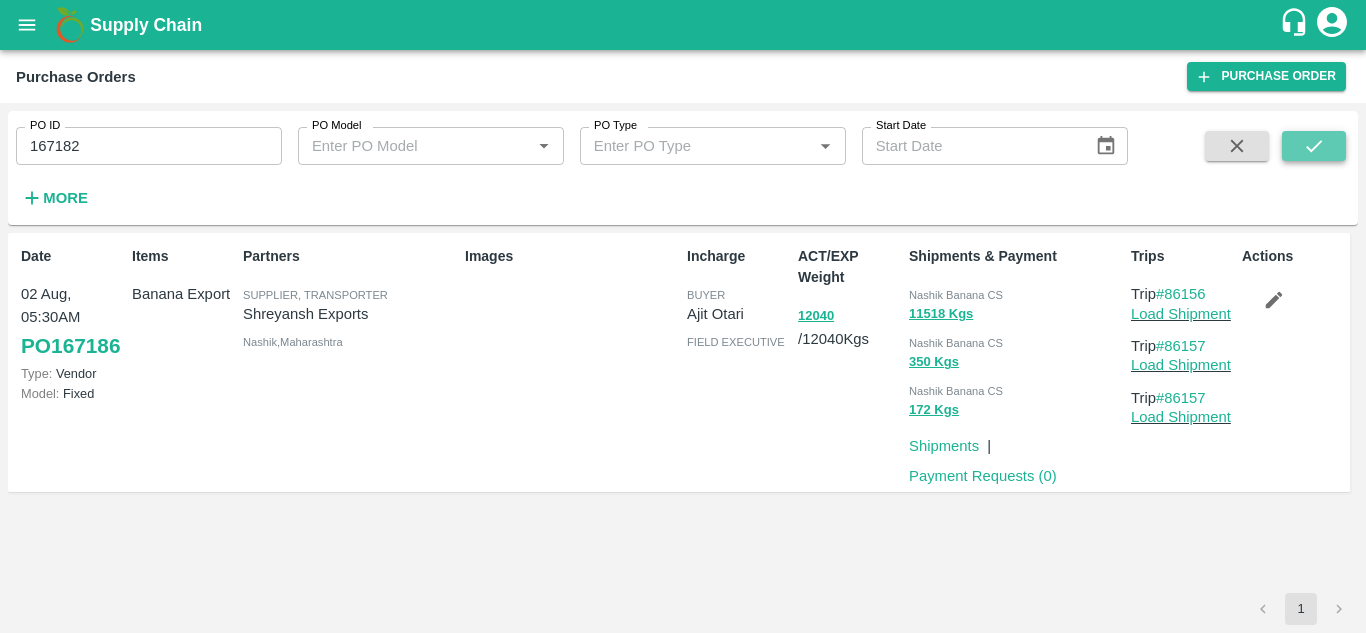 click 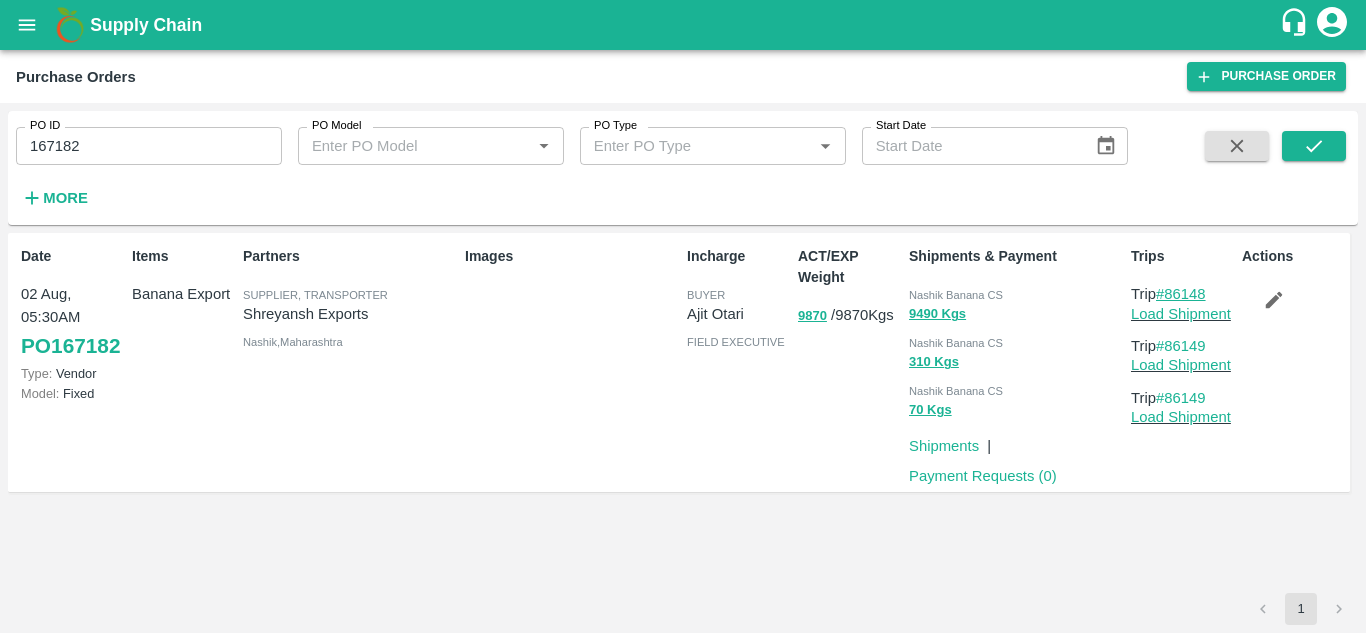 drag, startPoint x: 1214, startPoint y: 290, endPoint x: 1171, endPoint y: 294, distance: 43.185646 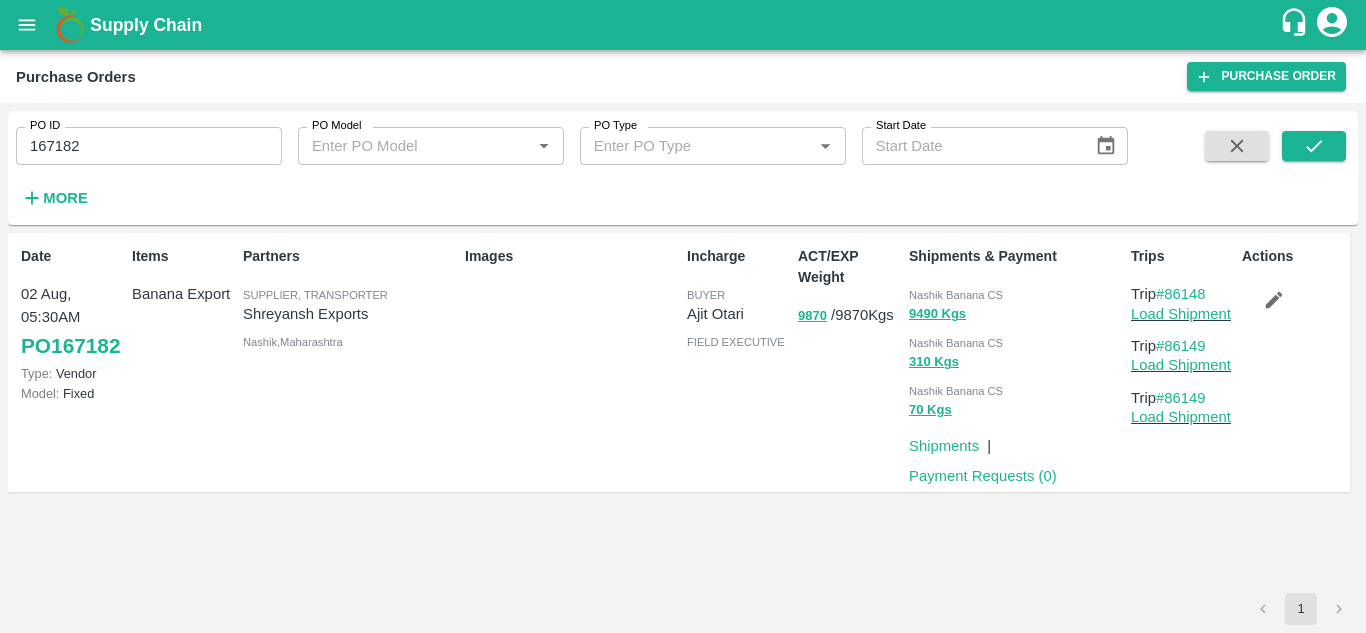 click on "167182" at bounding box center [149, 146] 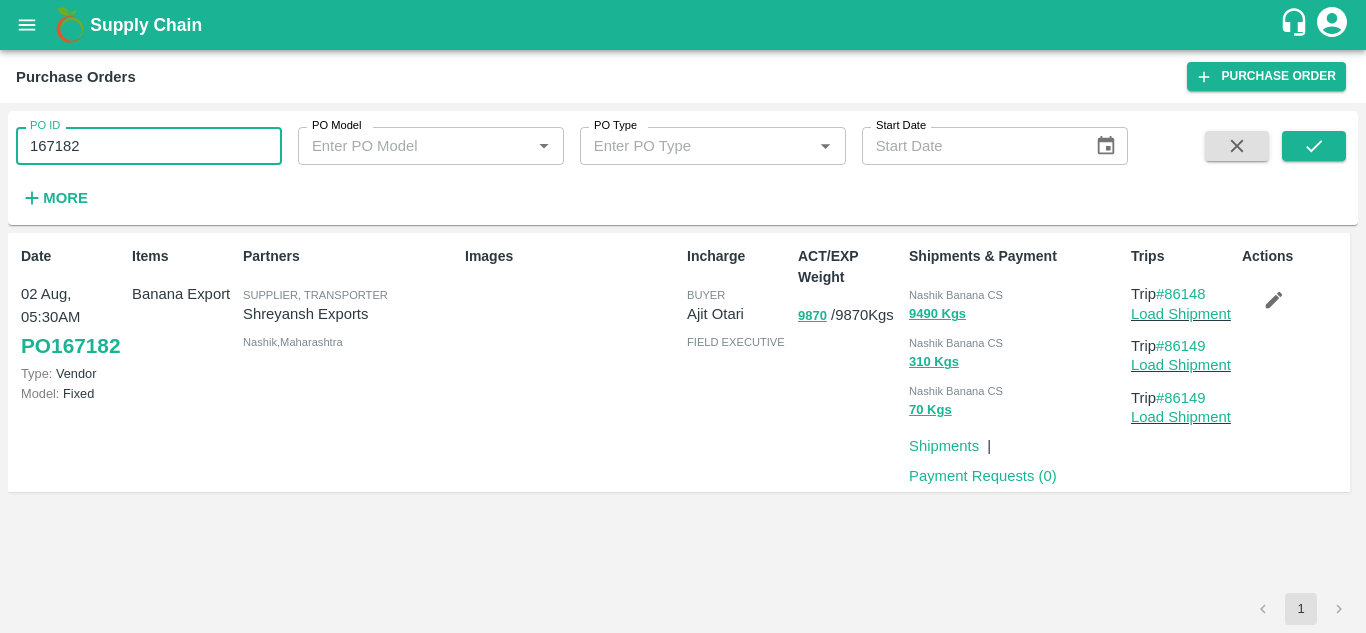 click on "167182" at bounding box center [149, 146] 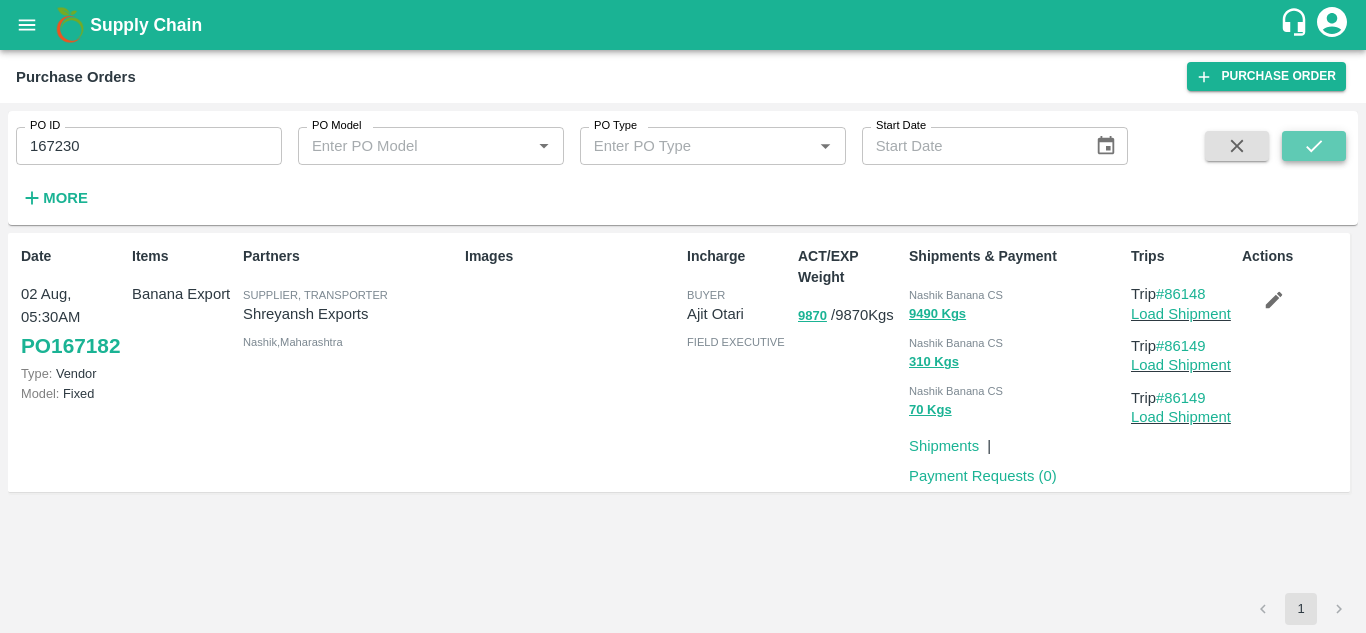 click at bounding box center (1314, 146) 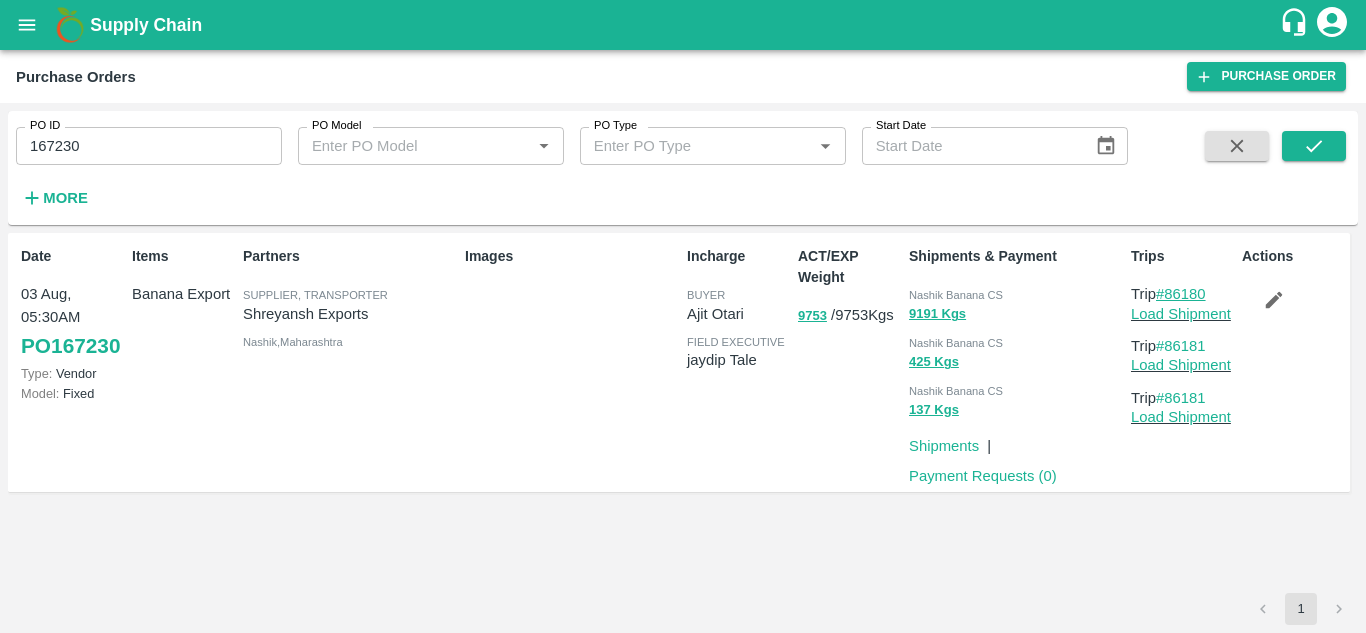 drag, startPoint x: 1213, startPoint y: 293, endPoint x: 1170, endPoint y: 294, distance: 43.011627 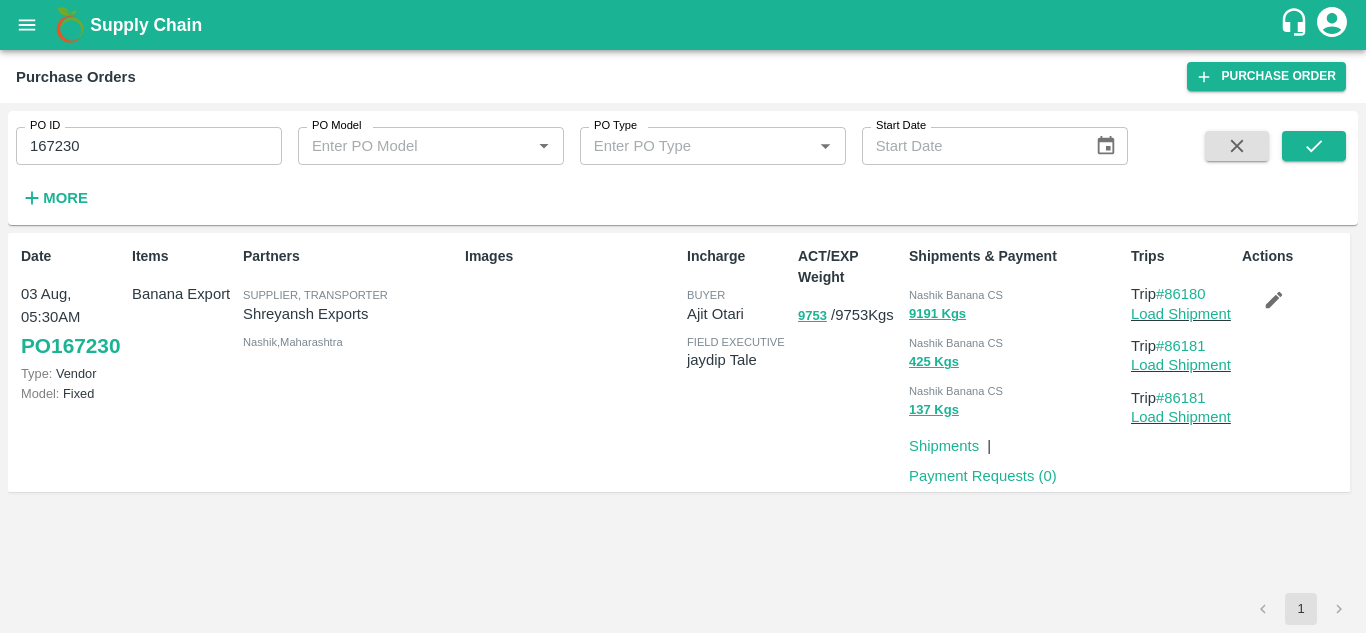 click on "167230" at bounding box center [149, 146] 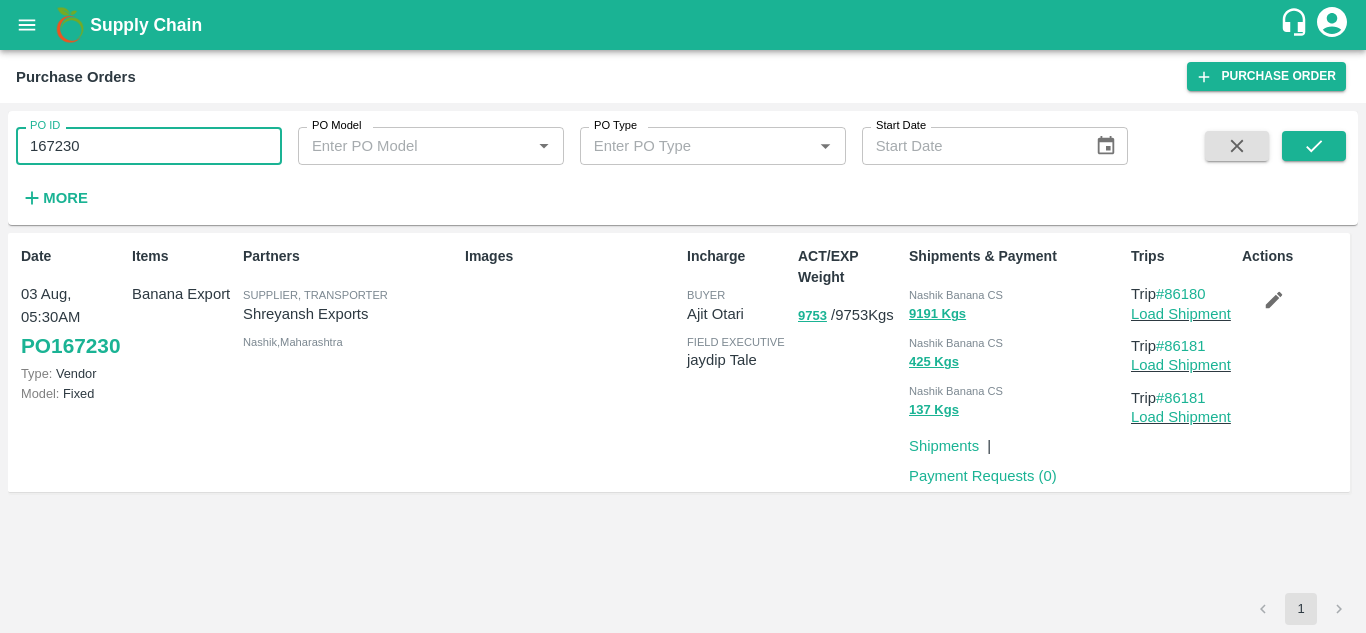 click on "167230" at bounding box center (149, 146) 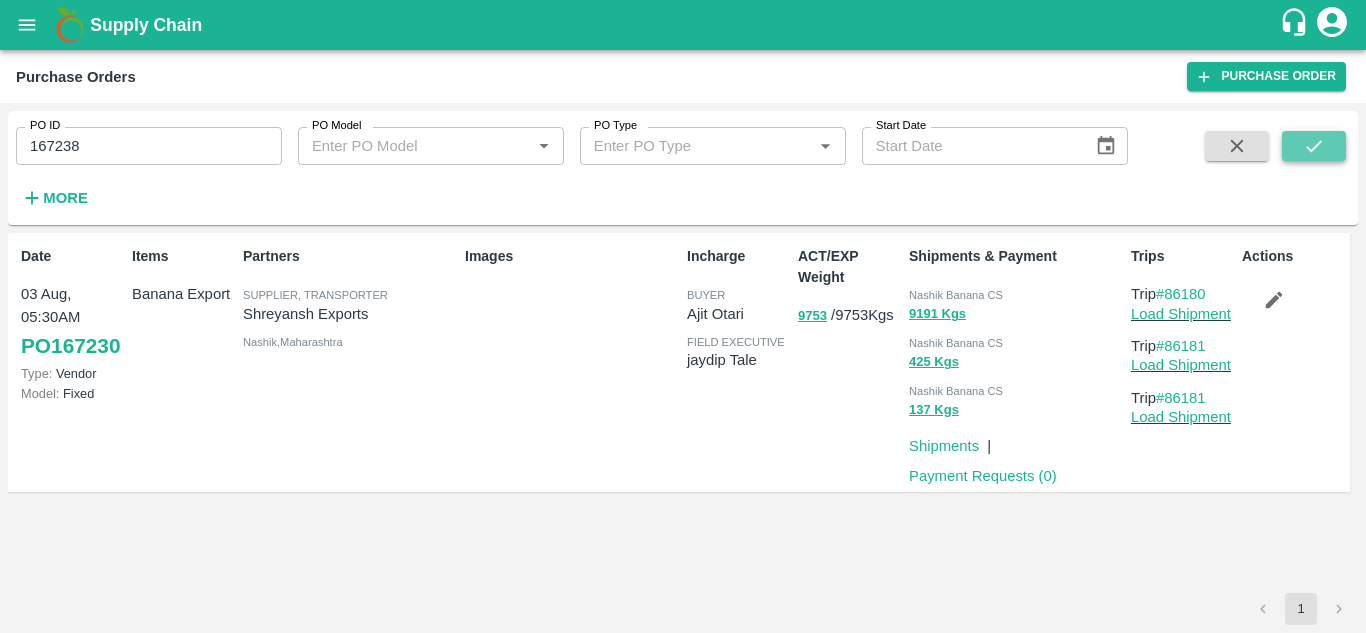 click at bounding box center [1314, 146] 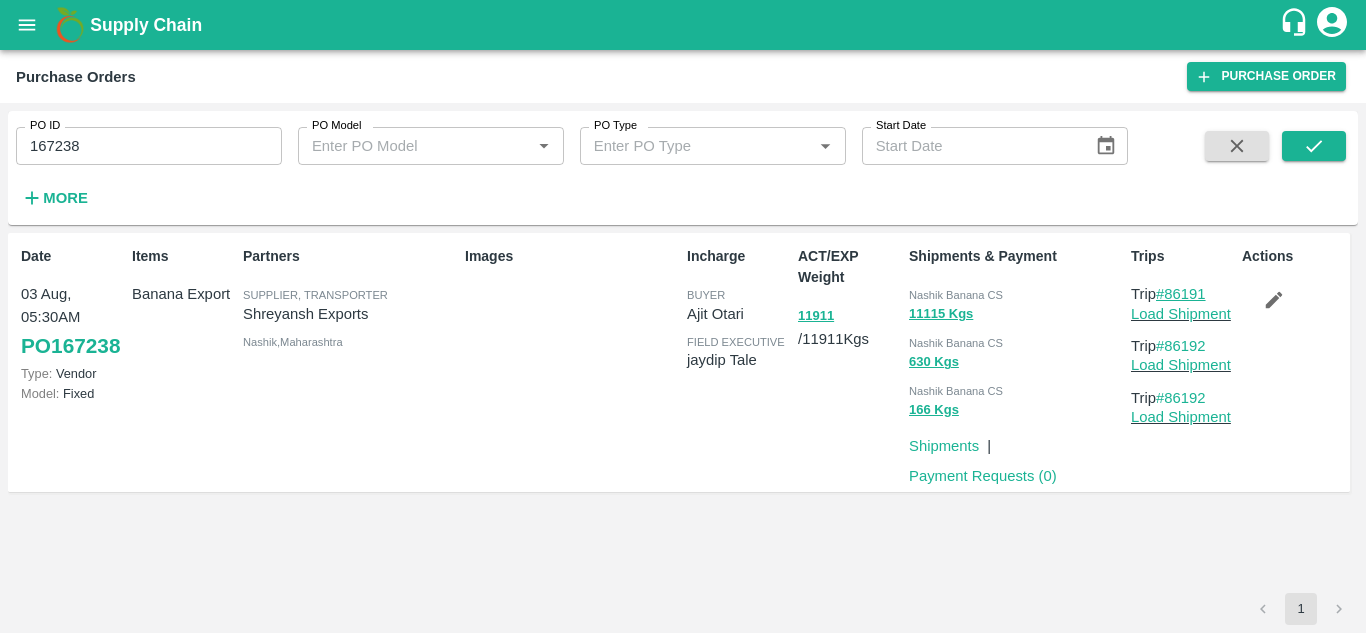 drag, startPoint x: 1214, startPoint y: 291, endPoint x: 1168, endPoint y: 286, distance: 46.270943 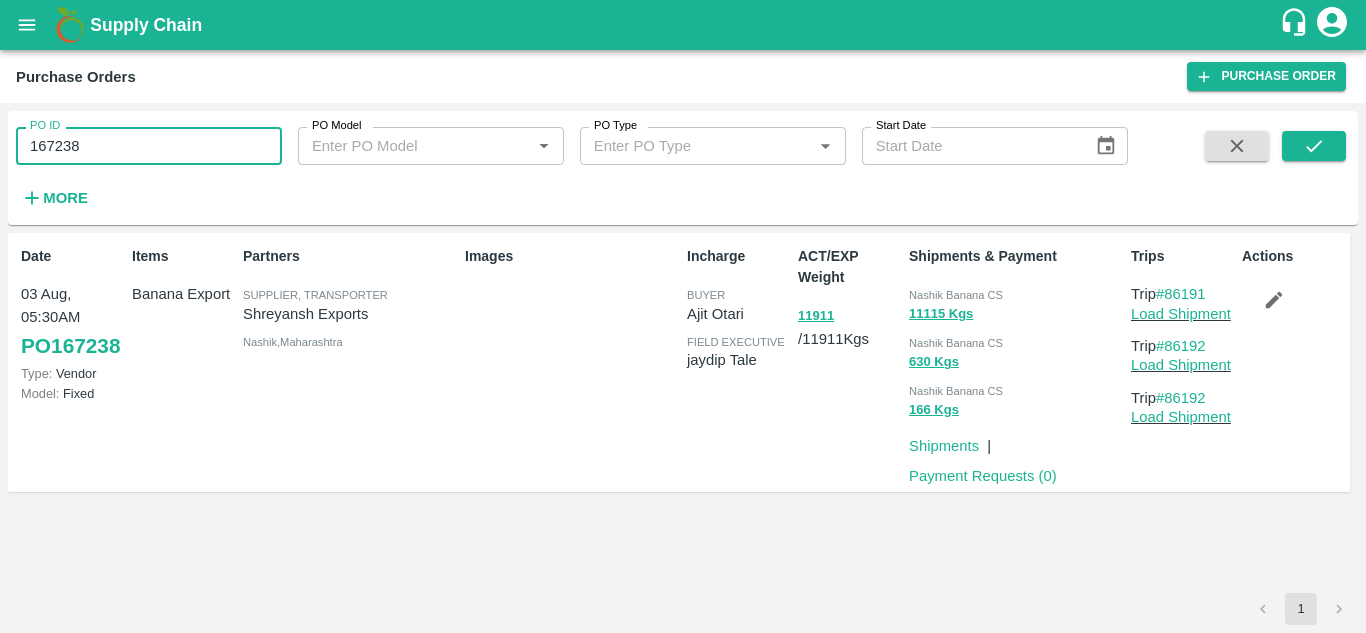 click on "167238" at bounding box center (149, 146) 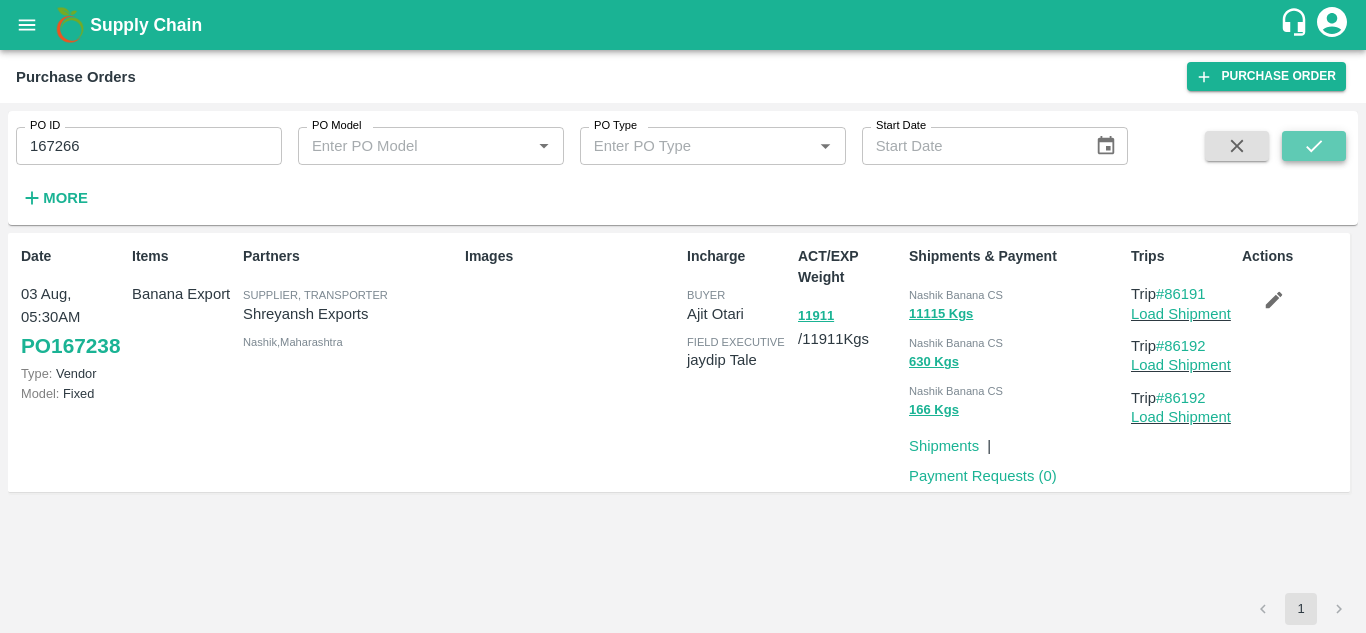 click at bounding box center [1314, 146] 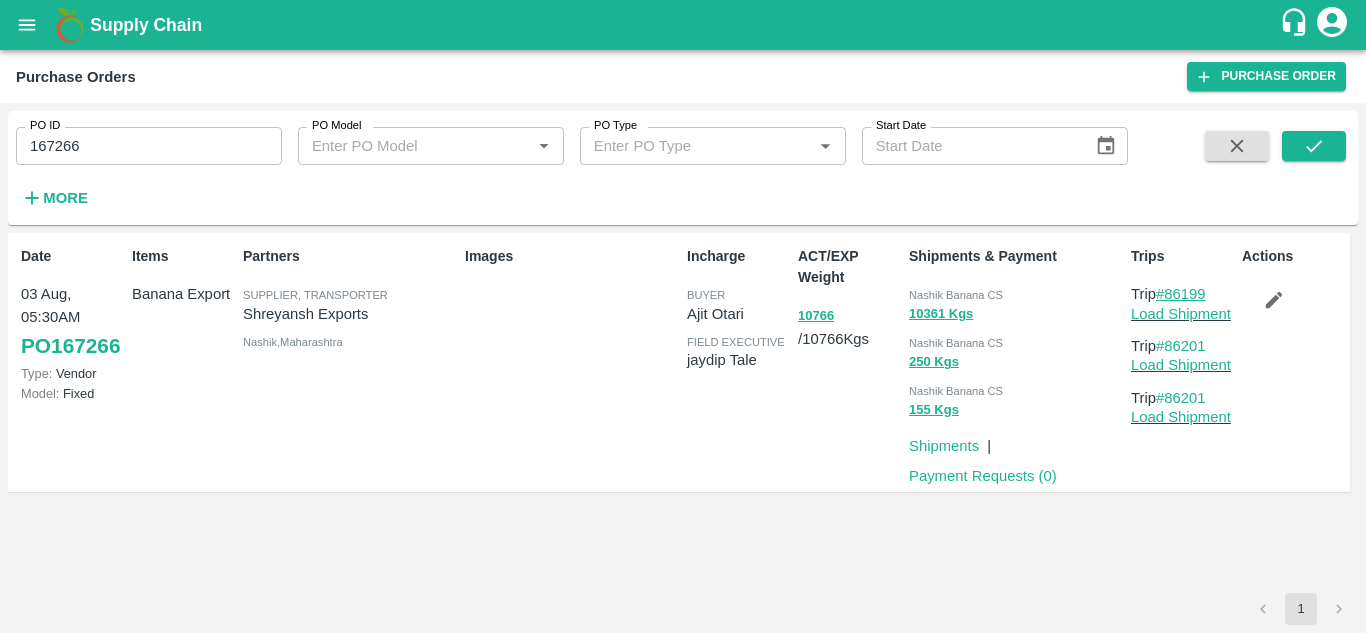 drag, startPoint x: 1211, startPoint y: 291, endPoint x: 1166, endPoint y: 293, distance: 45.044422 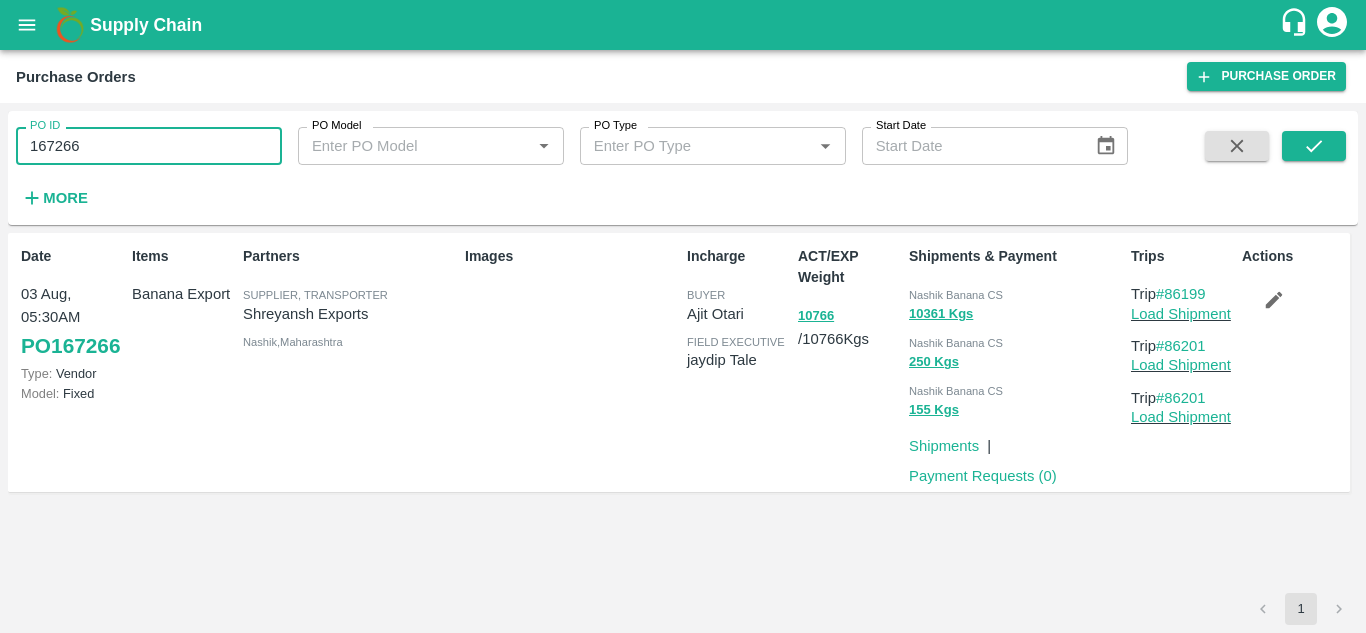 click on "167266" at bounding box center [149, 146] 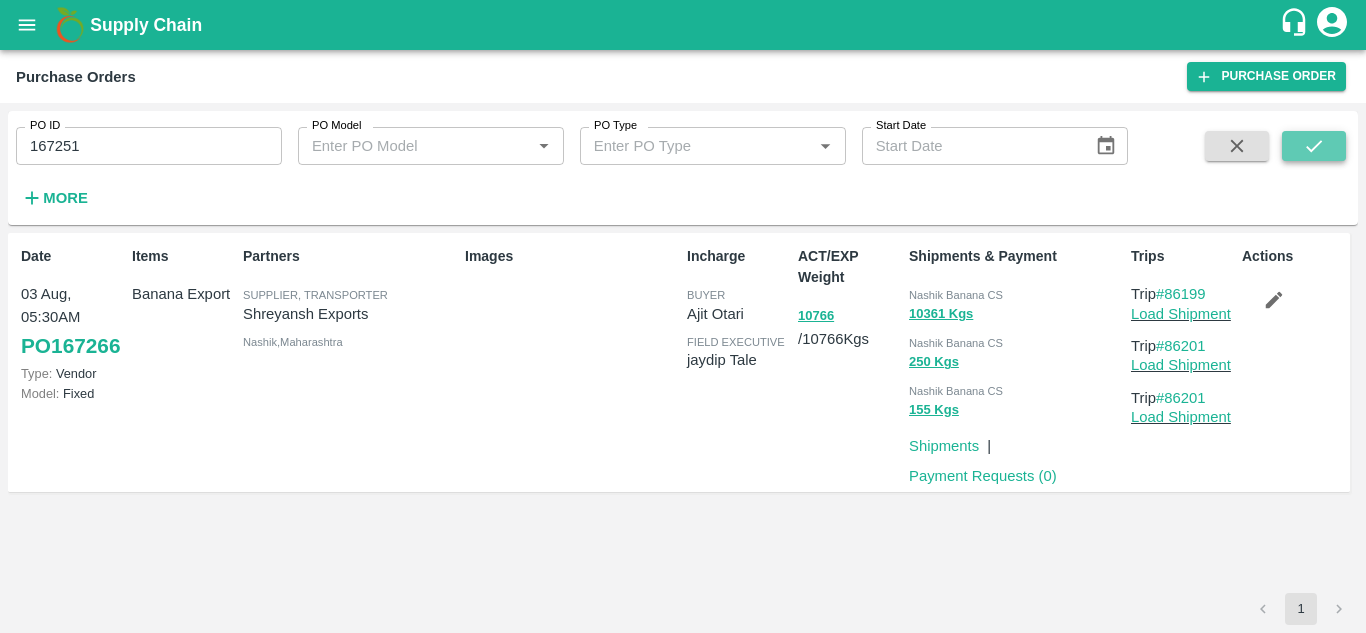click 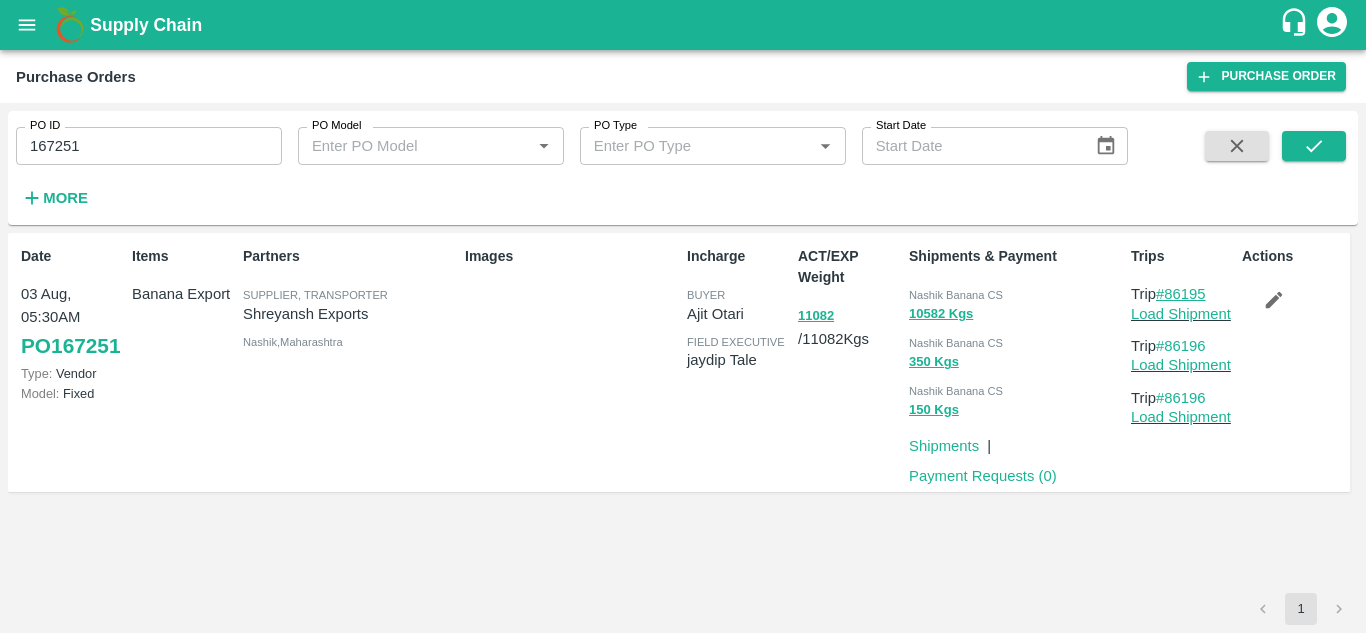 drag, startPoint x: 1213, startPoint y: 299, endPoint x: 1171, endPoint y: 291, distance: 42.755116 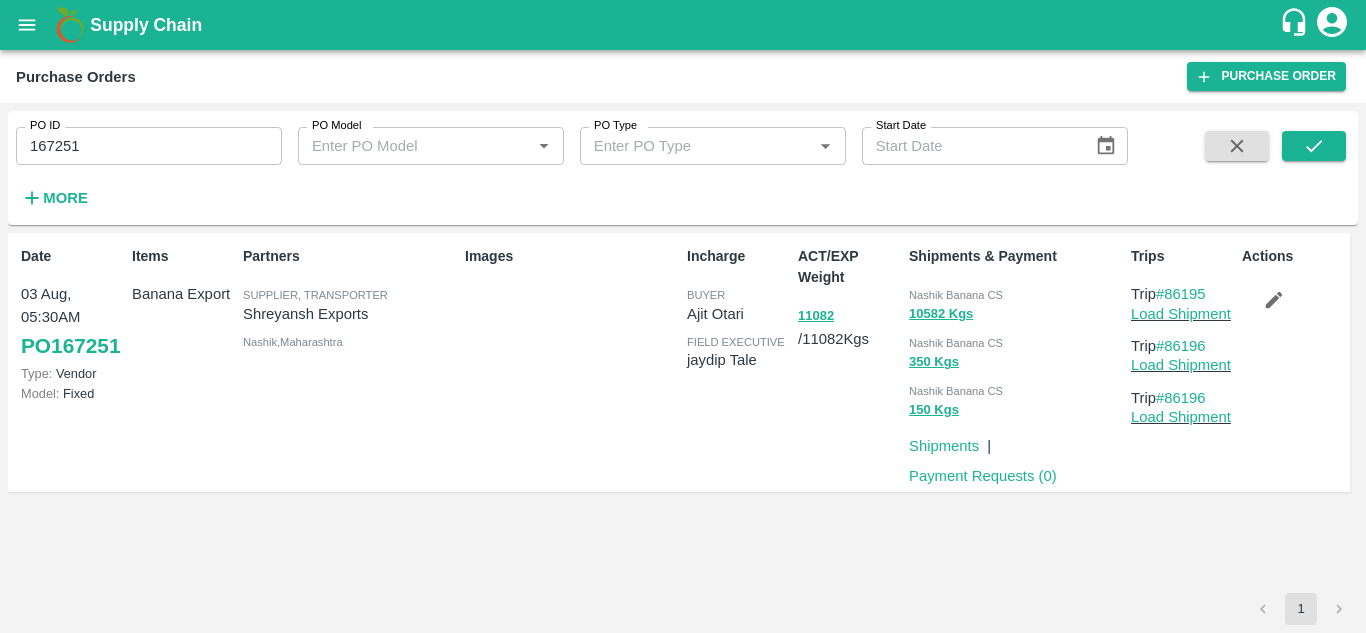 click on "167251" at bounding box center (149, 146) 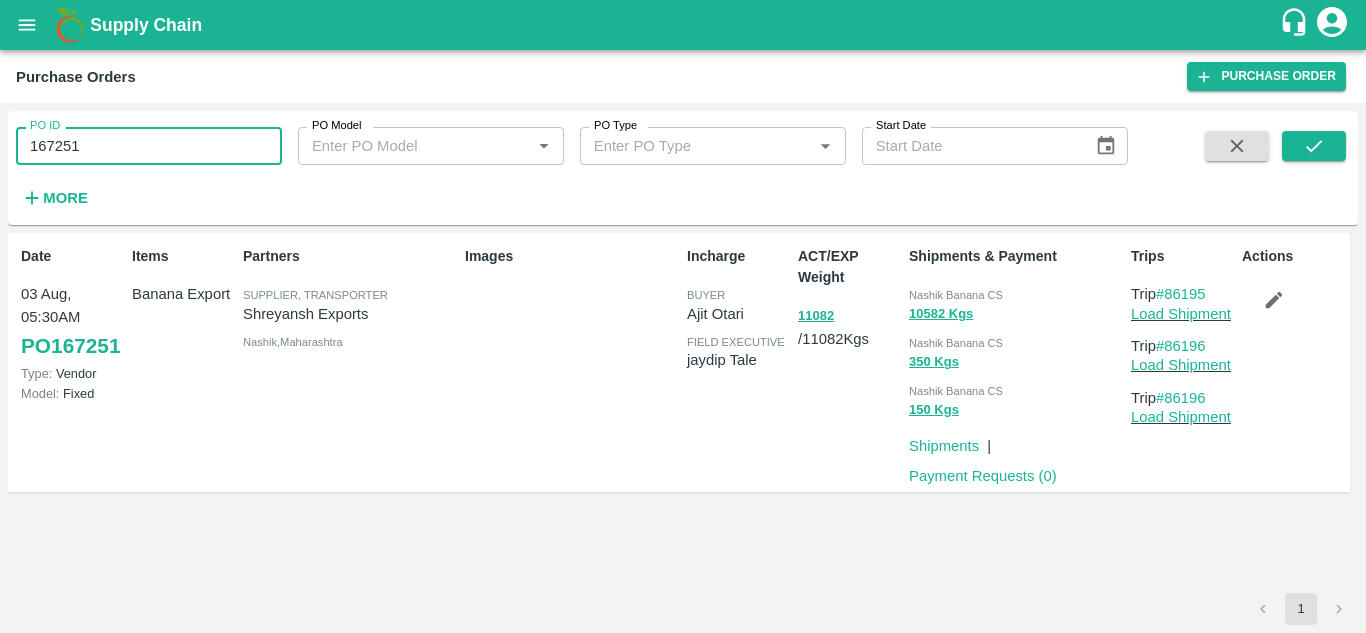 click on "167251" at bounding box center (149, 146) 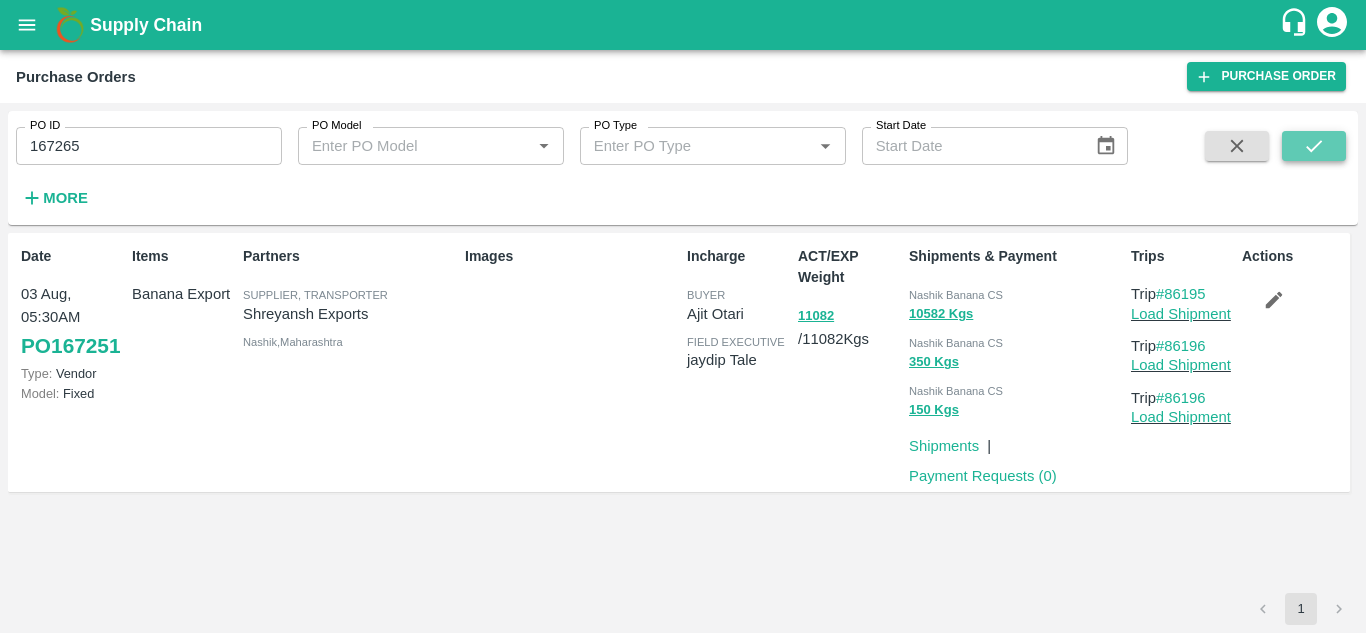 click 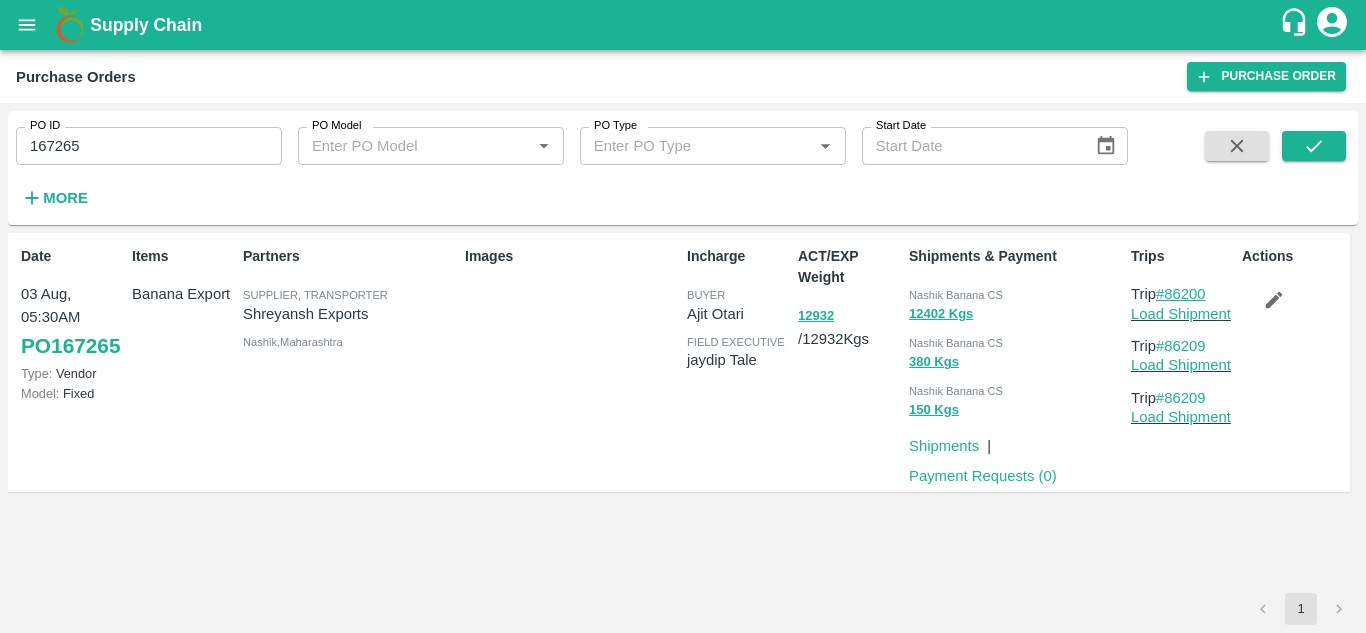 drag, startPoint x: 1219, startPoint y: 293, endPoint x: 1168, endPoint y: 294, distance: 51.009804 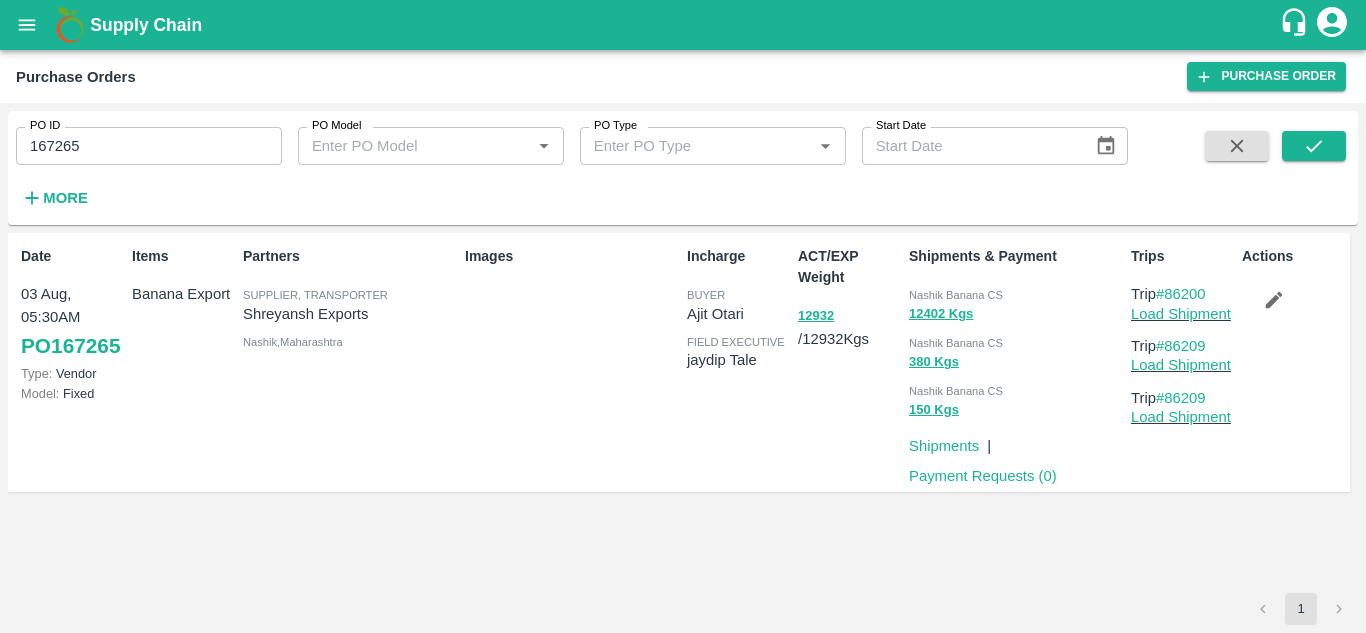 click on "167265" at bounding box center [149, 146] 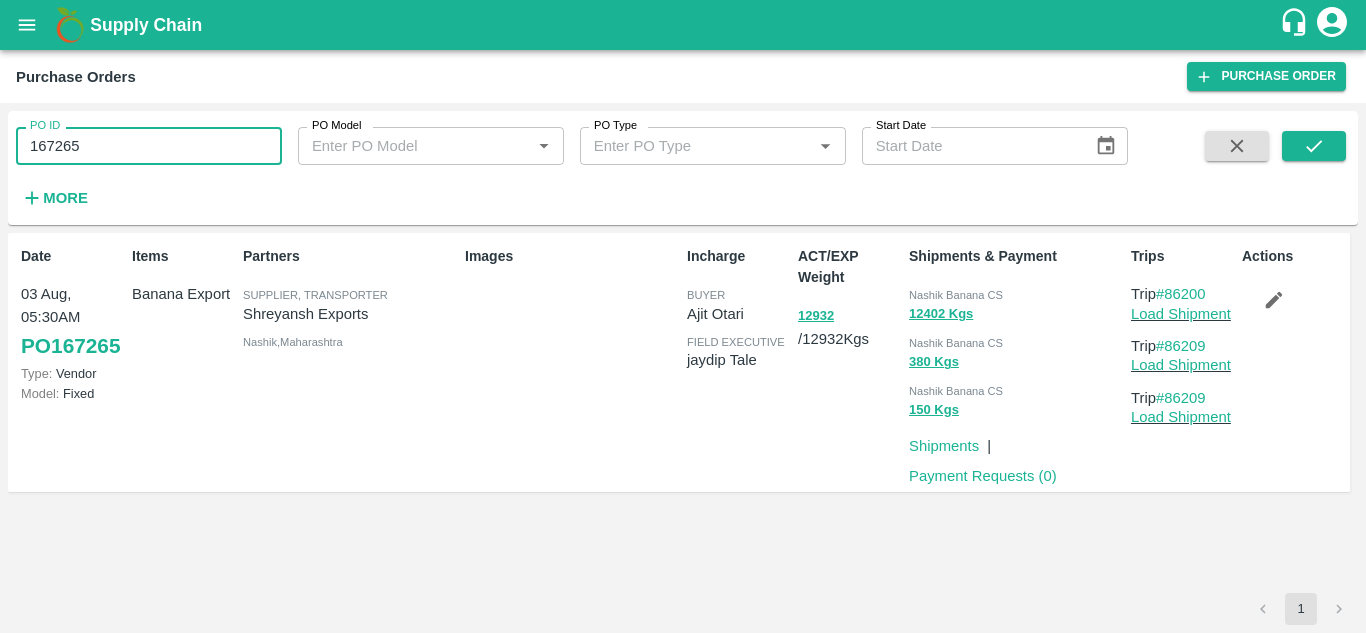 click on "167265" at bounding box center [149, 146] 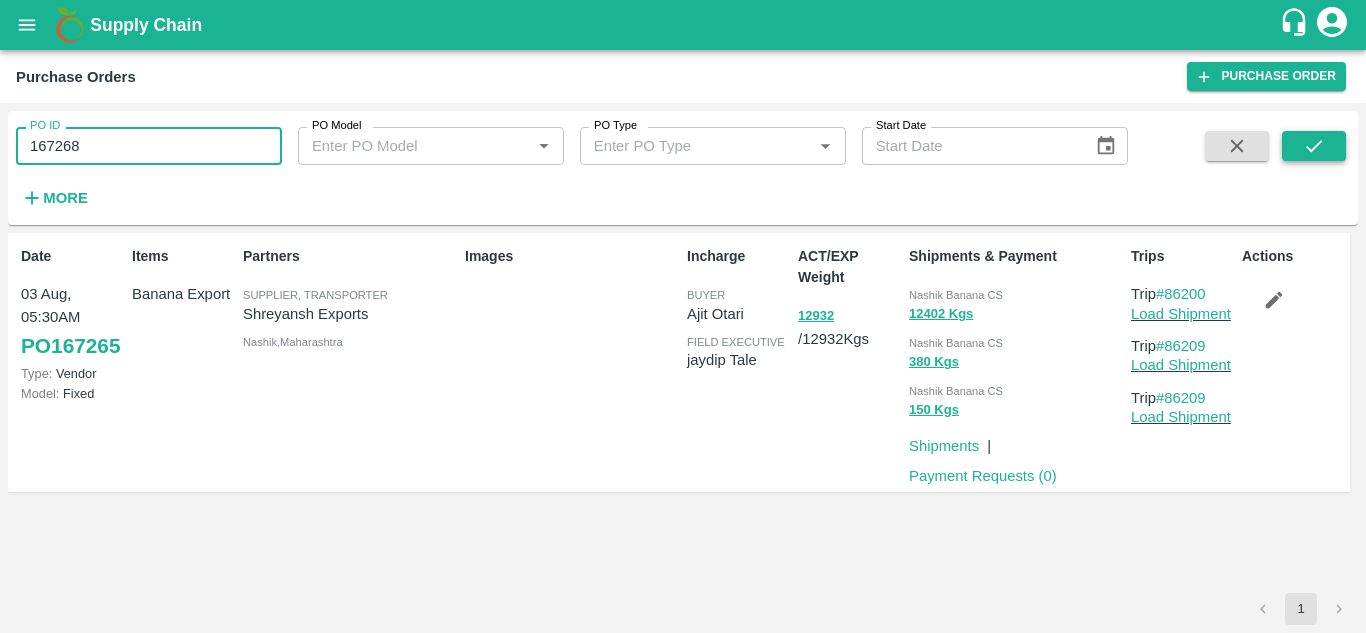 click 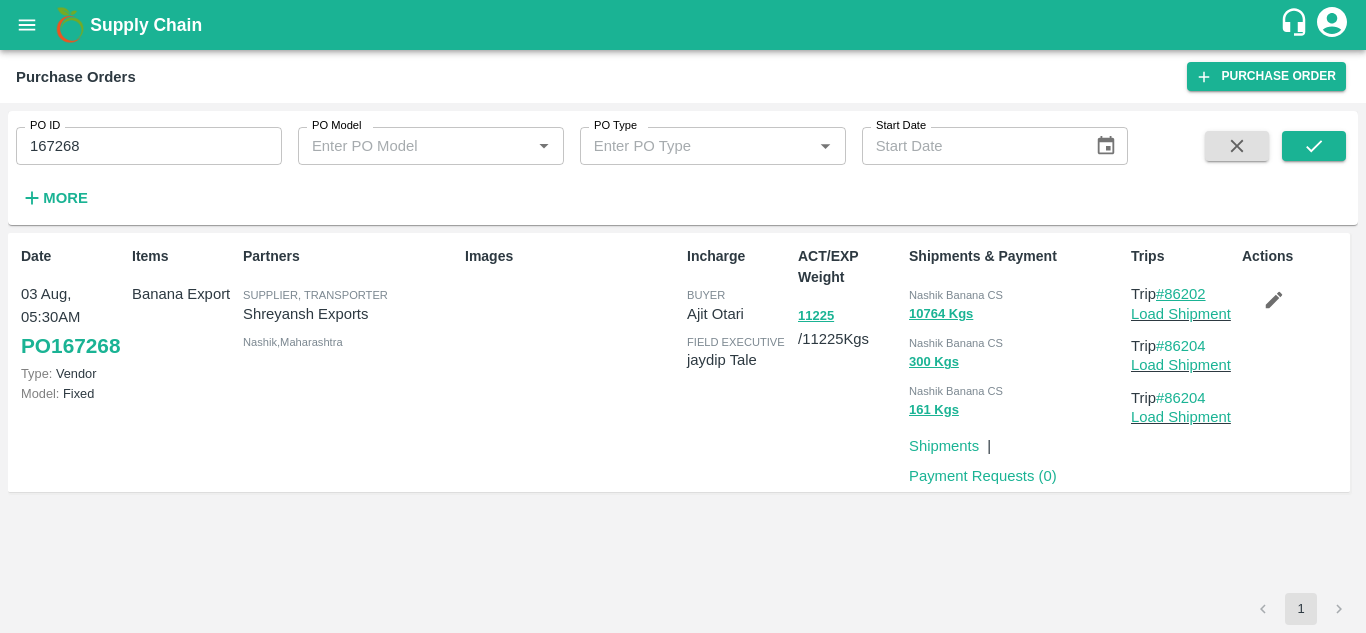 drag, startPoint x: 1214, startPoint y: 291, endPoint x: 1167, endPoint y: 295, distance: 47.169907 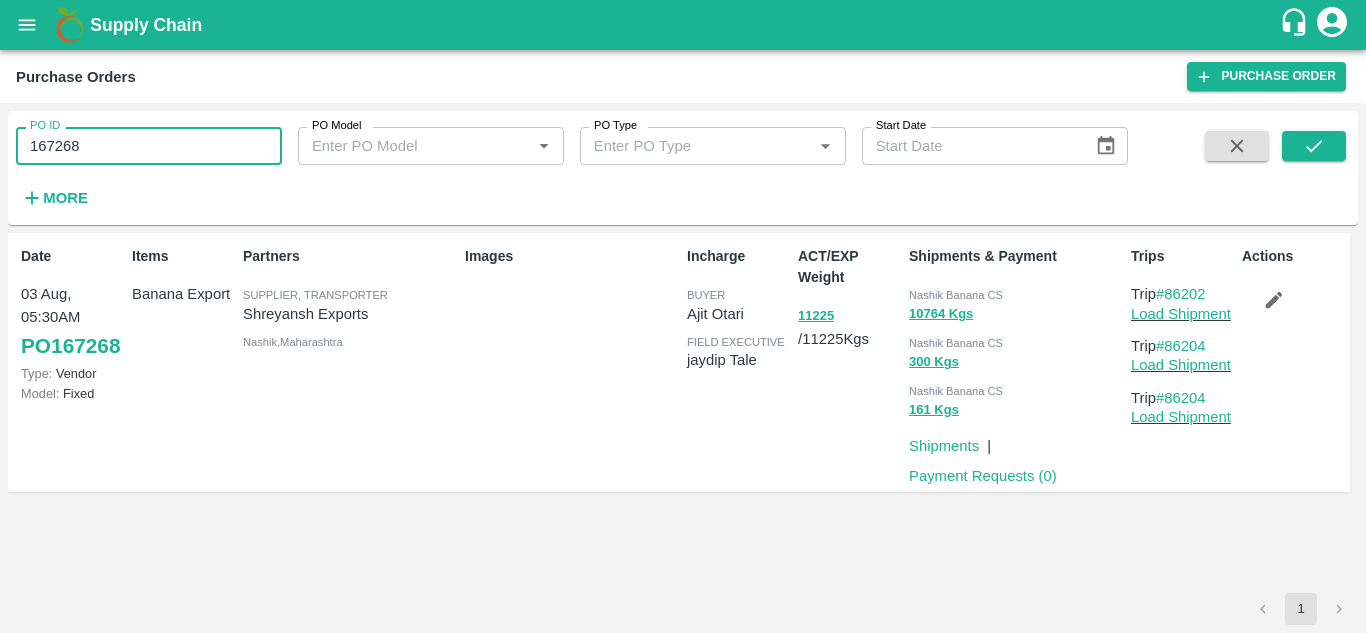 click on "167268" at bounding box center (149, 146) 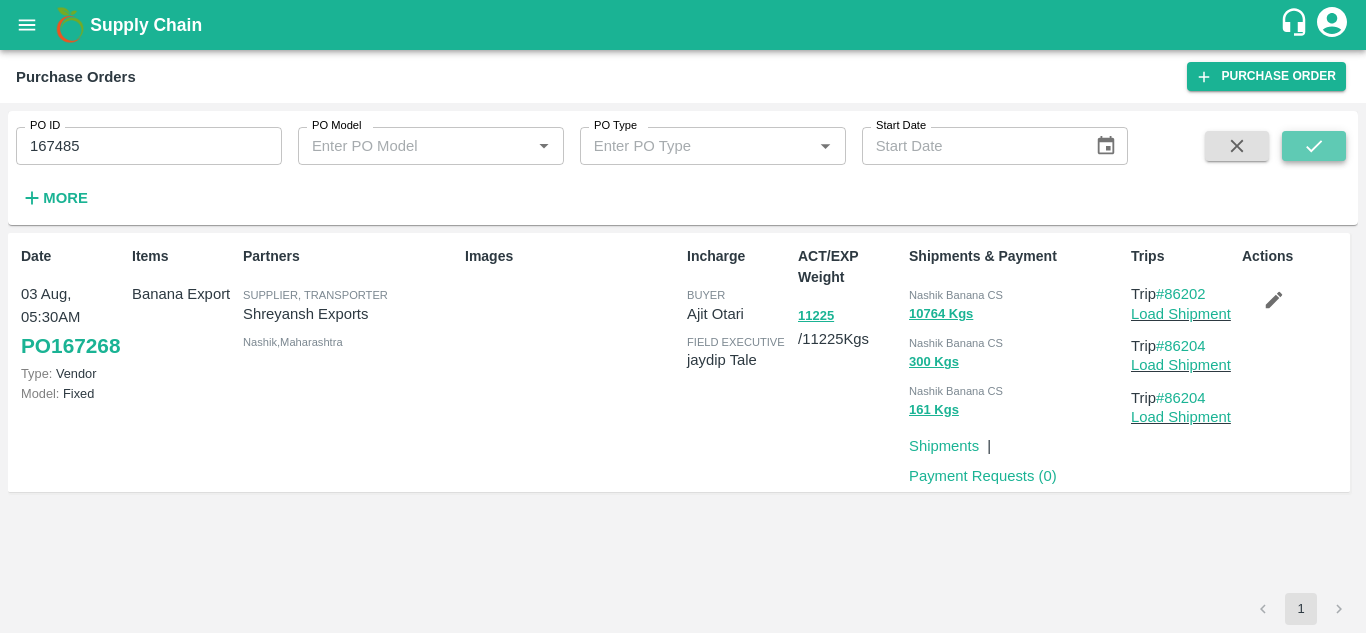 click 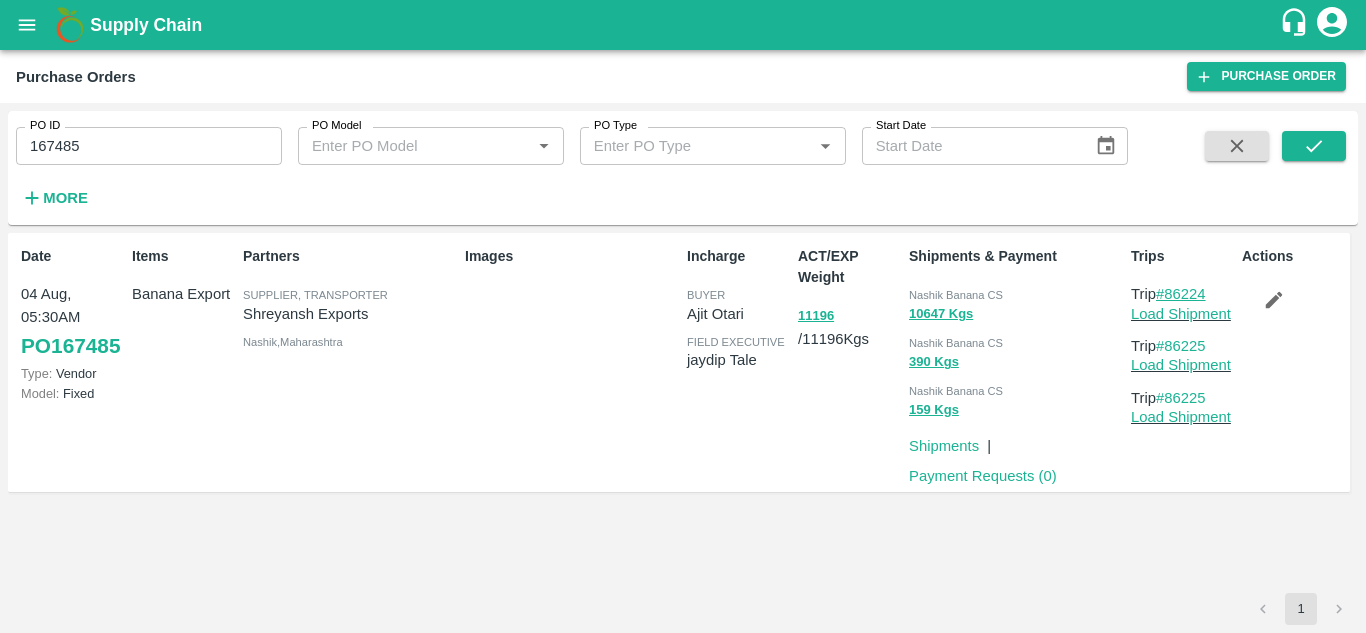 drag, startPoint x: 1217, startPoint y: 293, endPoint x: 1170, endPoint y: 295, distance: 47.042534 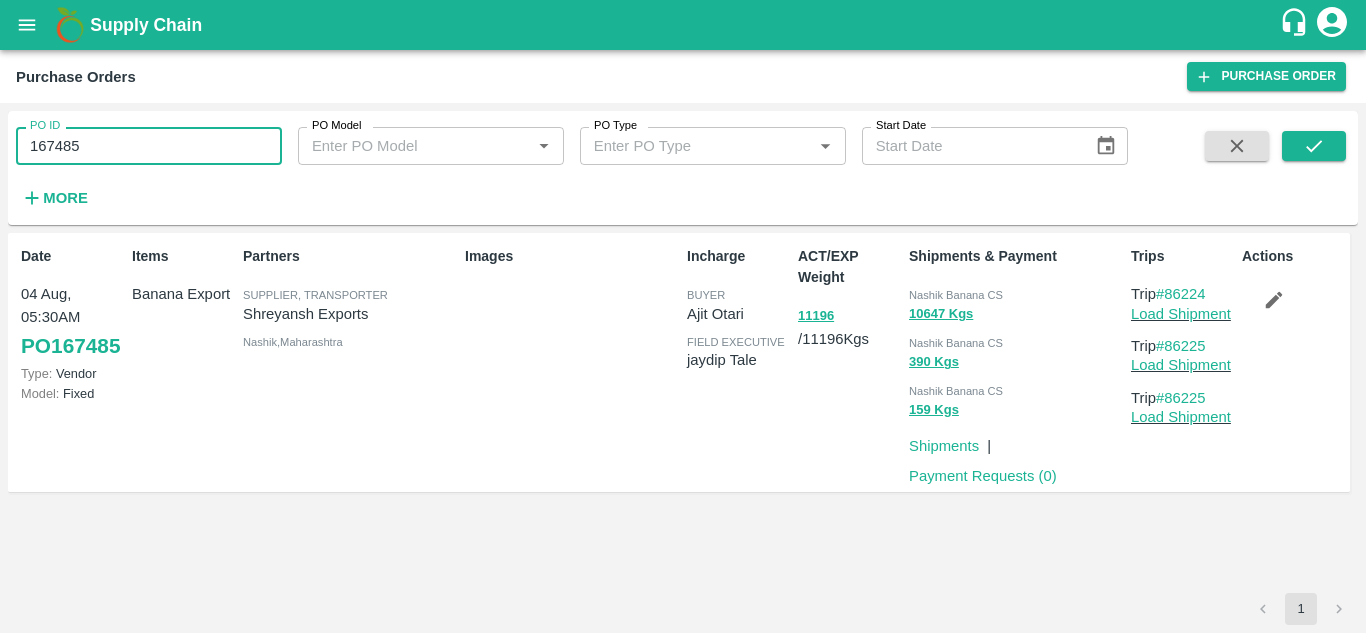 click on "167485" at bounding box center [149, 146] 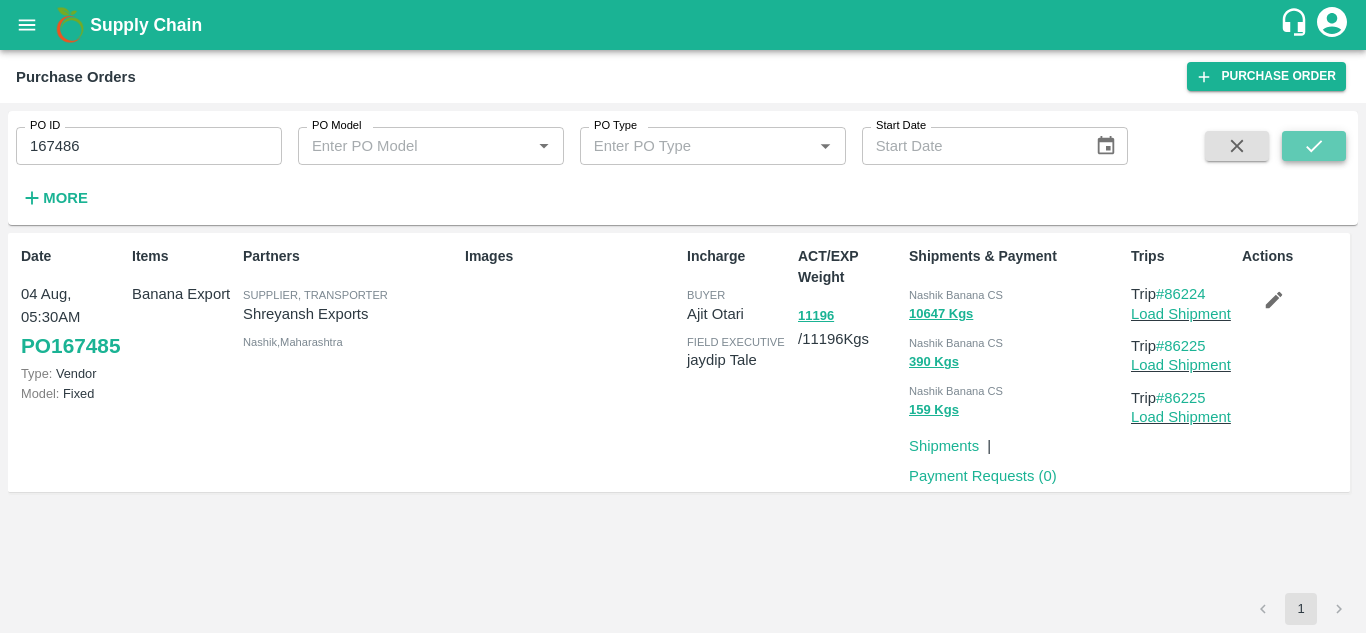click 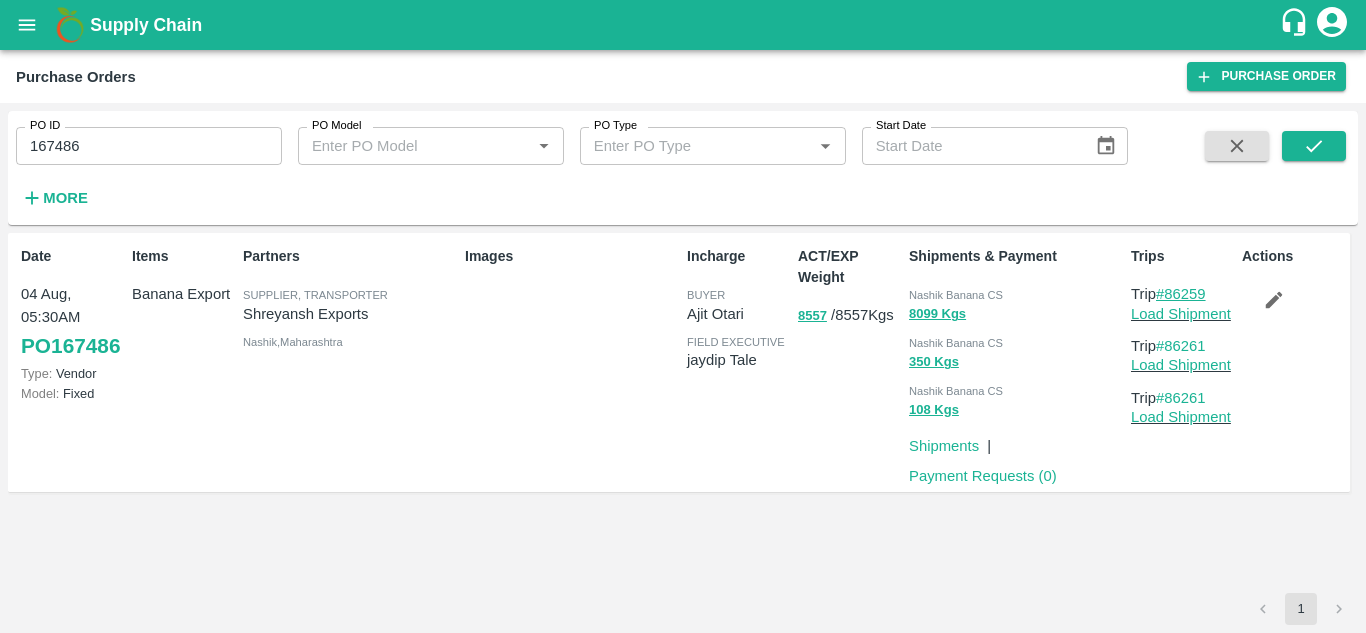 drag, startPoint x: 1212, startPoint y: 291, endPoint x: 1168, endPoint y: 288, distance: 44.102154 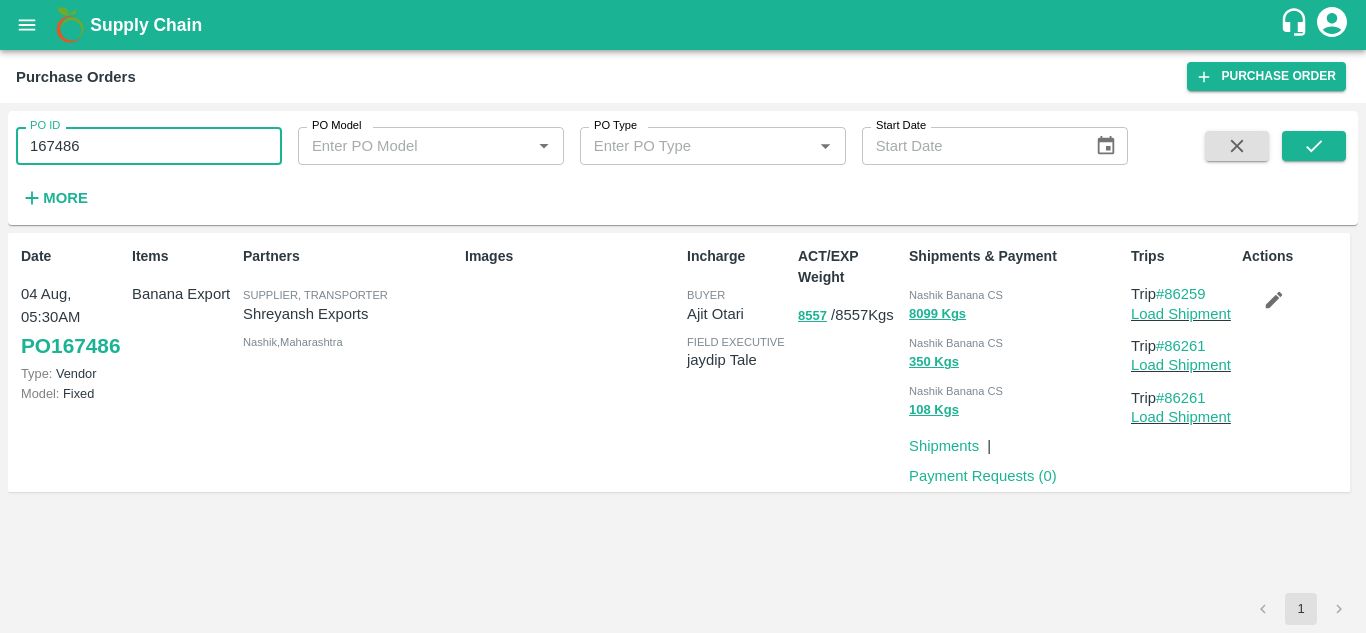 click on "167486" at bounding box center [149, 146] 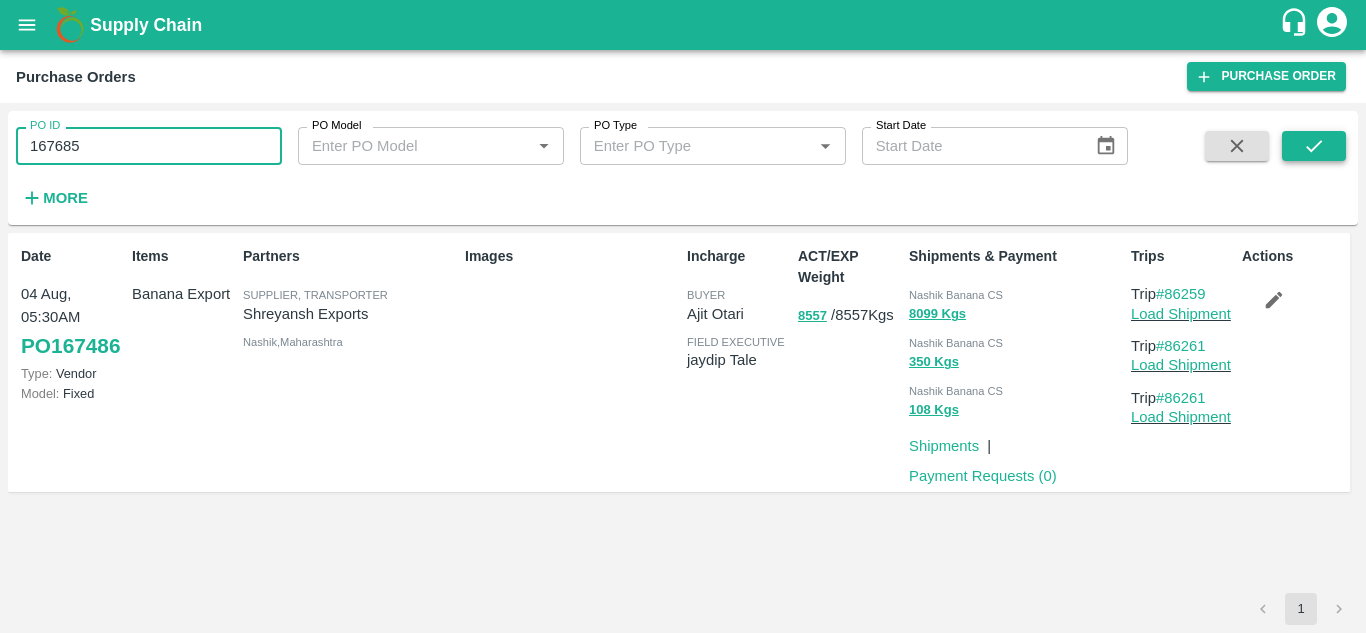 type on "167685" 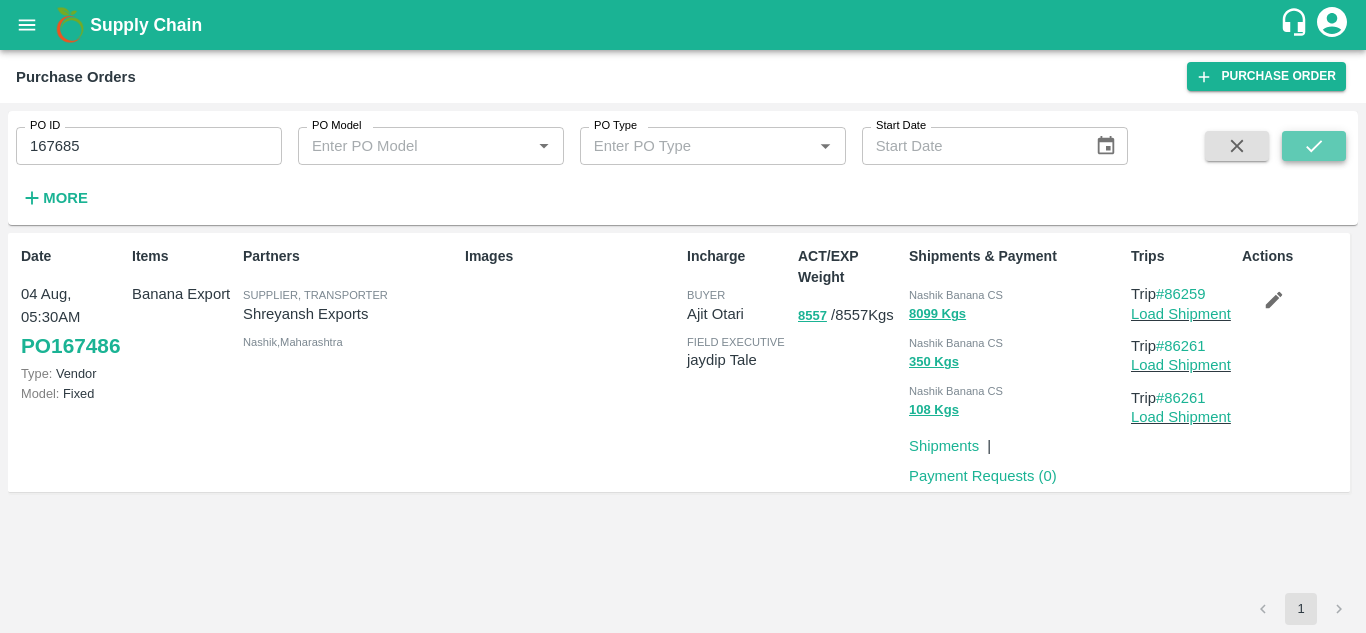 click at bounding box center [1314, 146] 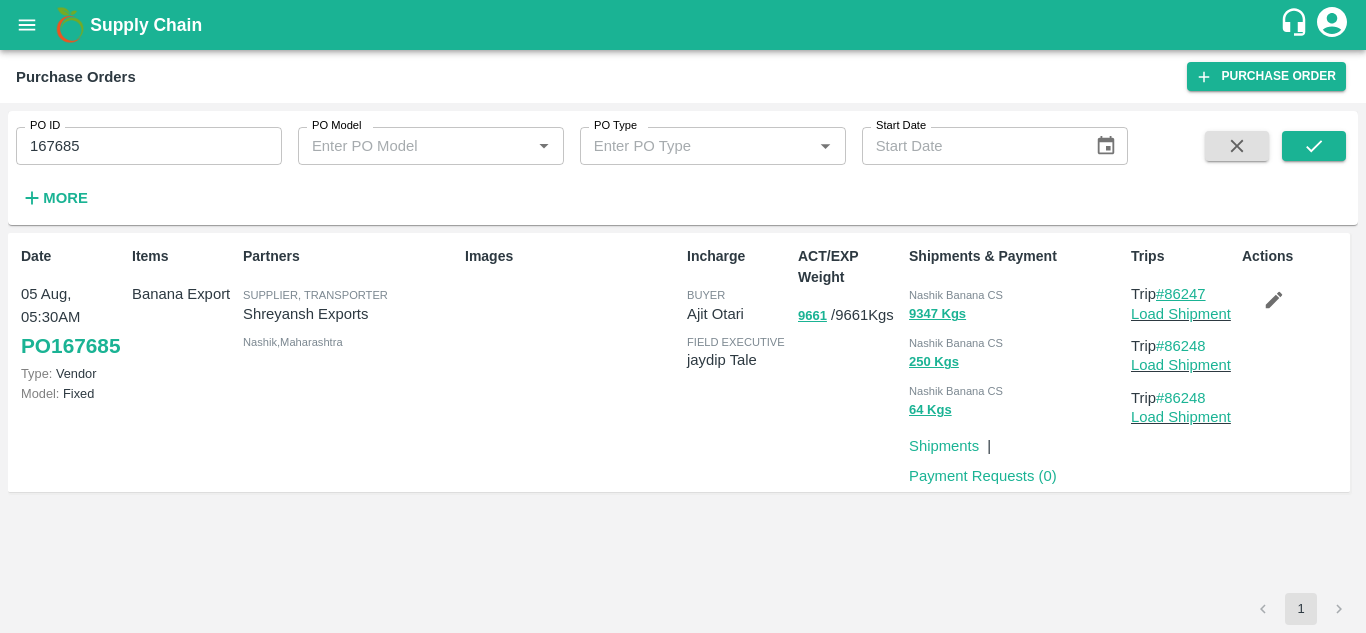 drag, startPoint x: 1218, startPoint y: 295, endPoint x: 1166, endPoint y: 291, distance: 52.153618 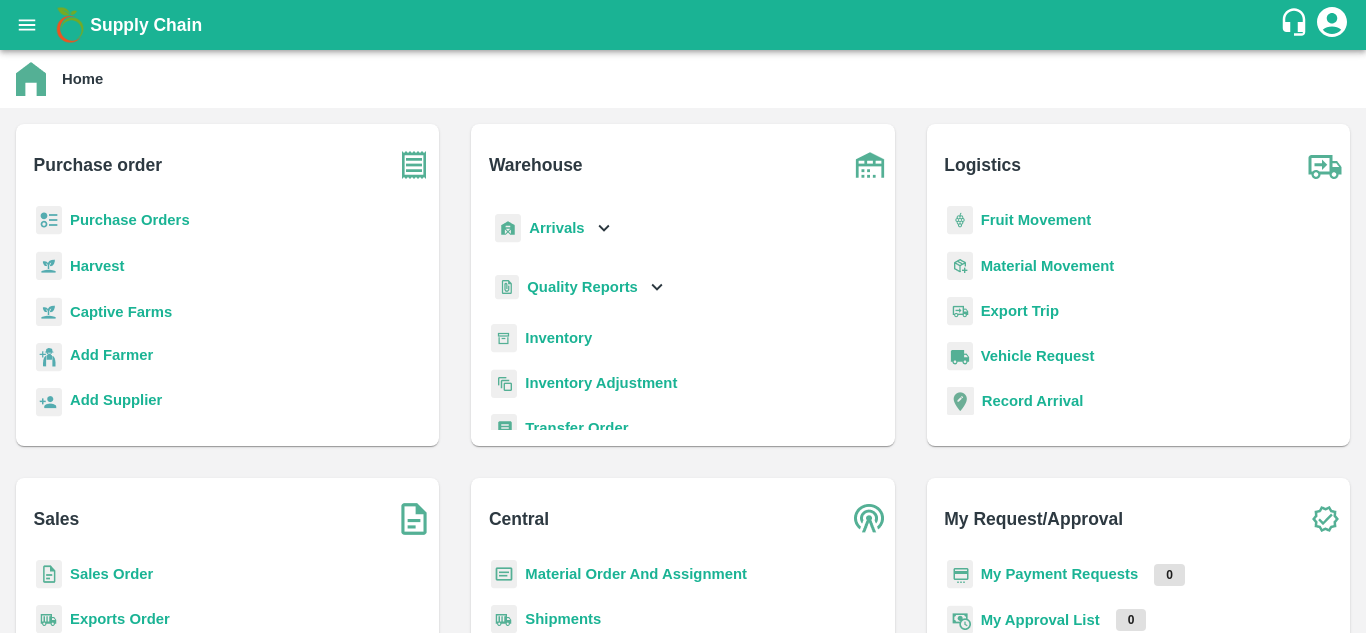 scroll, scrollTop: 0, scrollLeft: 0, axis: both 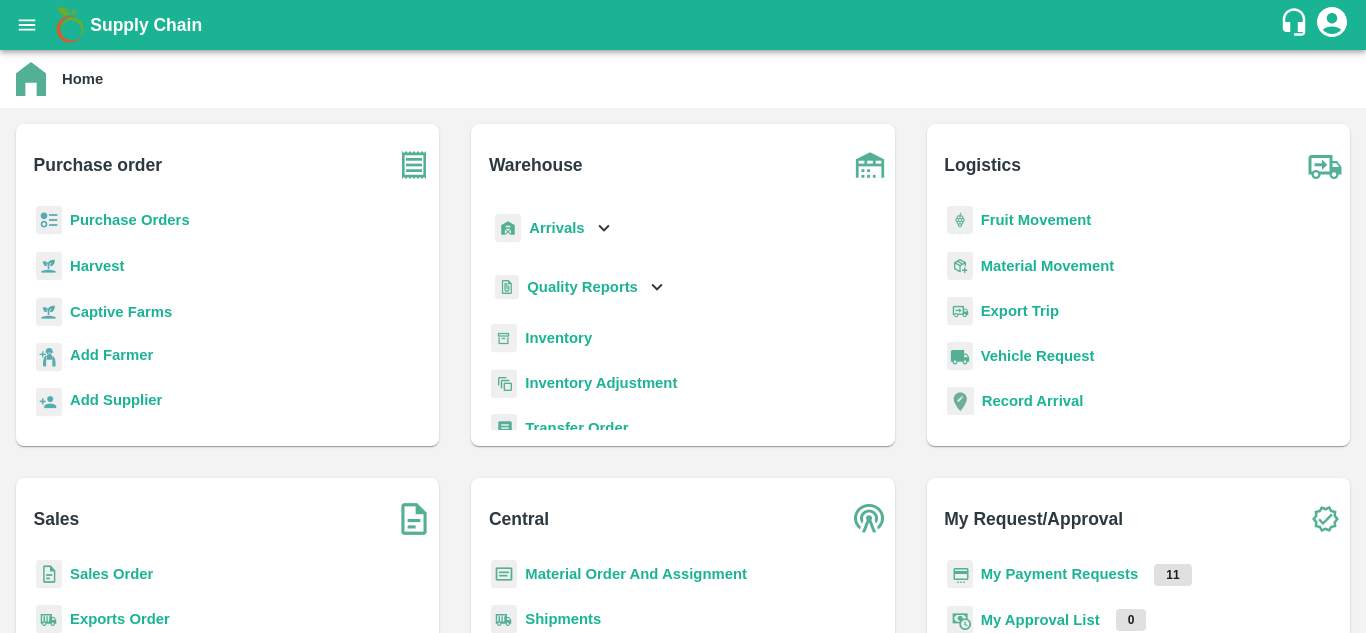click on "Fruit Movement" at bounding box center [1036, 220] 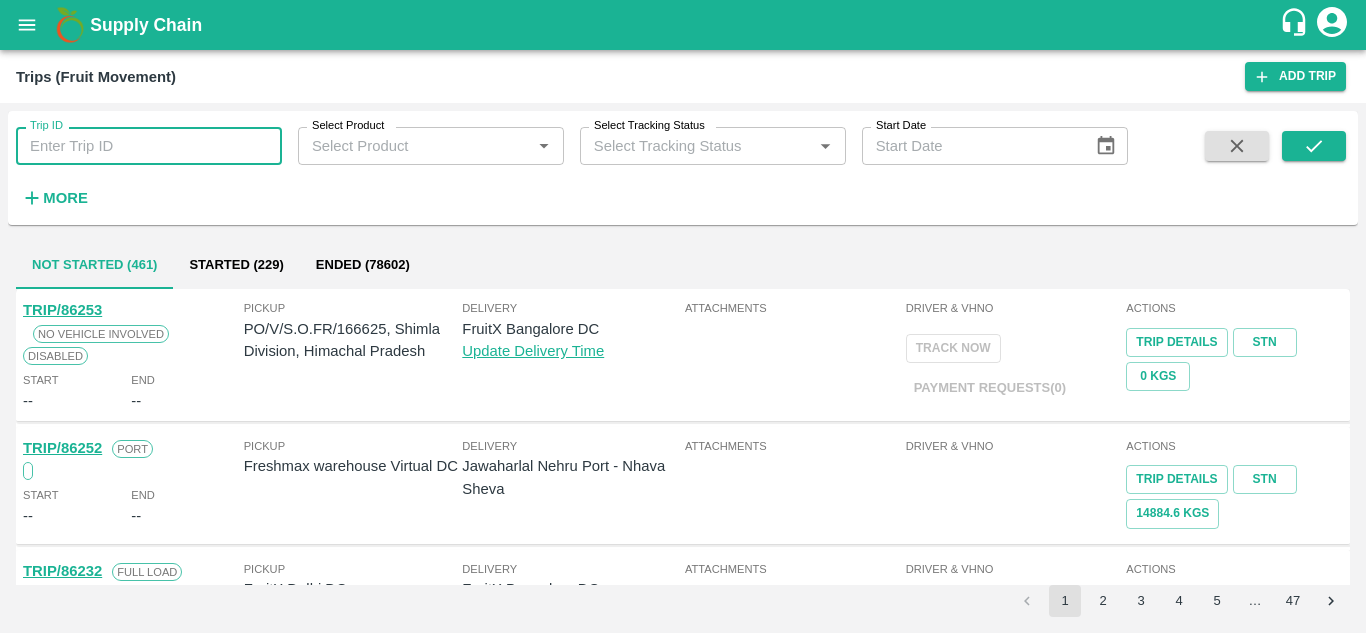 click on "Trip ID" at bounding box center (149, 146) 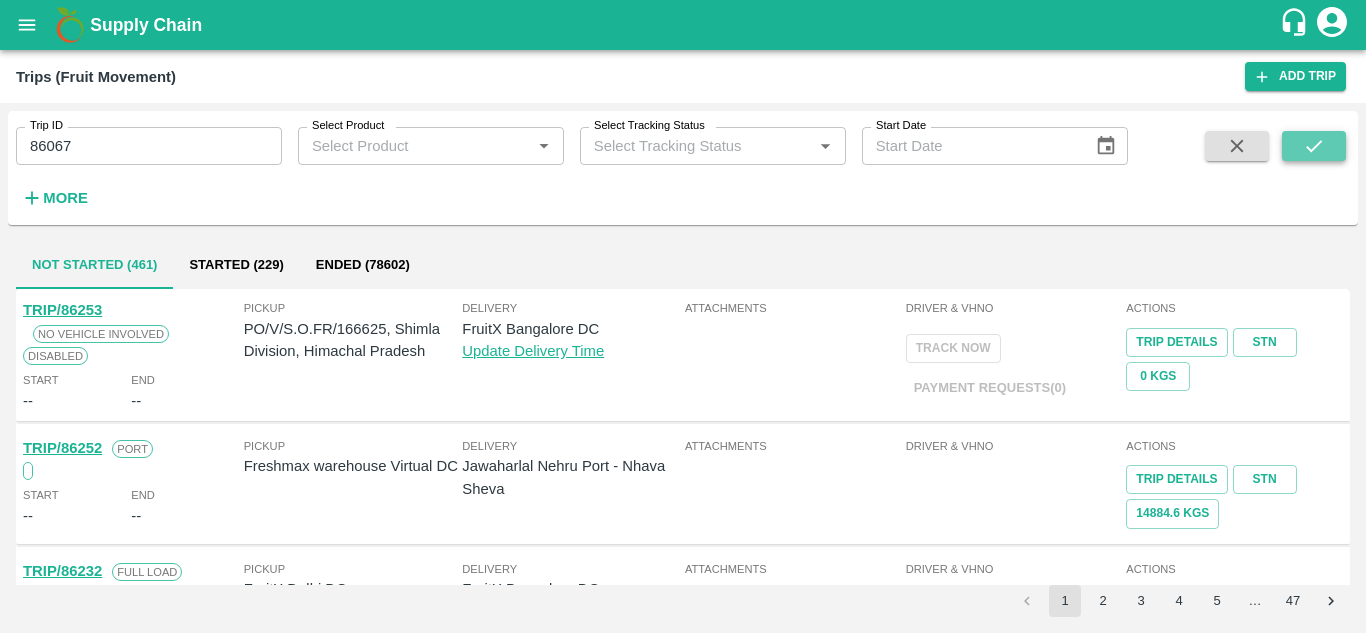 click 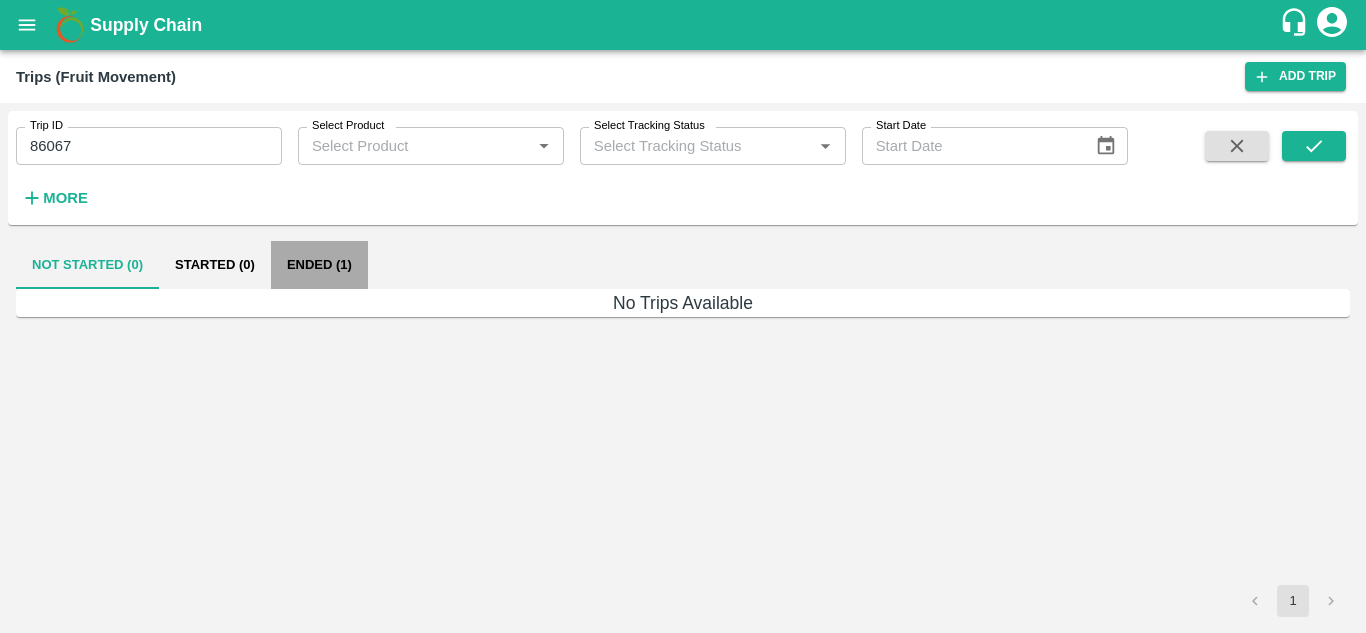 click on "Ended (1)" at bounding box center [319, 265] 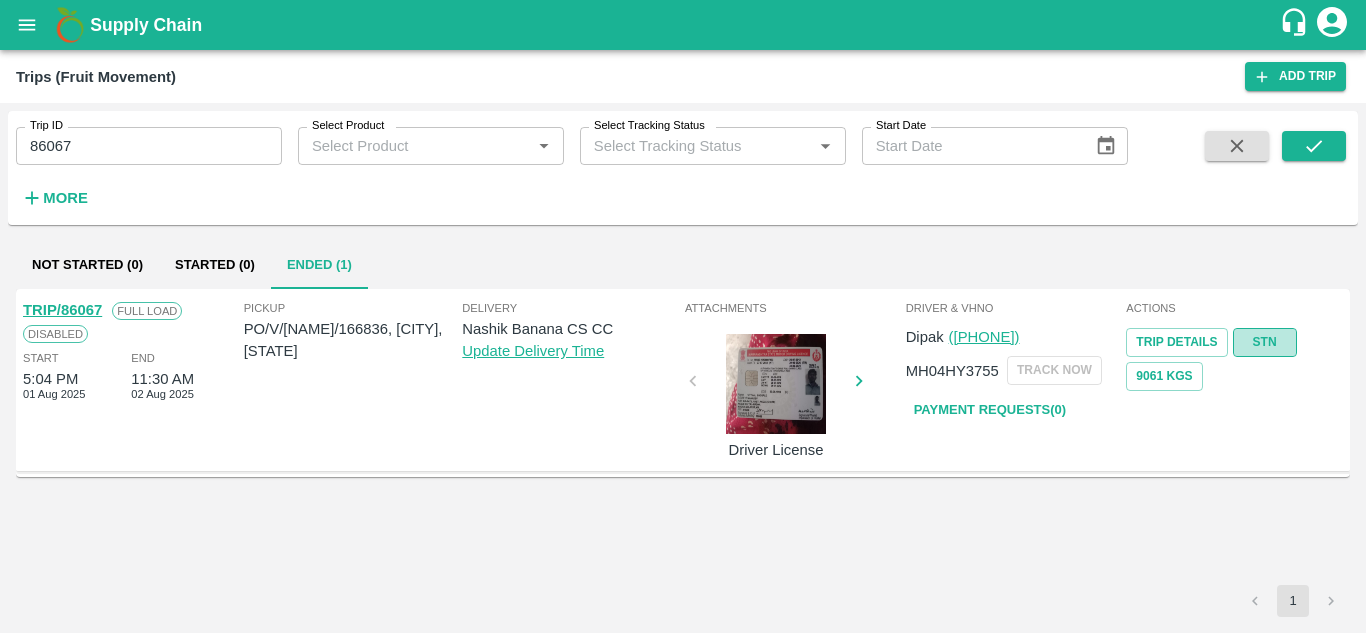 click on "STN" at bounding box center (1265, 342) 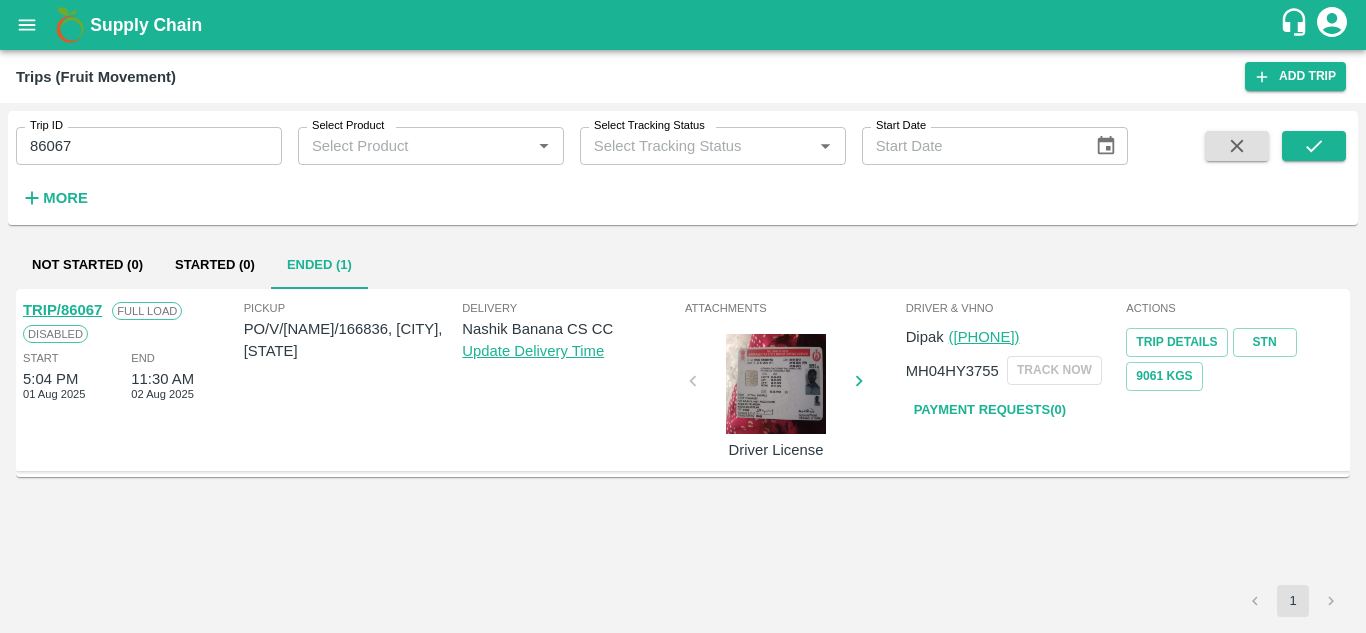 click on "86067" at bounding box center [149, 146] 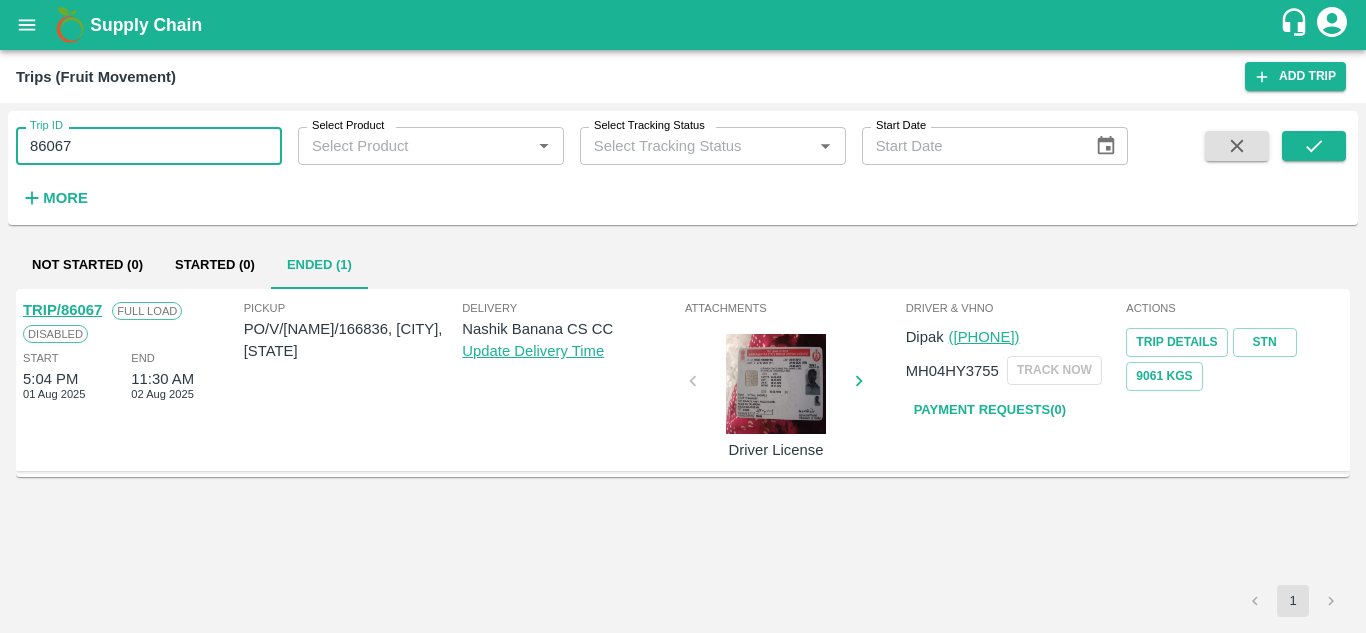 click on "86067" at bounding box center [149, 146] 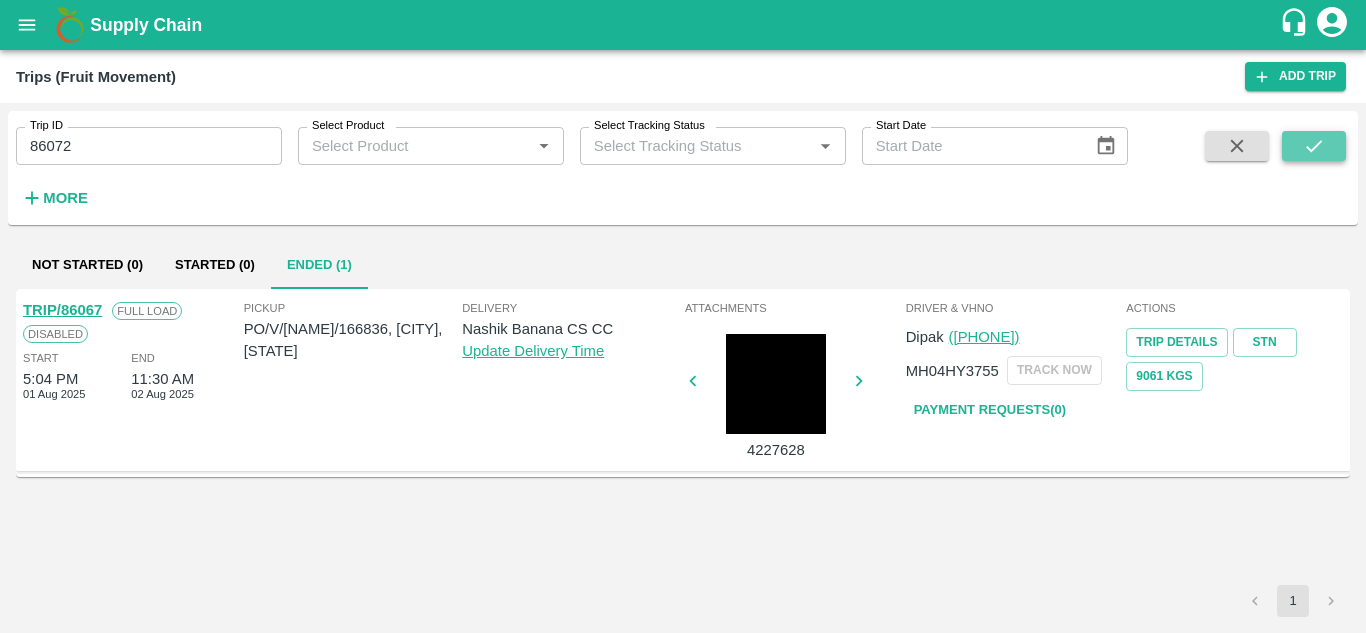 click 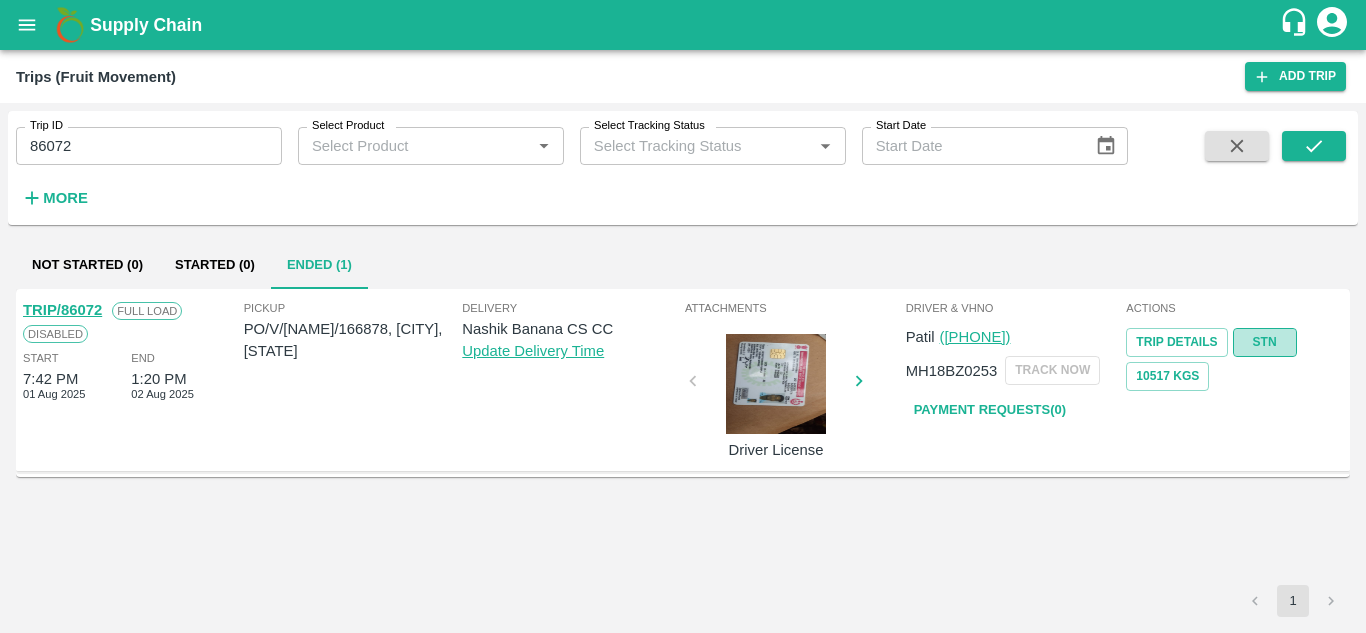 click on "STN" at bounding box center (1265, 342) 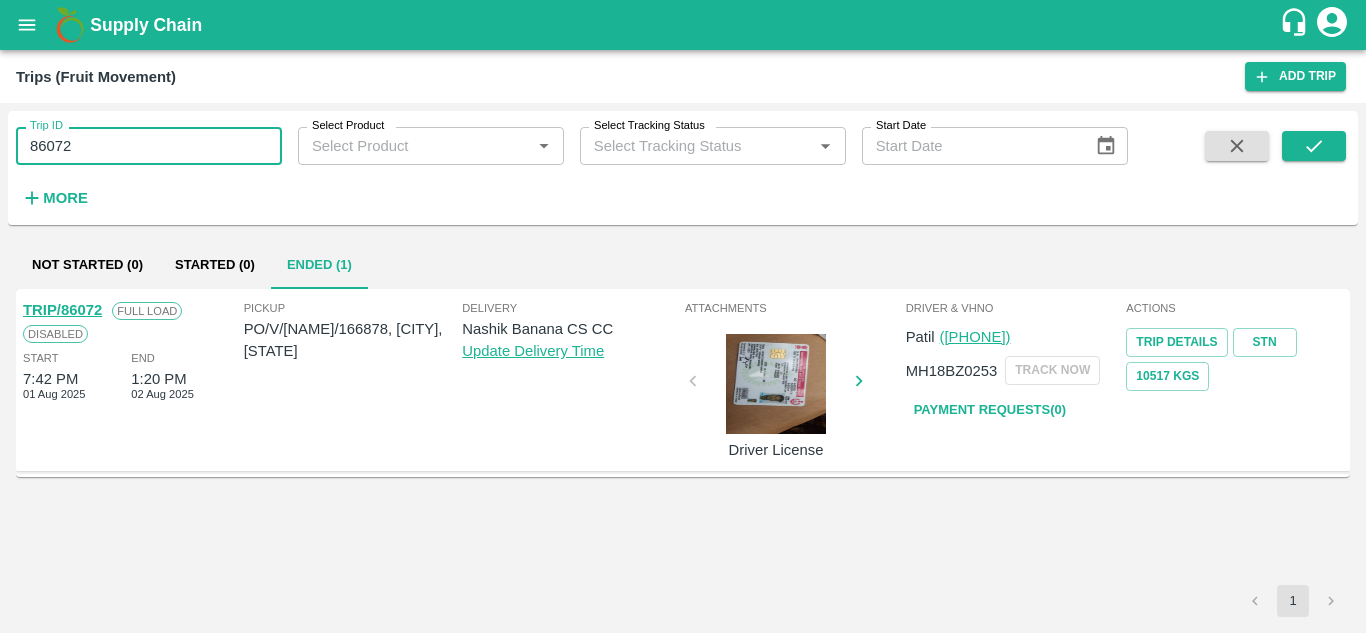 click on "86072" at bounding box center (149, 146) 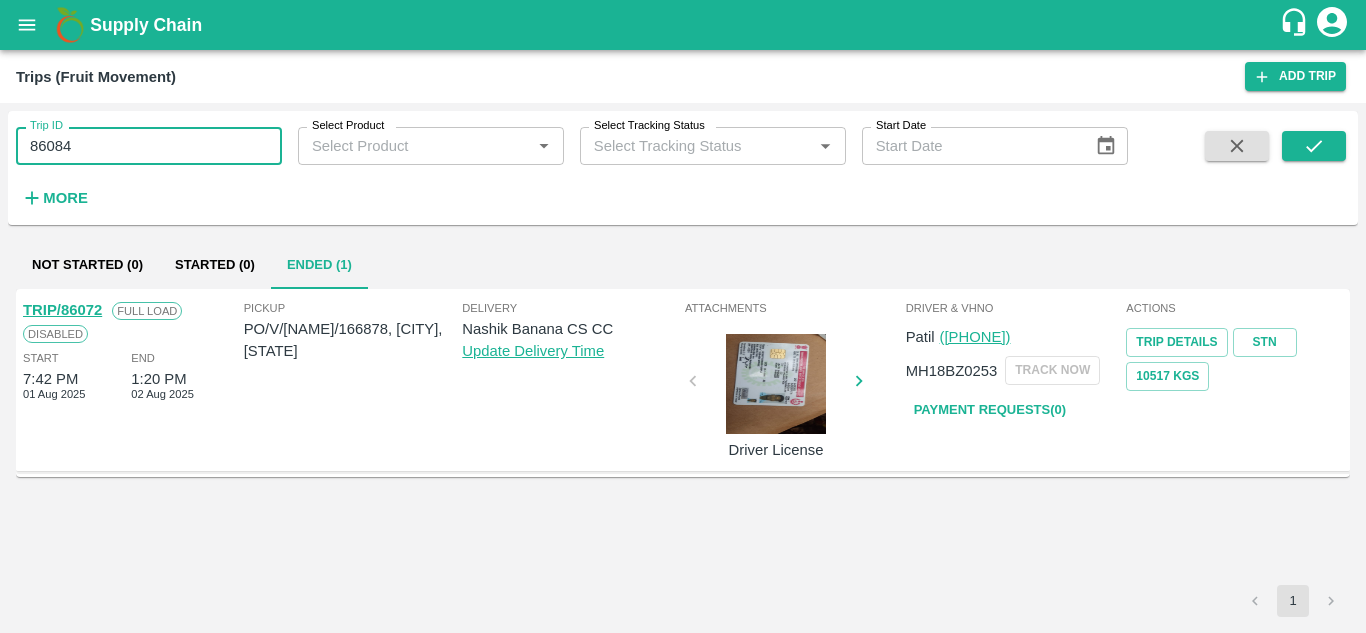 click on "86084" at bounding box center (149, 146) 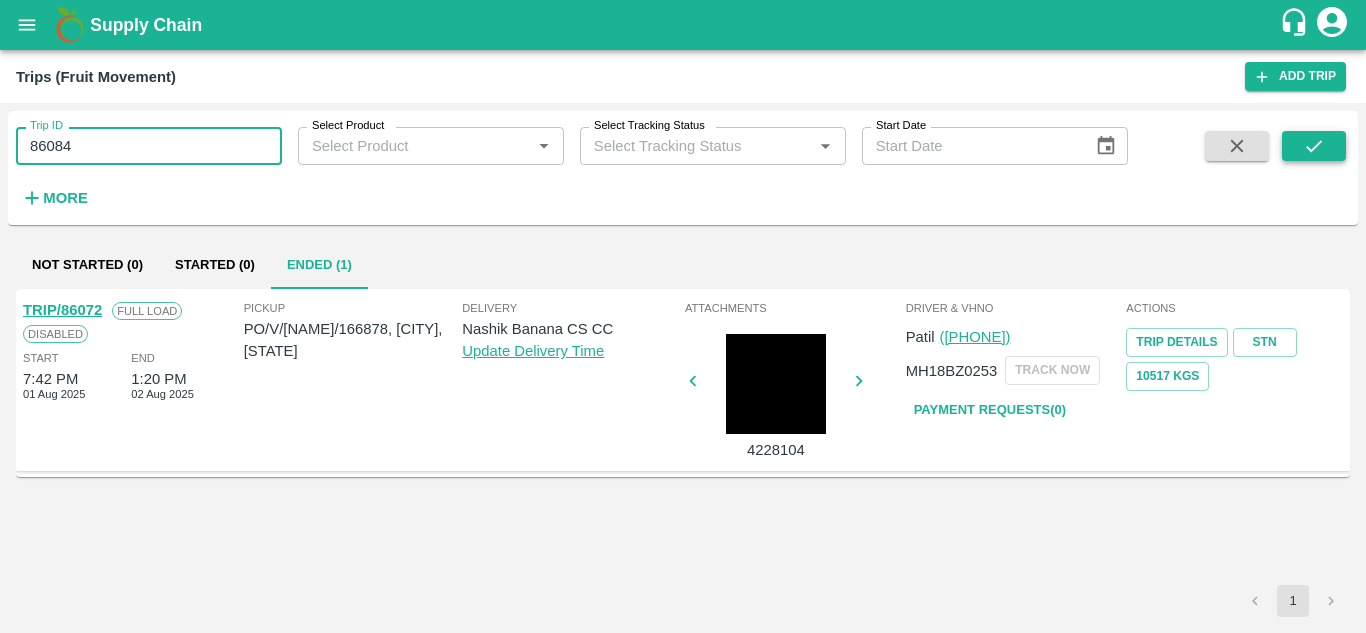 click 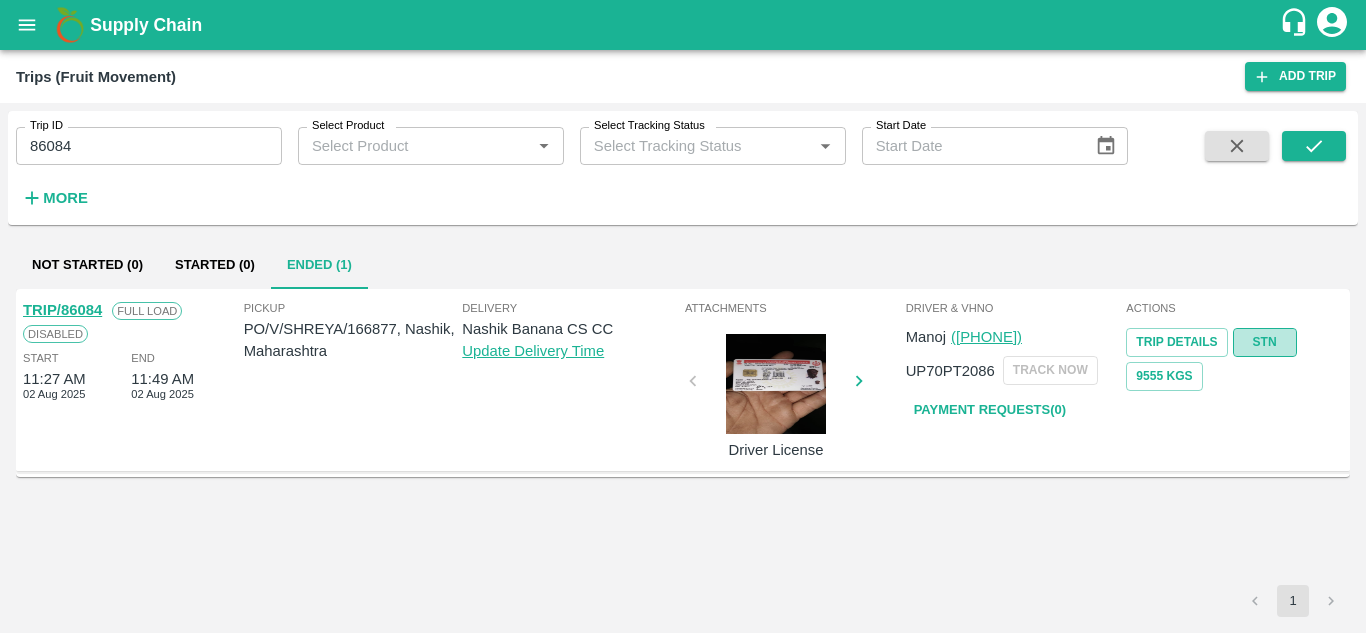 click on "STN" at bounding box center (1265, 342) 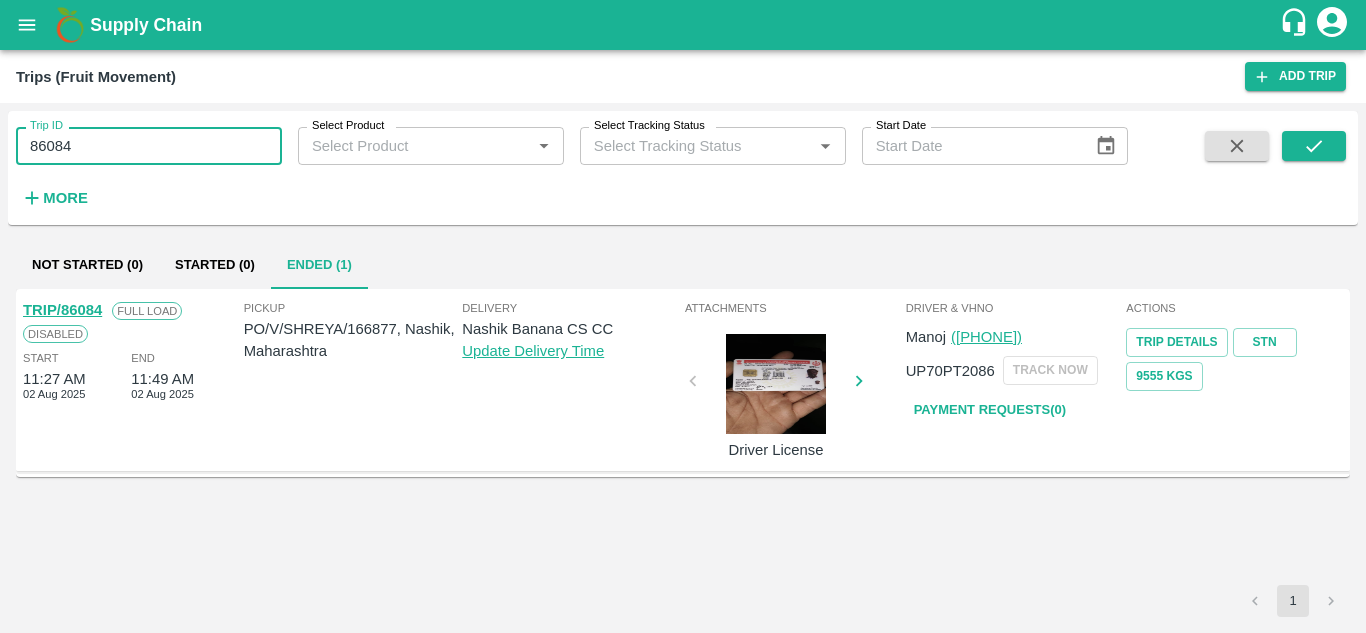 click on "86084" at bounding box center (149, 146) 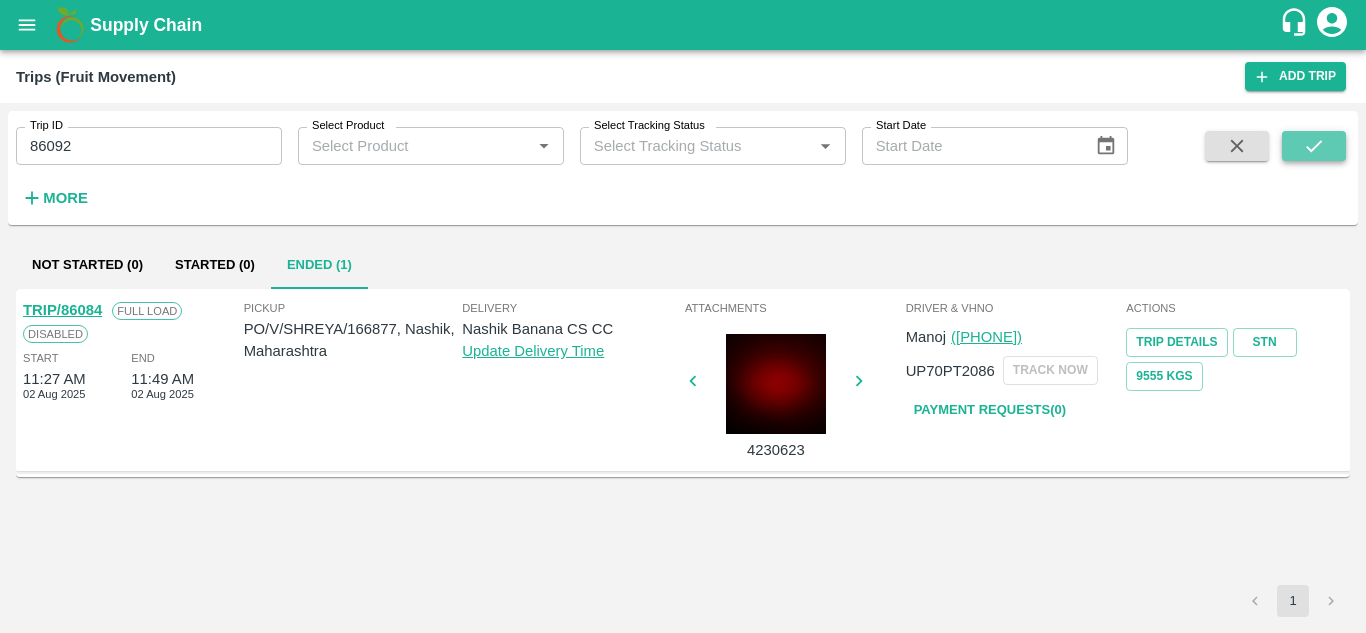 click 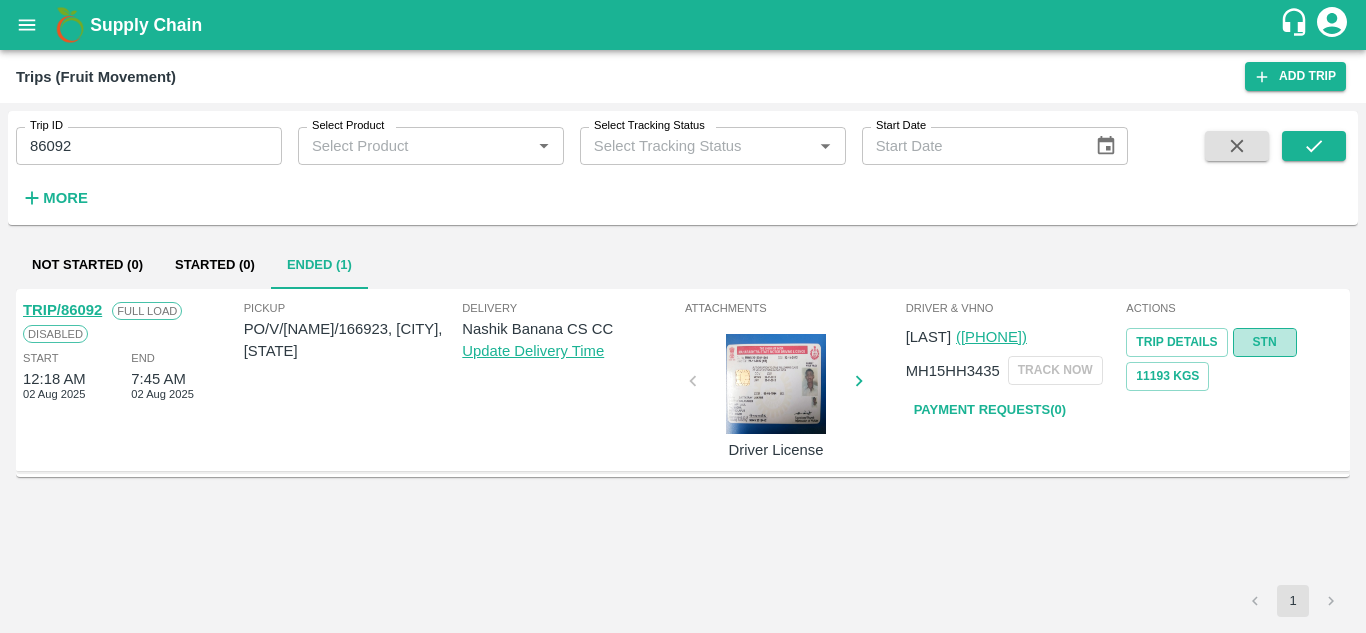 click on "STN" at bounding box center [1265, 342] 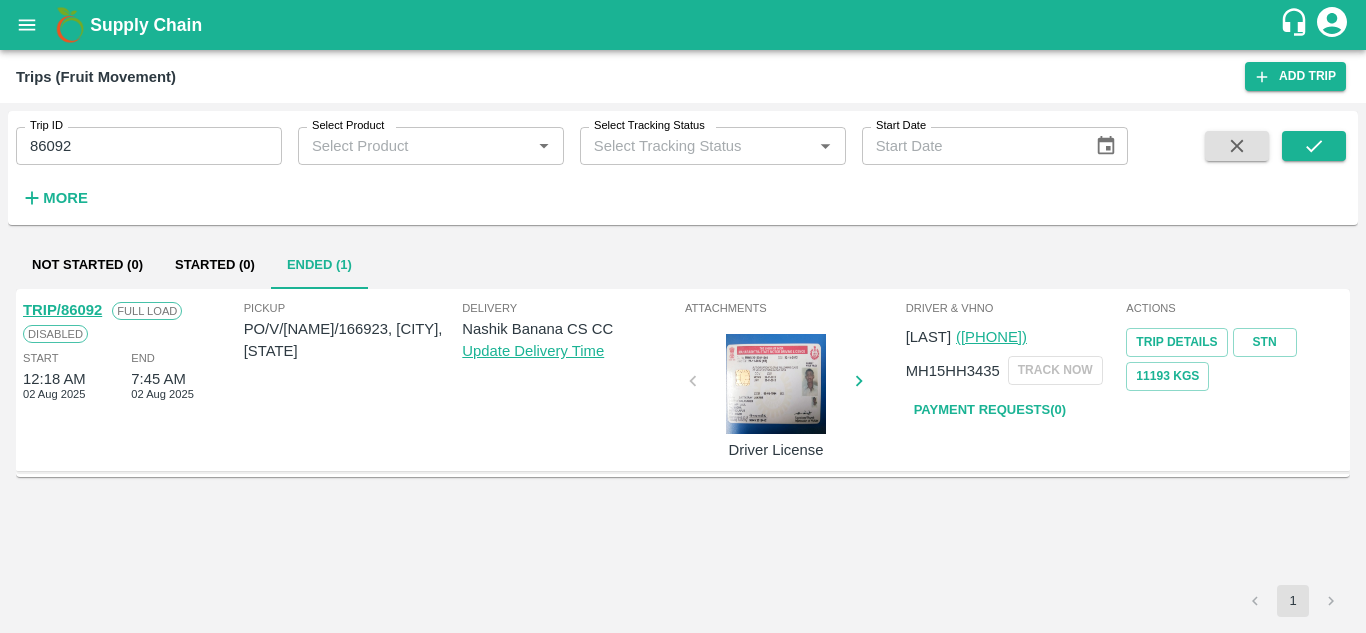 click on "86092" at bounding box center (149, 146) 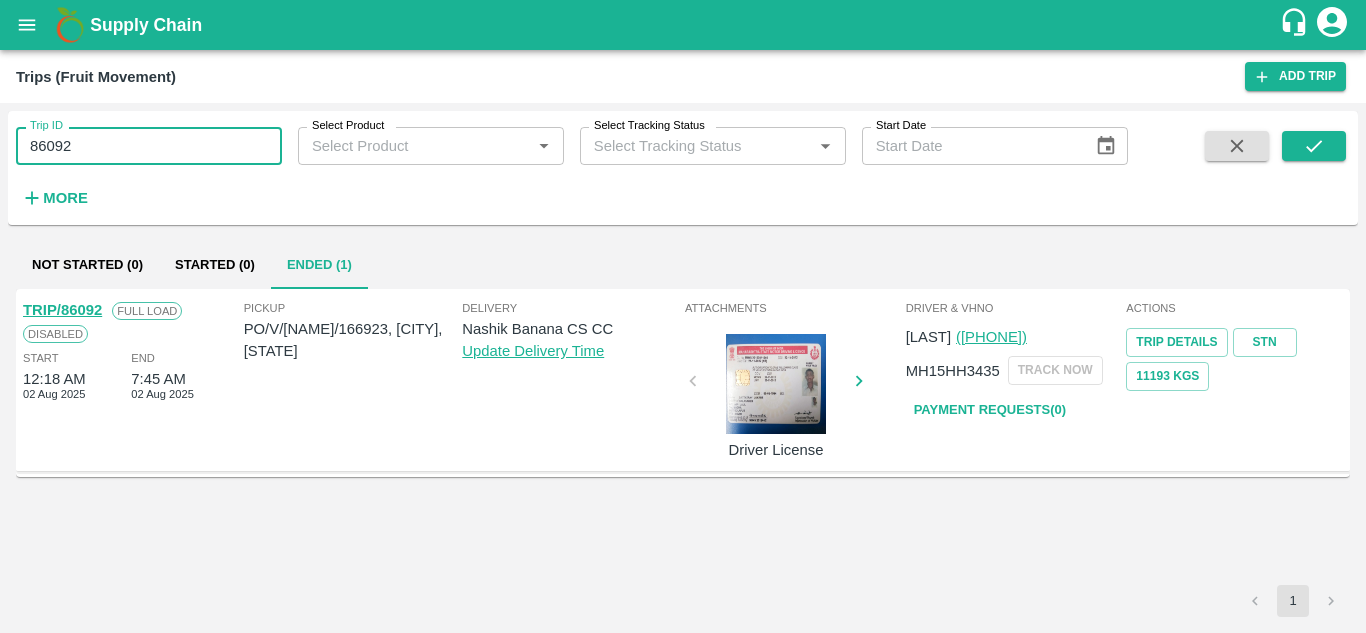 click on "86092" at bounding box center [149, 146] 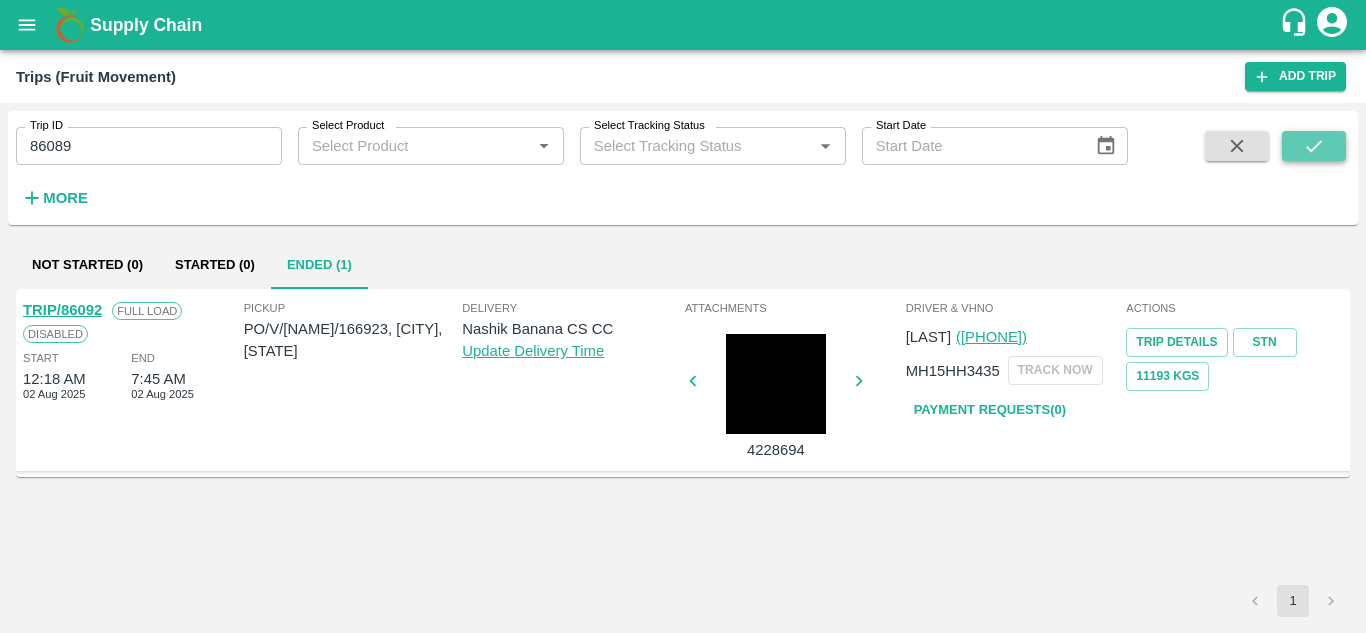 click 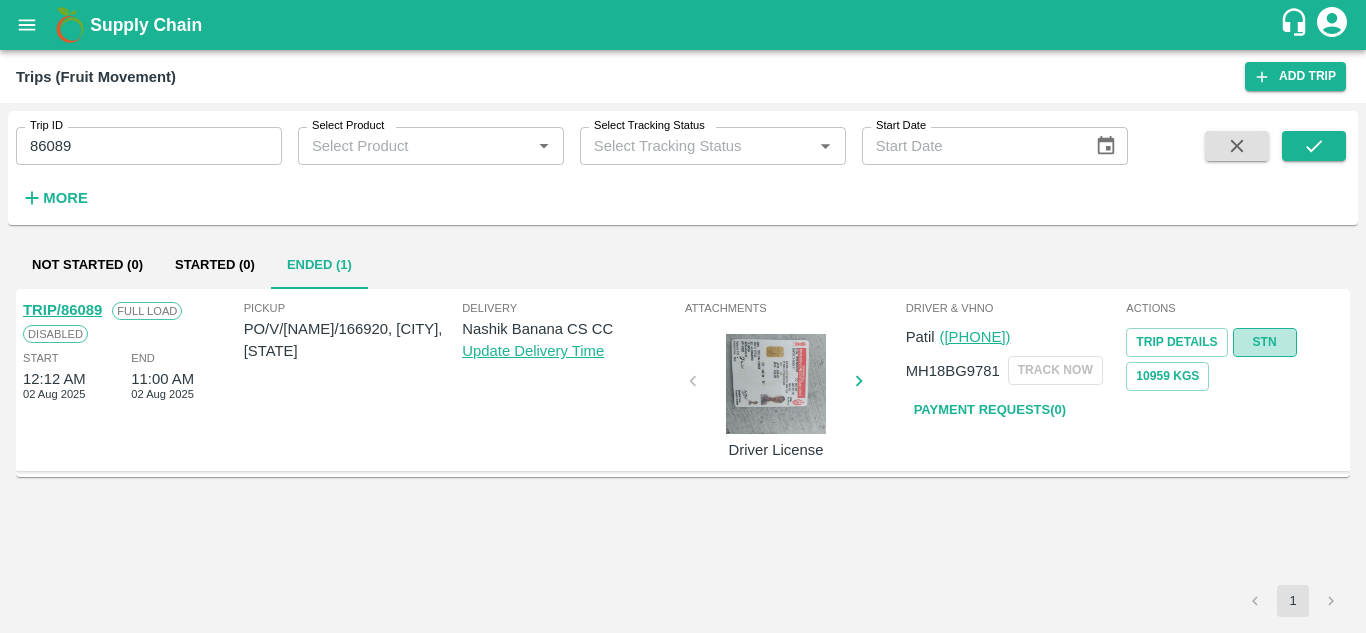 click on "STN" at bounding box center (1265, 342) 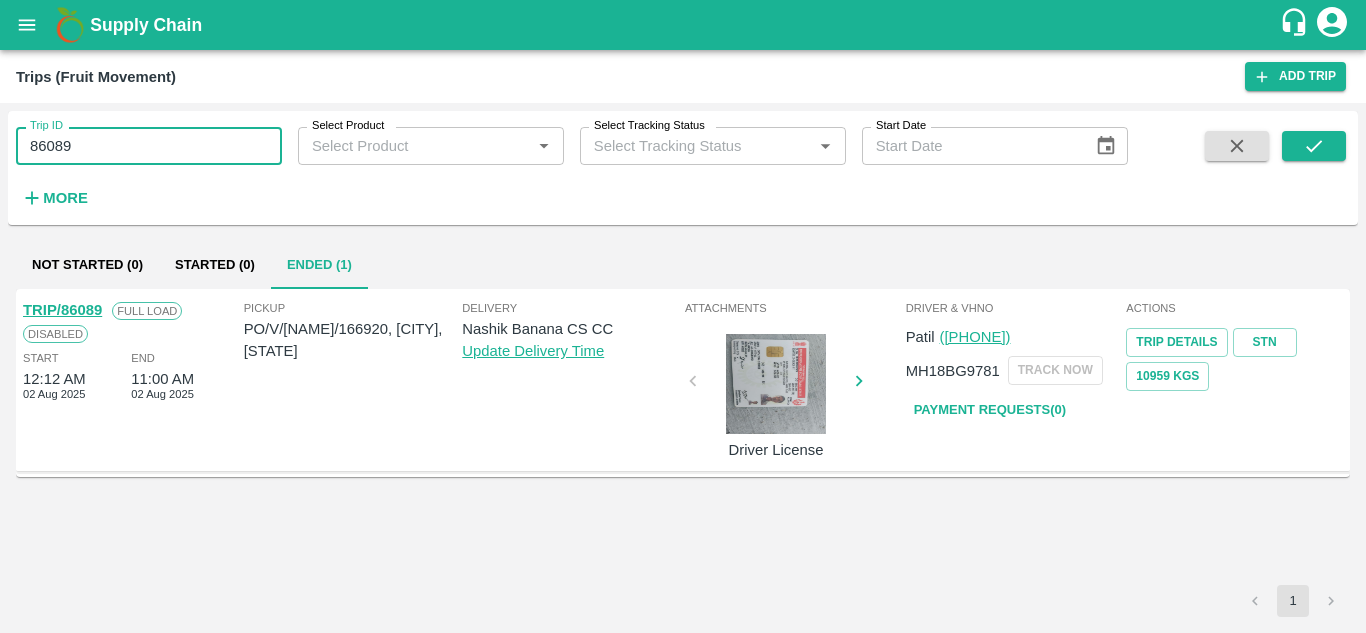 click on "86089" at bounding box center [149, 146] 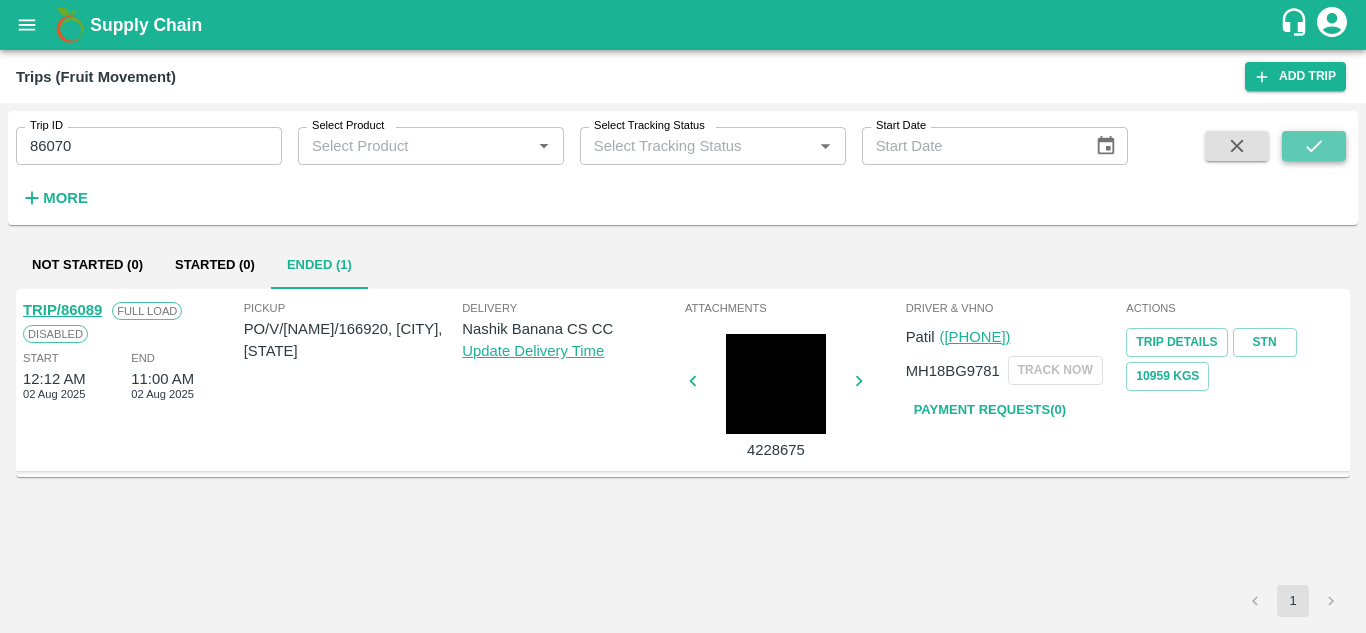 click 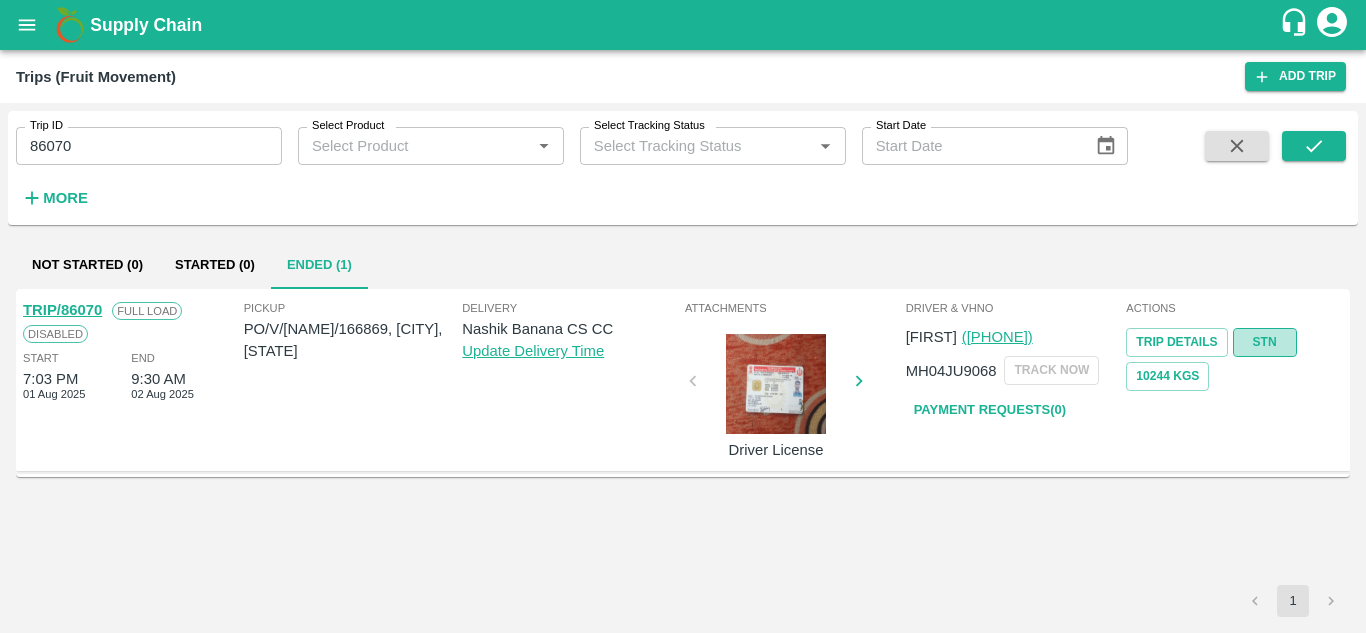 click on "STN" at bounding box center [1265, 342] 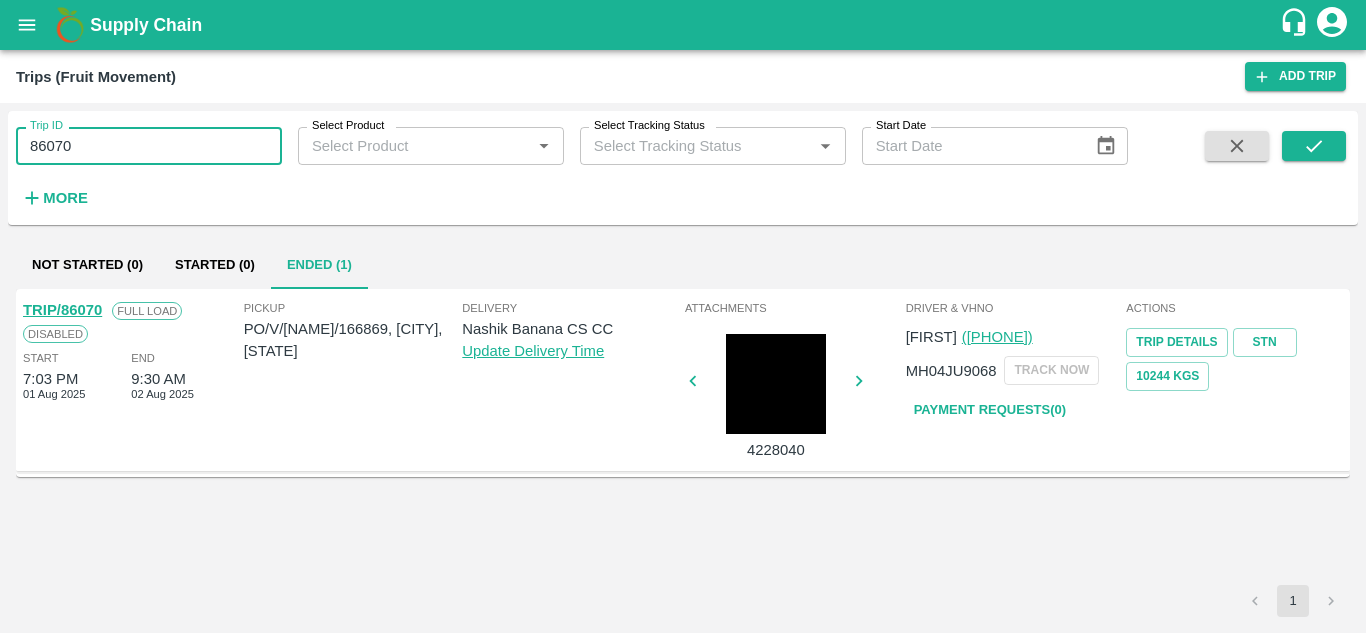 click on "86070" at bounding box center (149, 146) 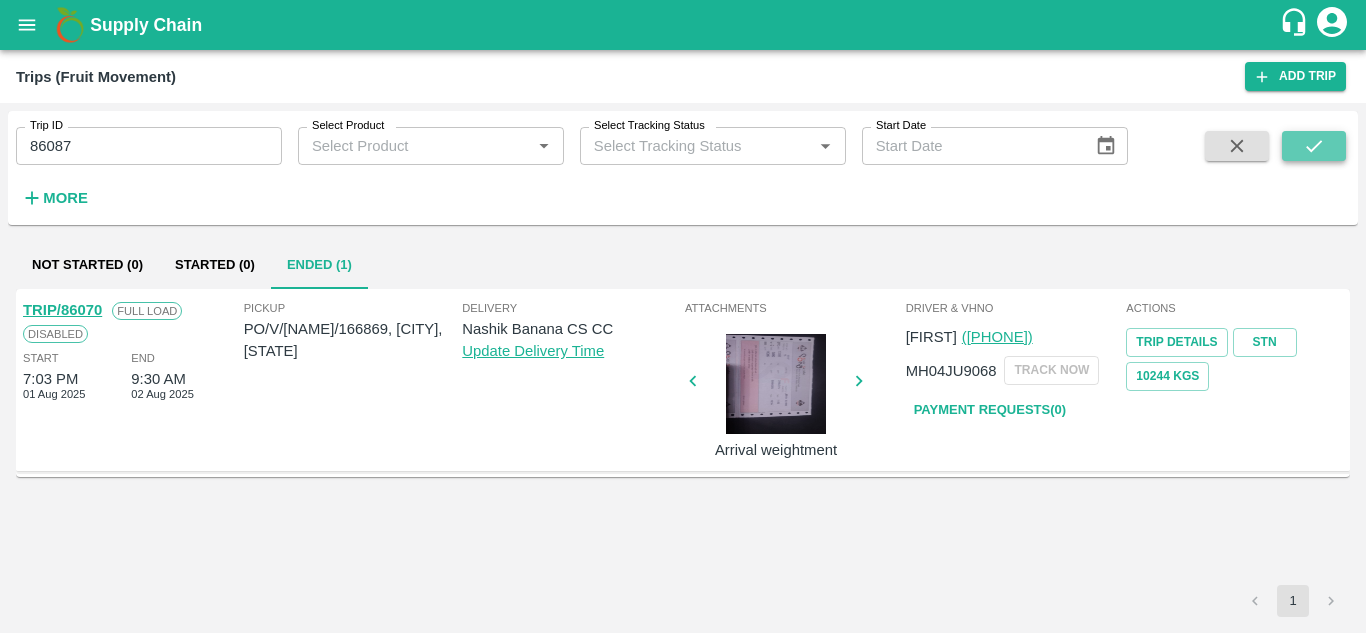 click 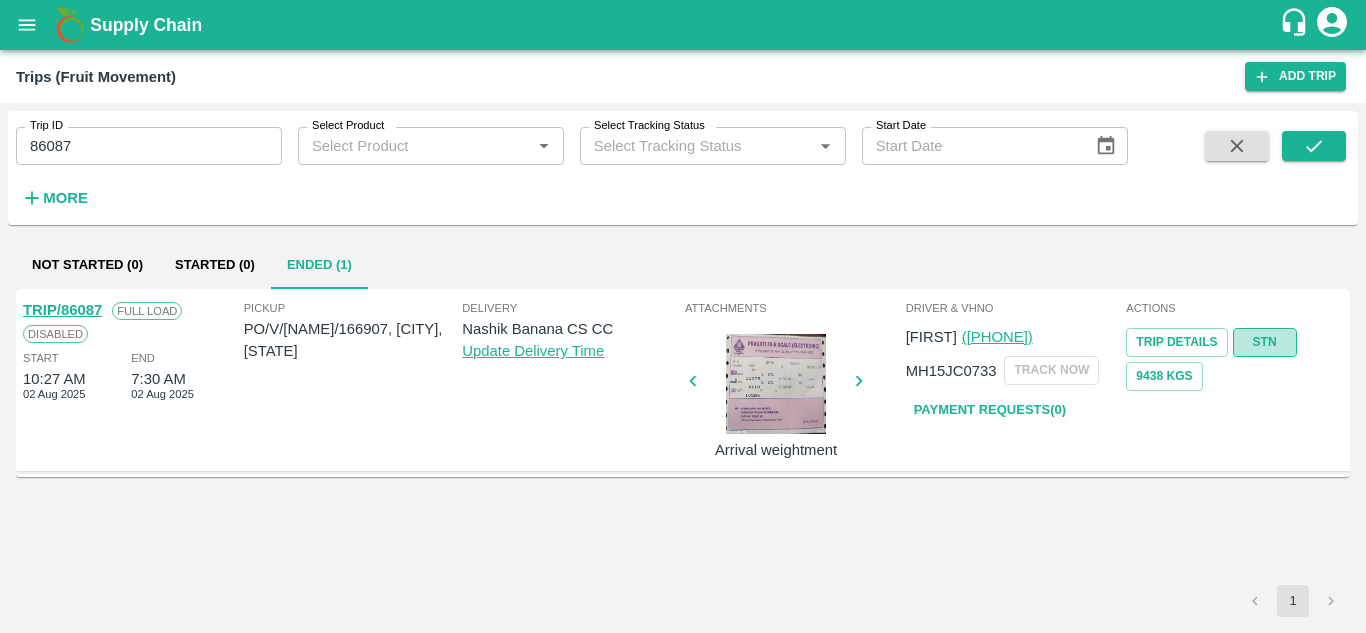 click on "STN" at bounding box center [1265, 342] 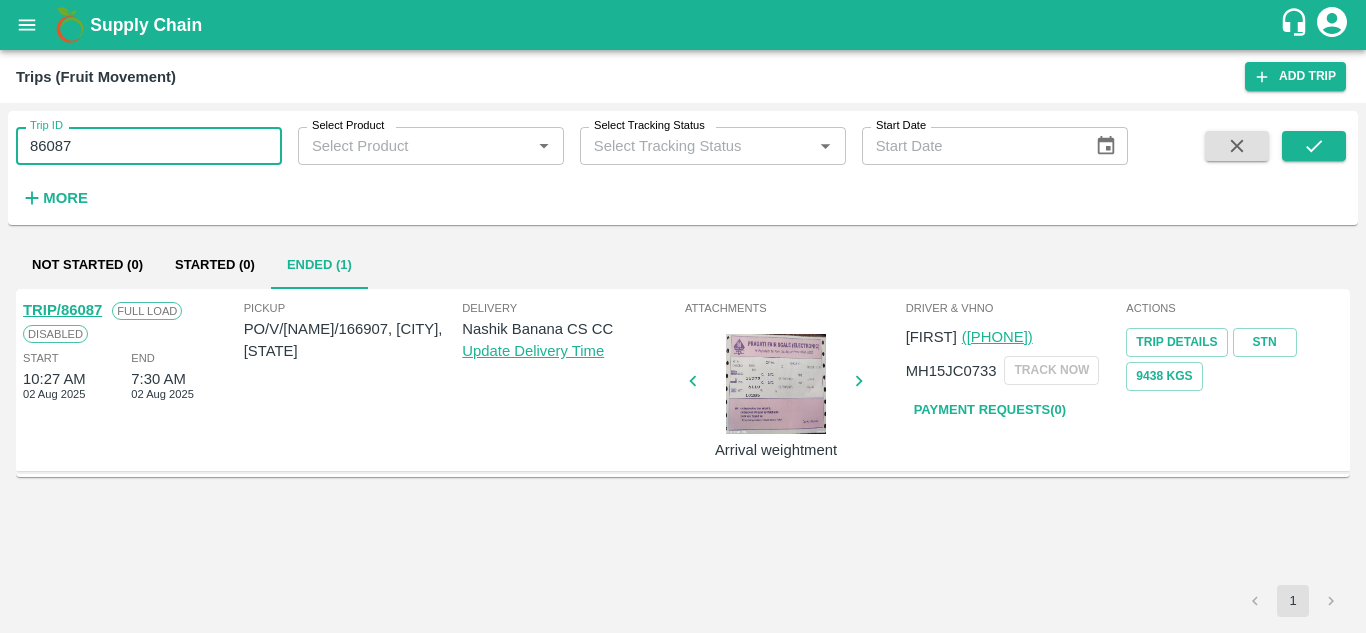 click on "86087" at bounding box center (149, 146) 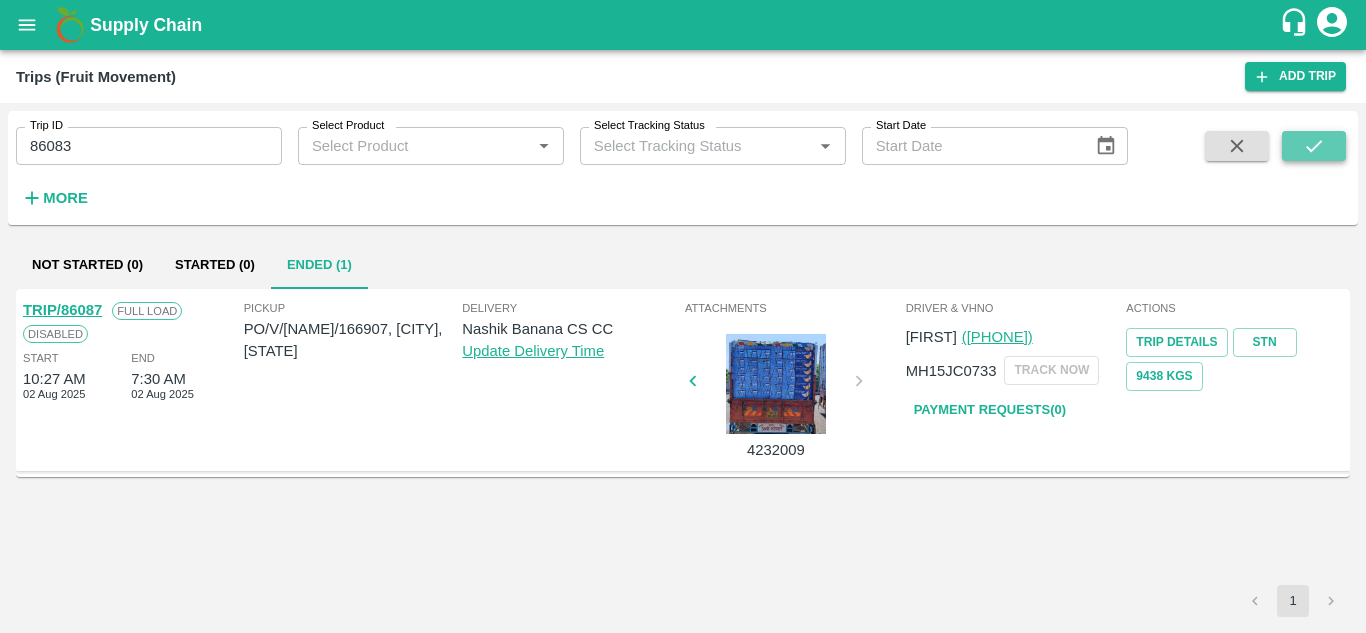 click 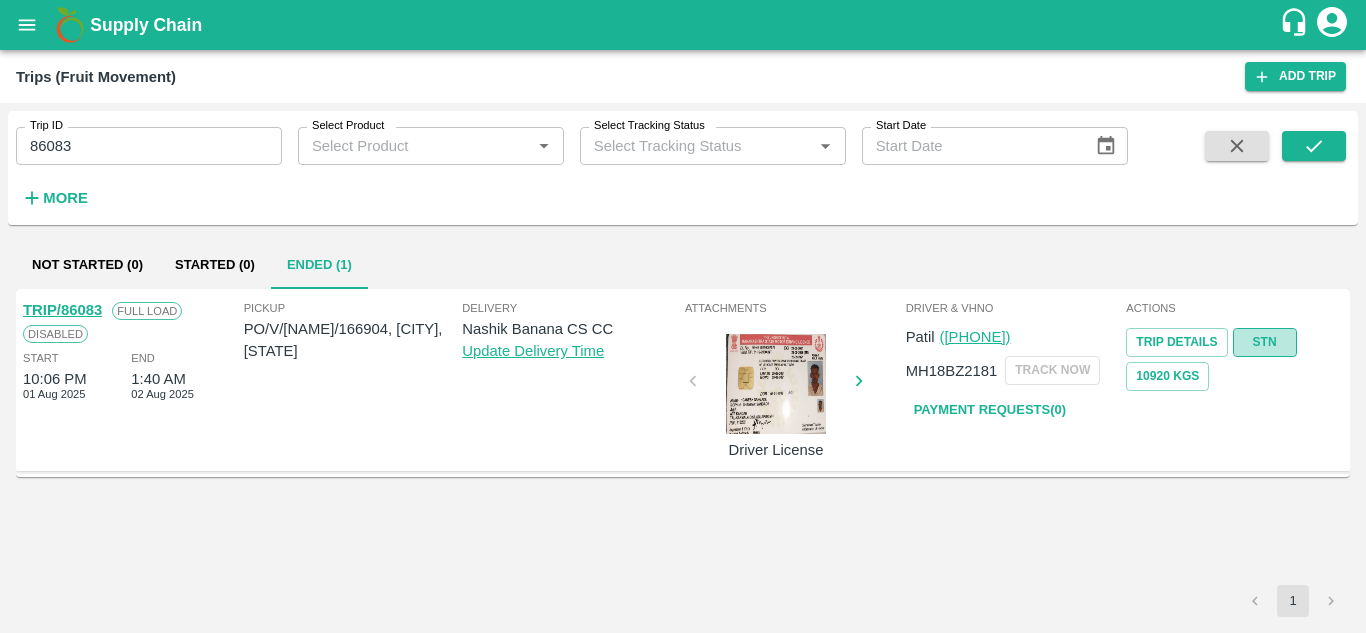 click on "STN" at bounding box center (1265, 342) 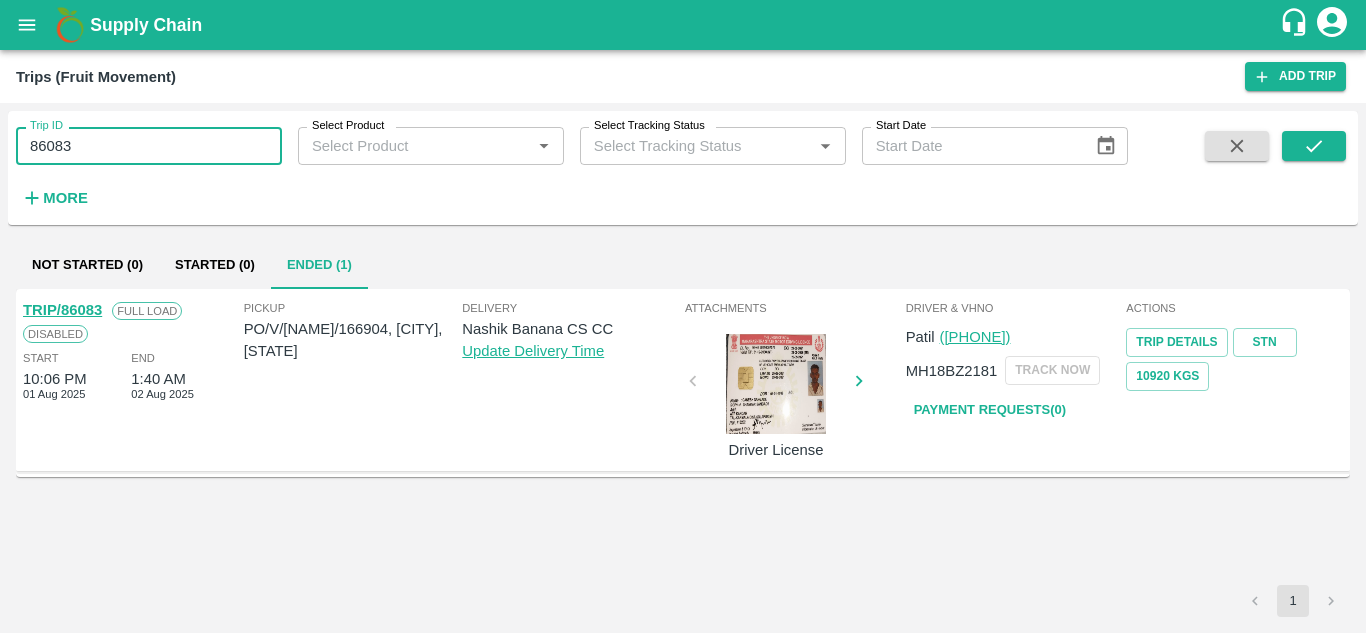 click on "86083" at bounding box center [149, 146] 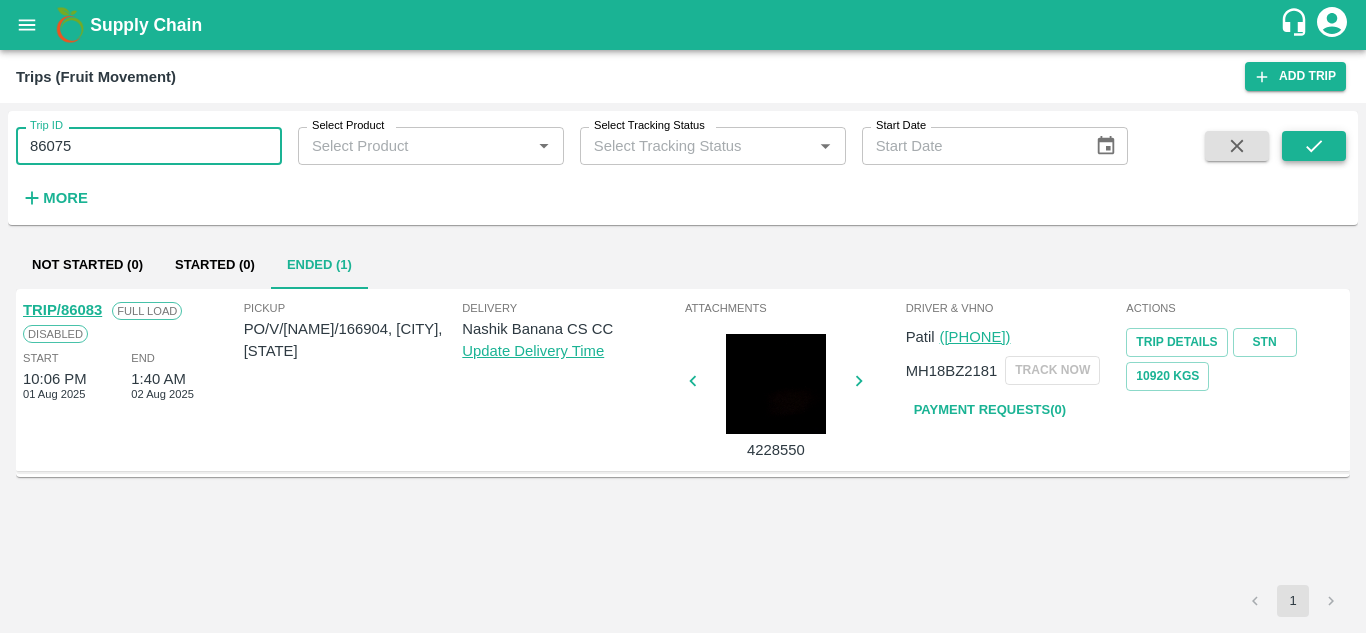 click 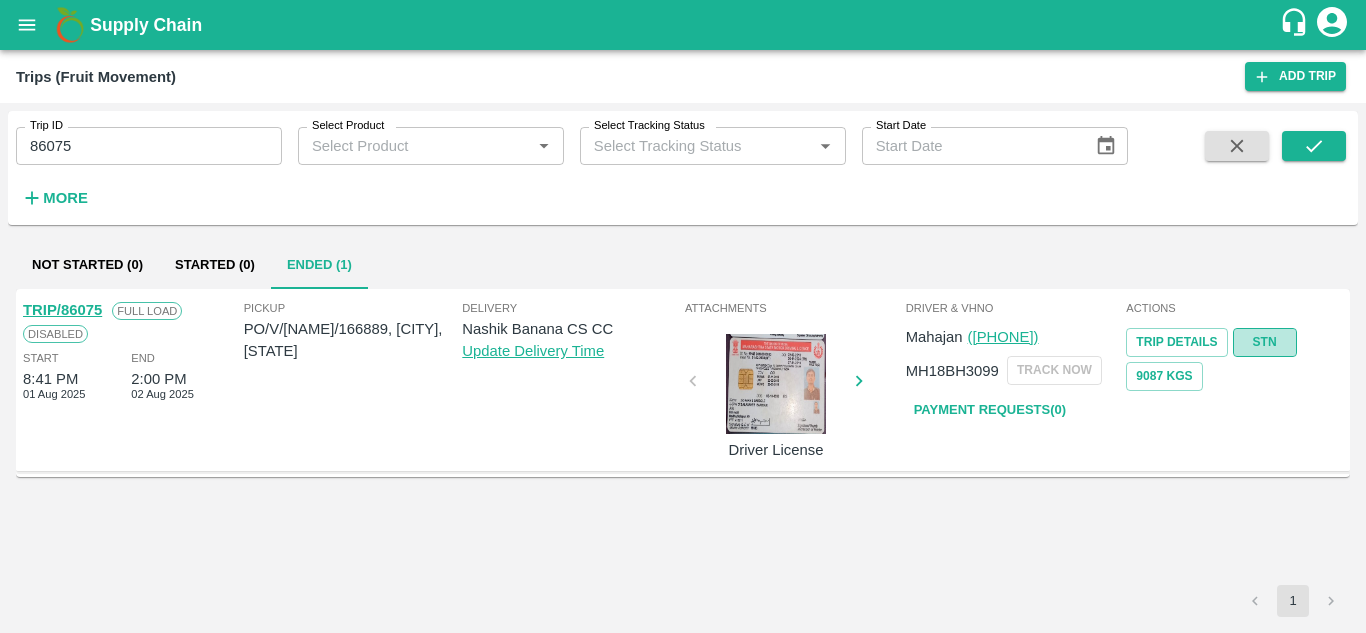 click on "STN" at bounding box center [1265, 342] 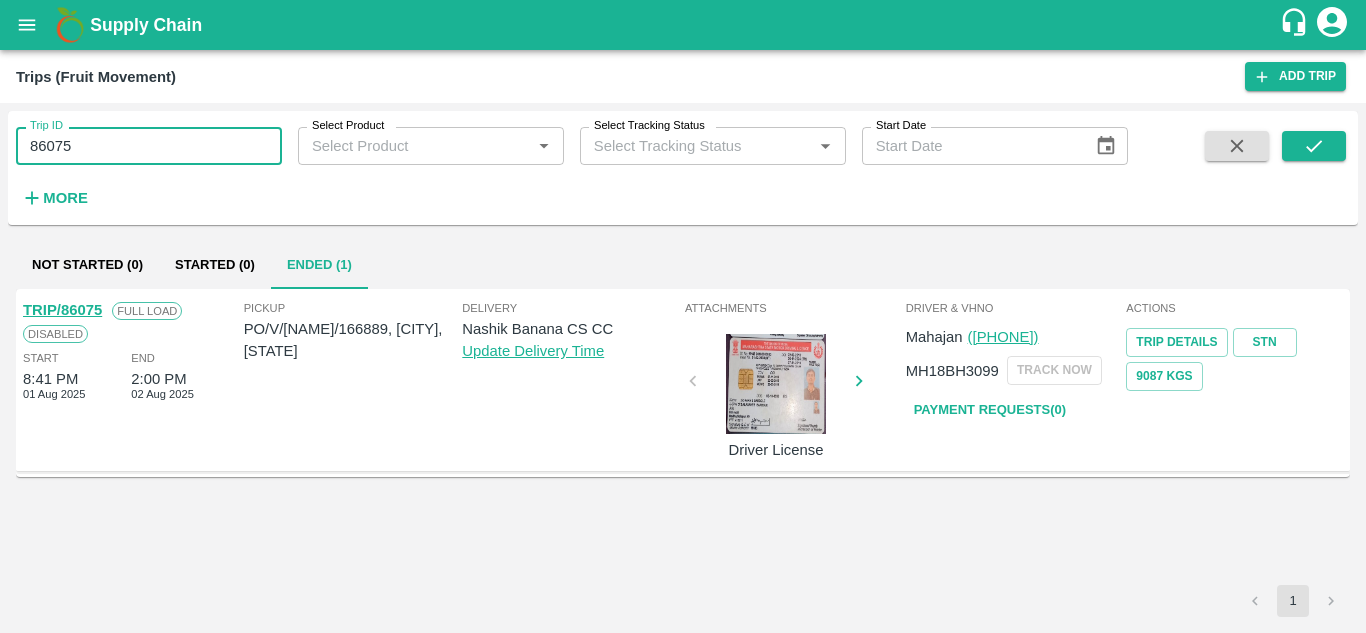 click on "86075" at bounding box center (149, 146) 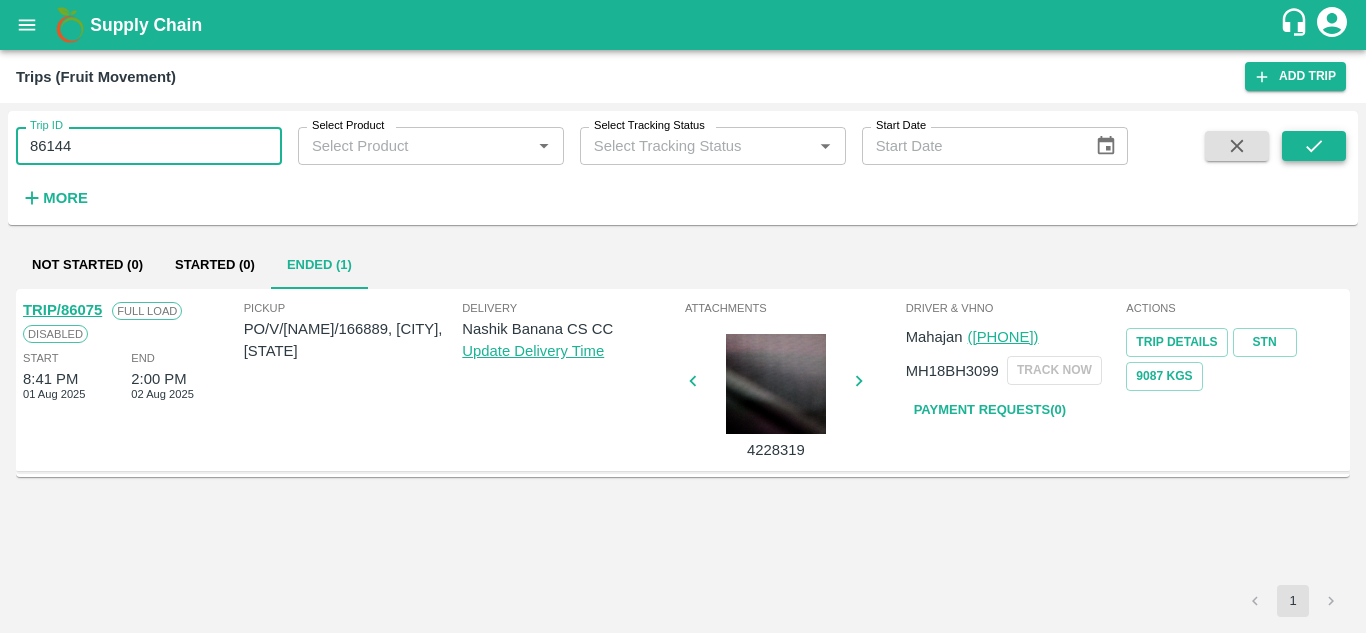 click 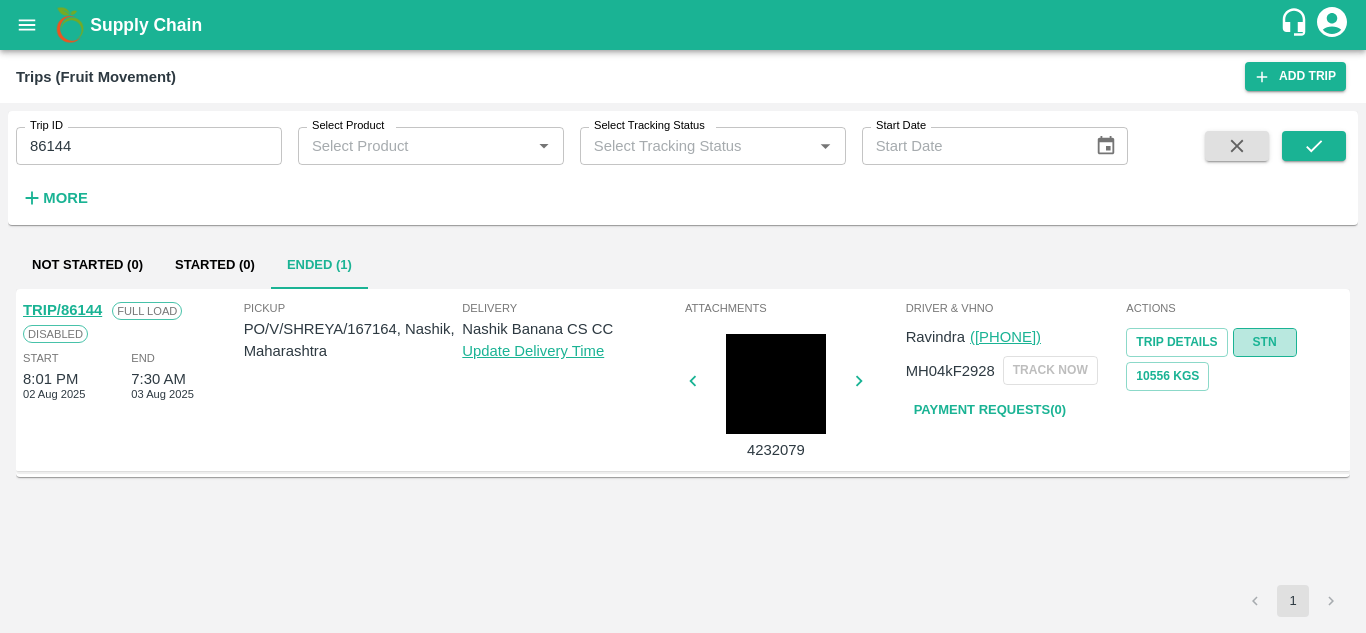 click on "STN" at bounding box center (1265, 342) 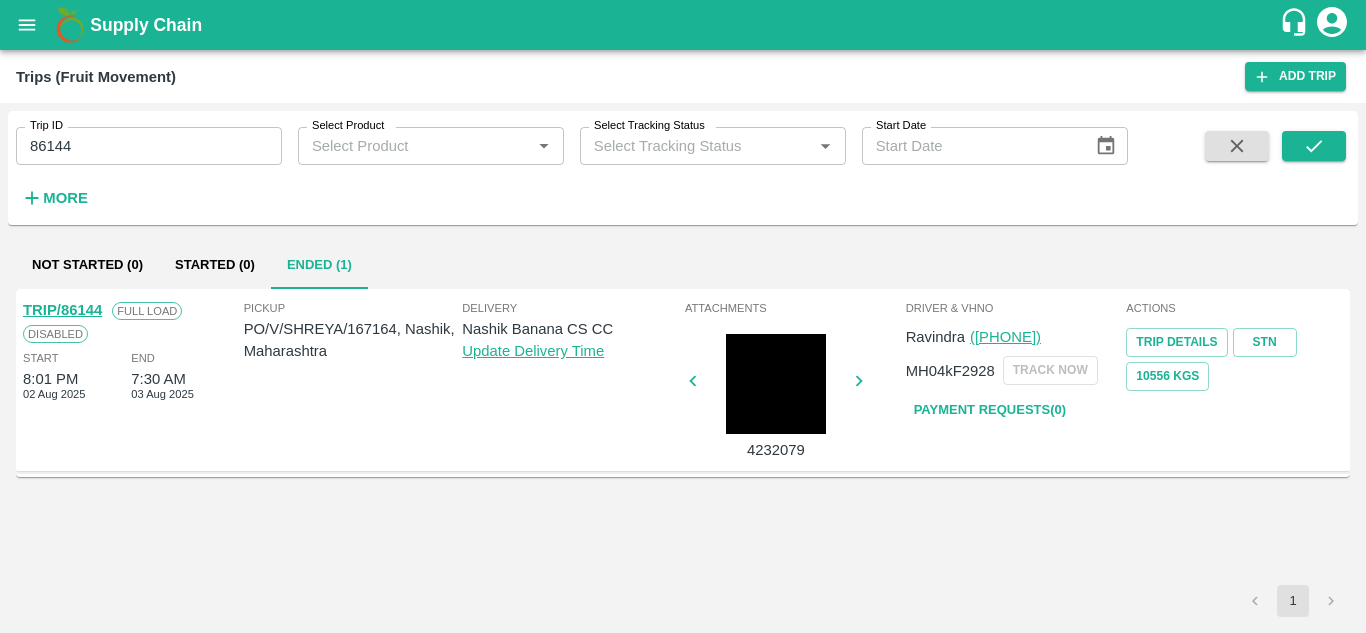 click on "86144" at bounding box center (149, 146) 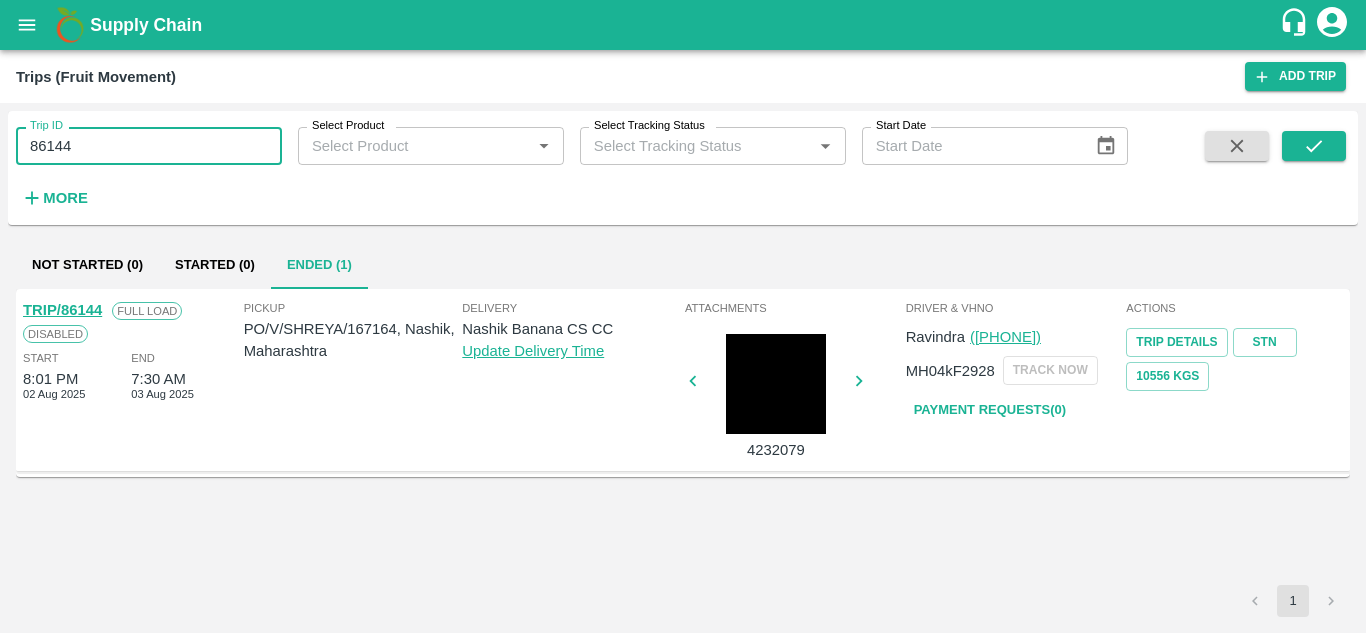 click on "86144" at bounding box center (149, 146) 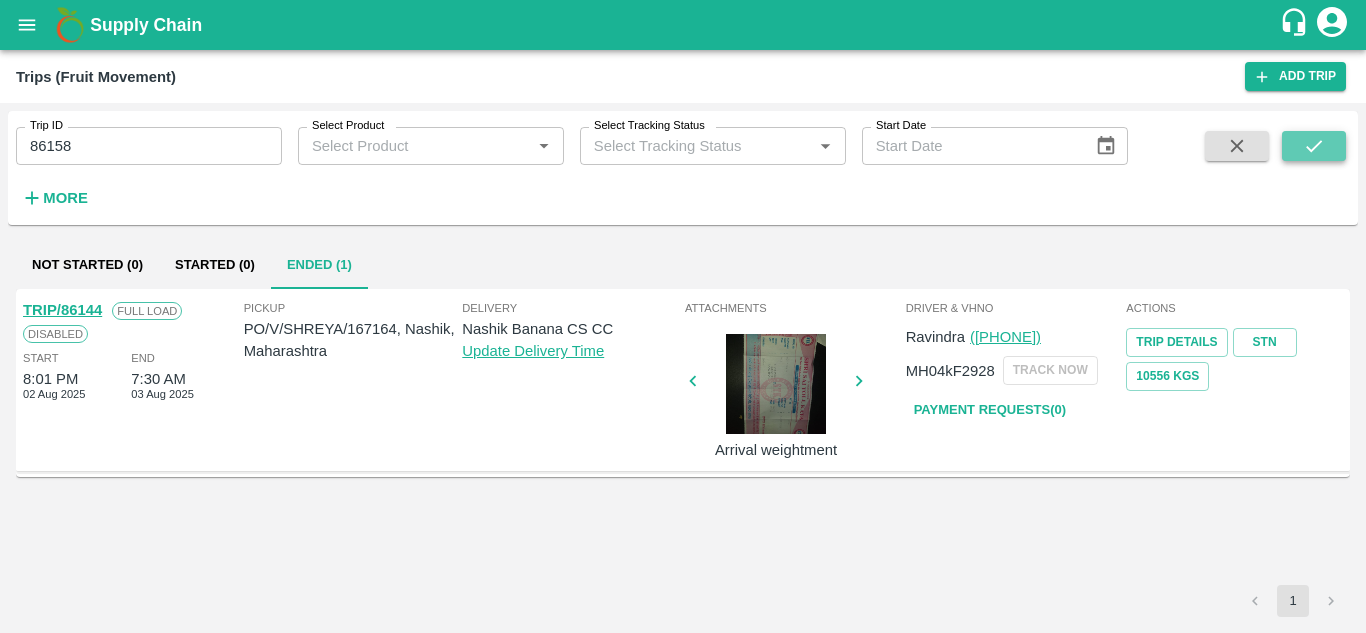 click at bounding box center (1314, 146) 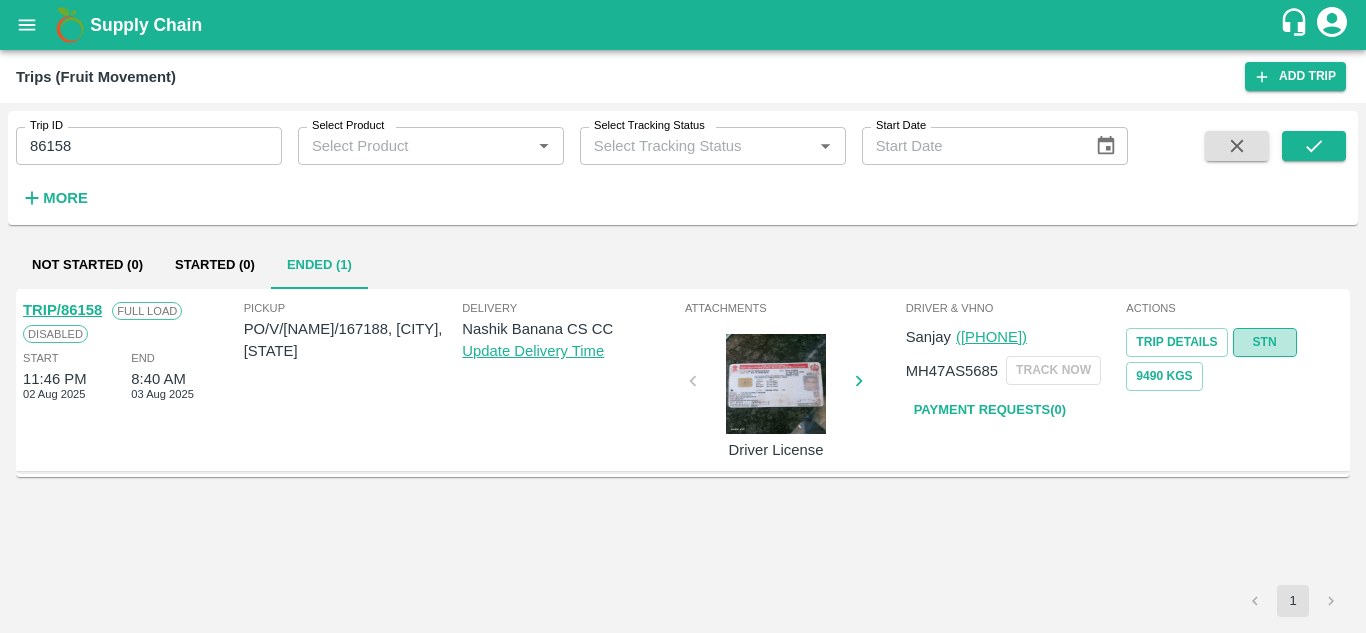 click on "STN" at bounding box center [1265, 342] 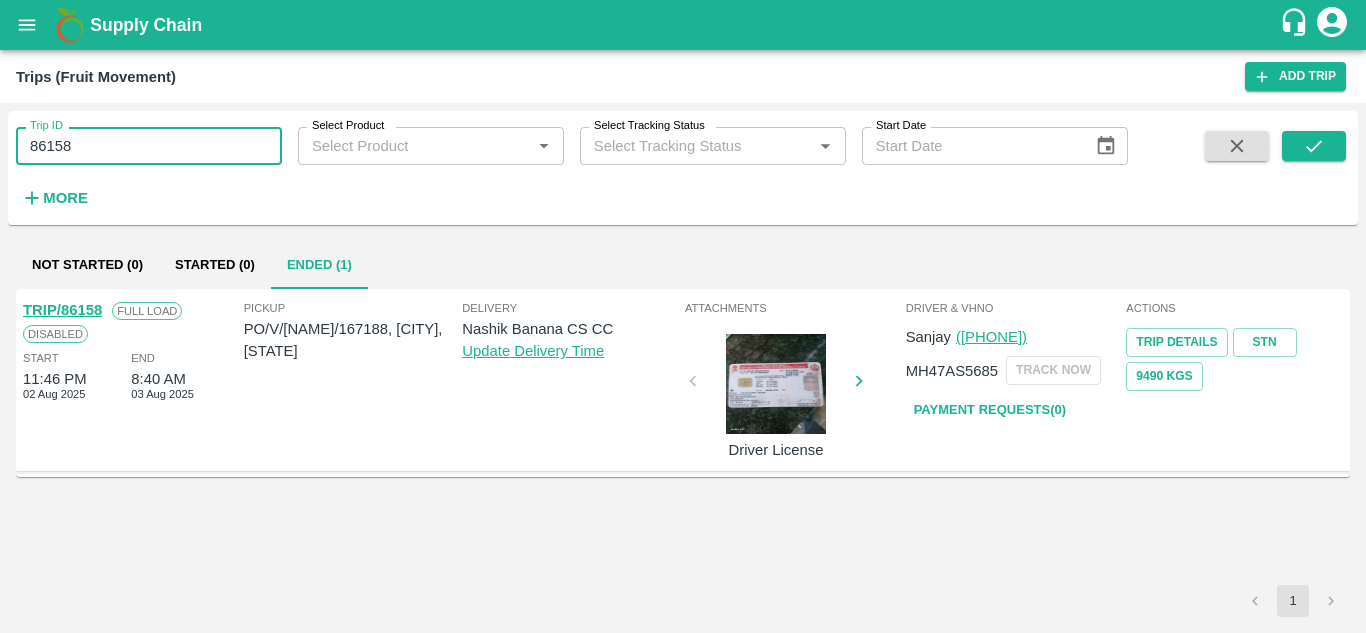 click on "86158" at bounding box center (149, 146) 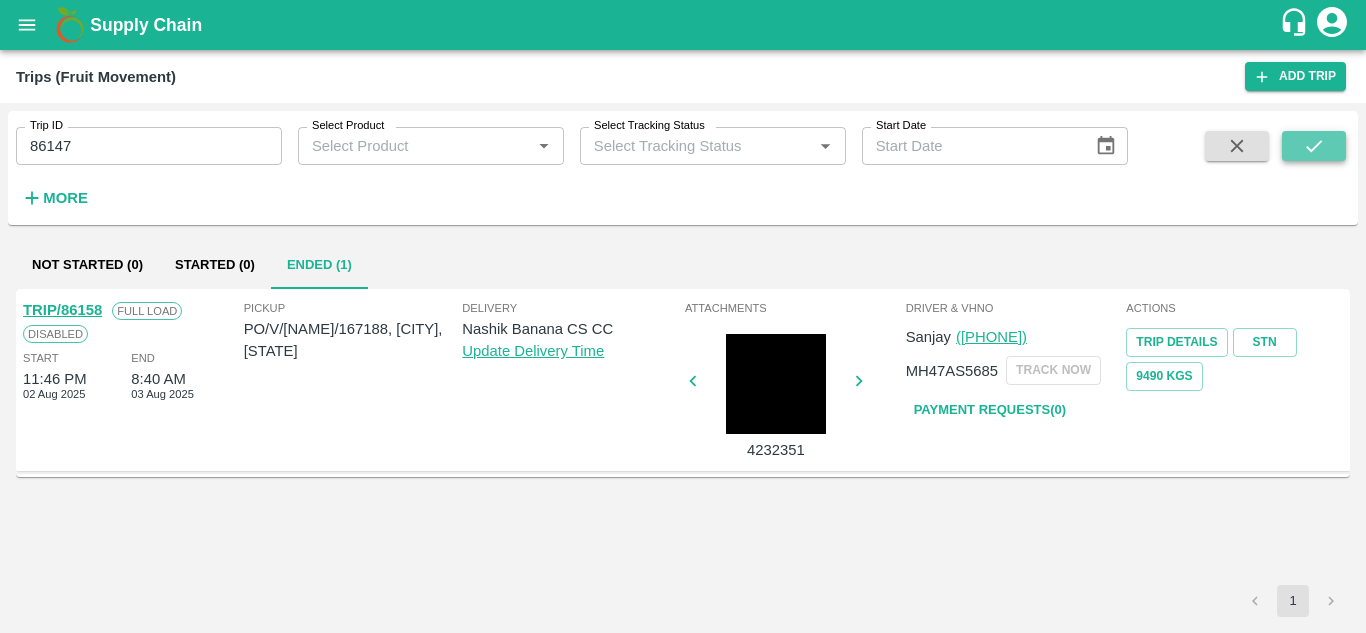 click 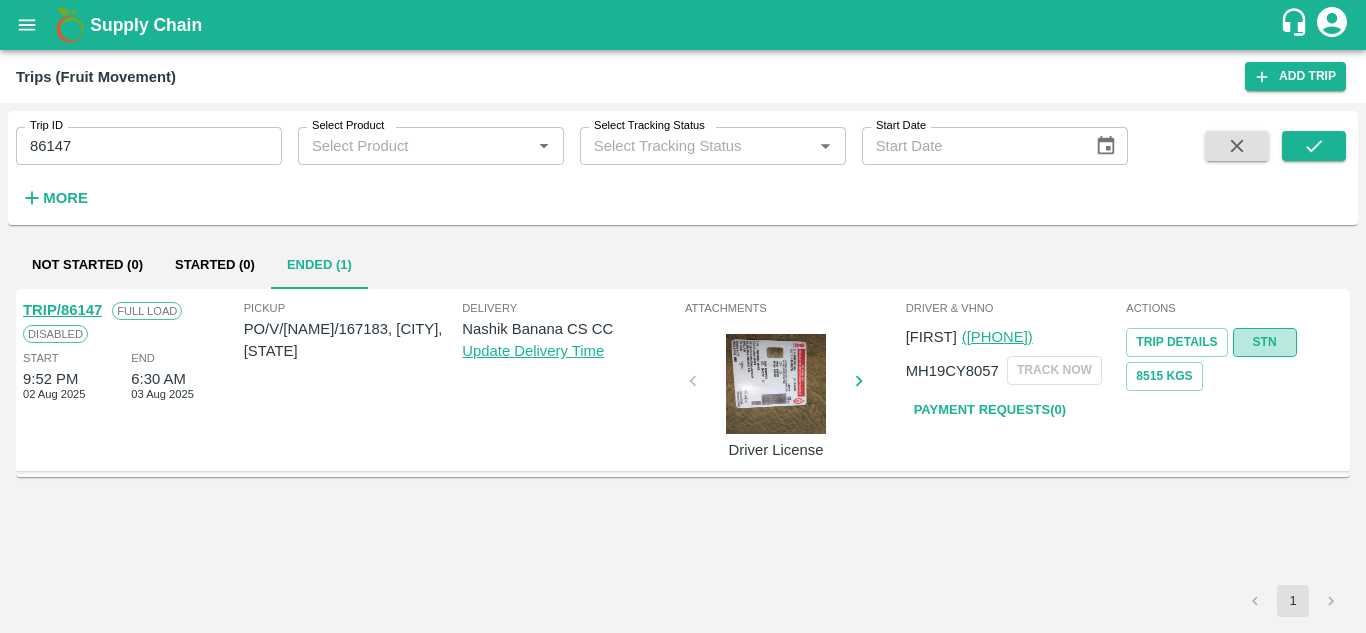 click on "STN" at bounding box center [1265, 342] 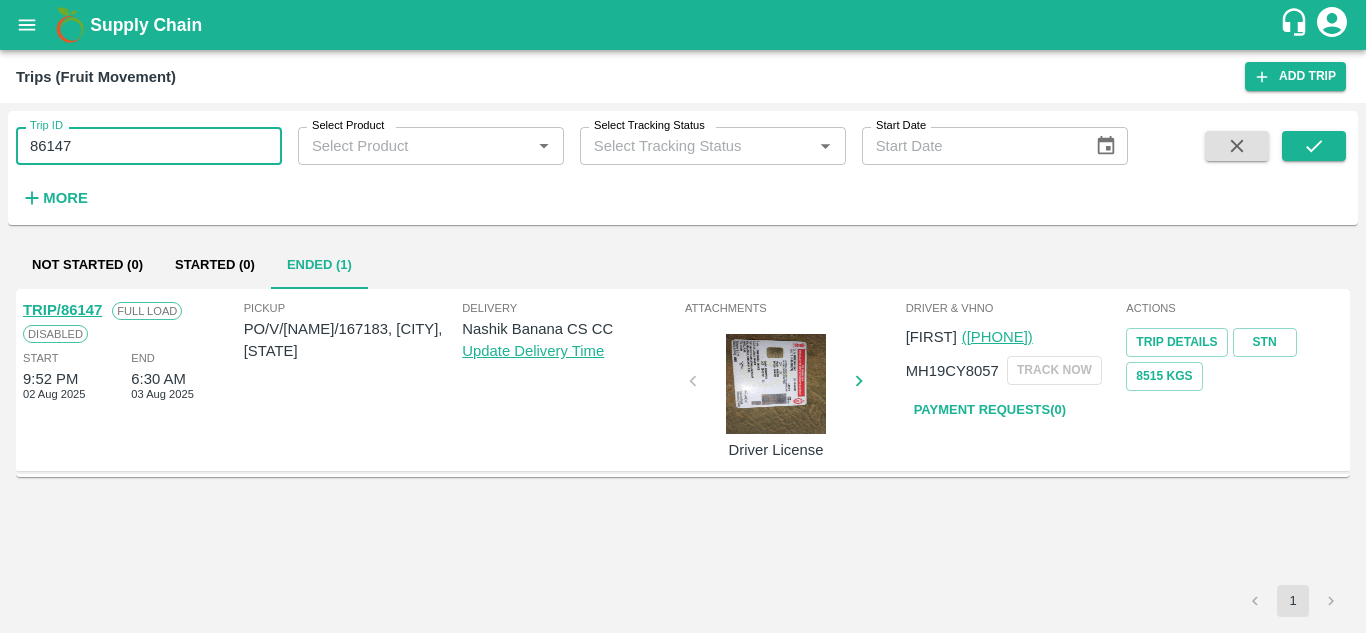 click on "86147" at bounding box center [149, 146] 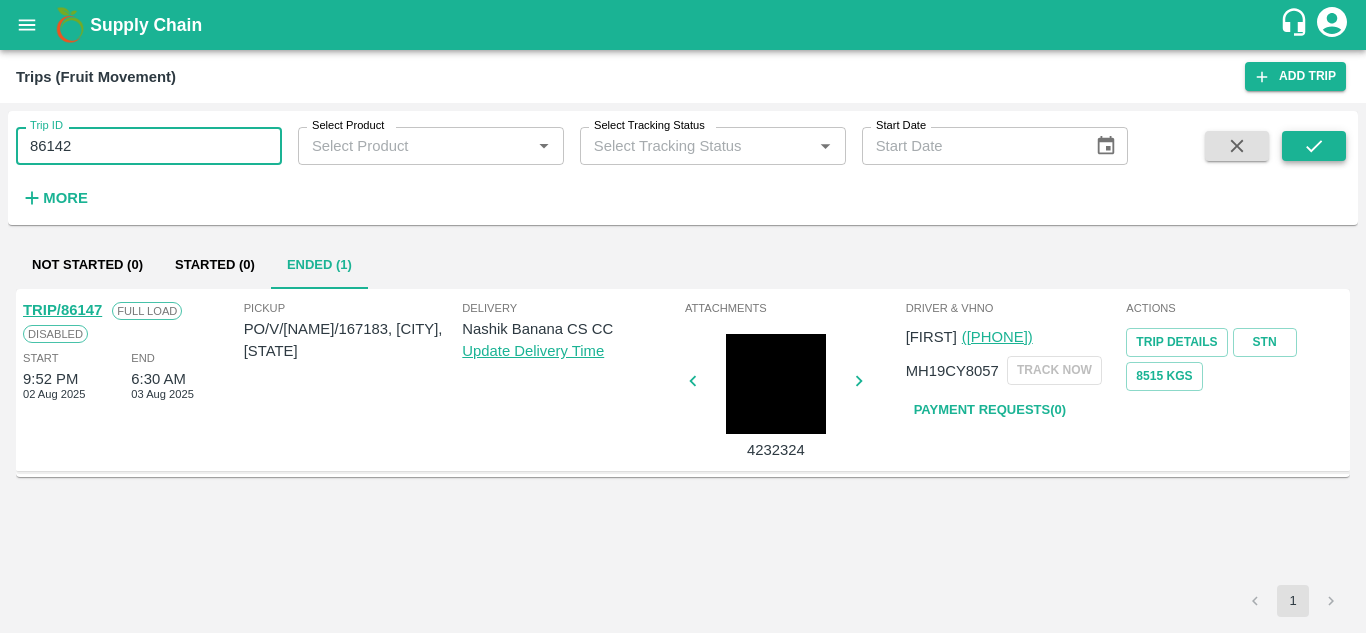 click 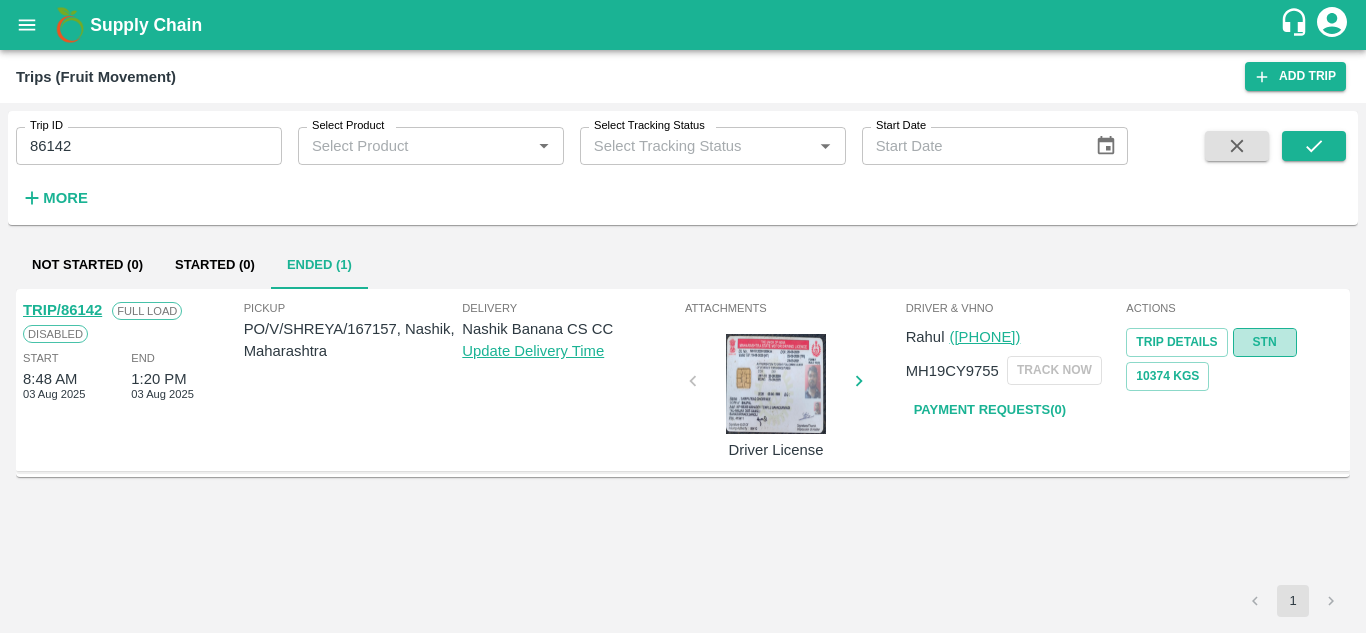 click on "STN" at bounding box center [1265, 342] 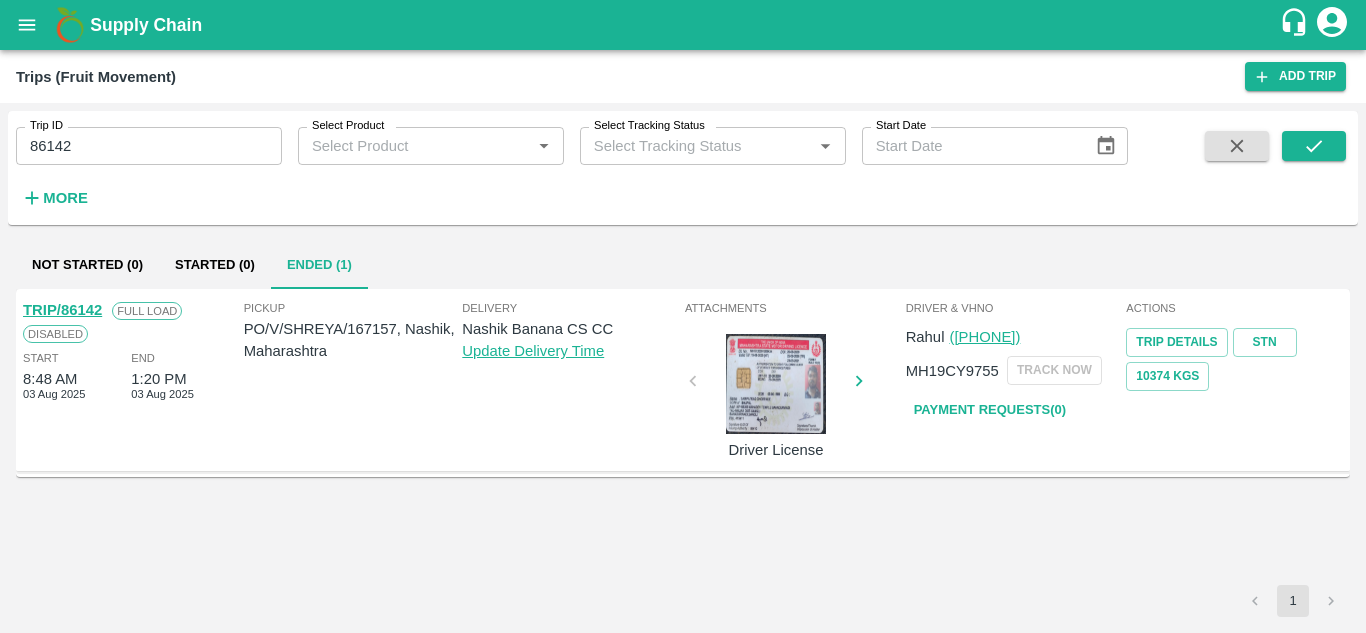 click on "86142" at bounding box center (149, 146) 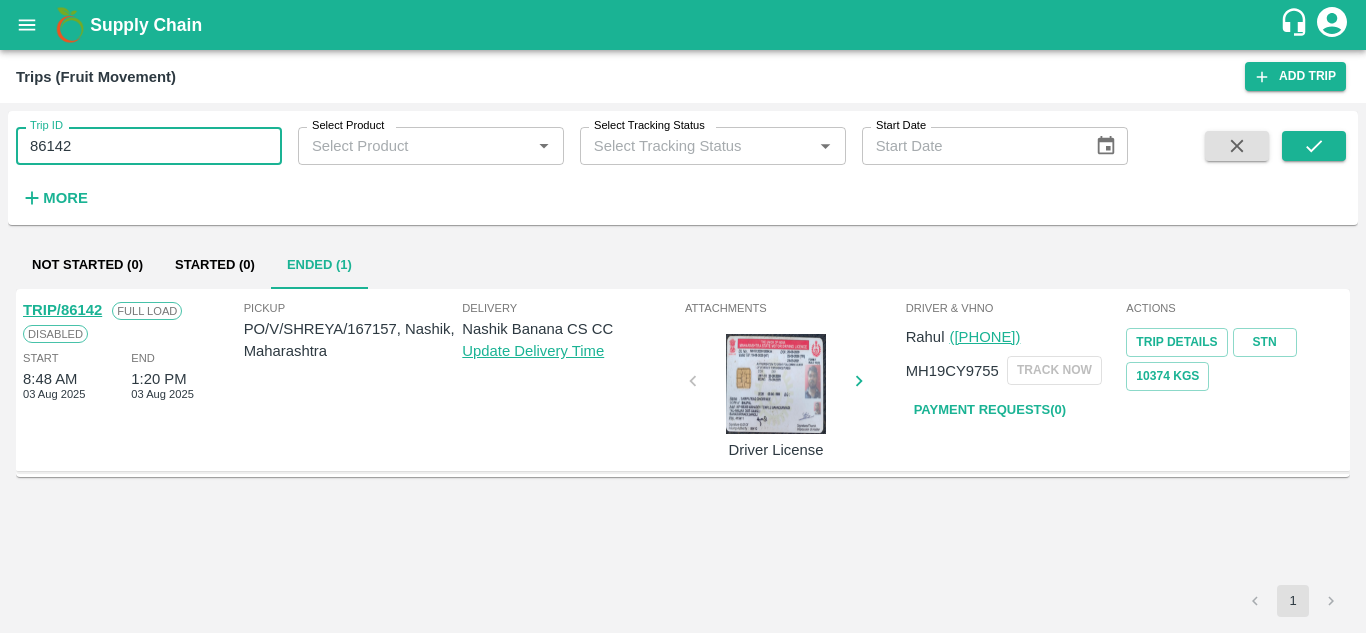 click on "86142" at bounding box center (149, 146) 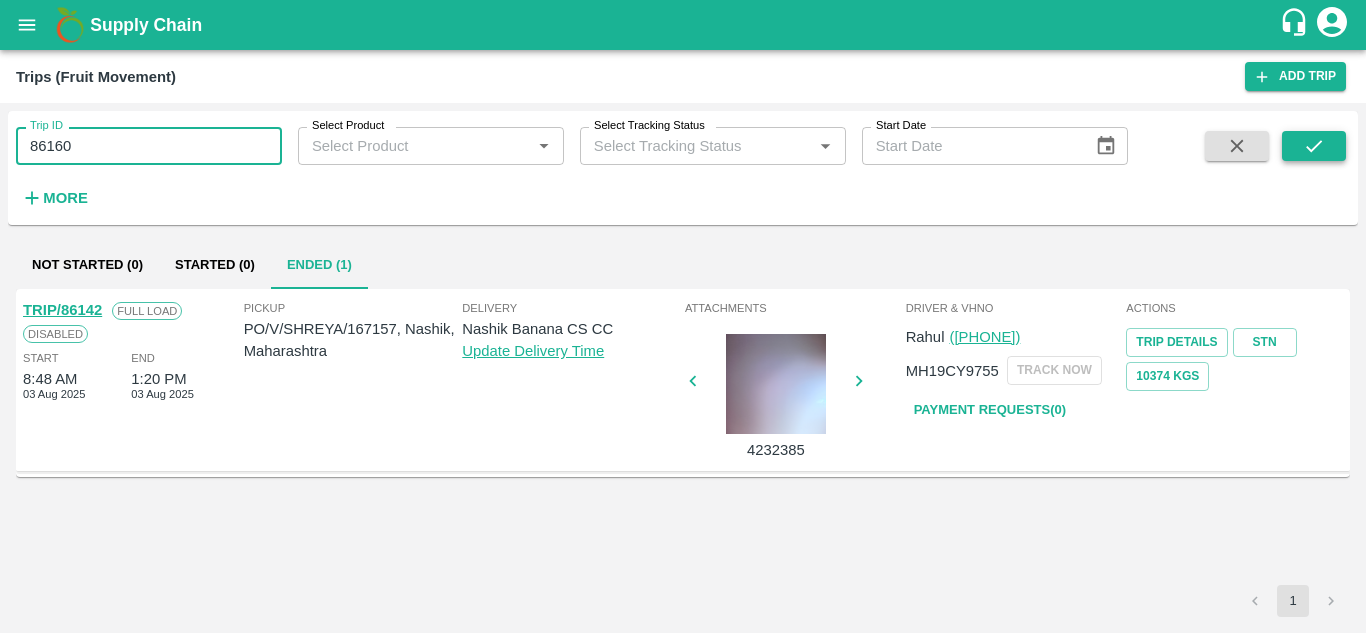 click at bounding box center [1314, 146] 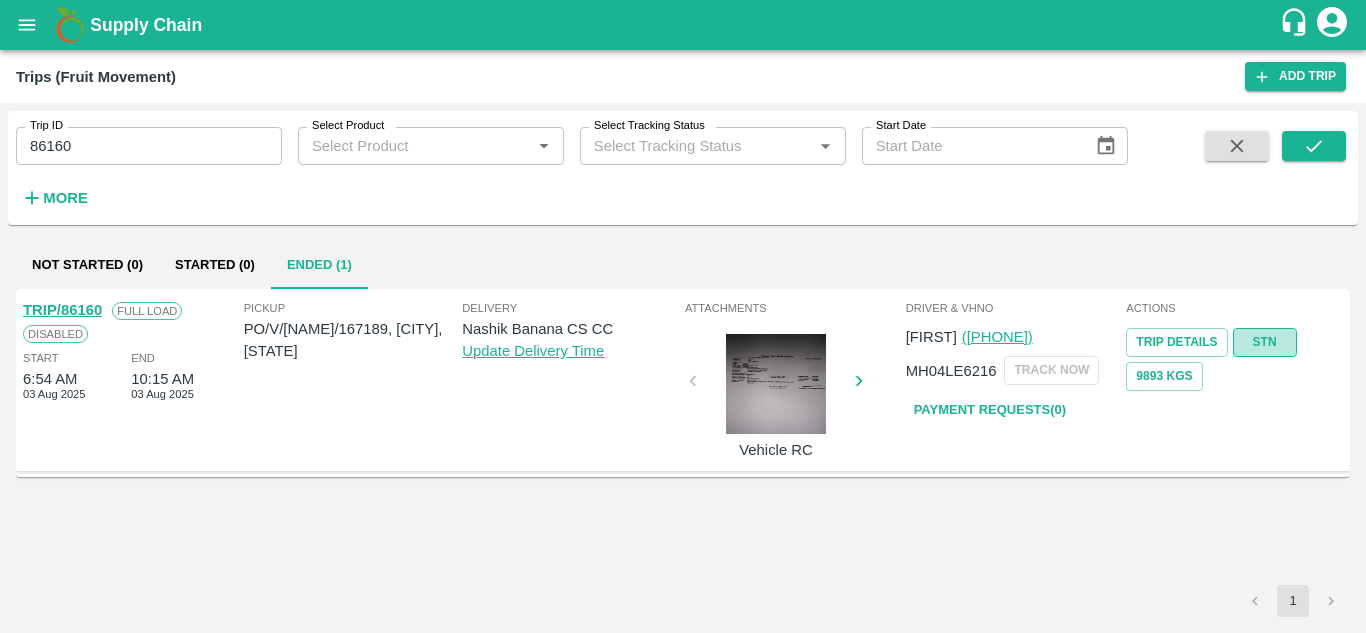 click on "STN" at bounding box center (1265, 342) 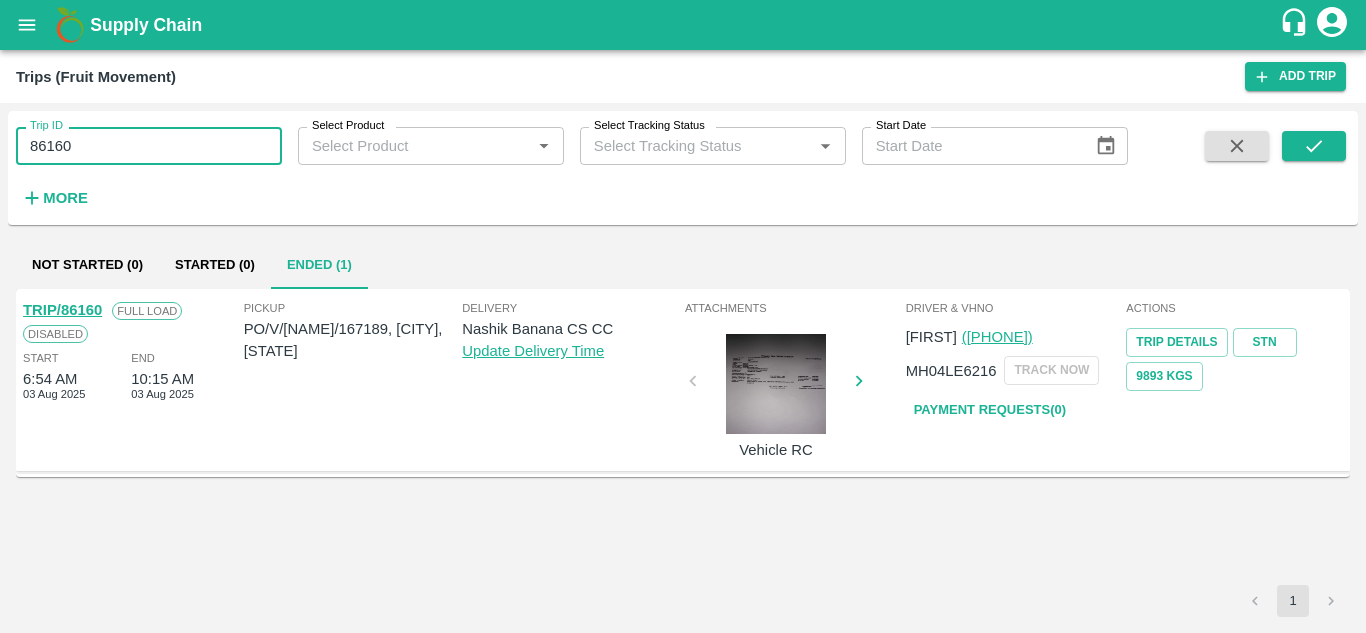click on "86160" at bounding box center [149, 146] 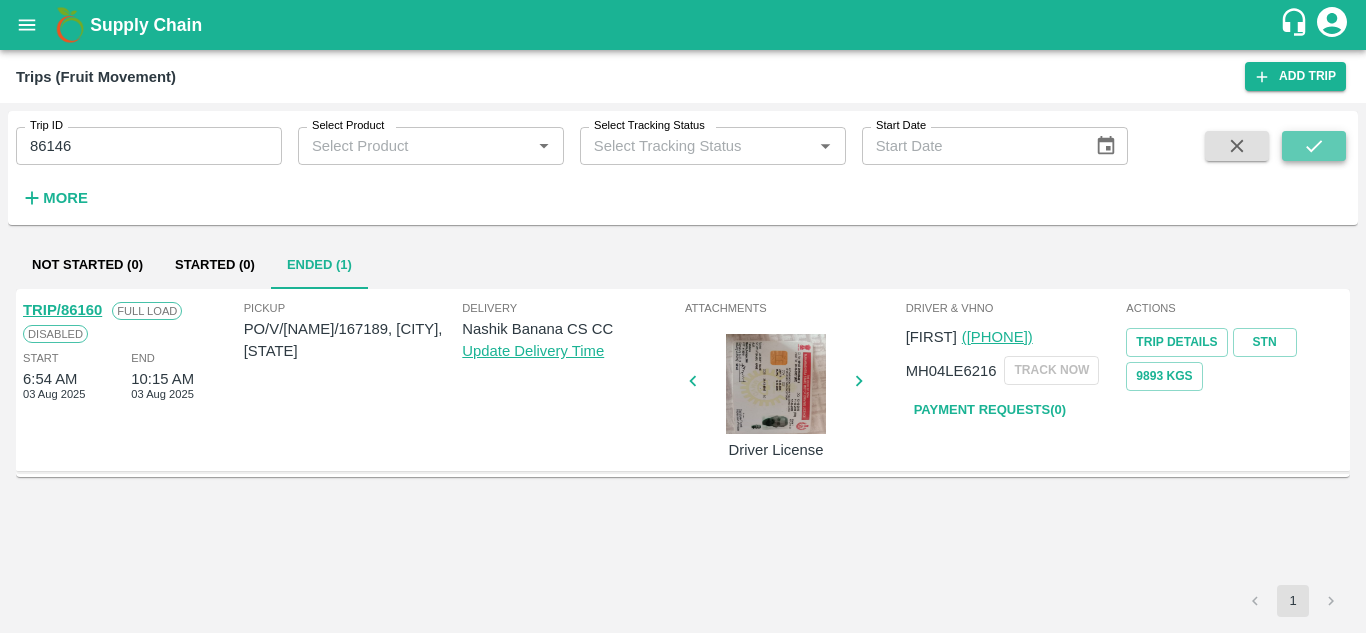 click 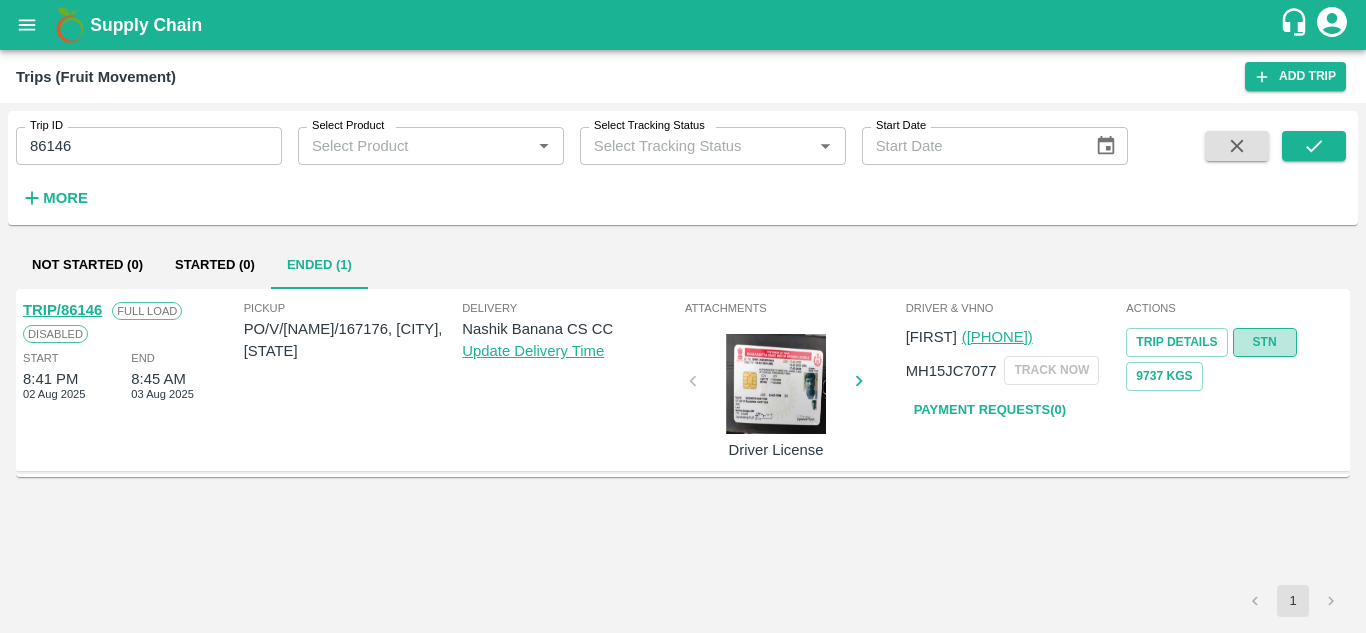 click on "STN" at bounding box center (1265, 342) 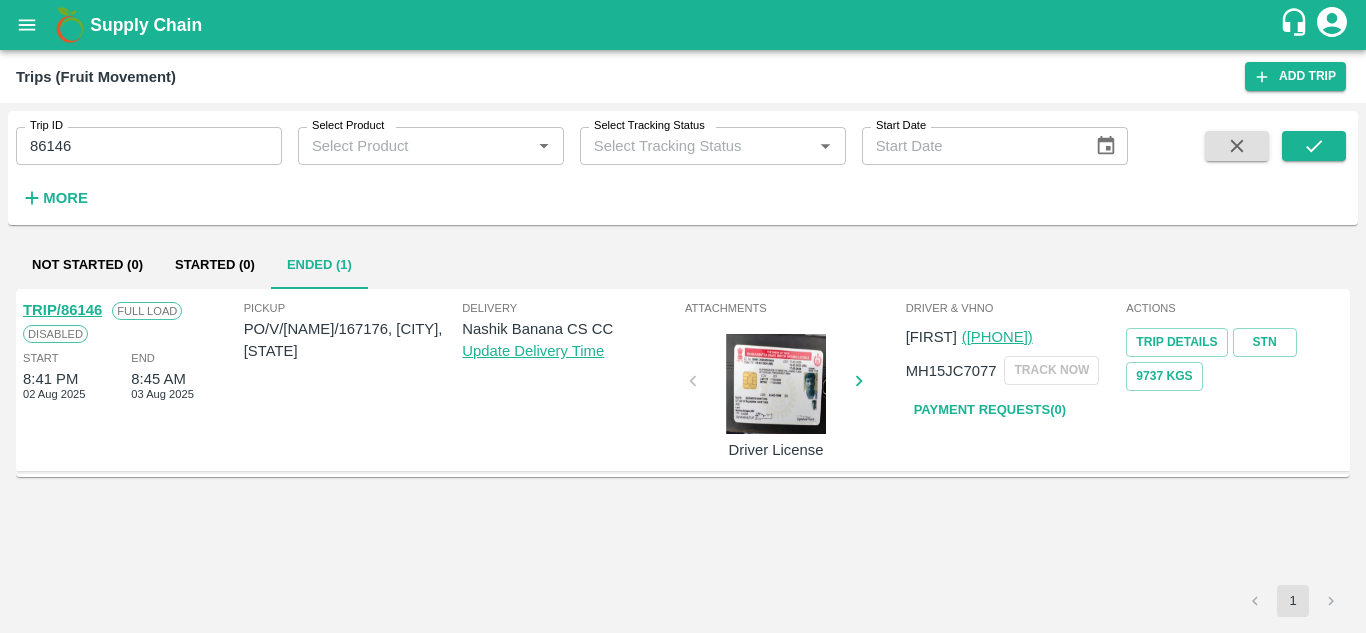 click on "86146" at bounding box center [149, 146] 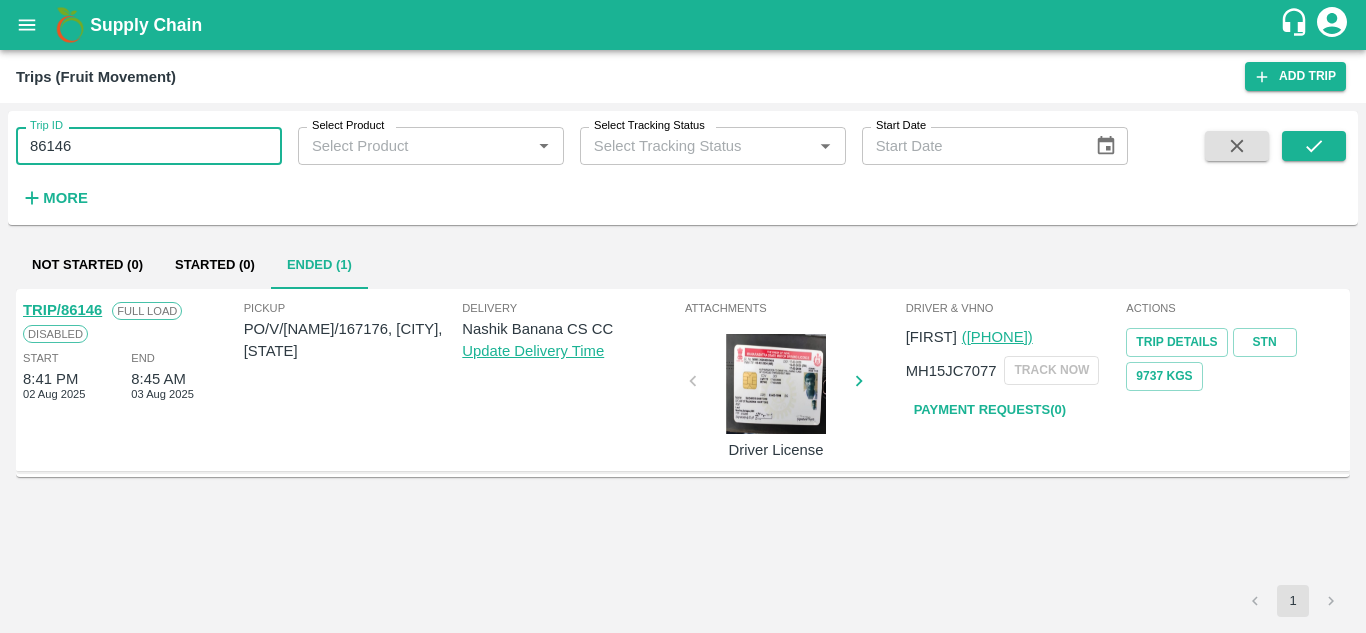 click on "86146" at bounding box center [149, 146] 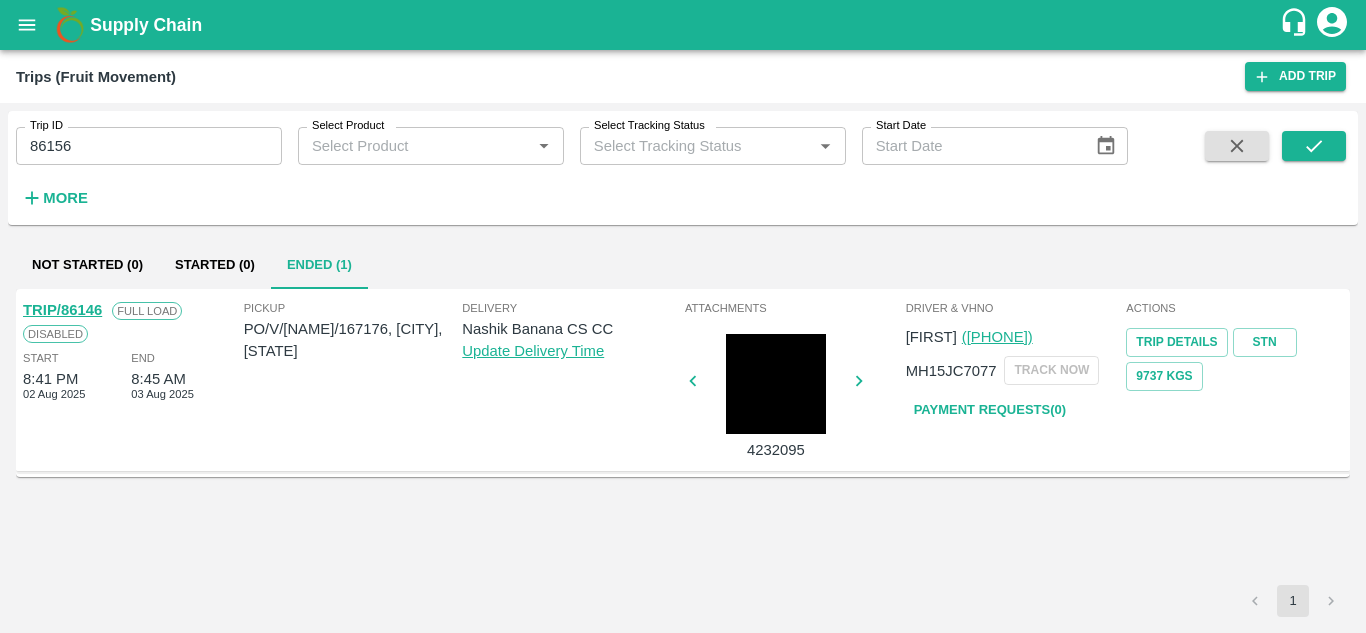 click on "Trip ID 86156 Trip ID Select Product Select Product   * Select Tracking Status Select Tracking Status   * Start Date Start Date More" at bounding box center [683, 168] 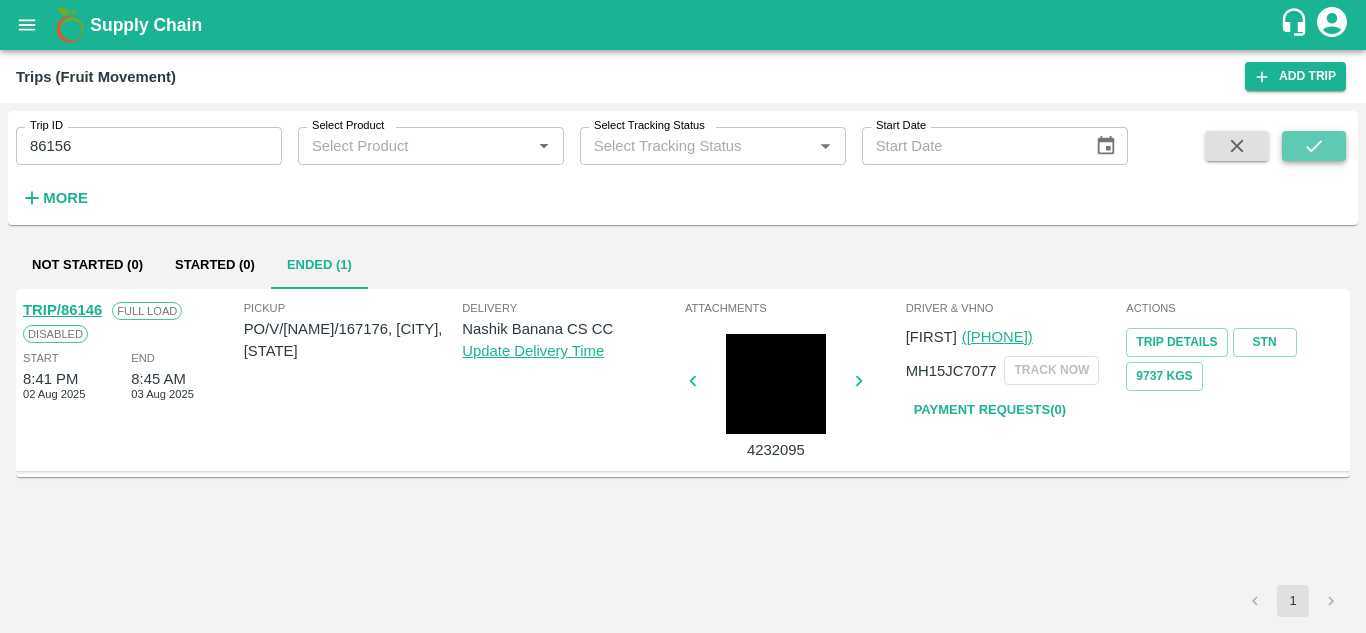 click 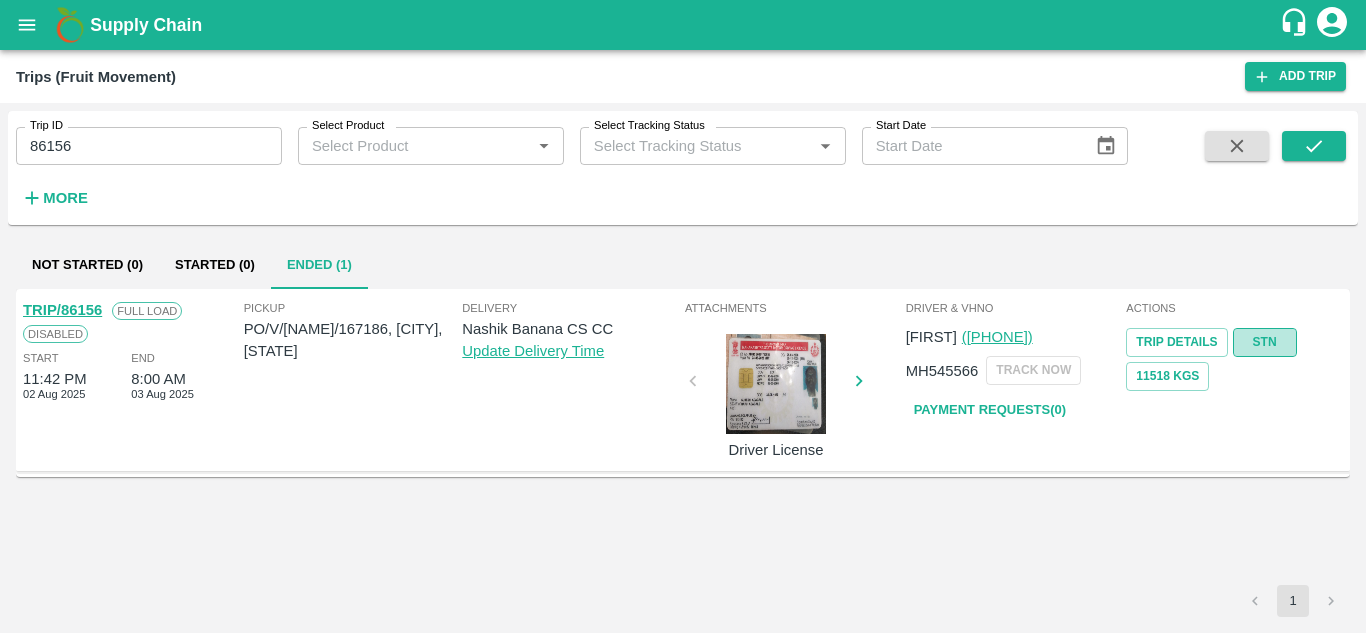 click on "STN" at bounding box center [1265, 342] 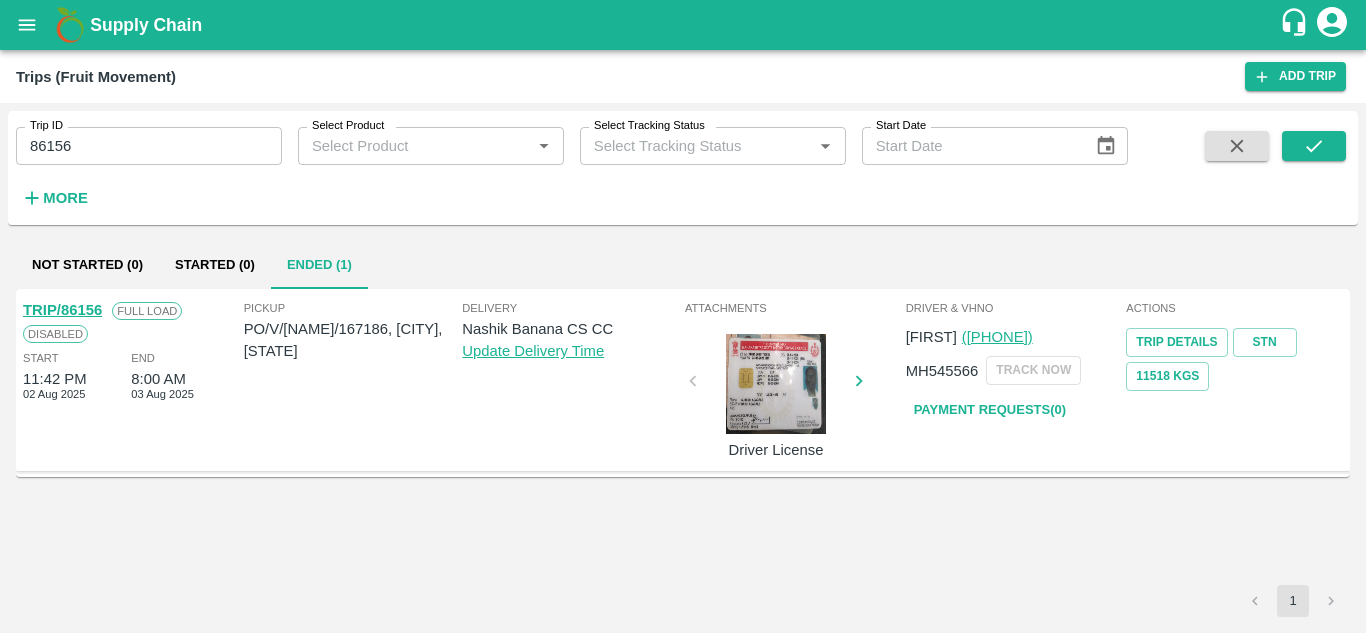 click on "86156" at bounding box center (149, 146) 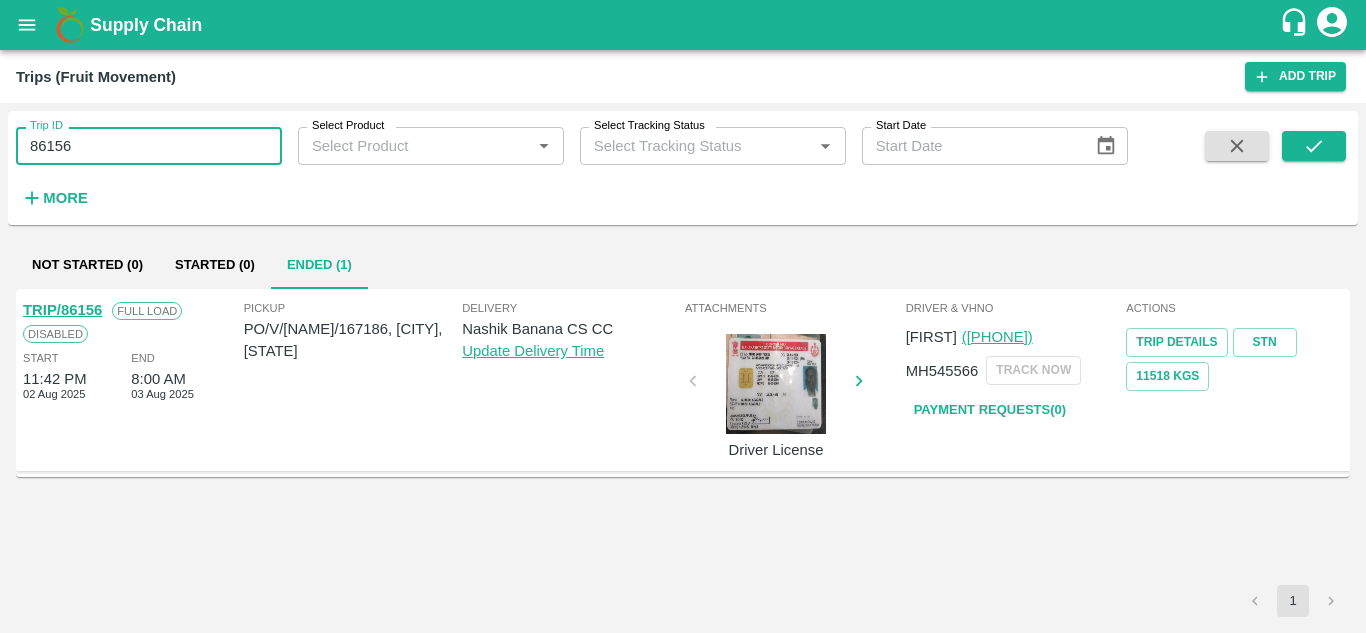 click on "86156" at bounding box center (149, 146) 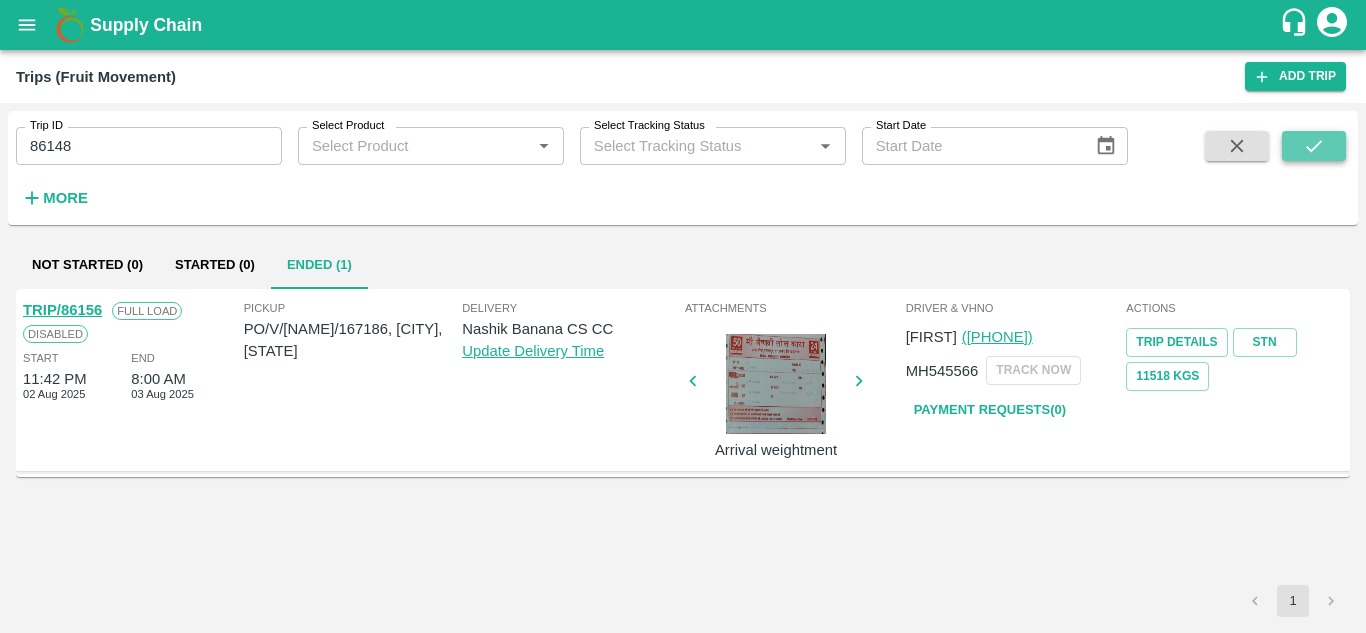 click 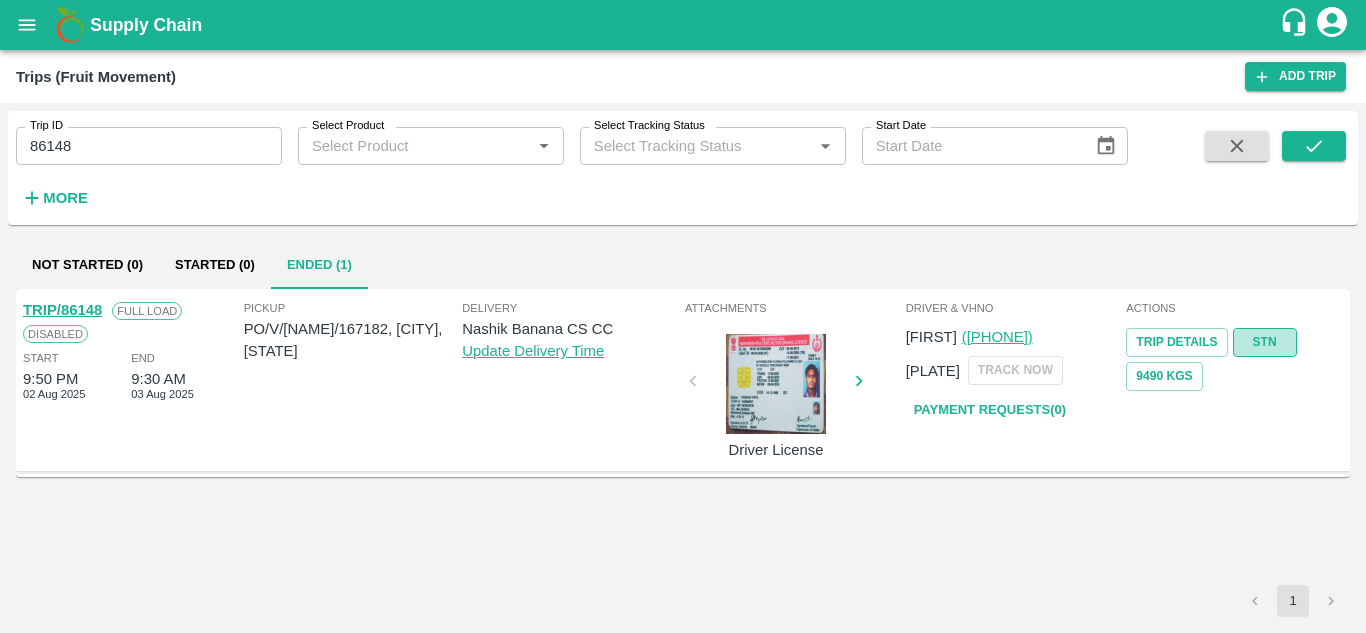 click on "STN" at bounding box center [1265, 342] 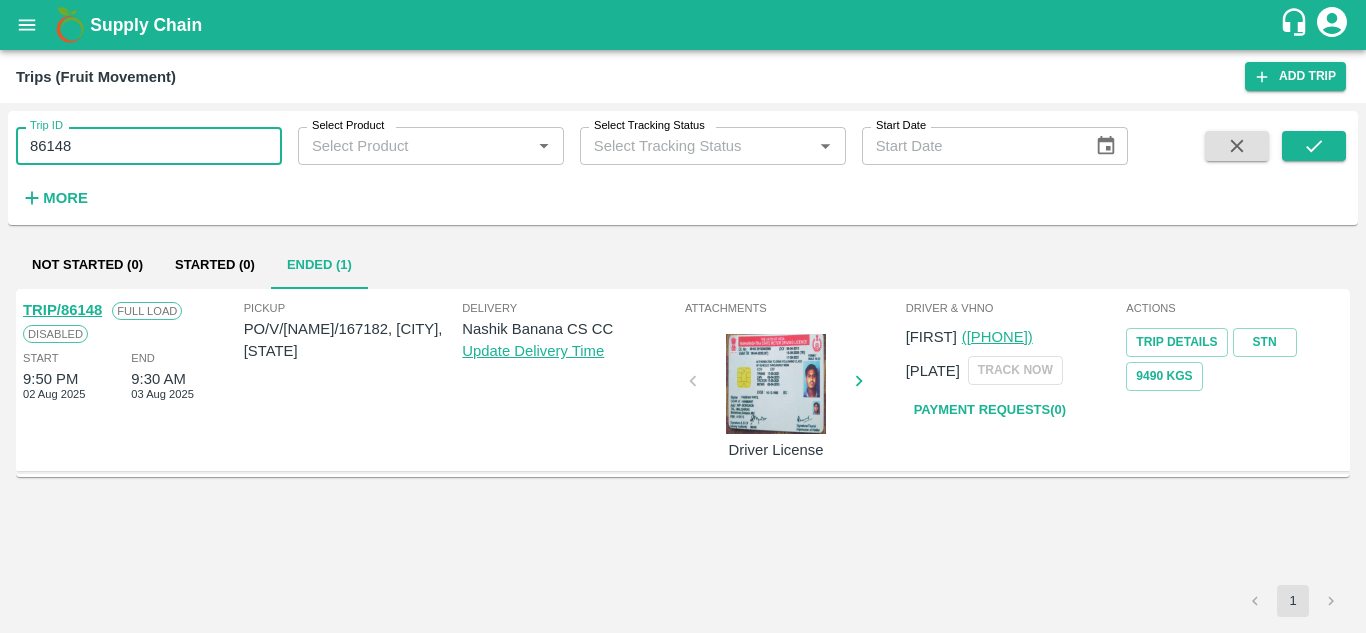 click on "86148" at bounding box center (149, 146) 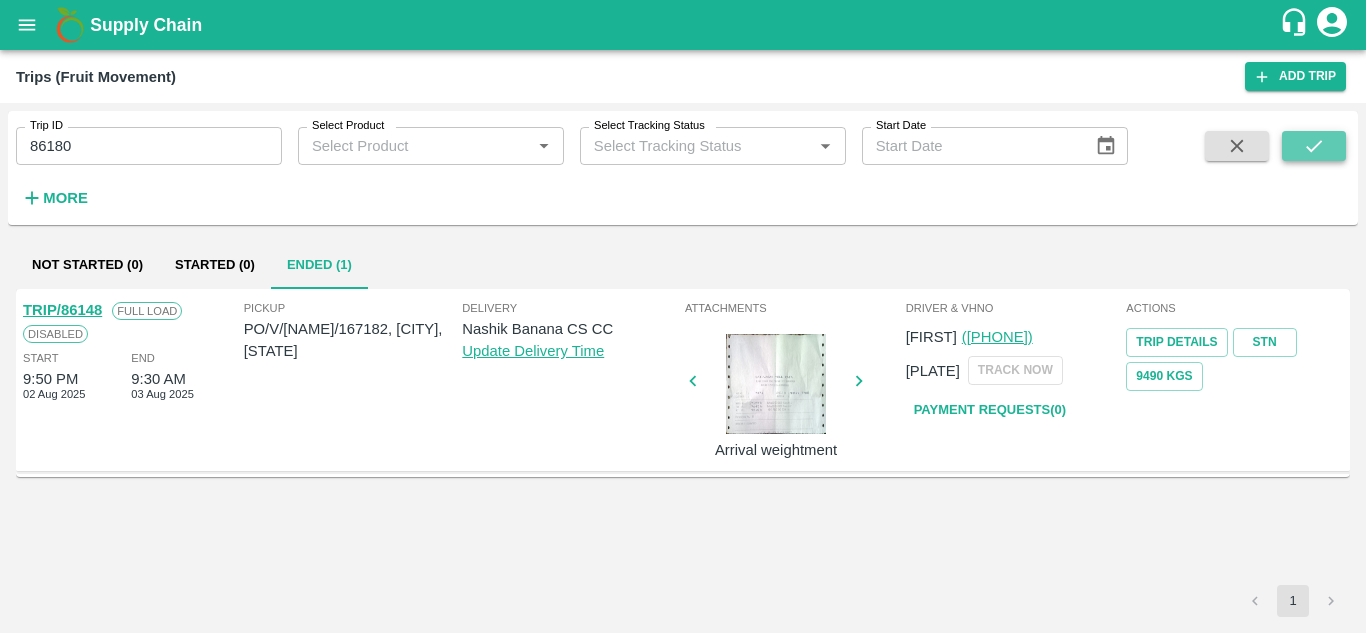 click at bounding box center (1314, 146) 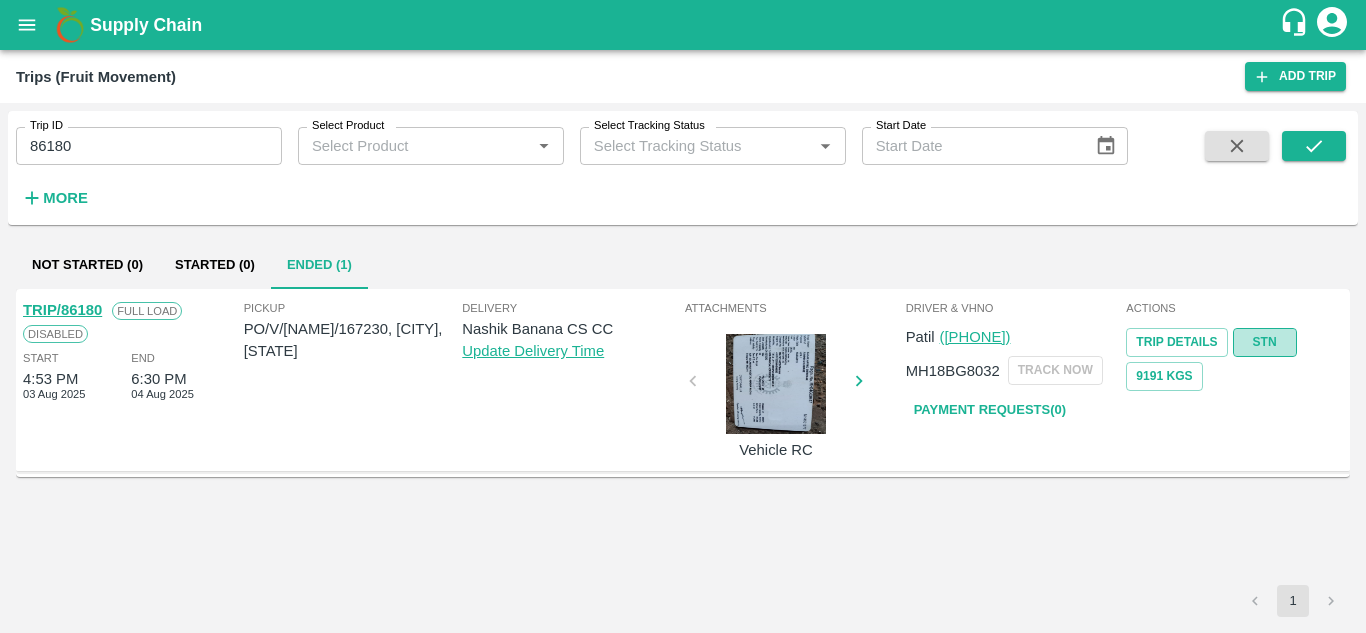 click on "STN" at bounding box center [1265, 342] 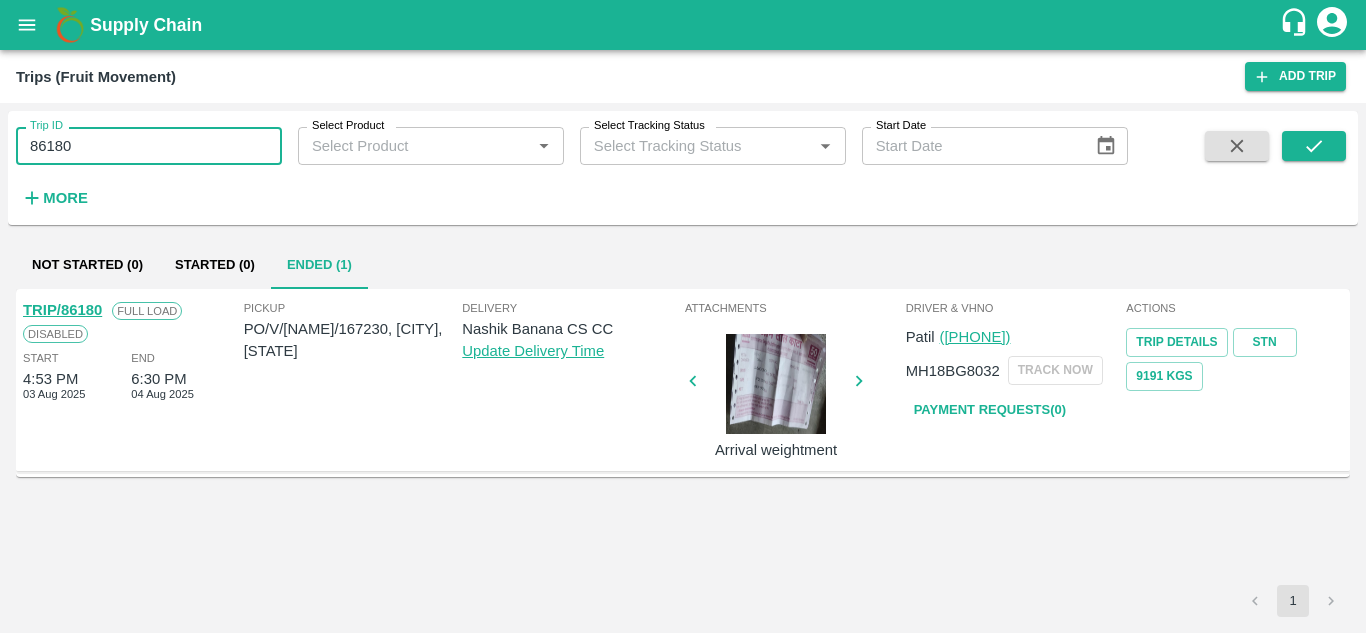 click on "86180" at bounding box center [149, 146] 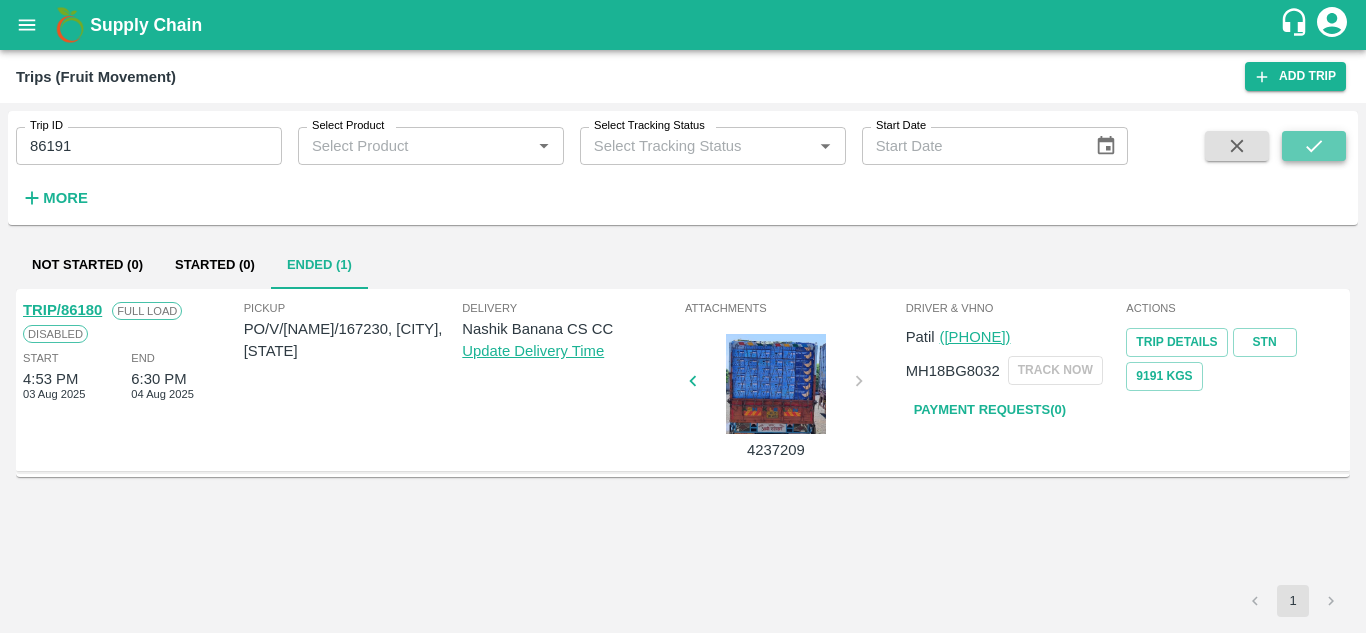click 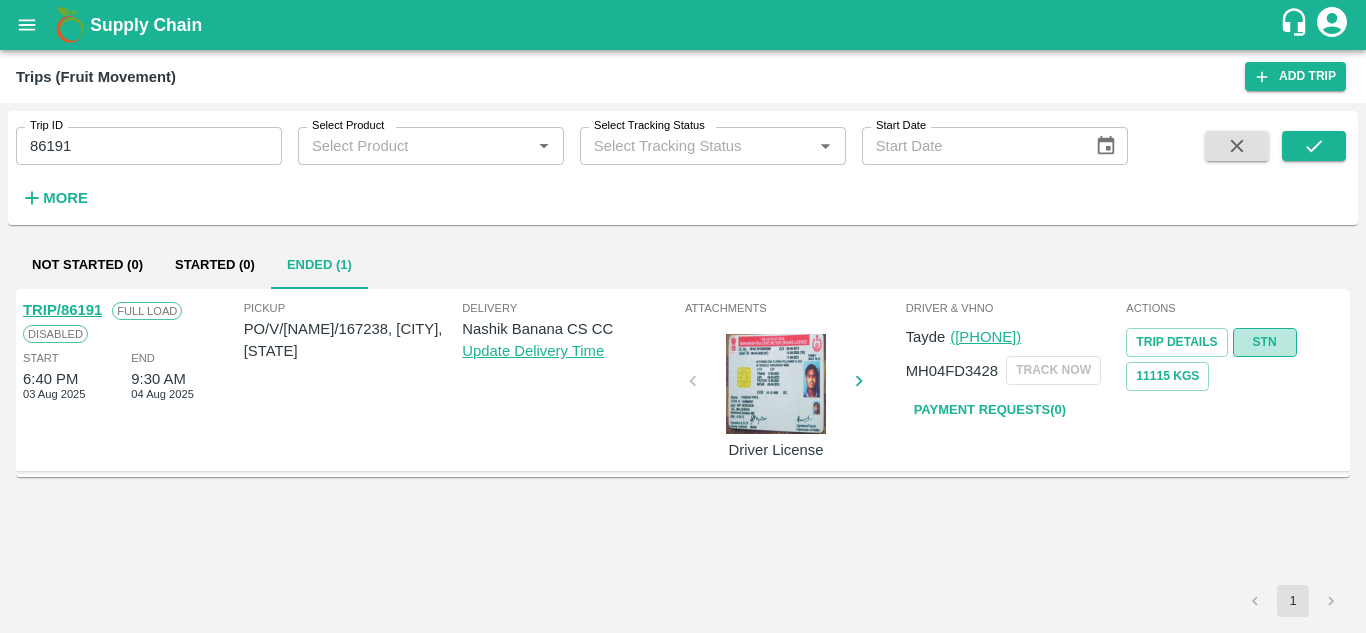 click on "STN" at bounding box center [1265, 342] 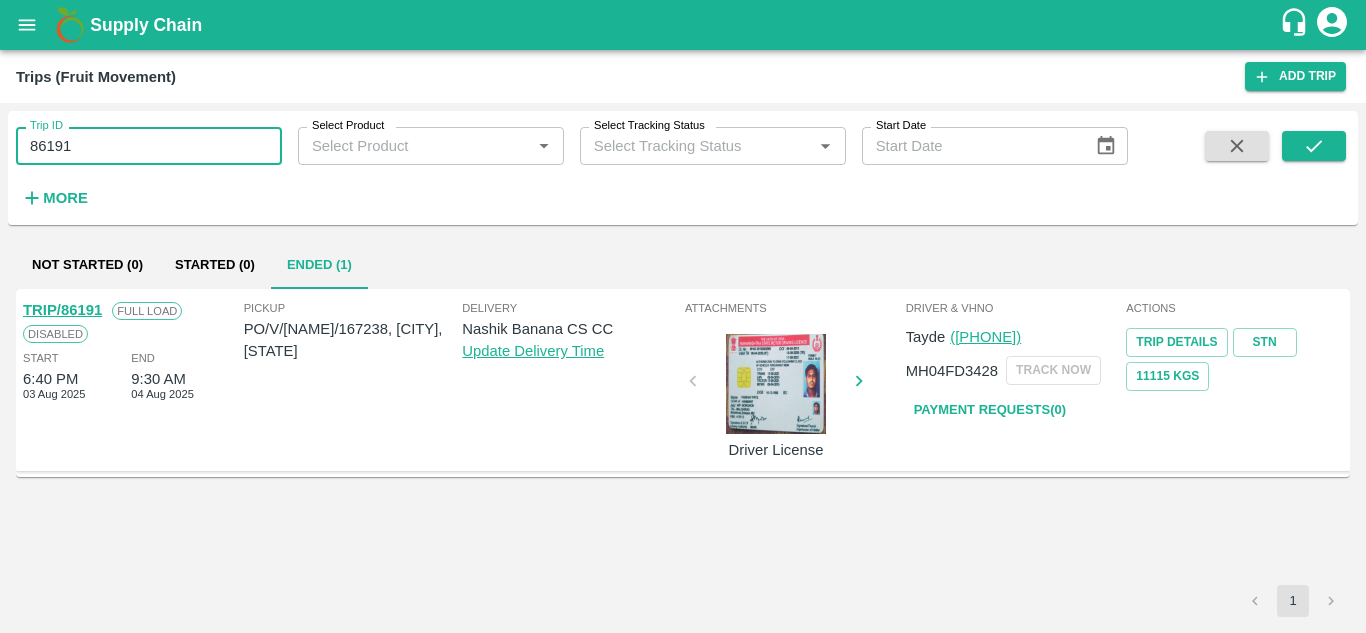 click on "86191" at bounding box center (149, 146) 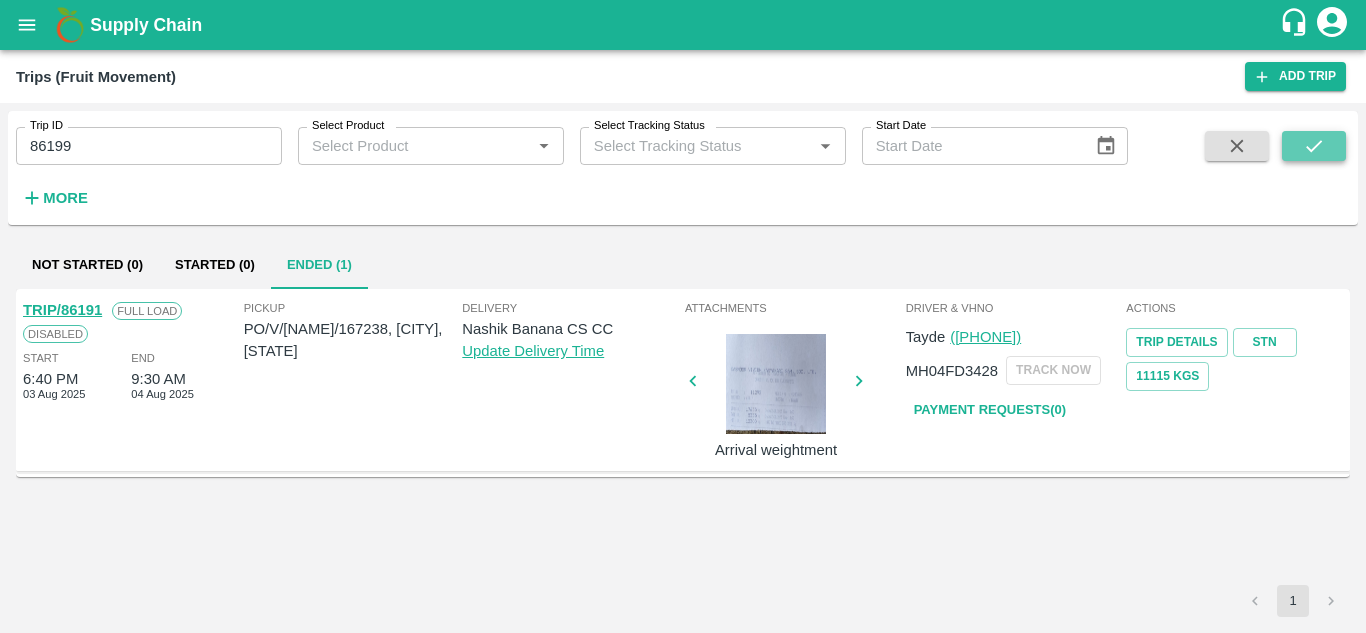 click 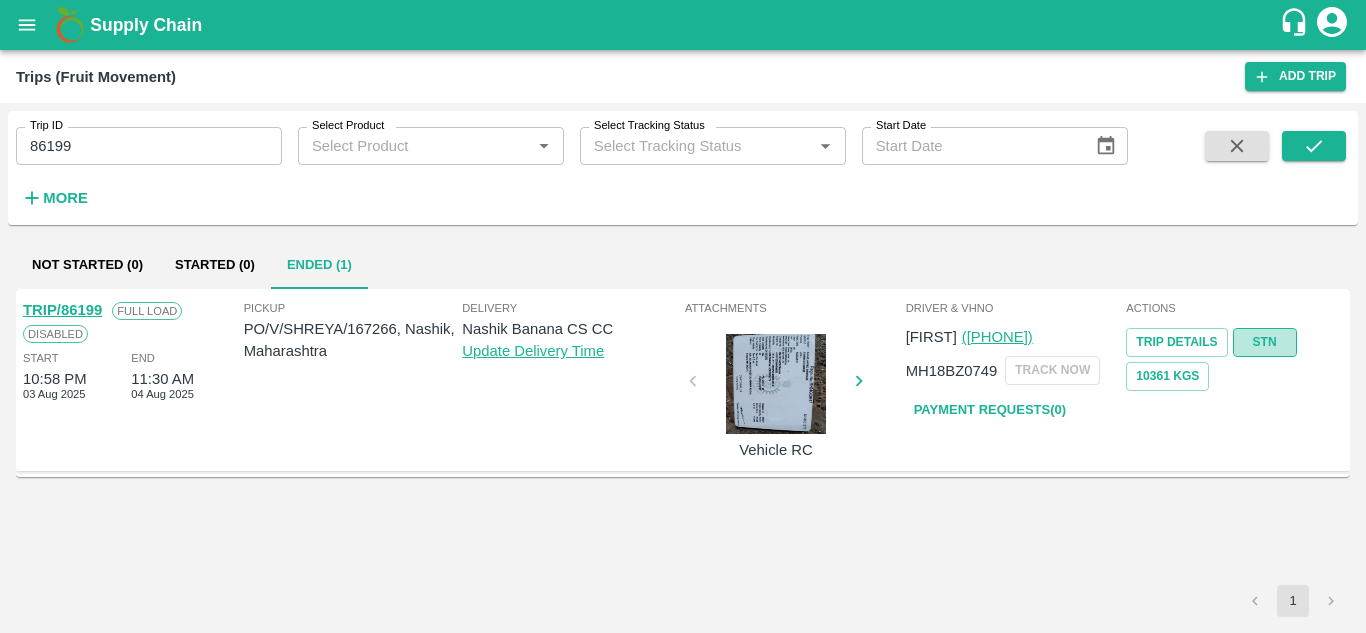 click on "STN" at bounding box center (1265, 342) 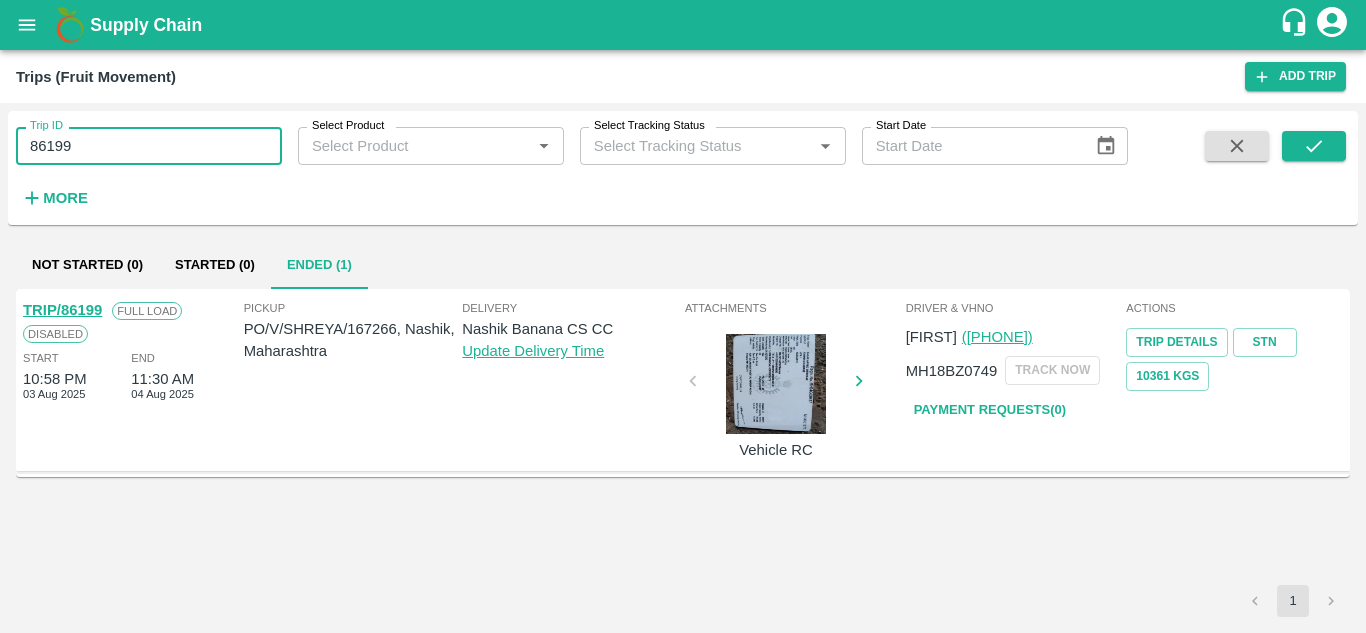 click on "86199" at bounding box center (149, 146) 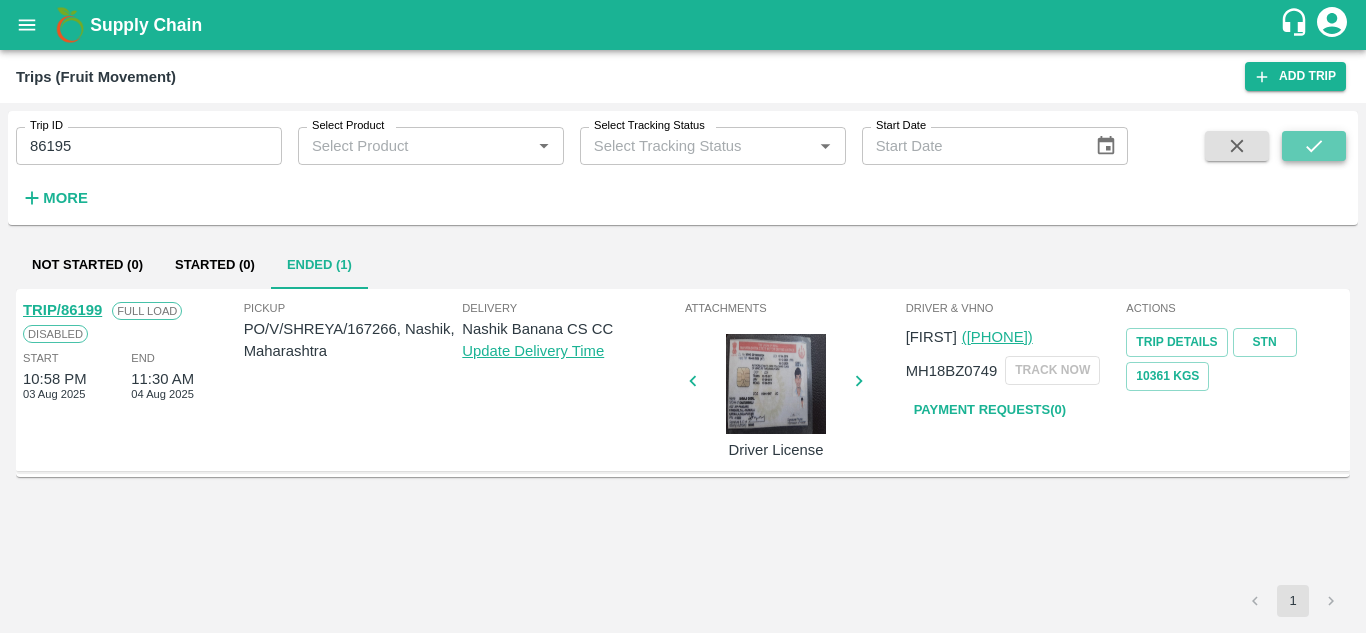 click at bounding box center [1314, 146] 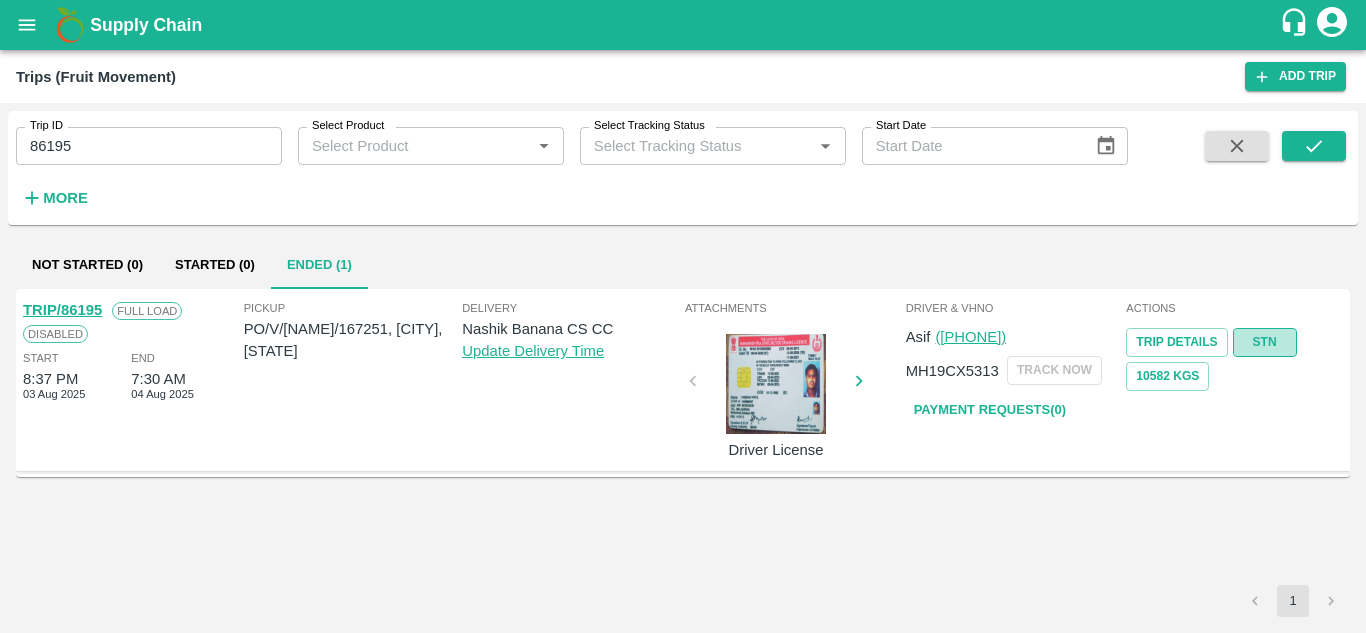 click on "STN" at bounding box center [1265, 342] 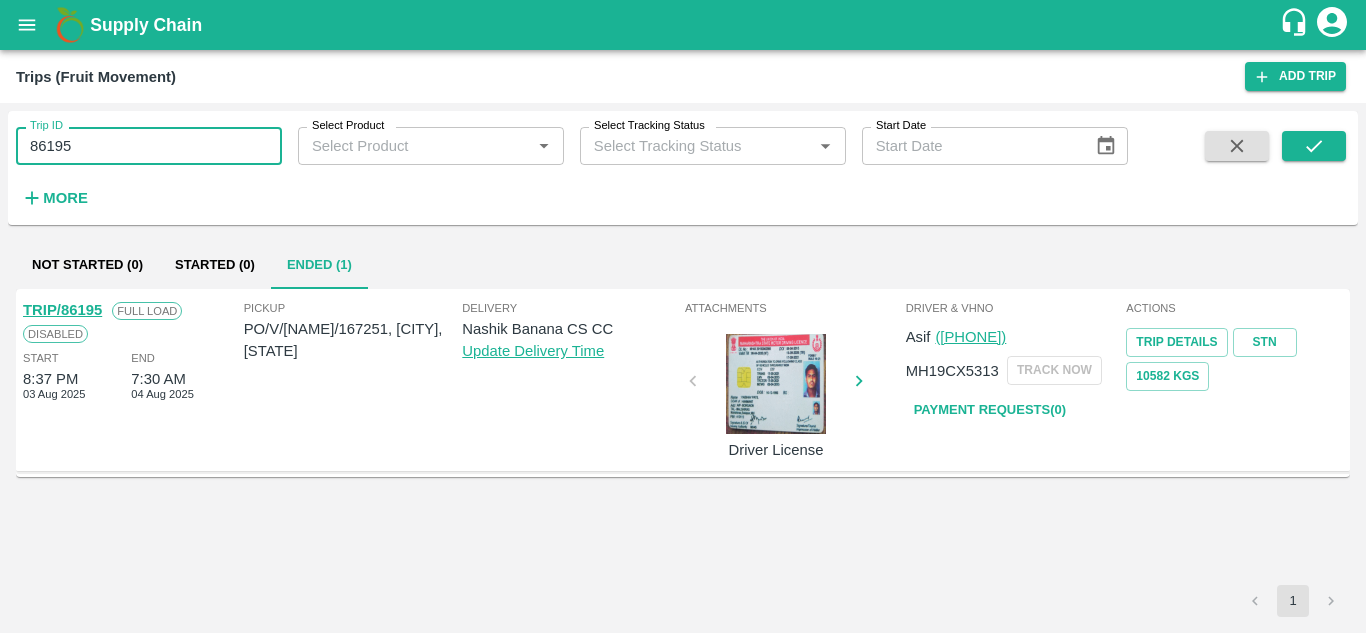 click on "86195" at bounding box center [149, 146] 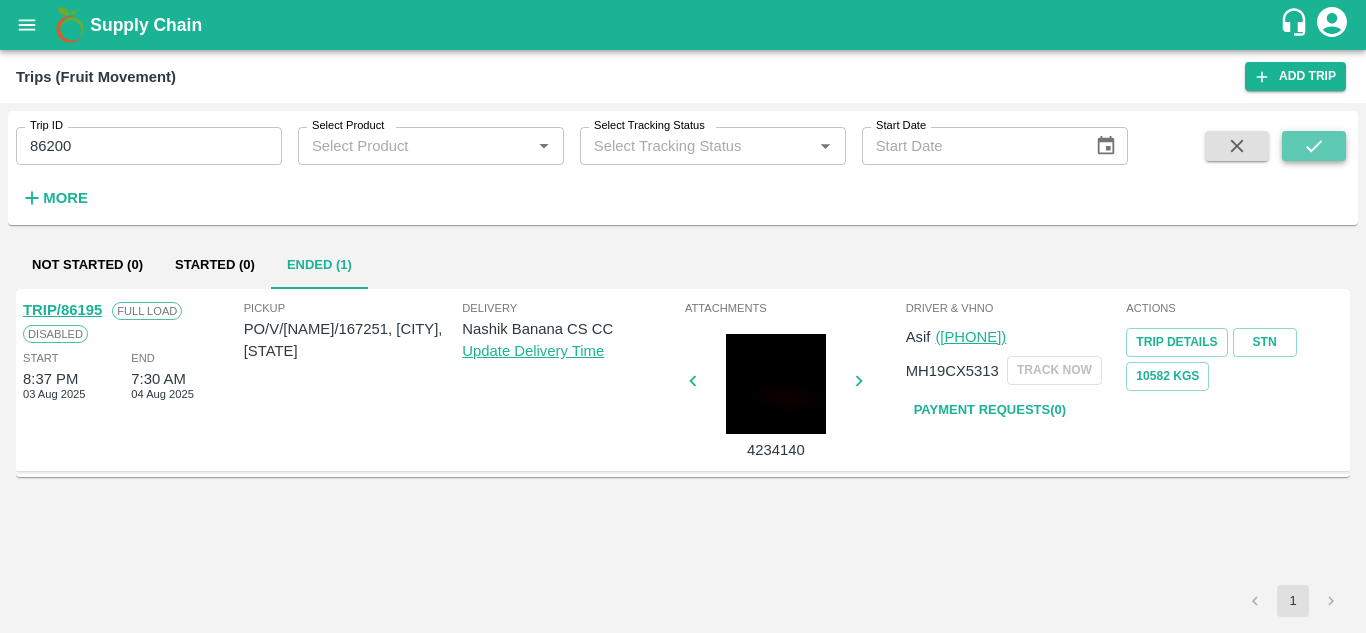 click 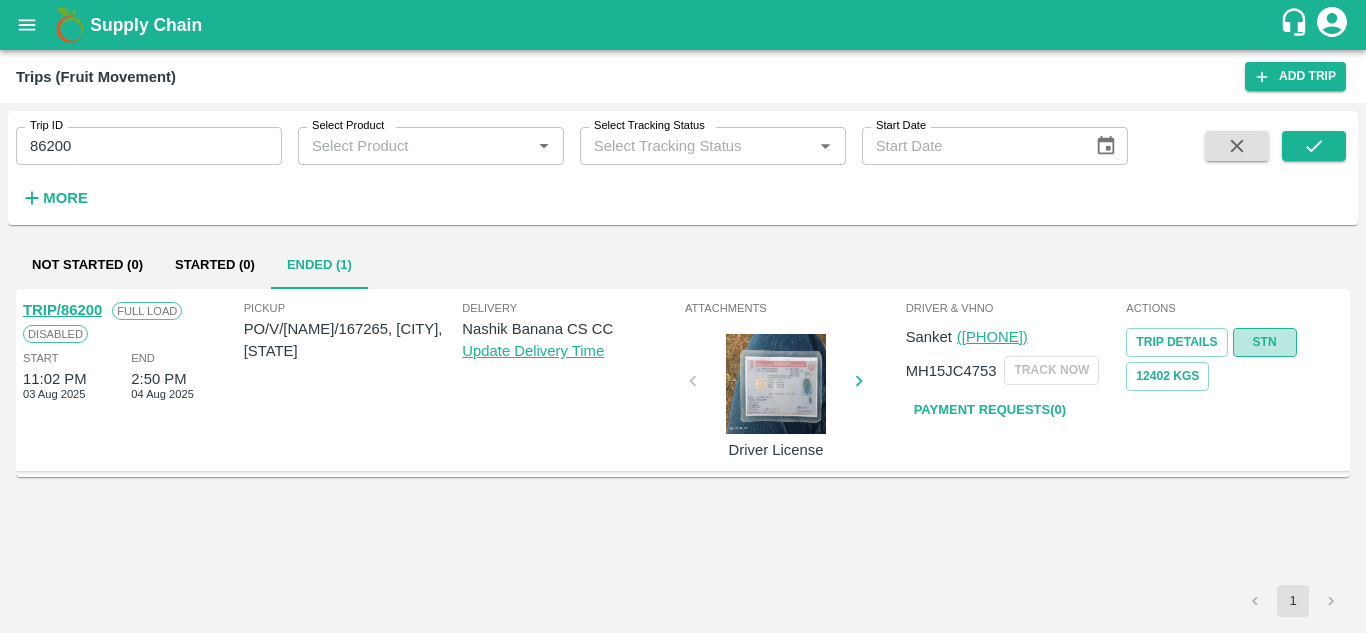 click on "STN" at bounding box center (1265, 342) 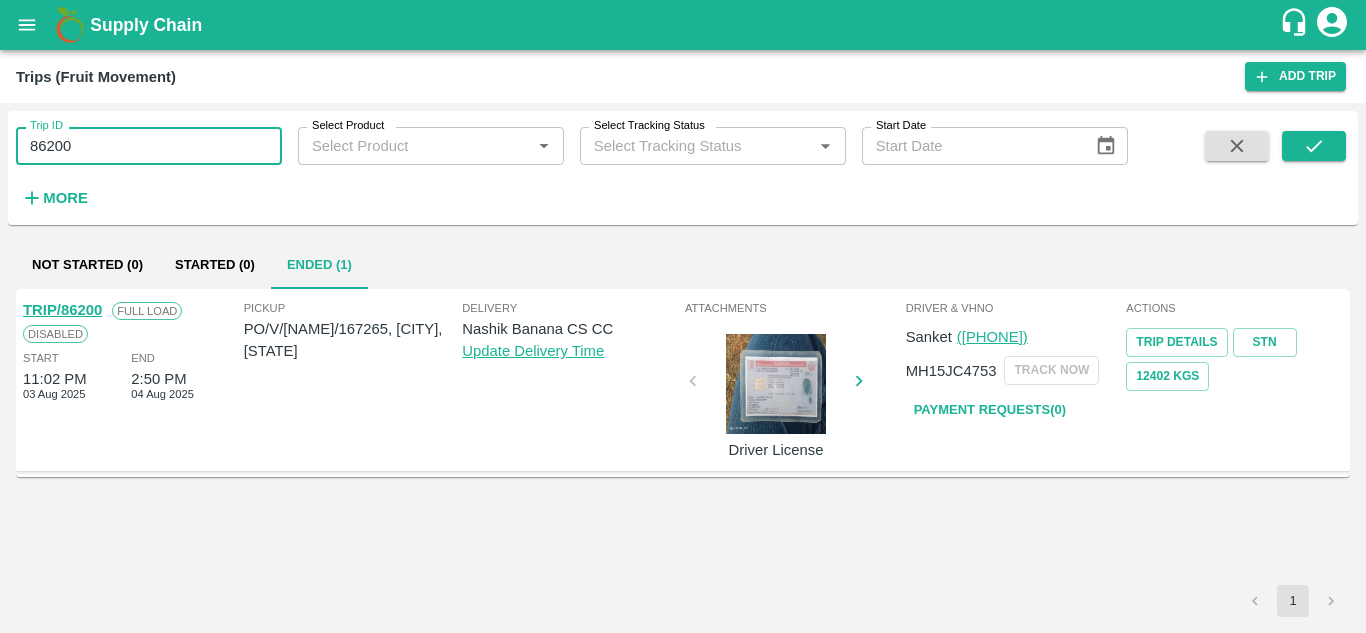 click on "86200" at bounding box center (149, 146) 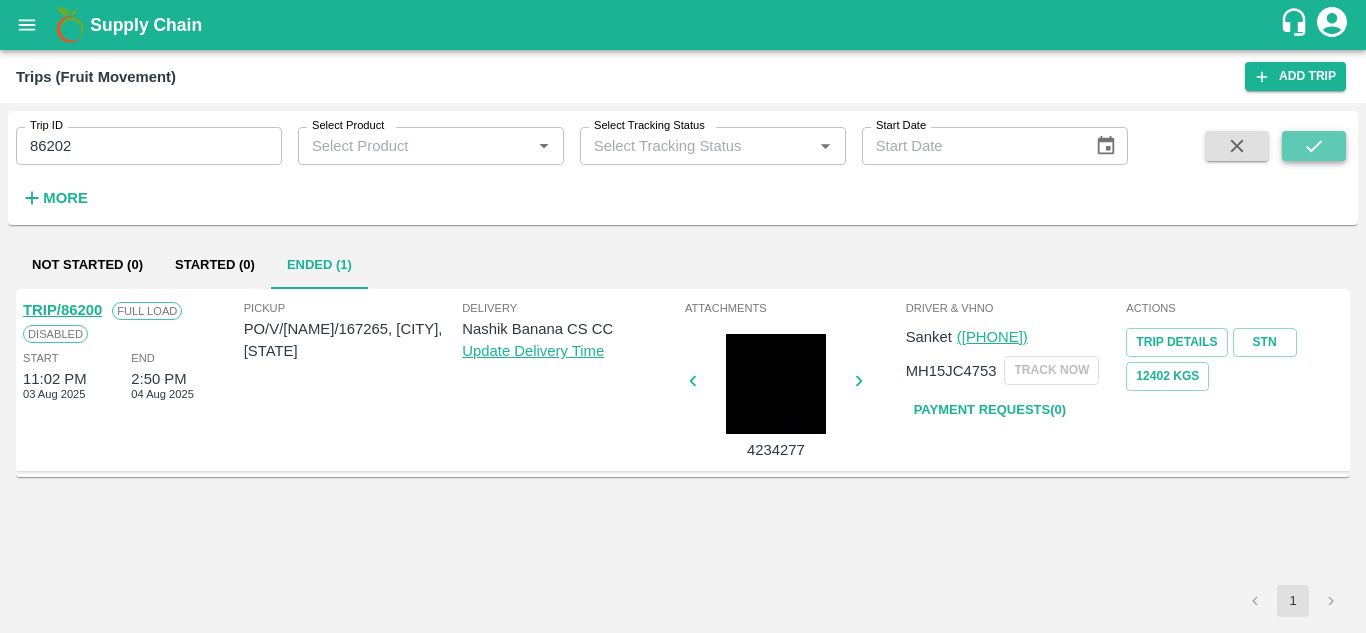 click 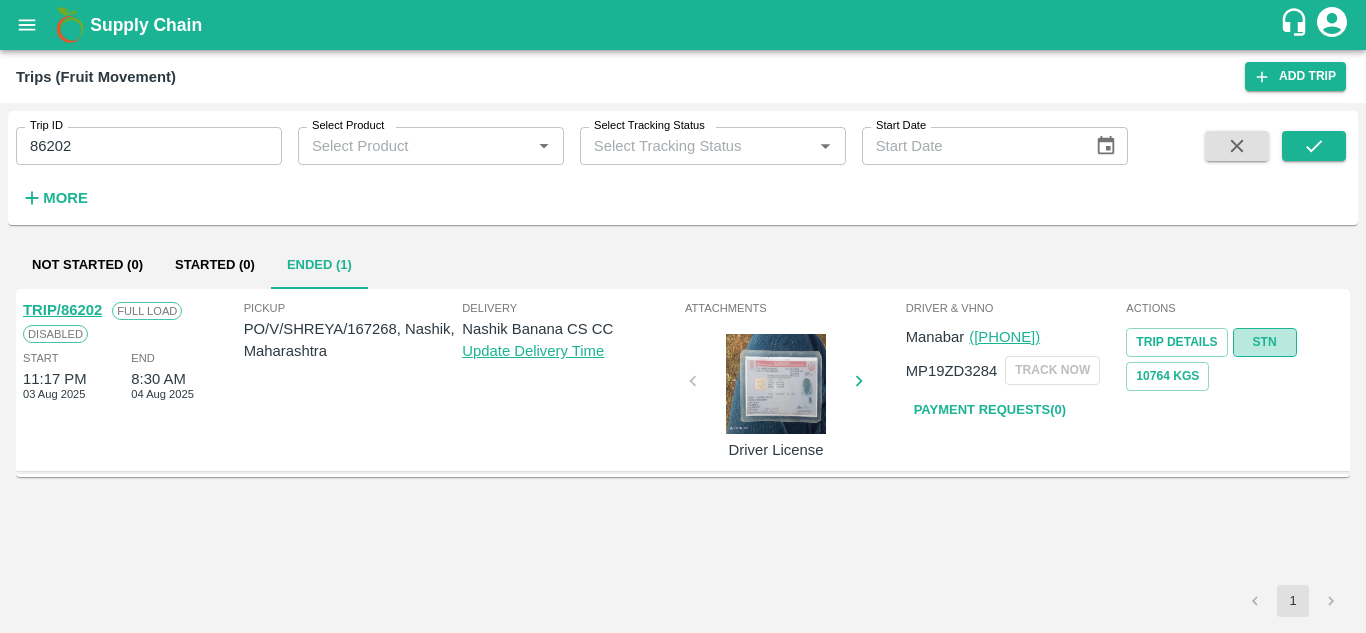click on "STN" at bounding box center (1265, 342) 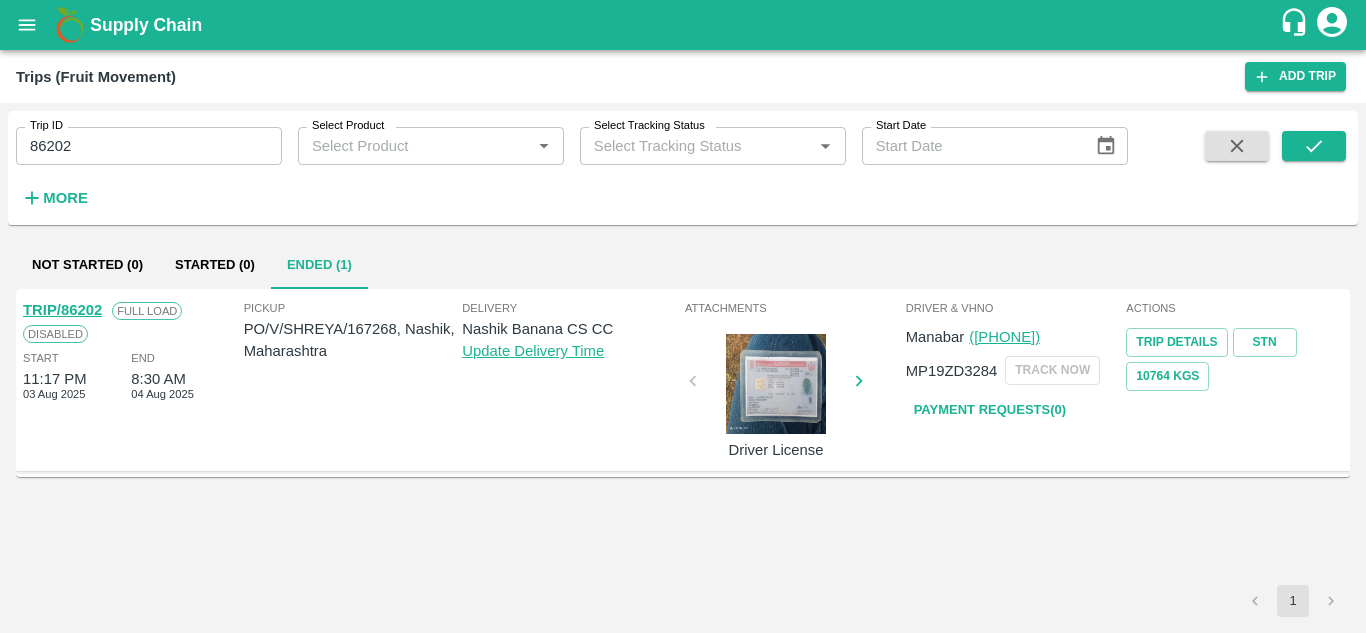 click on "86202" at bounding box center (149, 146) 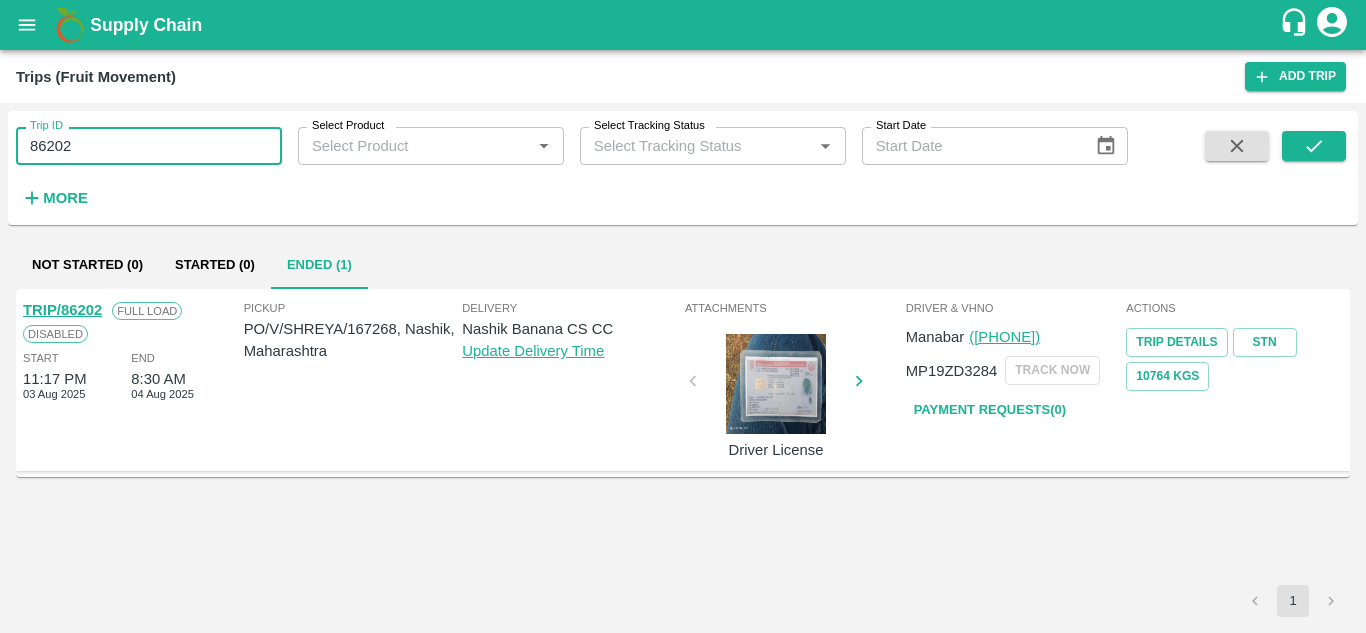 click on "86202" at bounding box center (149, 146) 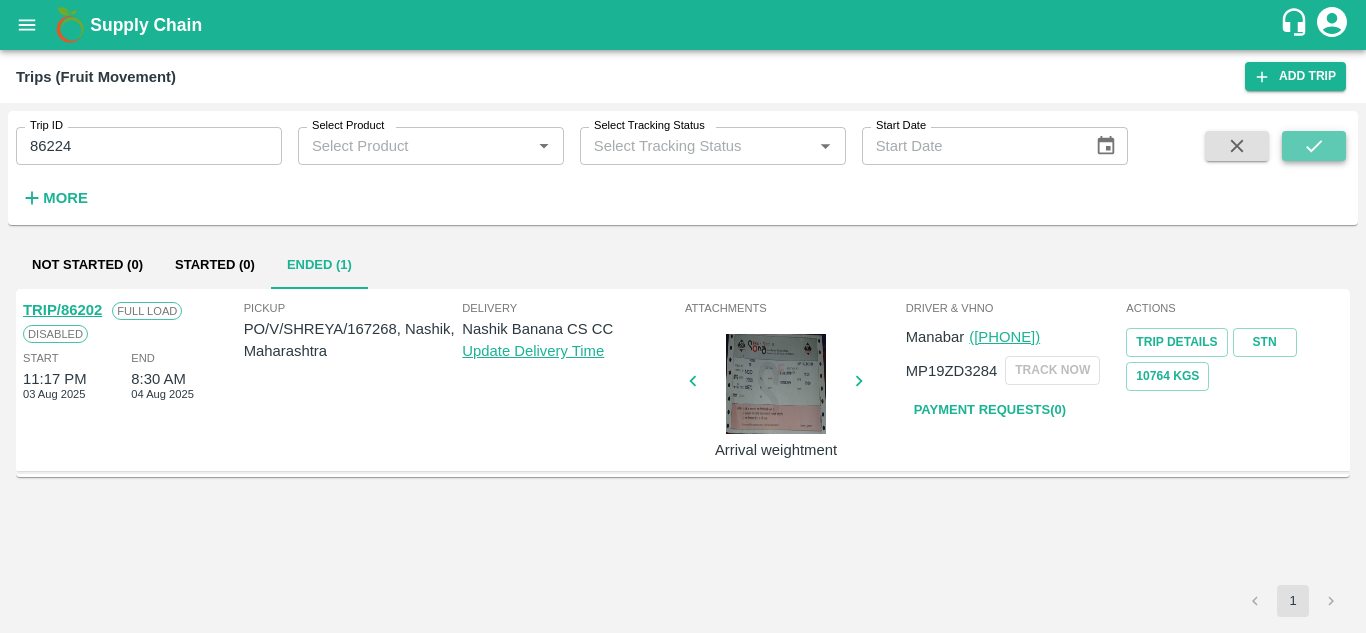 click 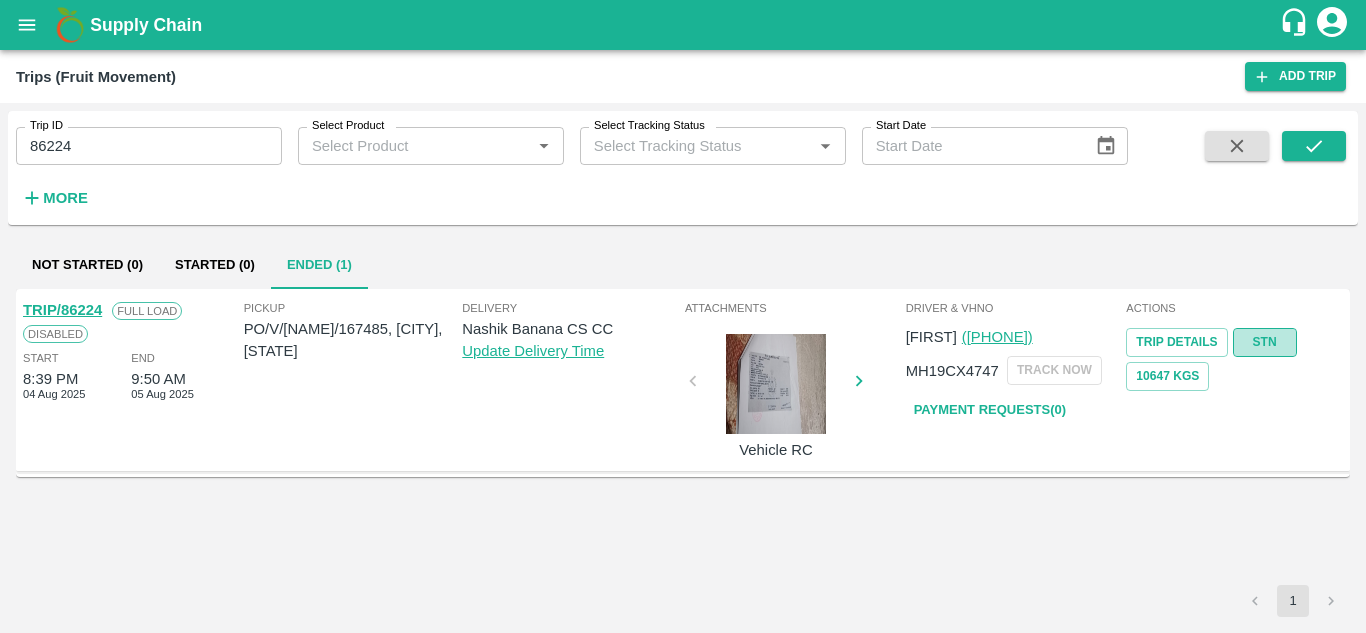 click on "STN" at bounding box center [1265, 342] 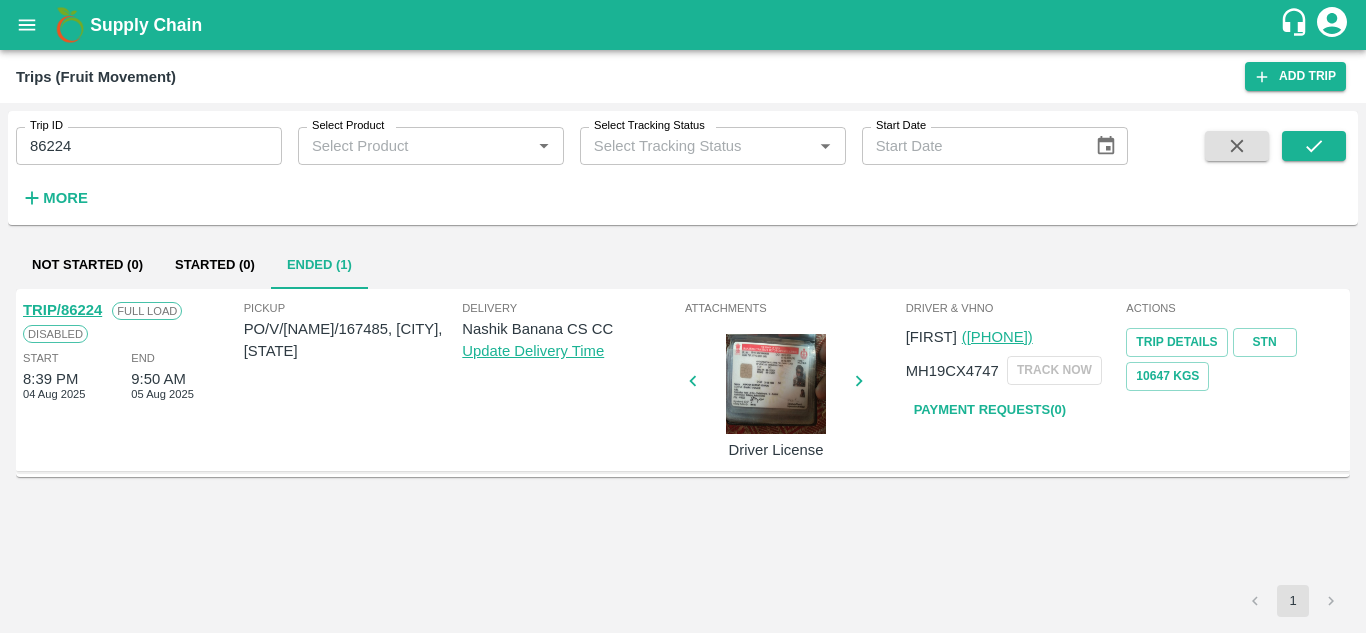 click on "86224" at bounding box center (149, 146) 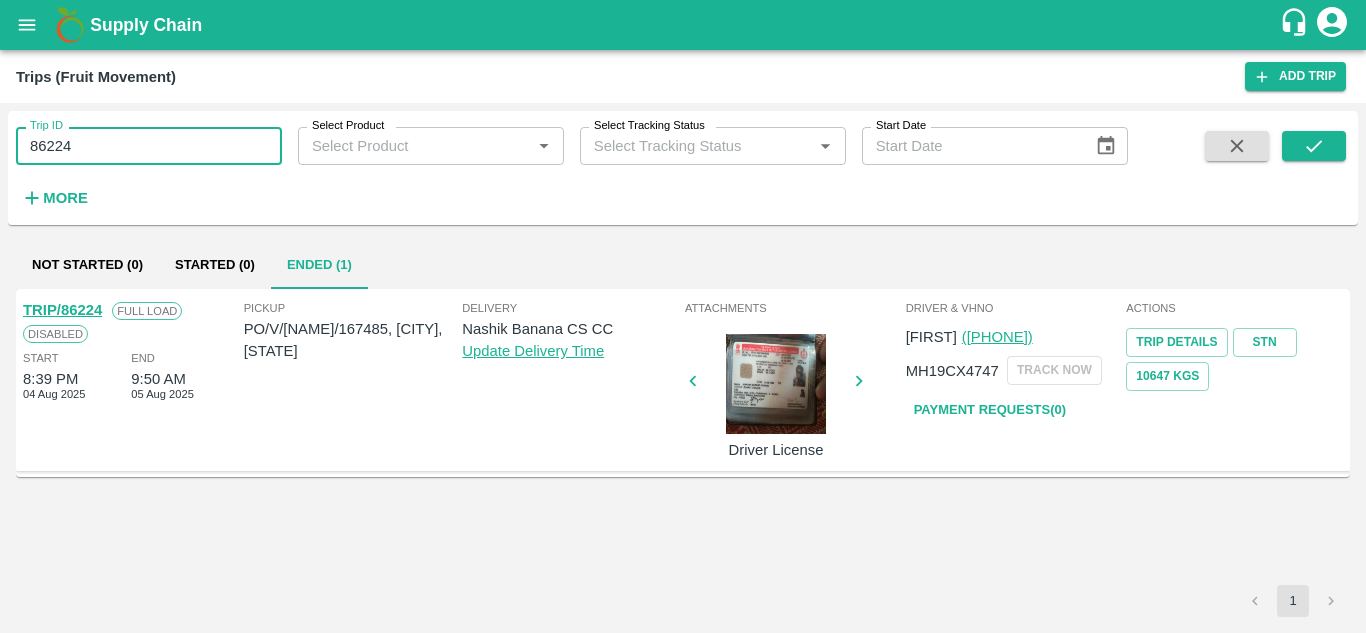 click on "86224" at bounding box center (149, 146) 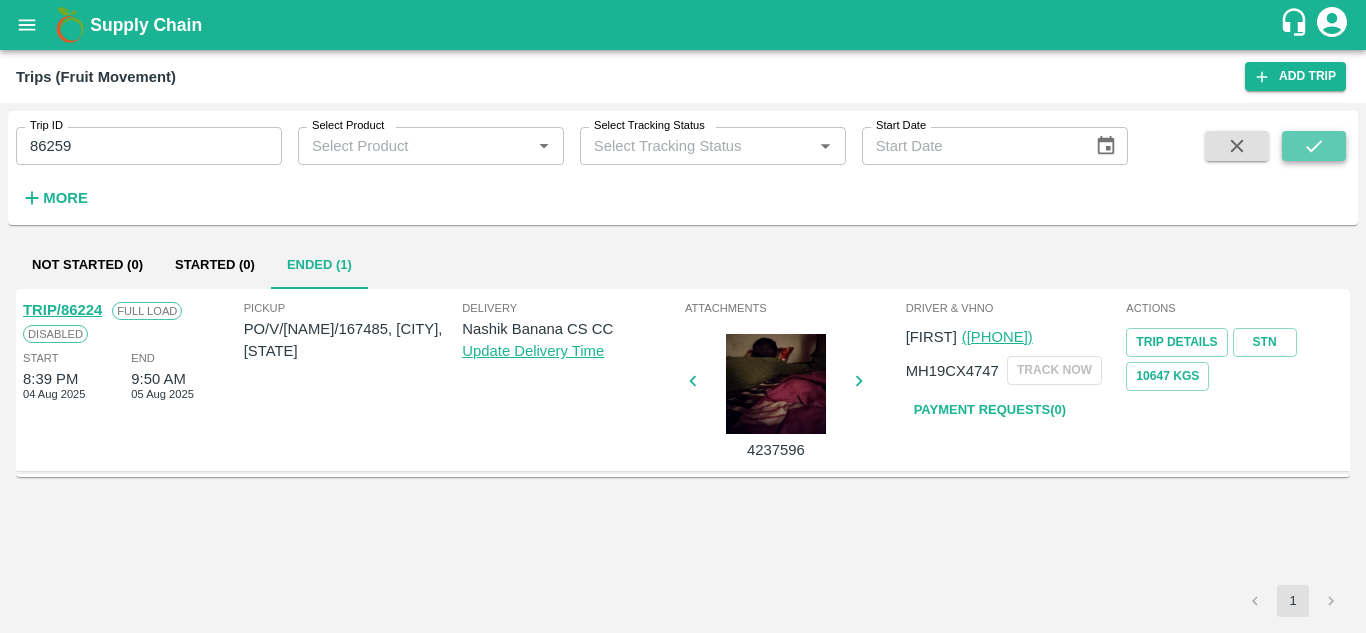 click 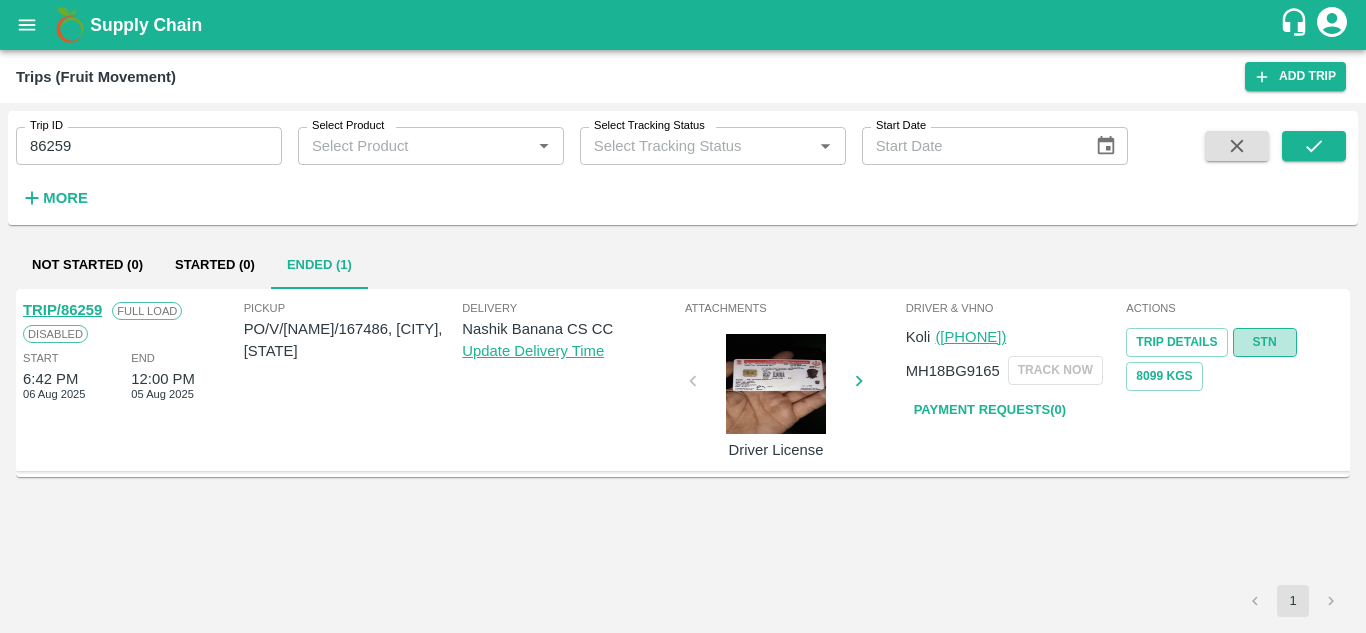 click on "STN" at bounding box center [1265, 342] 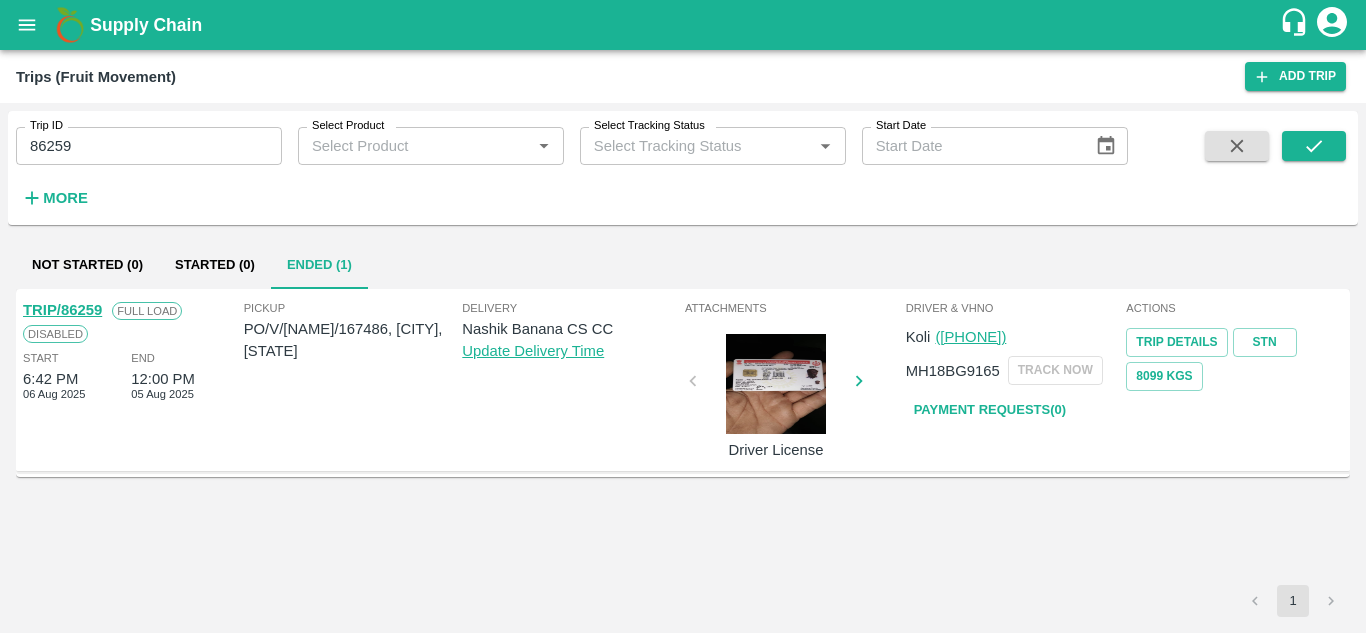 click on "86259" at bounding box center (149, 146) 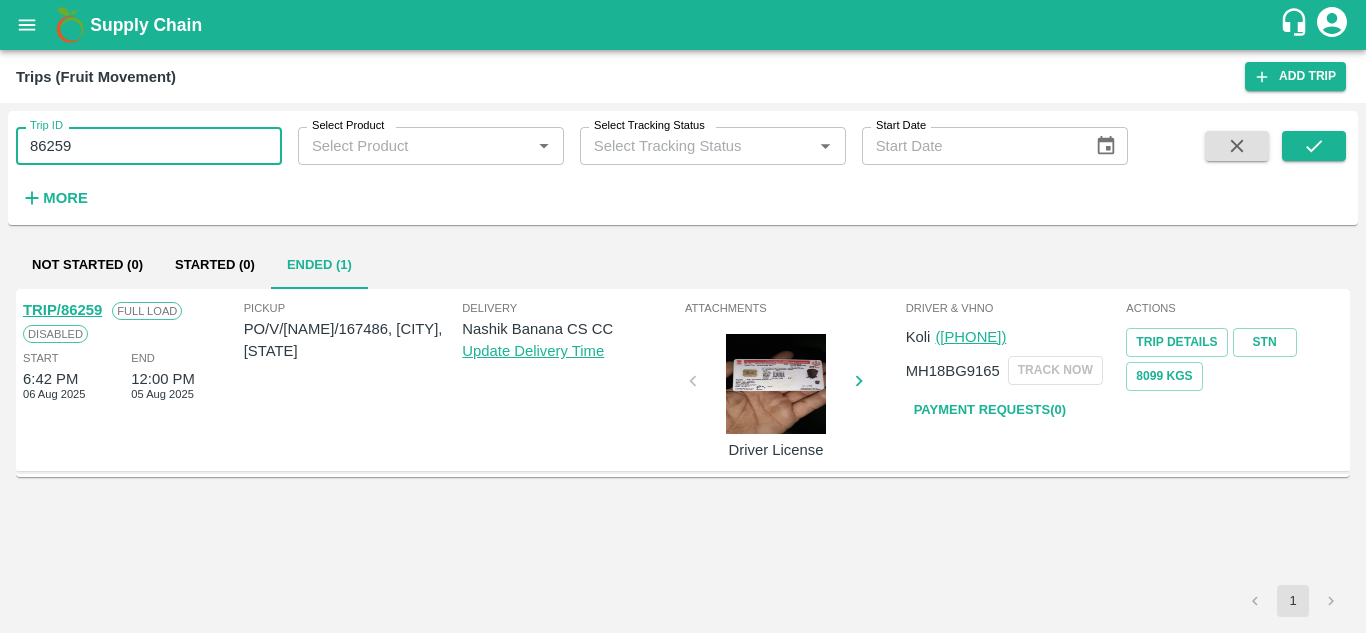 click on "86259" at bounding box center [149, 146] 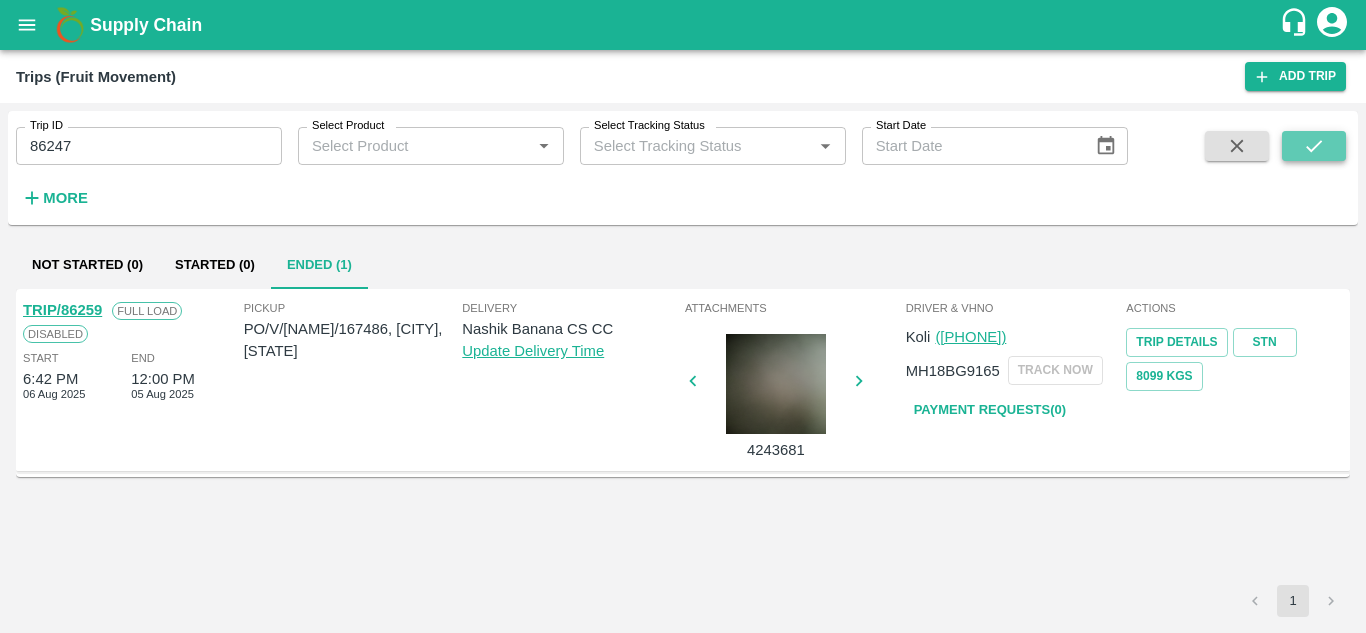 click 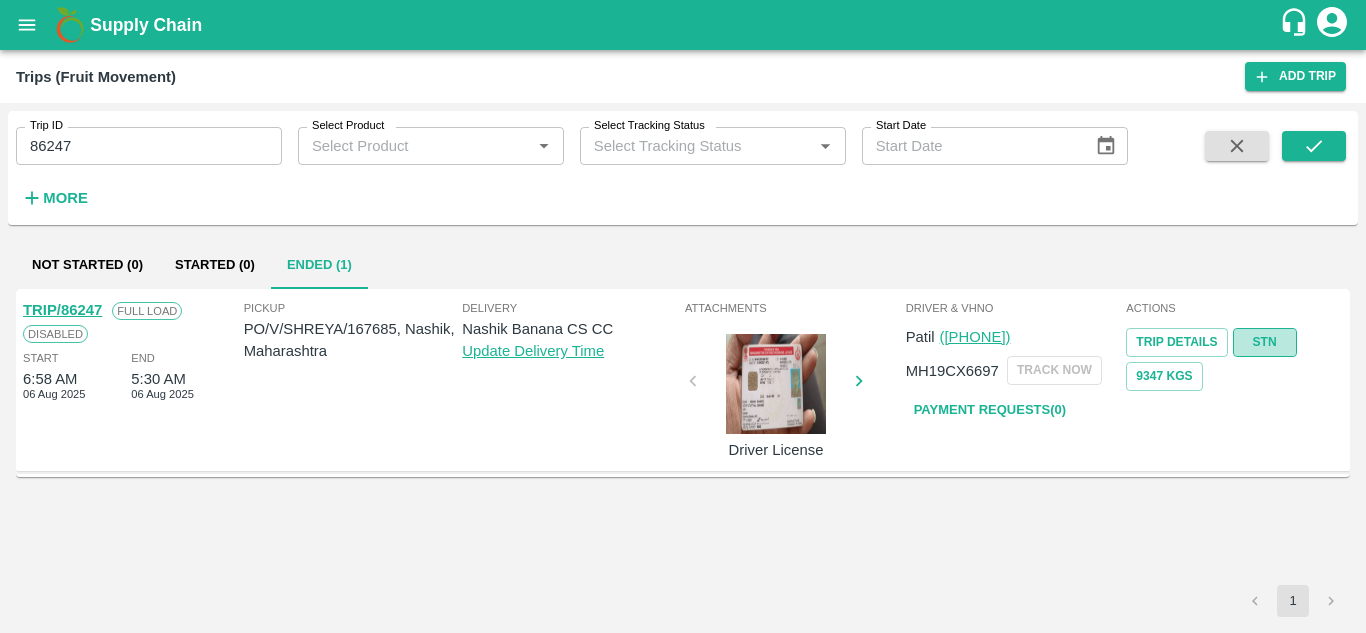 click on "STN" at bounding box center [1265, 342] 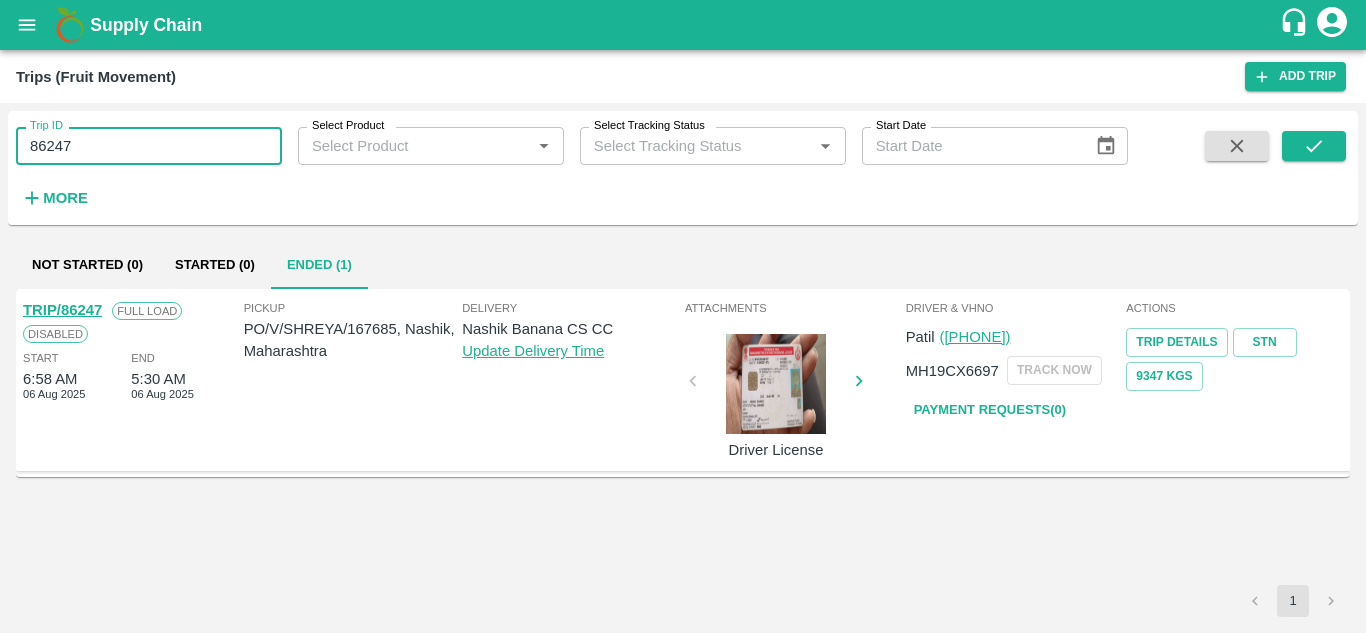 click on "86247" at bounding box center [149, 146] 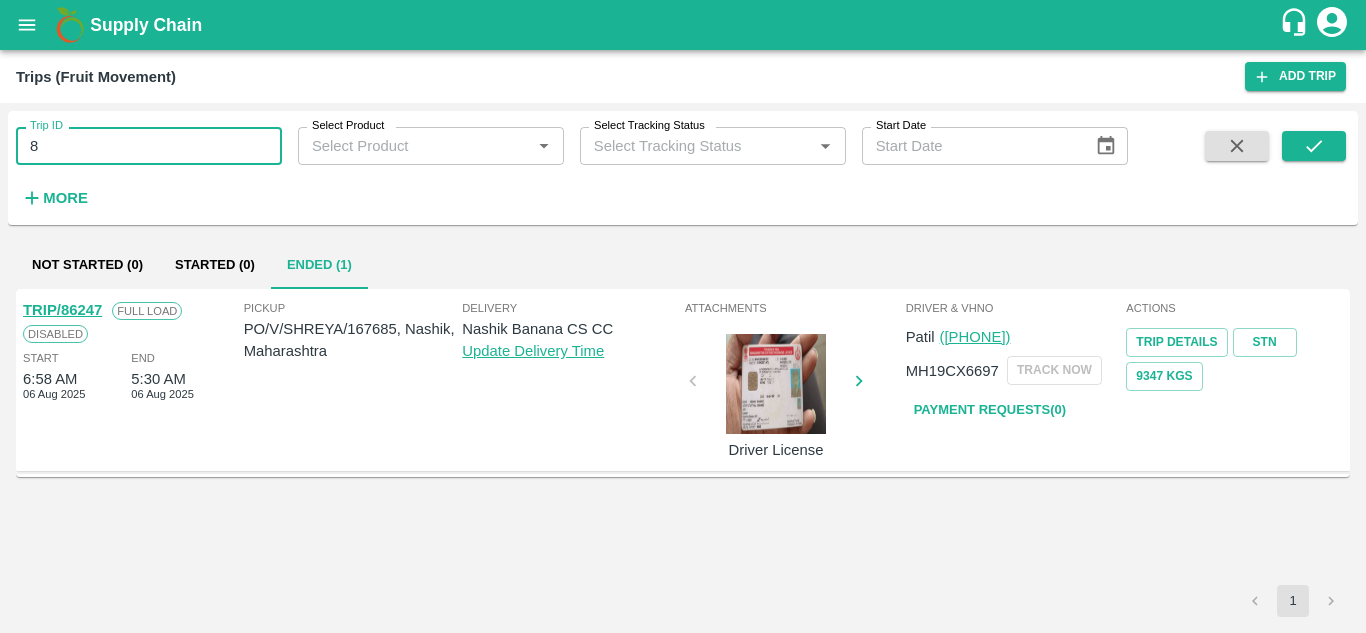 type on "8" 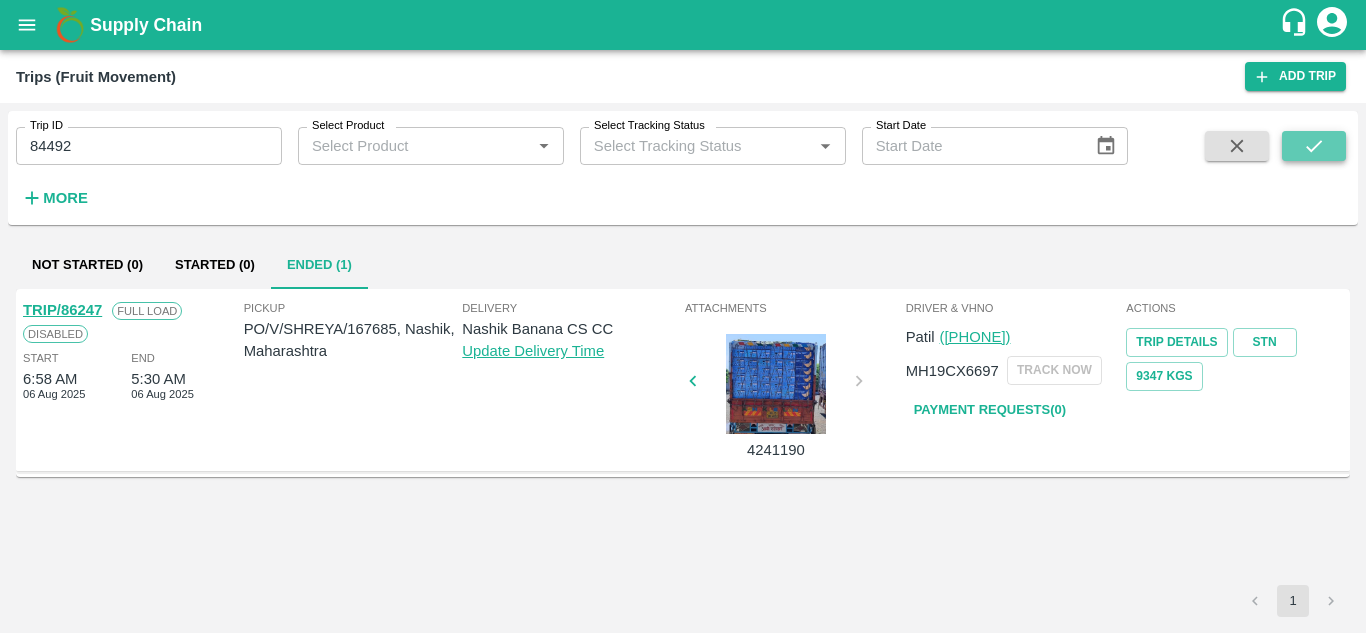 click 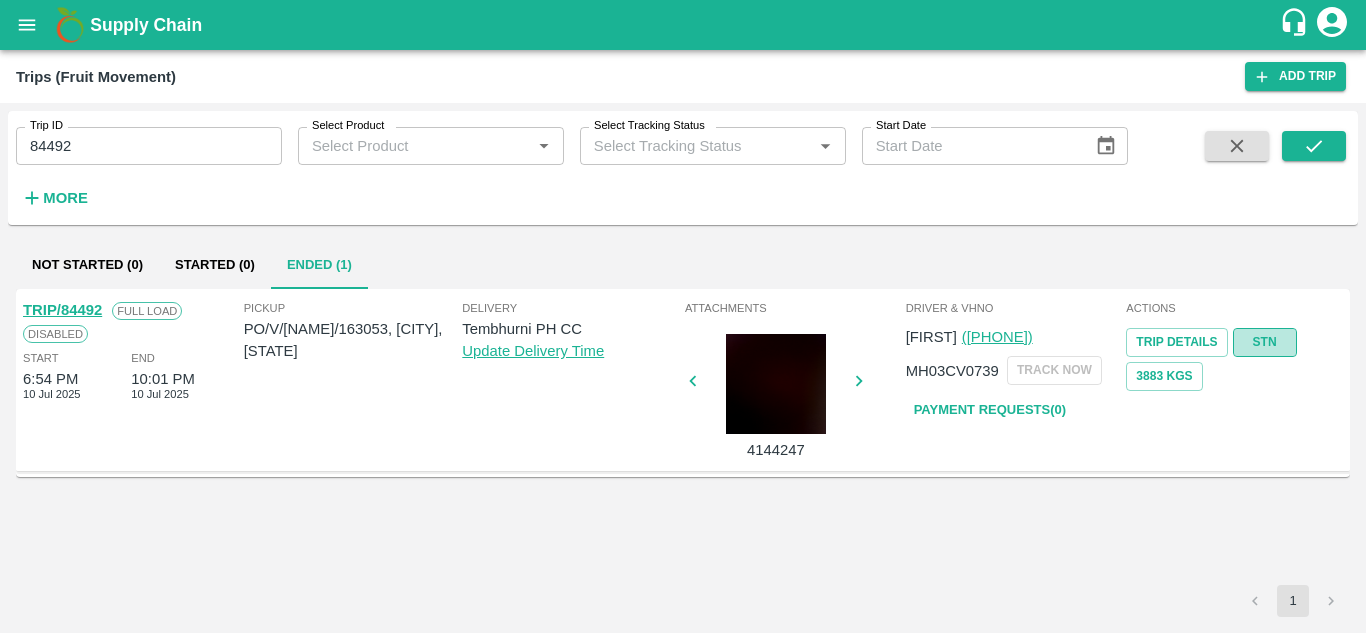 click on "STN" at bounding box center (1265, 342) 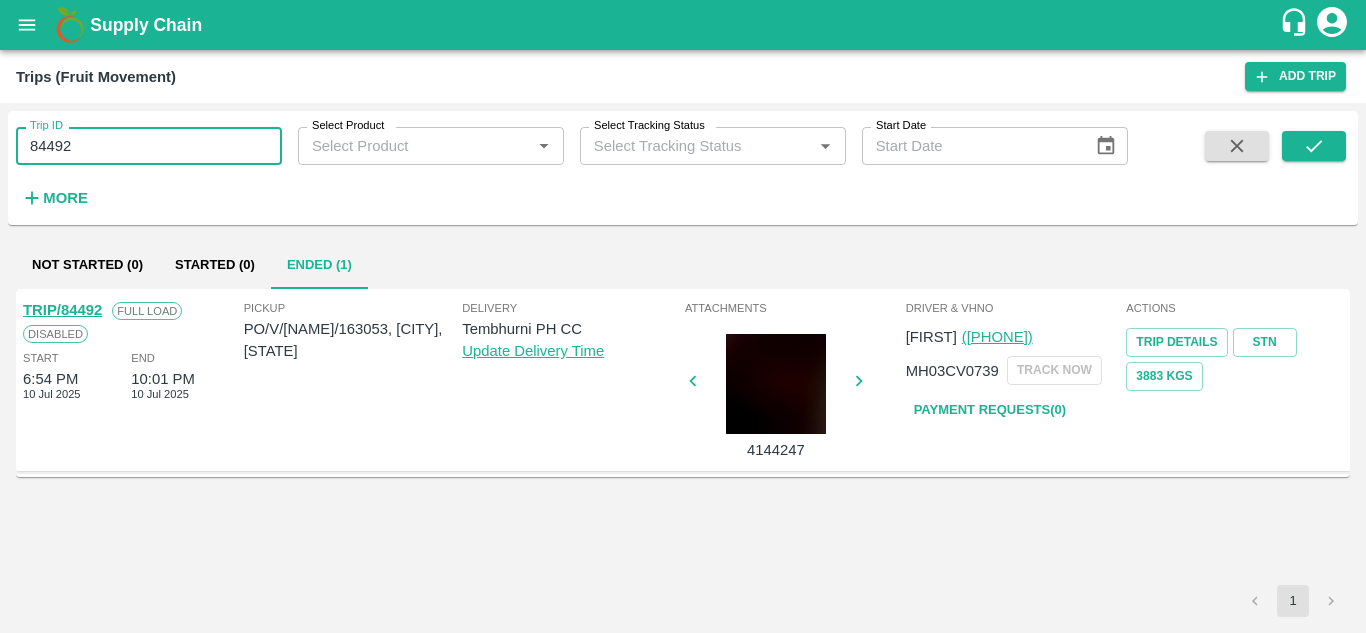 click on "84492" at bounding box center [149, 146] 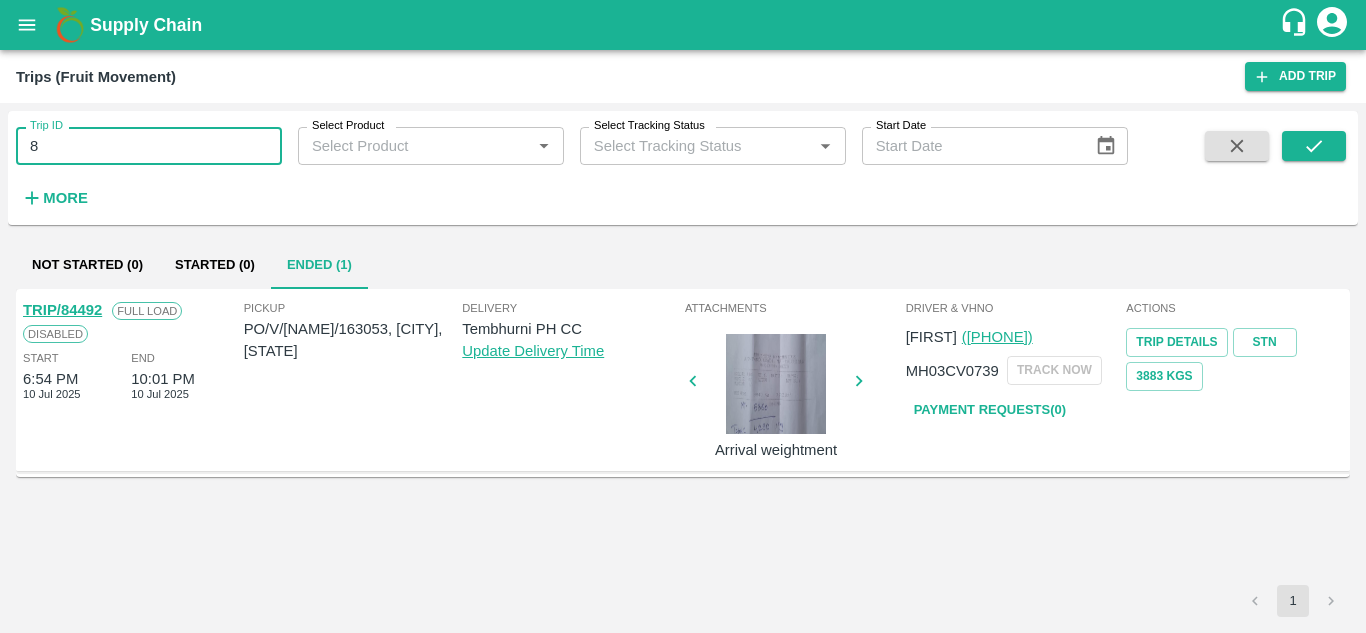 type on "8" 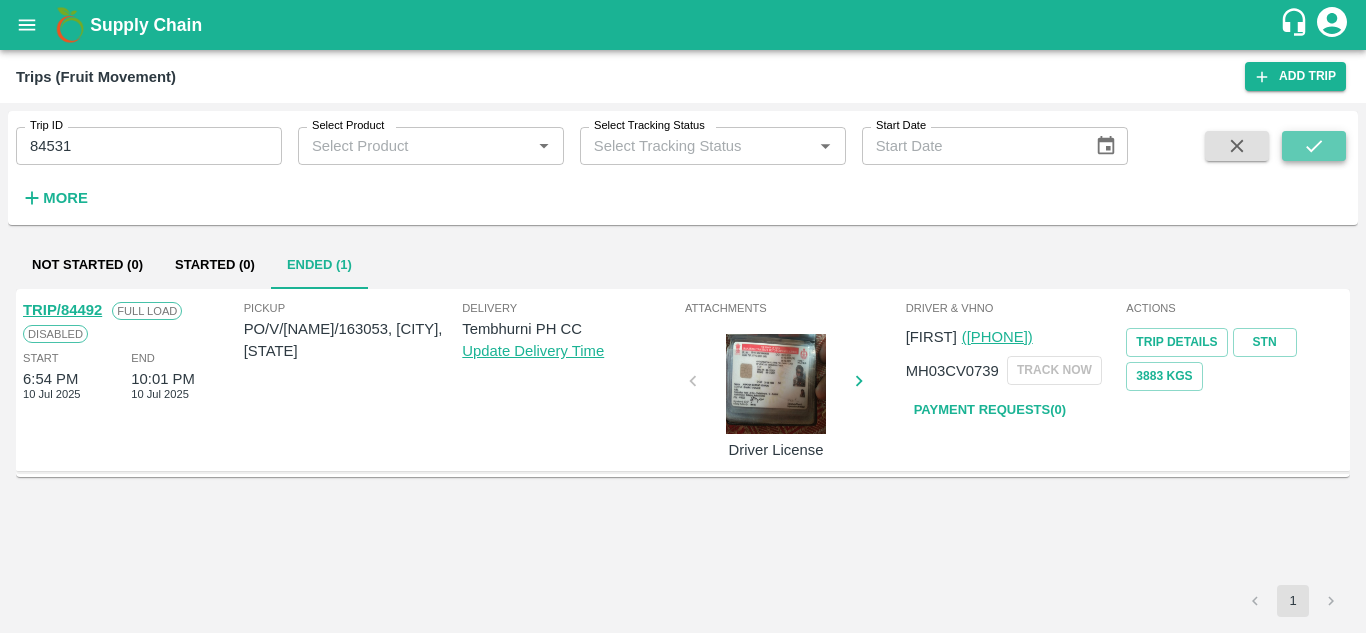 click 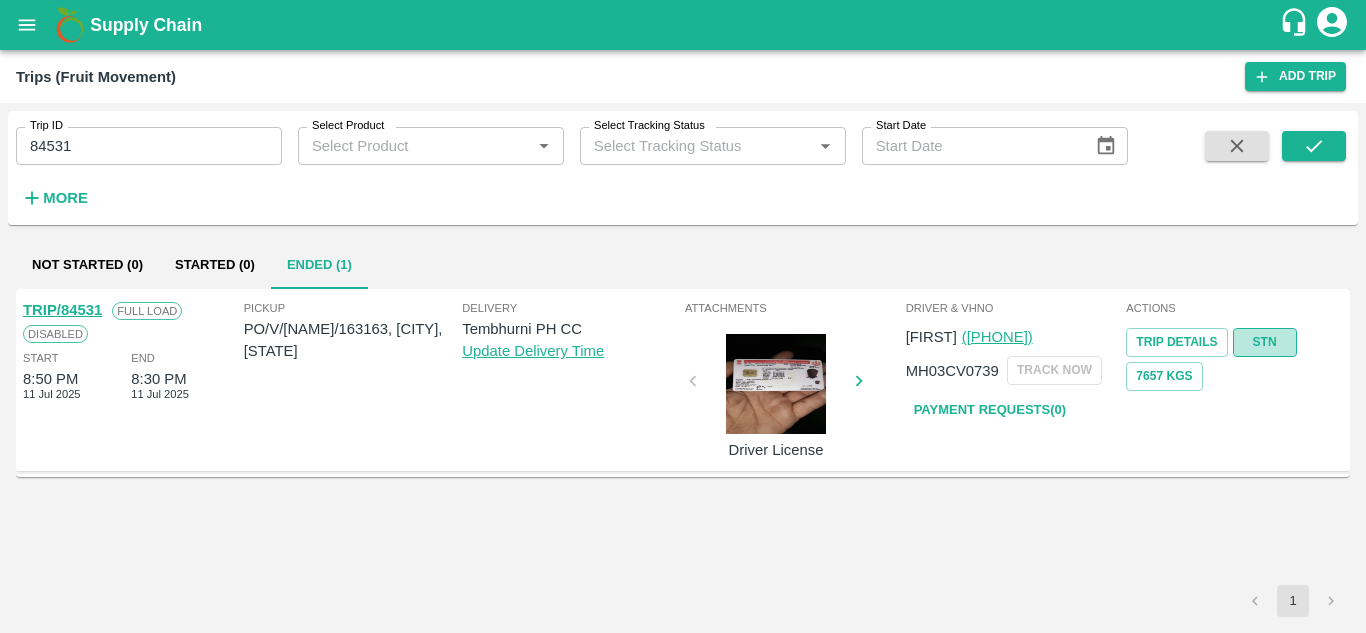 click on "STN" at bounding box center (1265, 342) 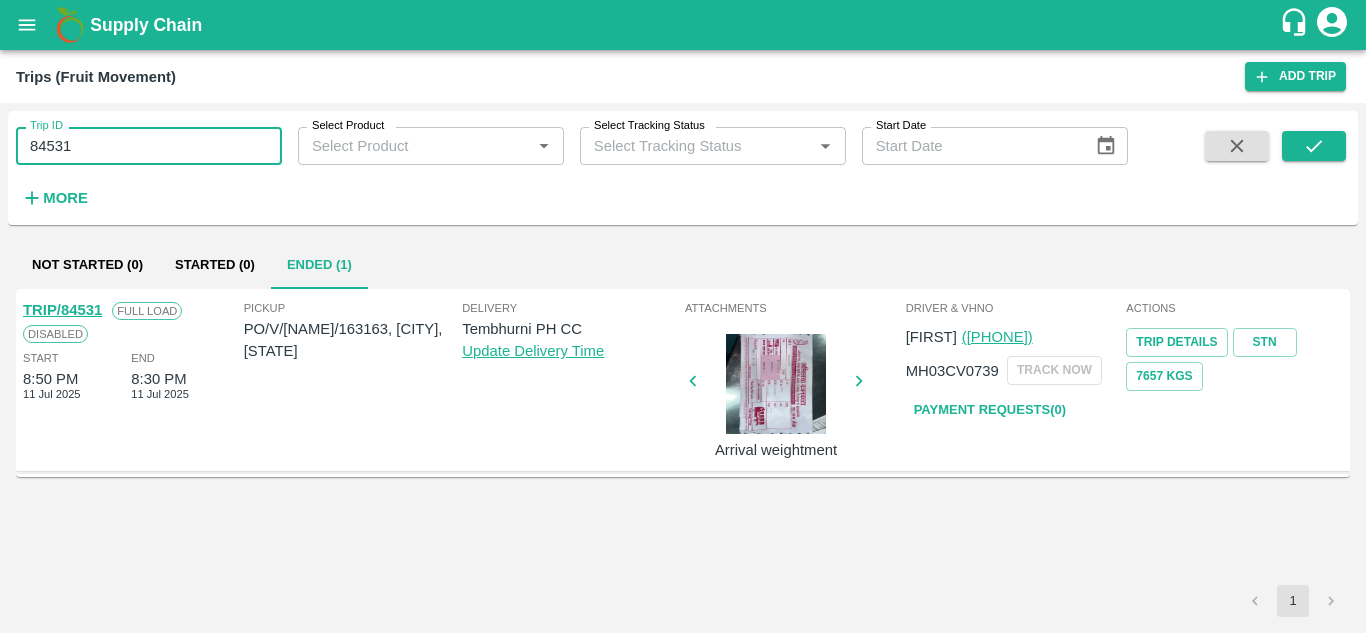 click on "84531" at bounding box center [149, 146] 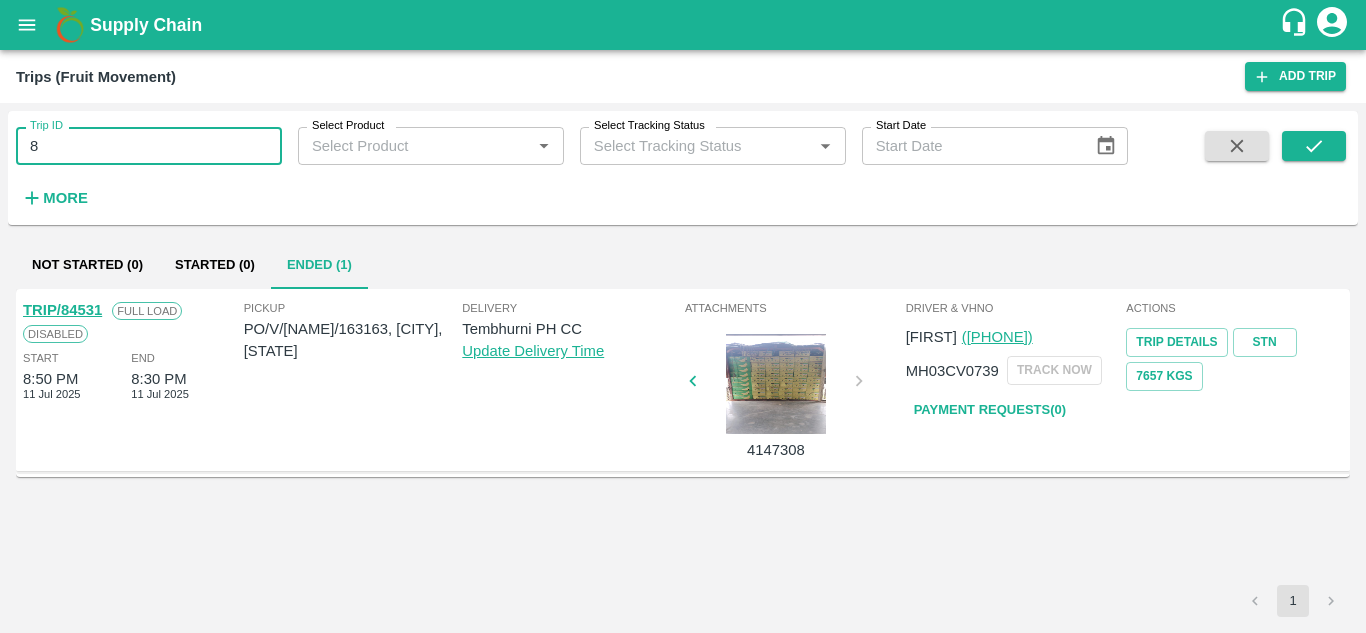 type on "8" 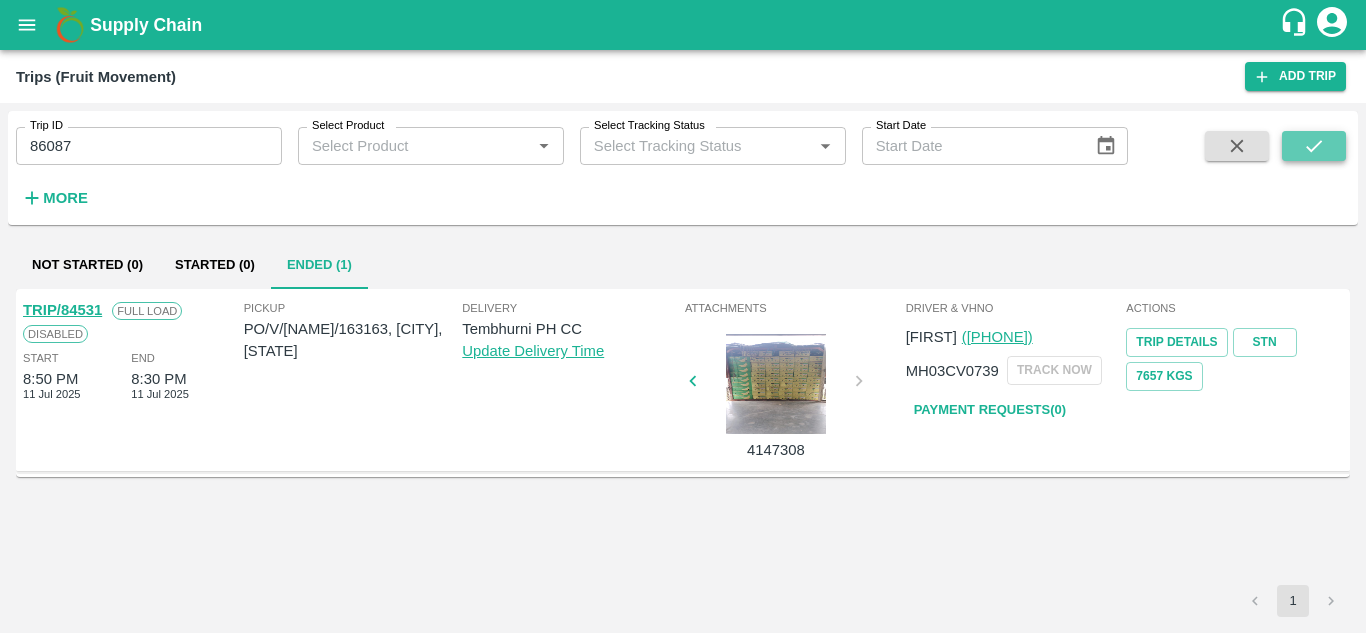 click 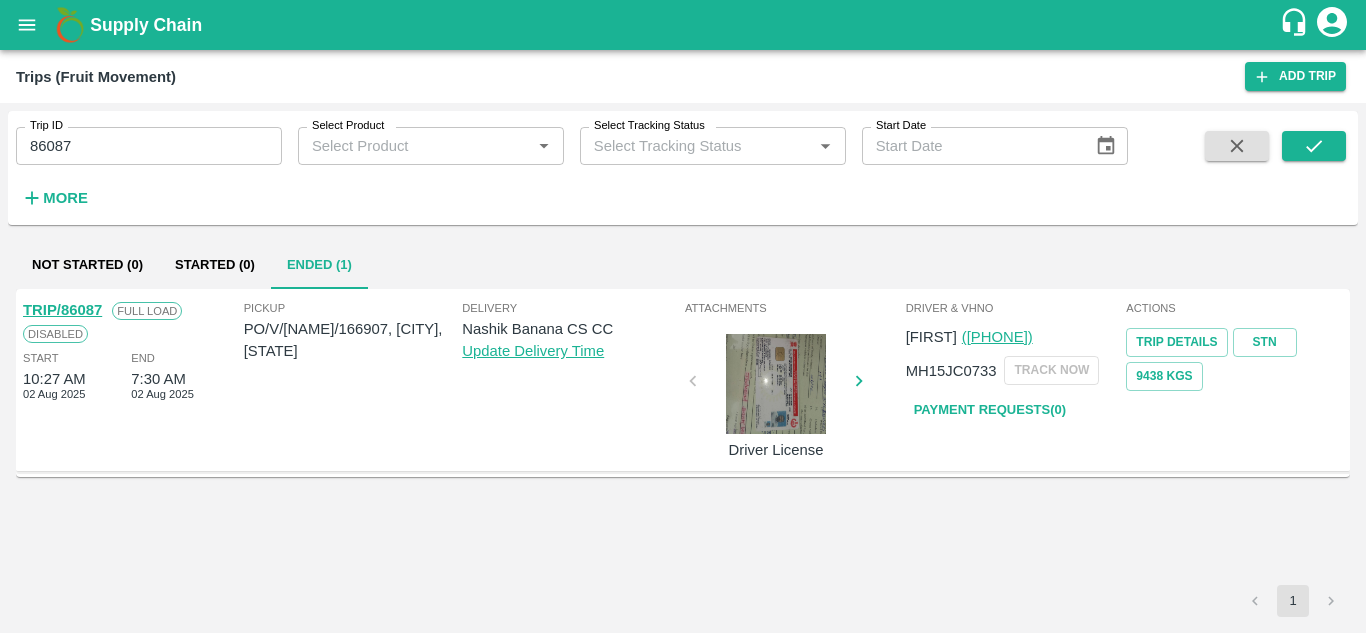 click on "Payment Requests( 0 )" at bounding box center [990, 410] 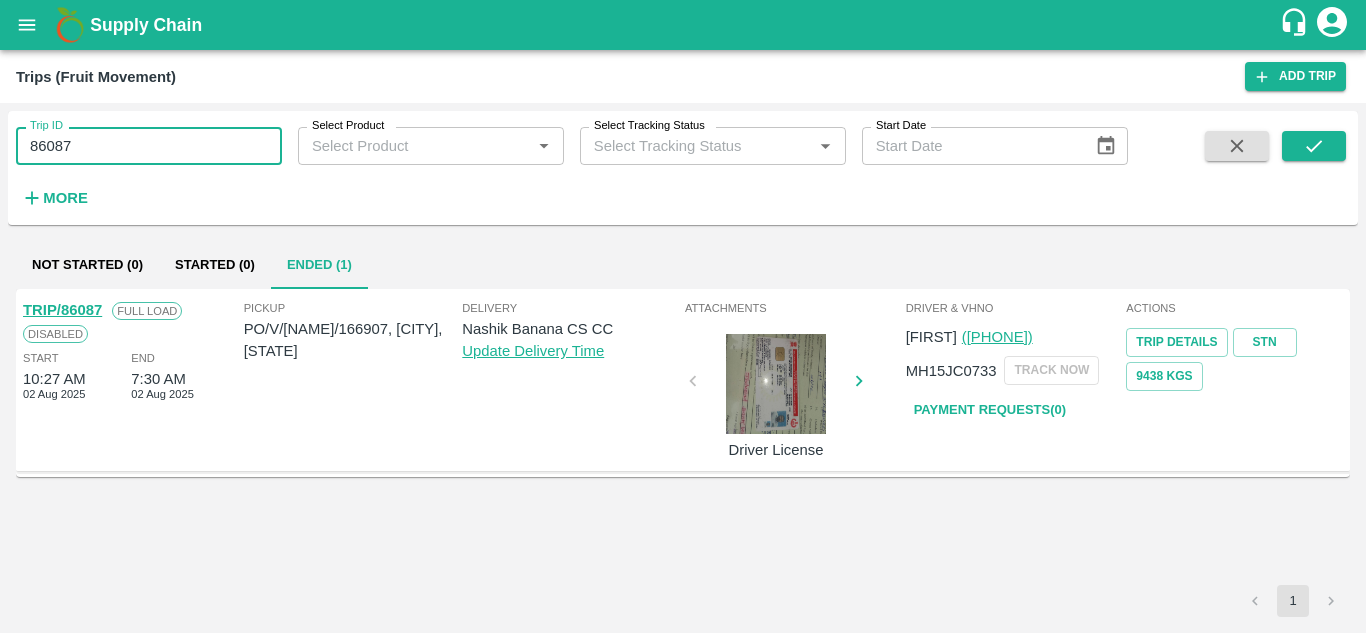 click on "86087" at bounding box center (149, 146) 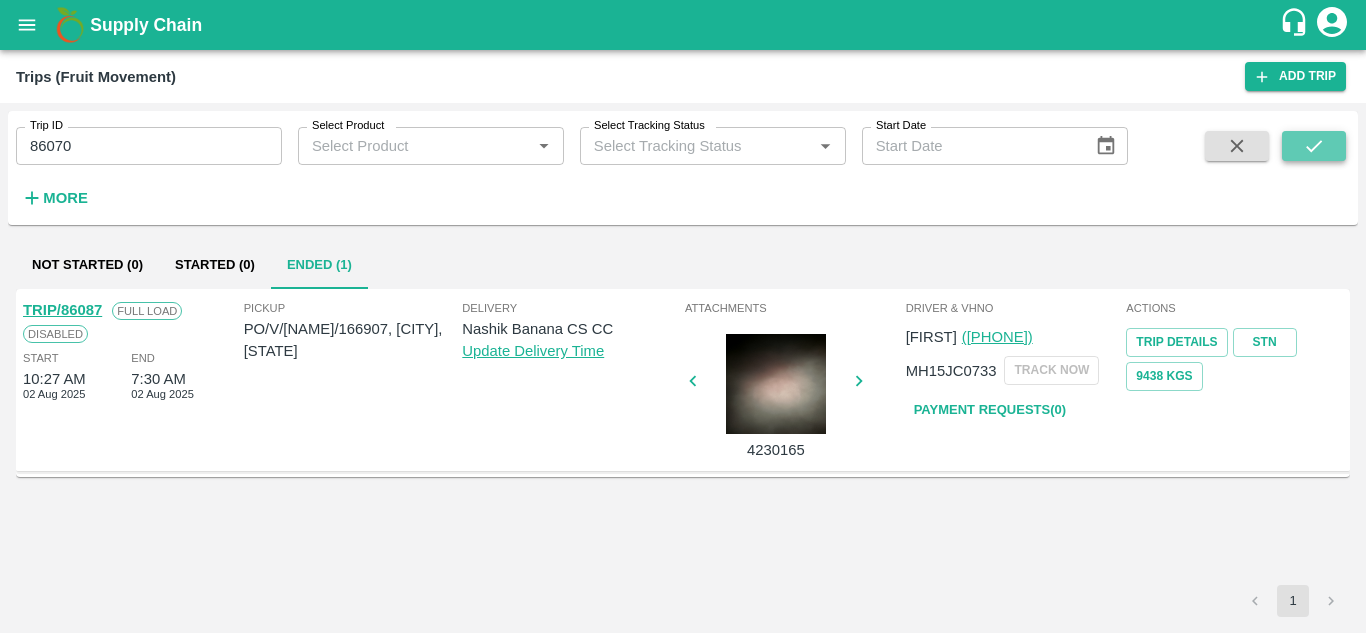 click at bounding box center (1314, 146) 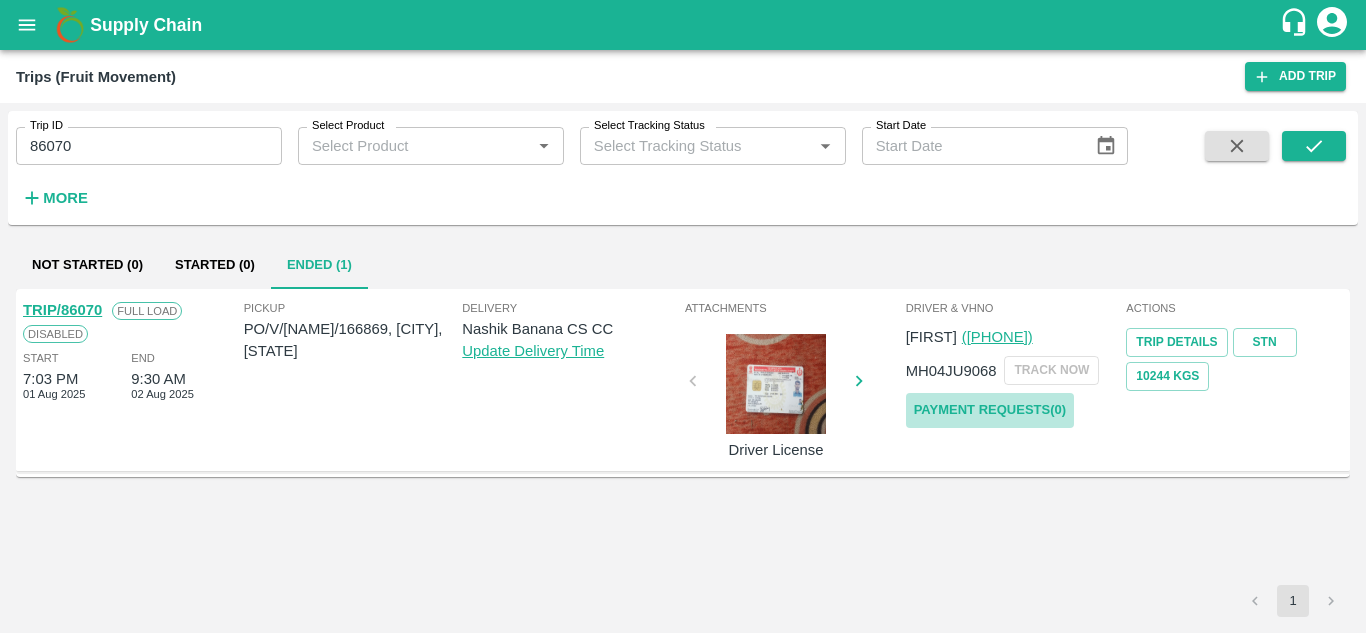 click on "Payment Requests( 0 )" at bounding box center [990, 410] 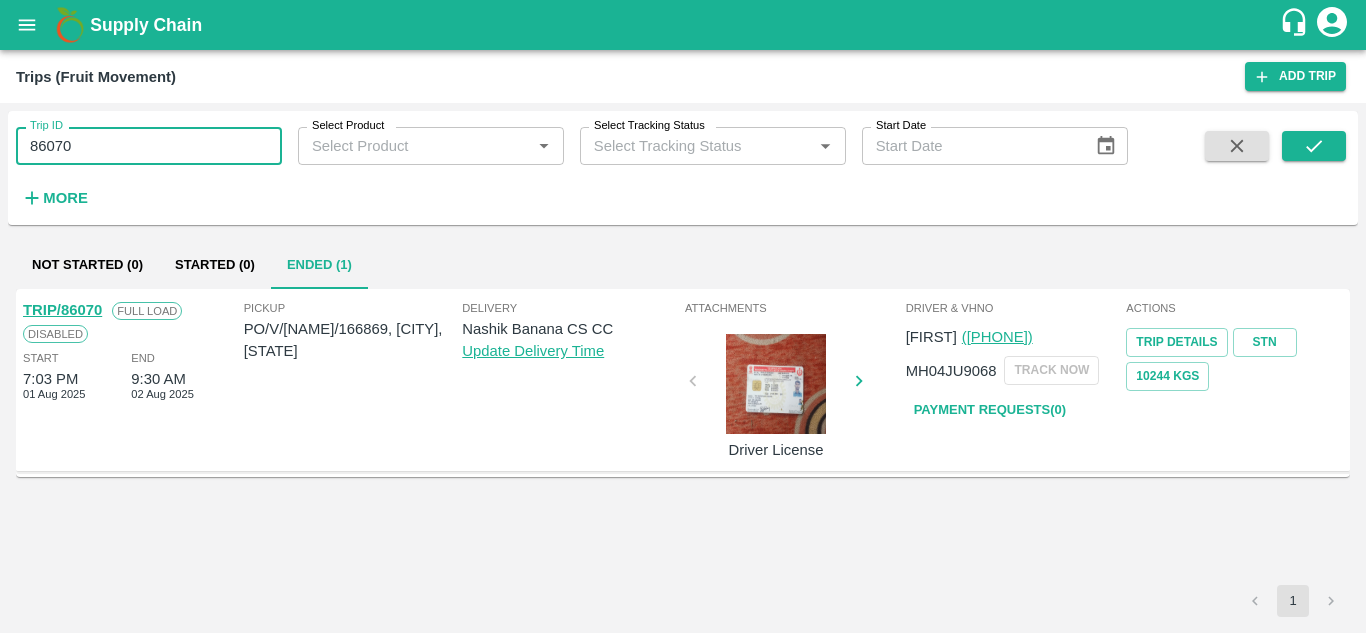 click on "86070" at bounding box center (149, 146) 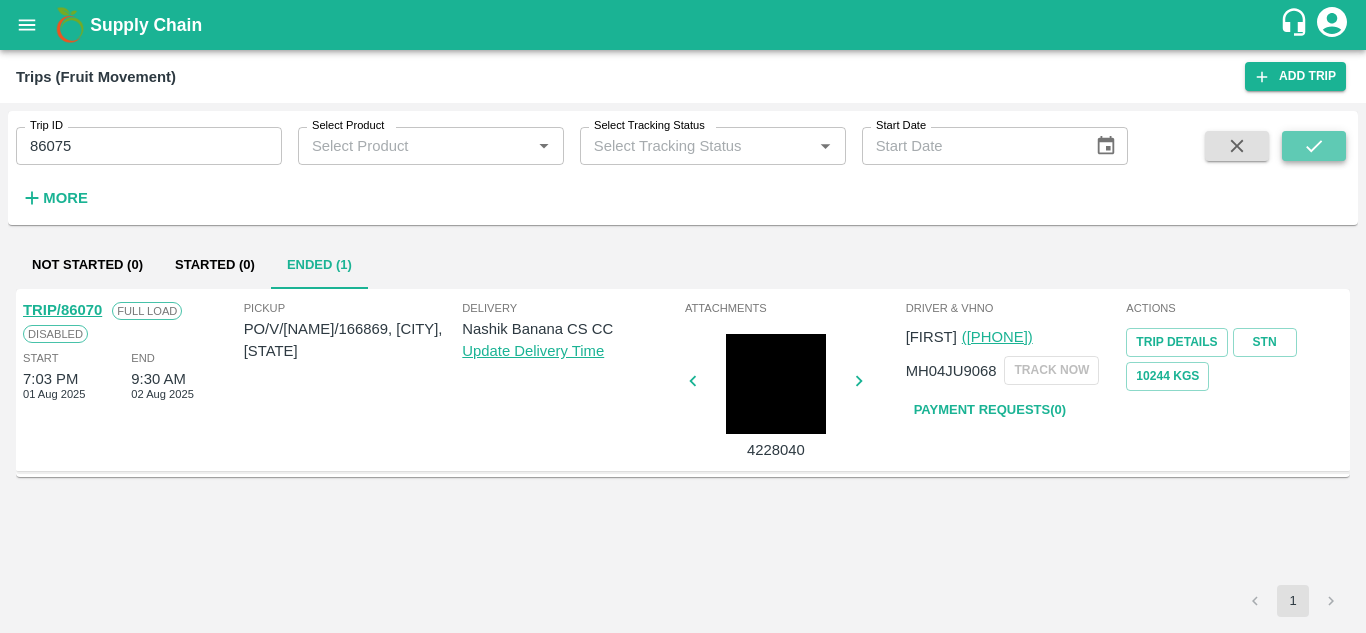 click 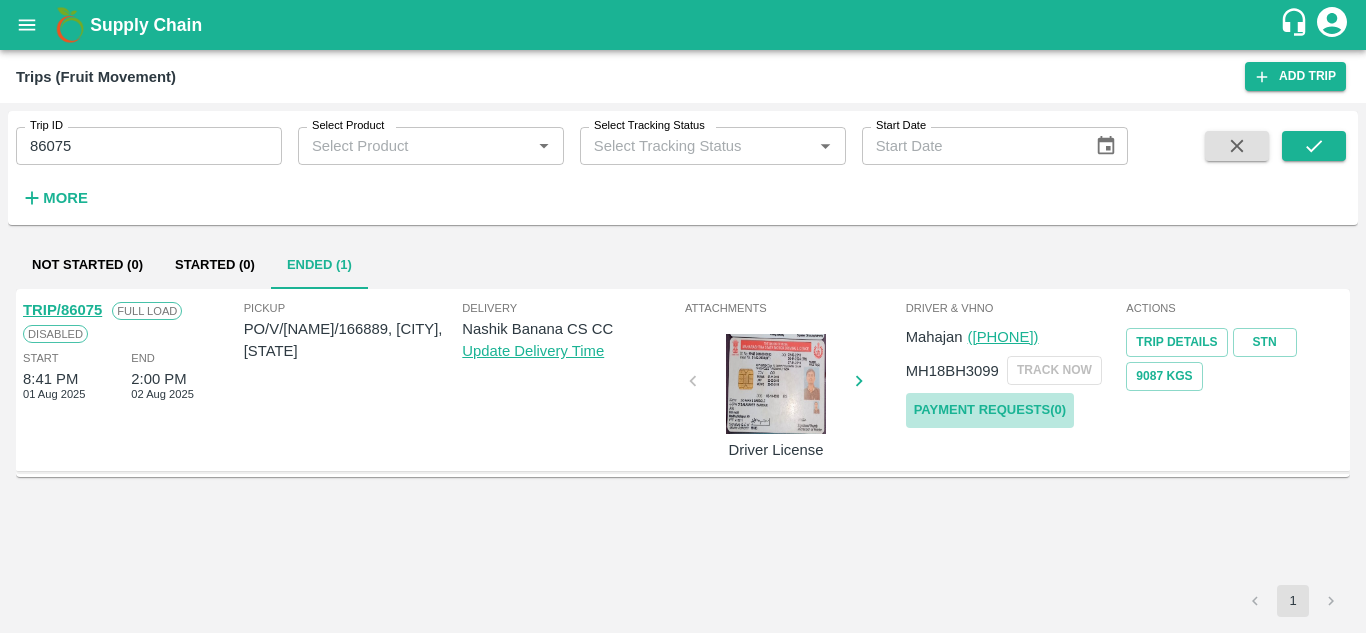 click on "Payment Requests( 0 )" at bounding box center [990, 410] 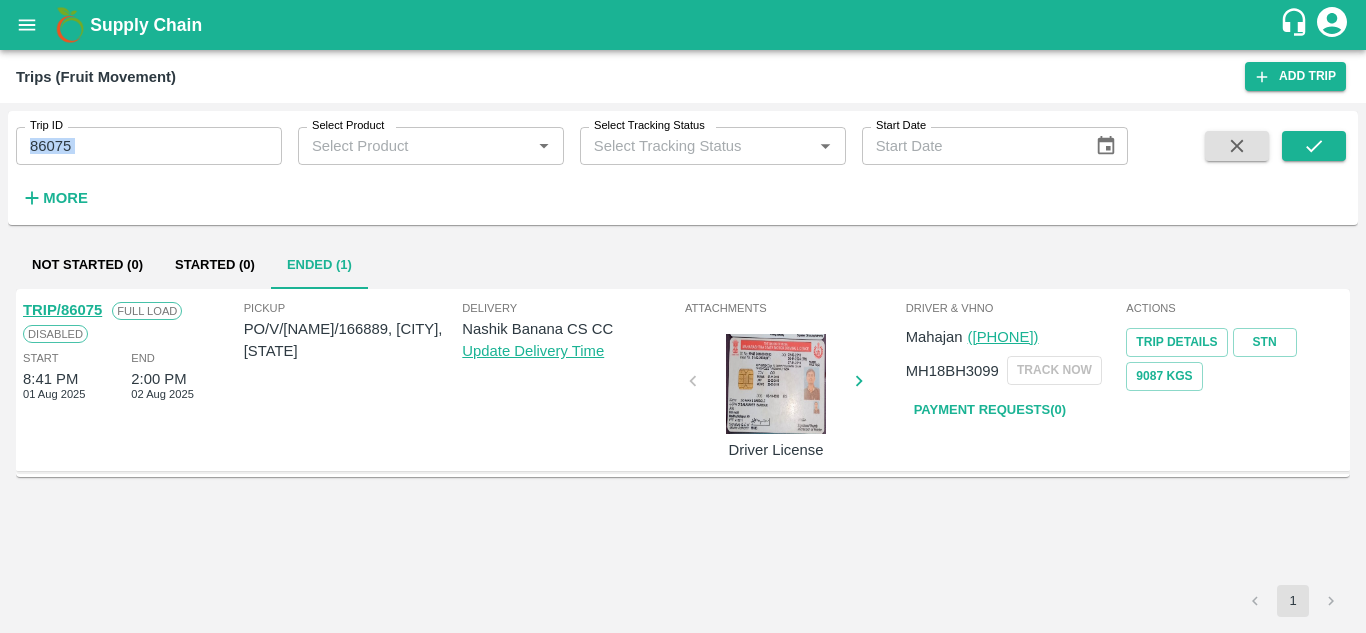 drag, startPoint x: 140, startPoint y: 179, endPoint x: 90, endPoint y: 152, distance: 56.82429 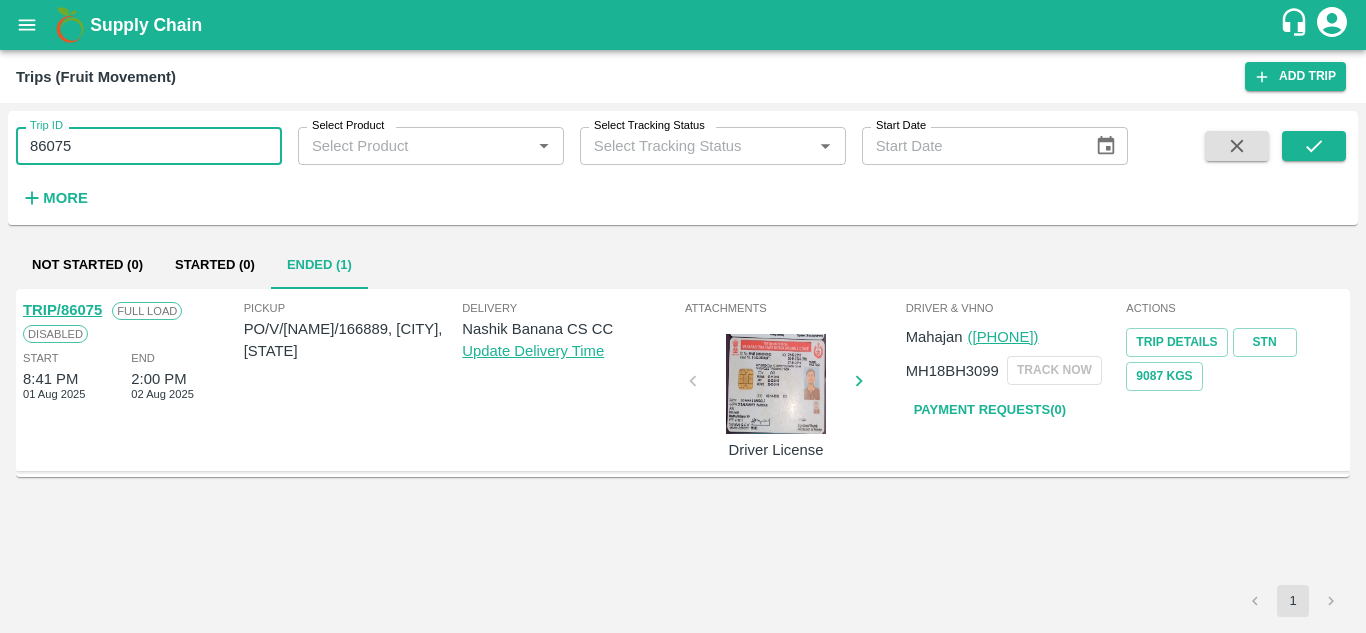 click on "86075" at bounding box center [149, 146] 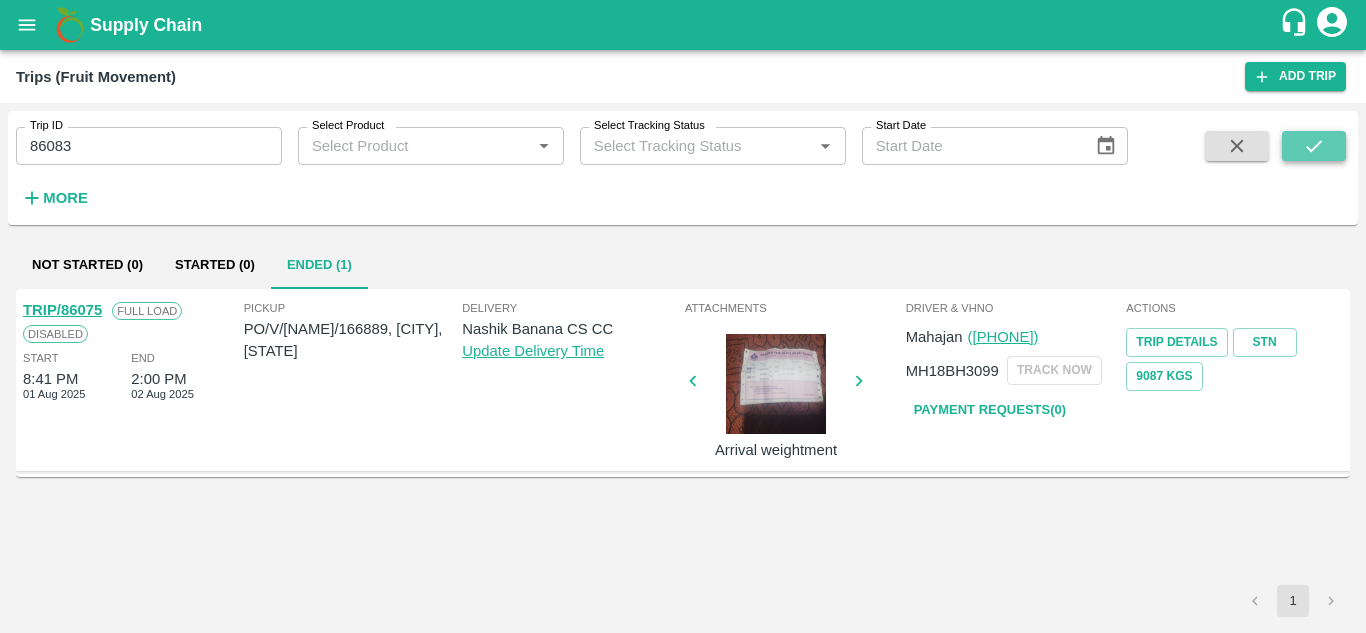 click 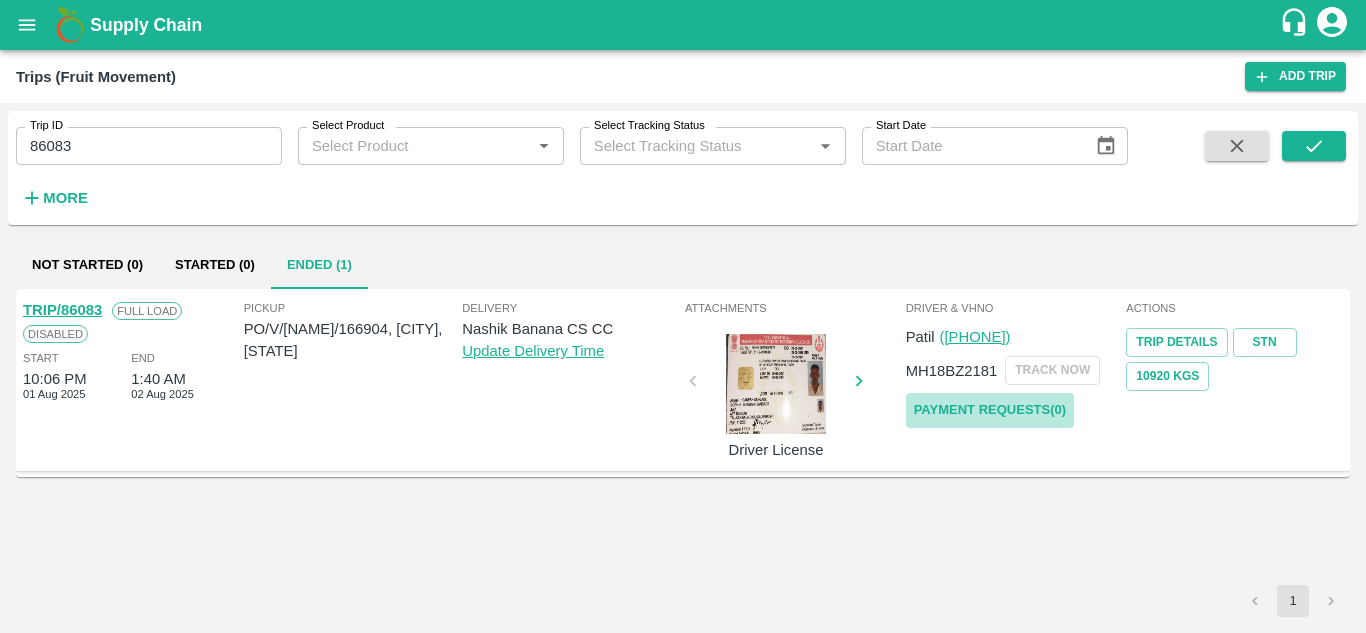click on "Payment Requests( 0 )" at bounding box center [990, 410] 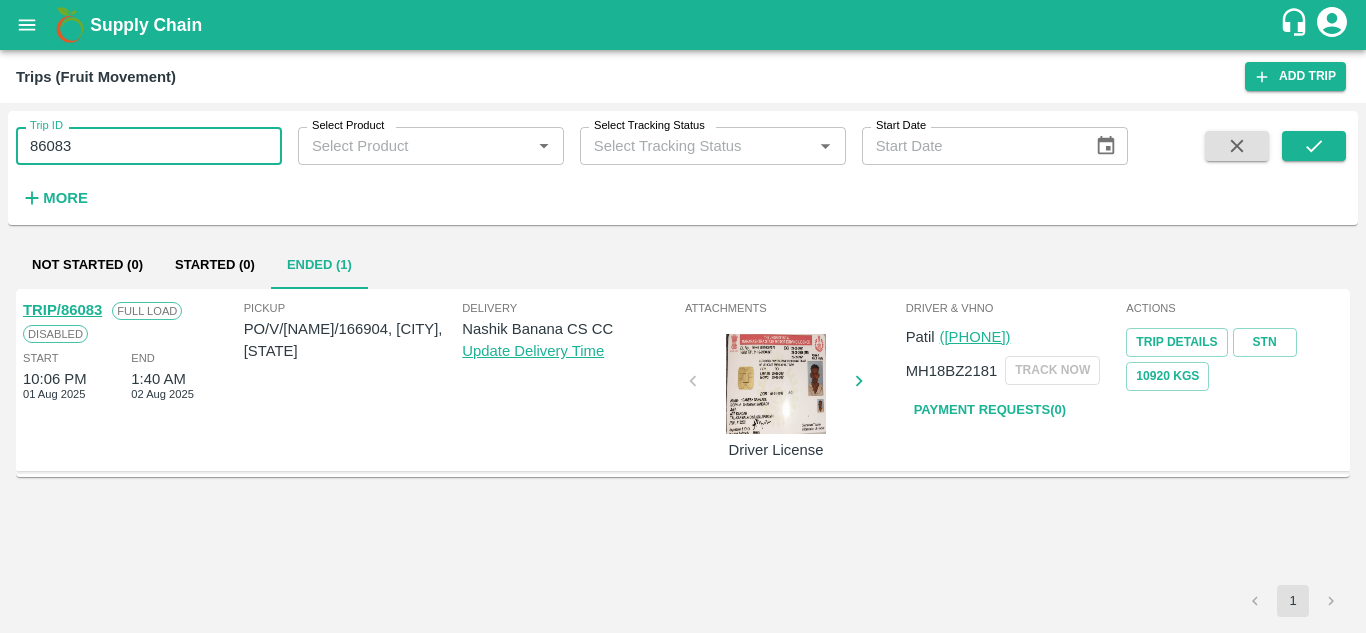 click on "86083" at bounding box center [149, 146] 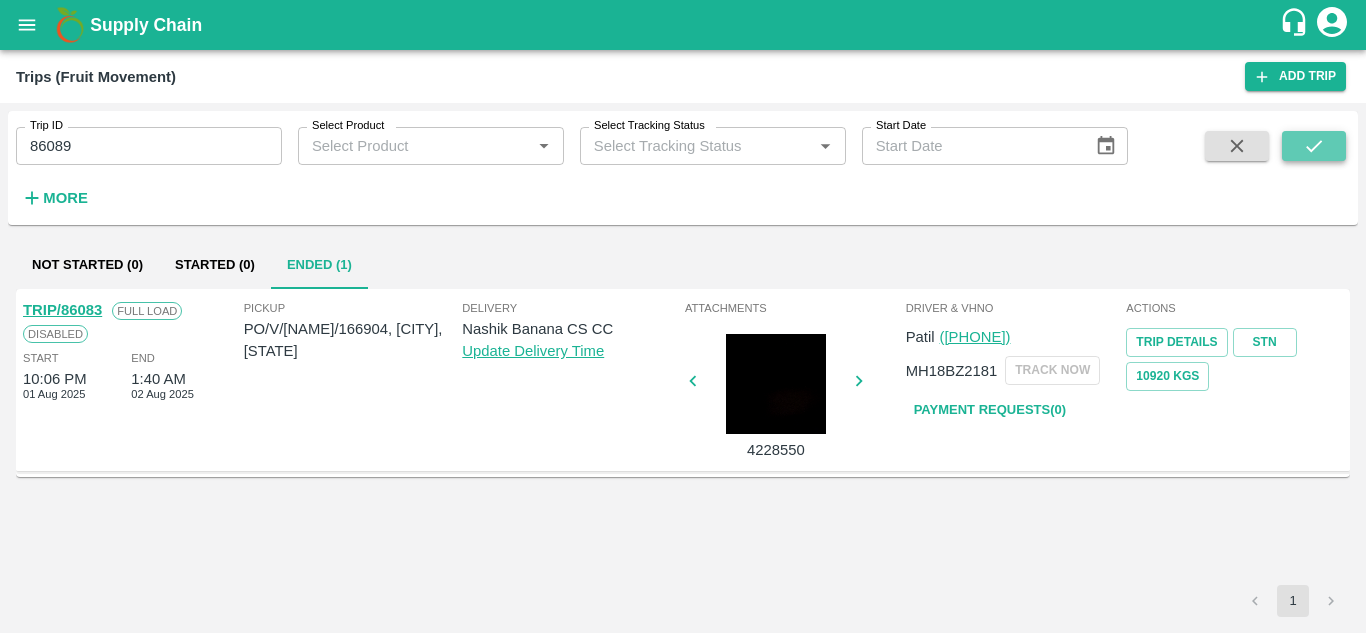 click 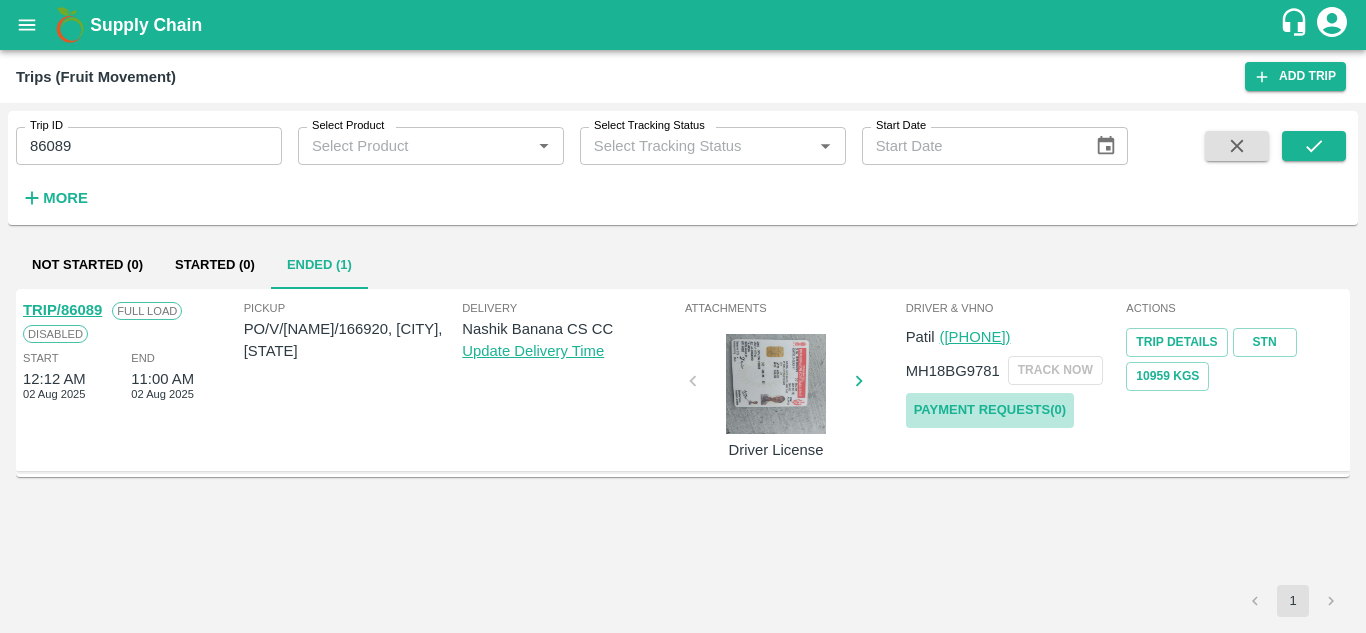 click on "Payment Requests( 0 )" at bounding box center (990, 410) 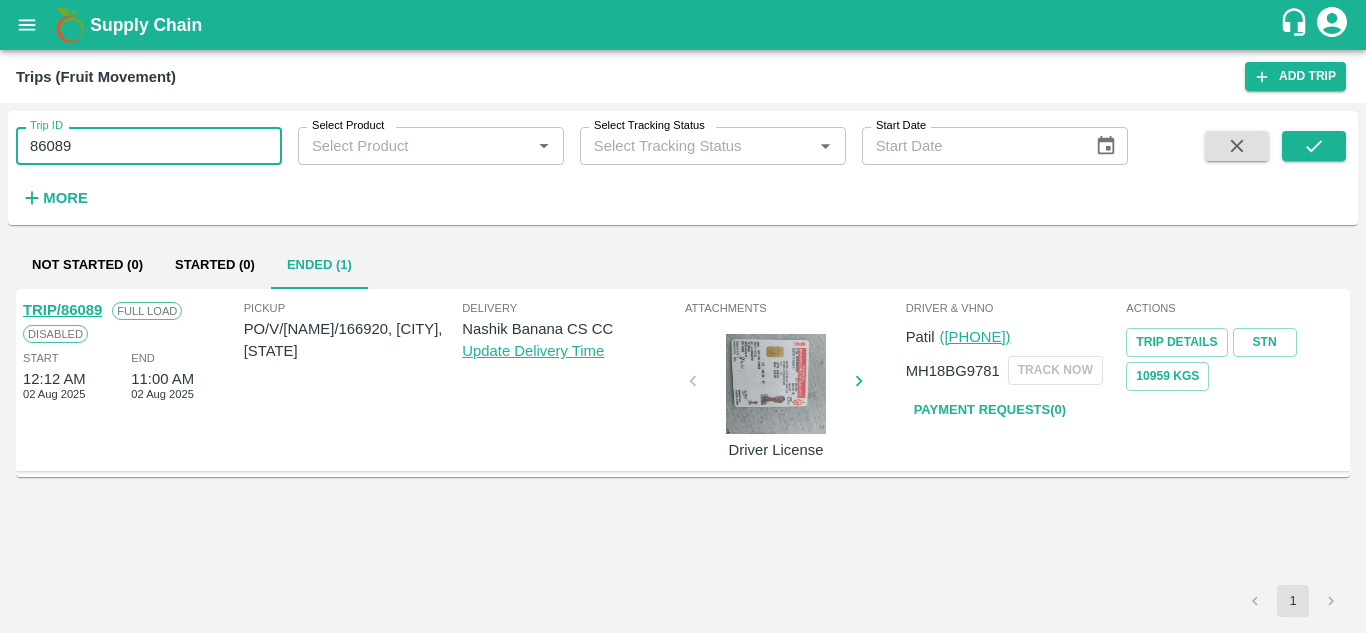 click on "86089" at bounding box center (149, 146) 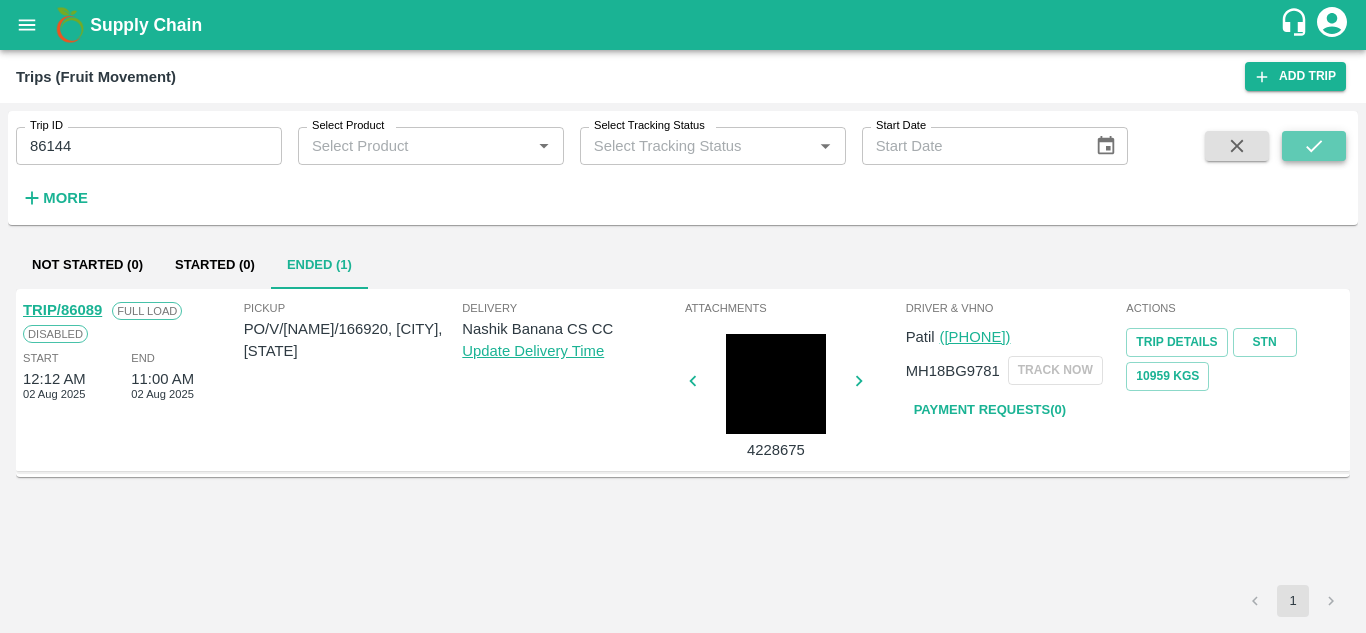 click at bounding box center (1314, 146) 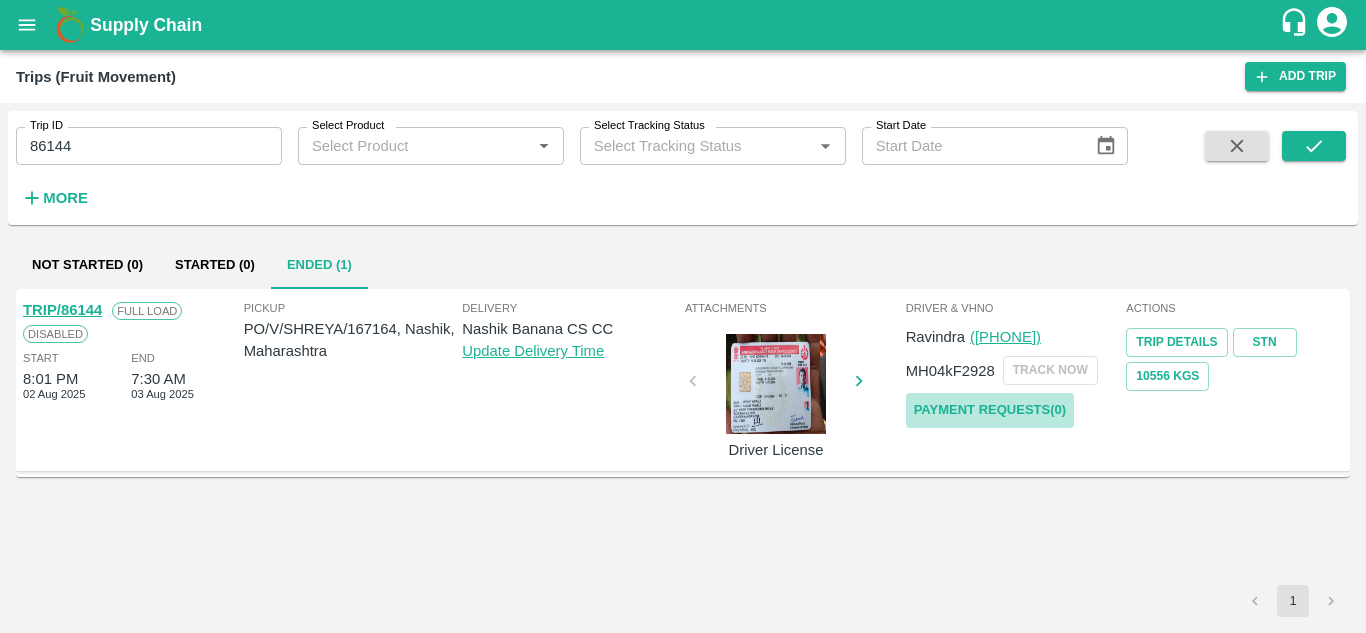 click on "Payment Requests( 0 )" at bounding box center [990, 410] 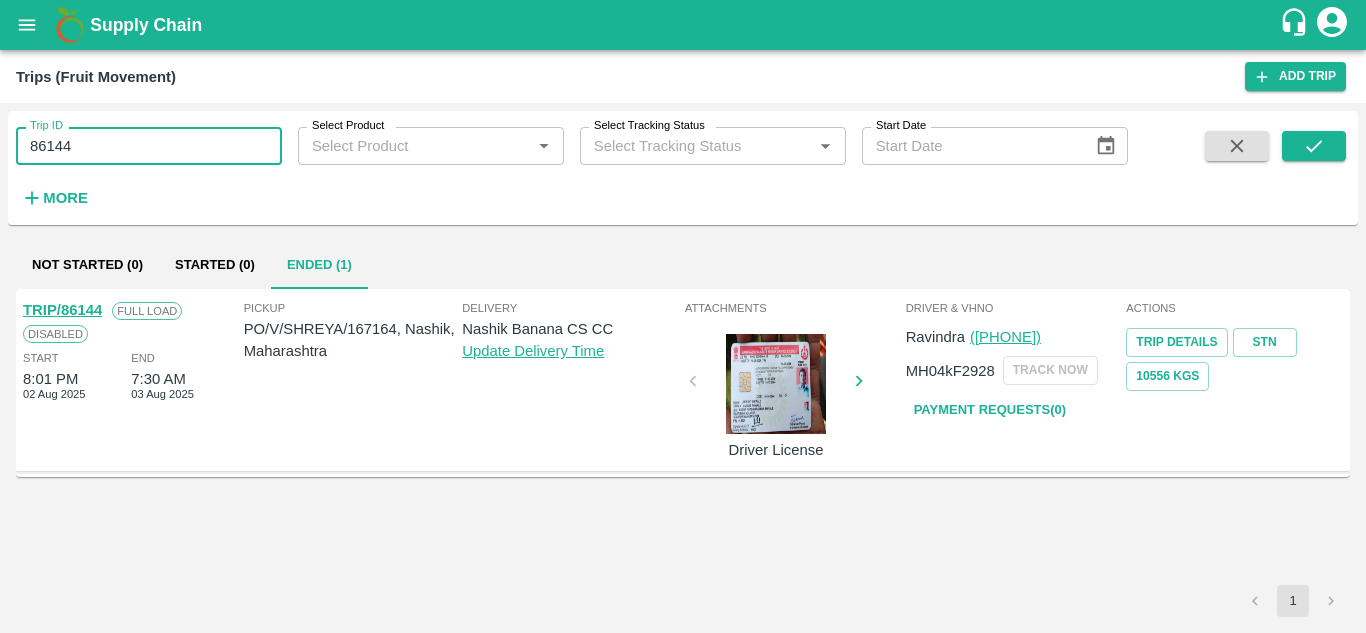 click on "86144" at bounding box center (149, 146) 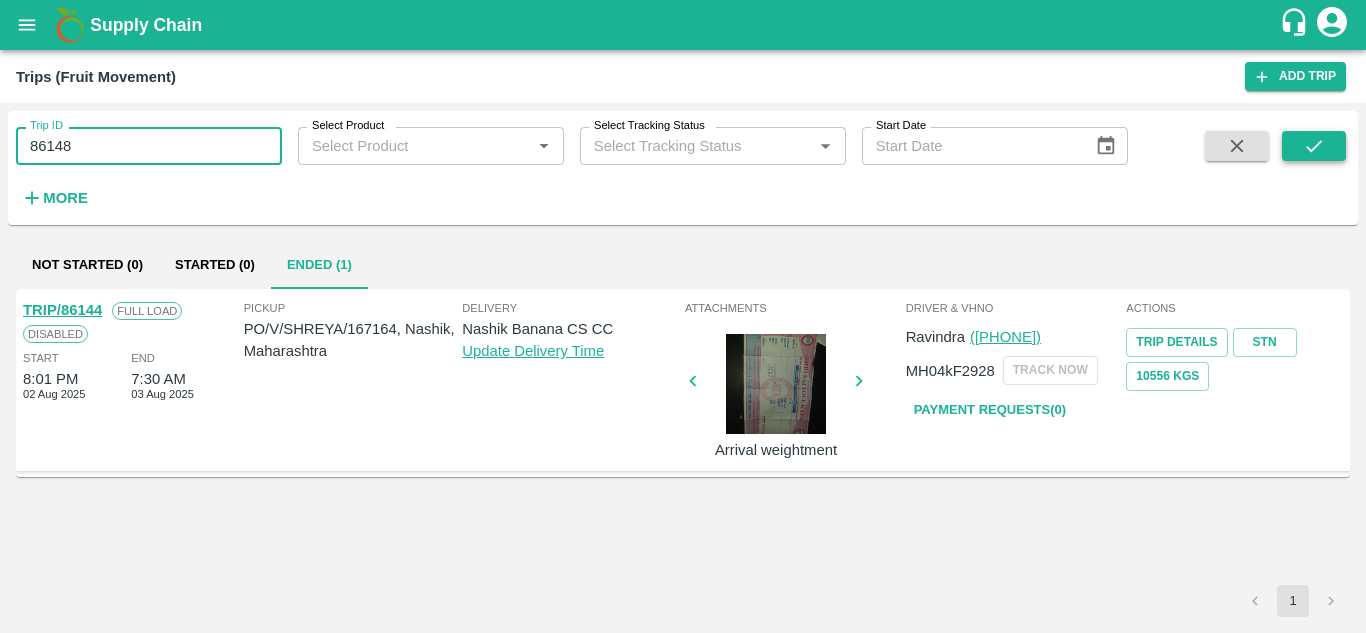 type on "86148" 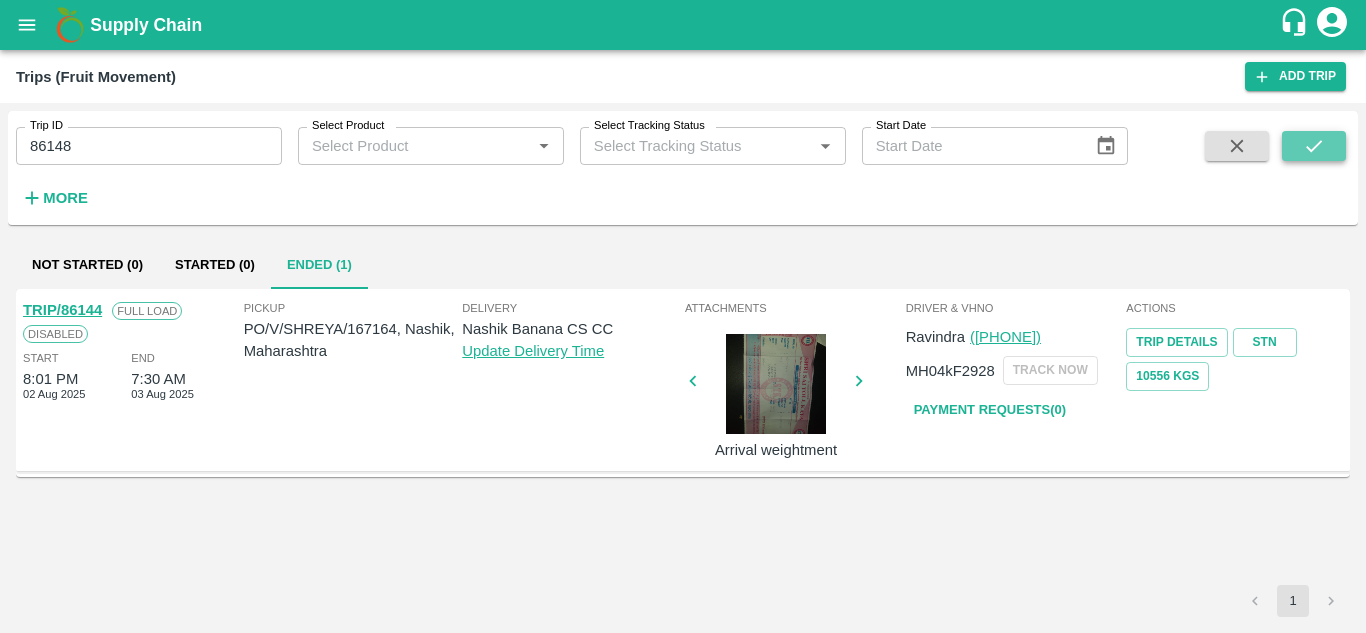 click at bounding box center [1314, 146] 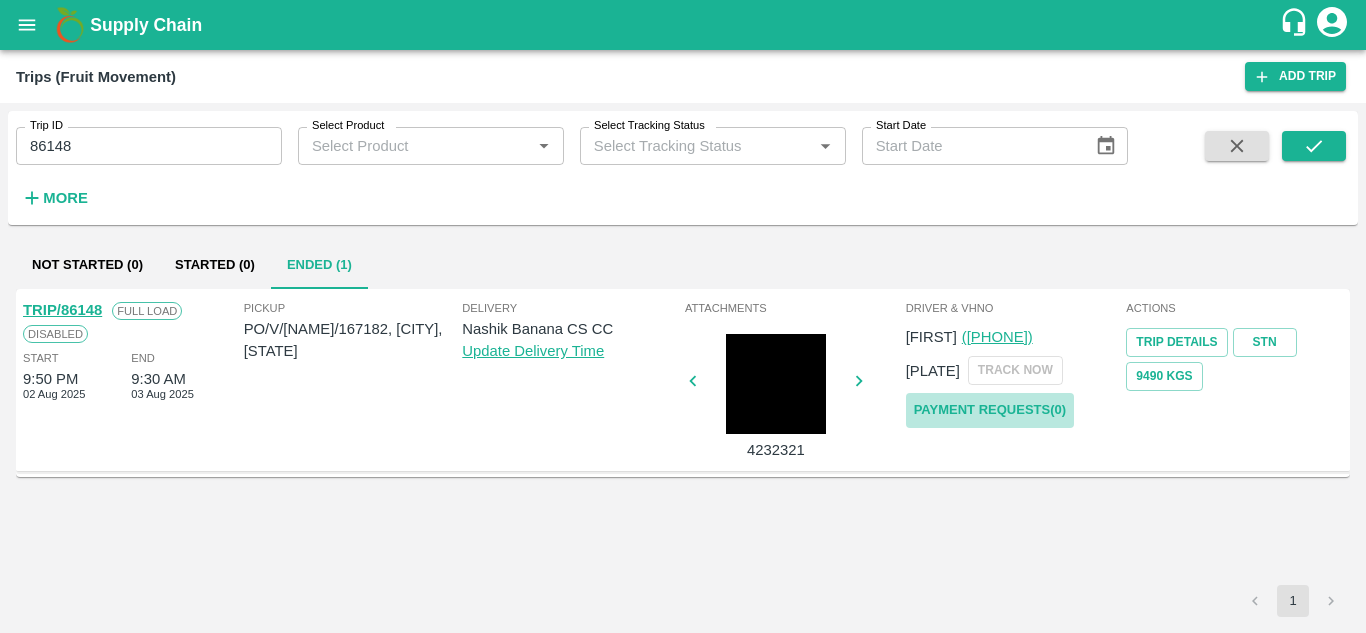 click on "Payment Requests( 0 )" at bounding box center (990, 410) 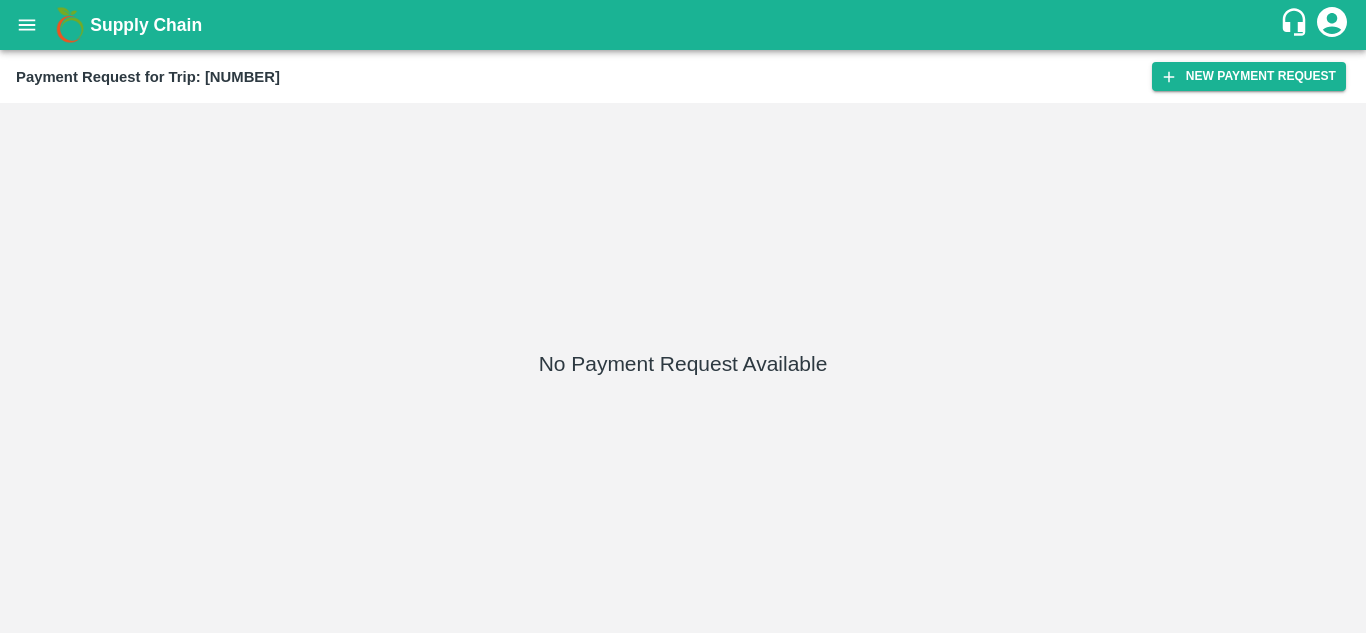 scroll, scrollTop: 0, scrollLeft: 0, axis: both 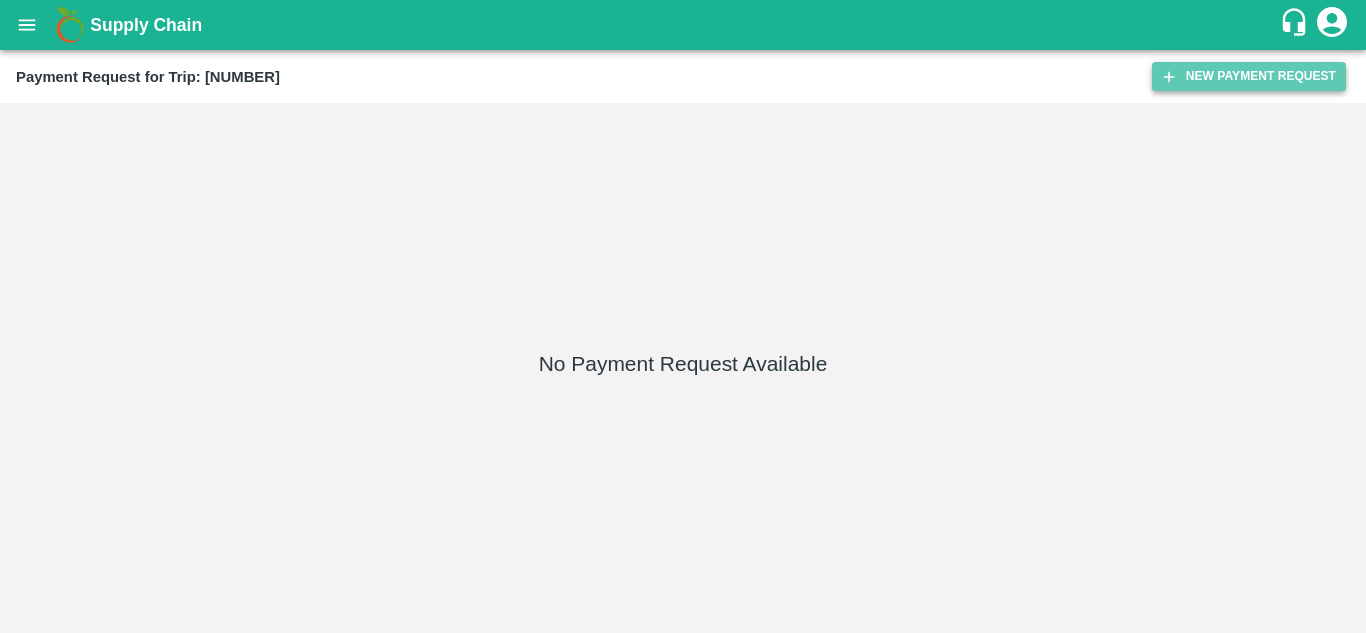 click on "New Payment Request" at bounding box center [1249, 76] 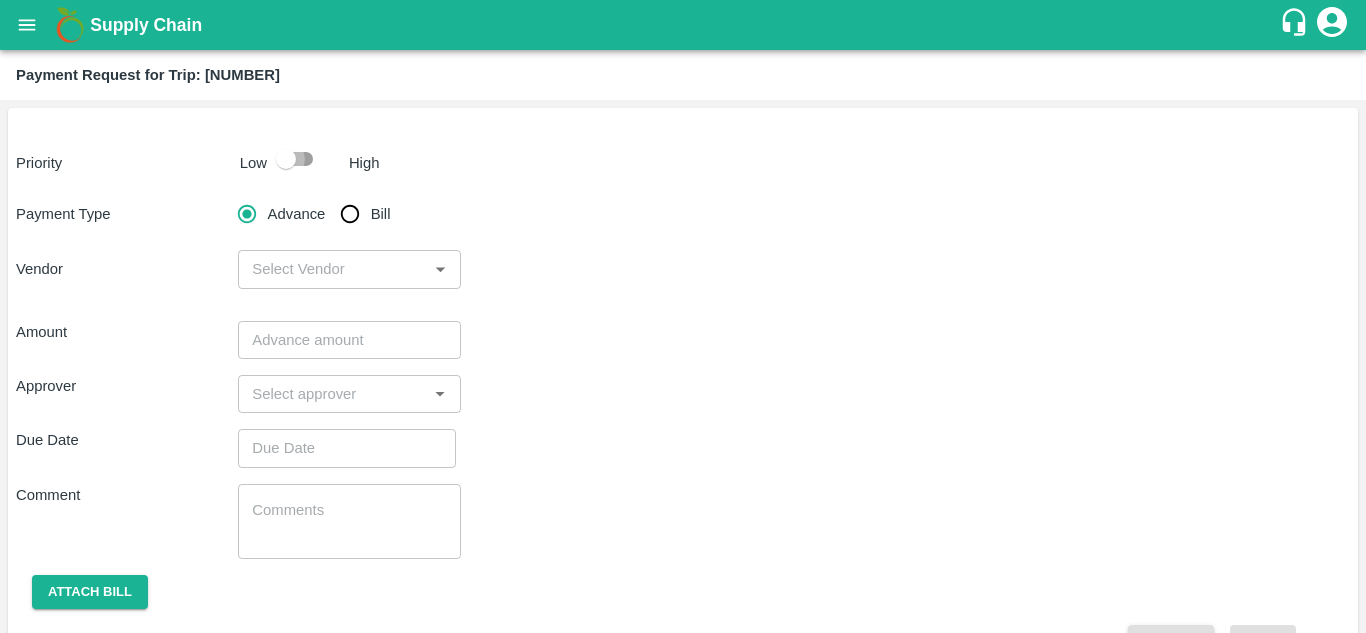 click at bounding box center [286, 159] 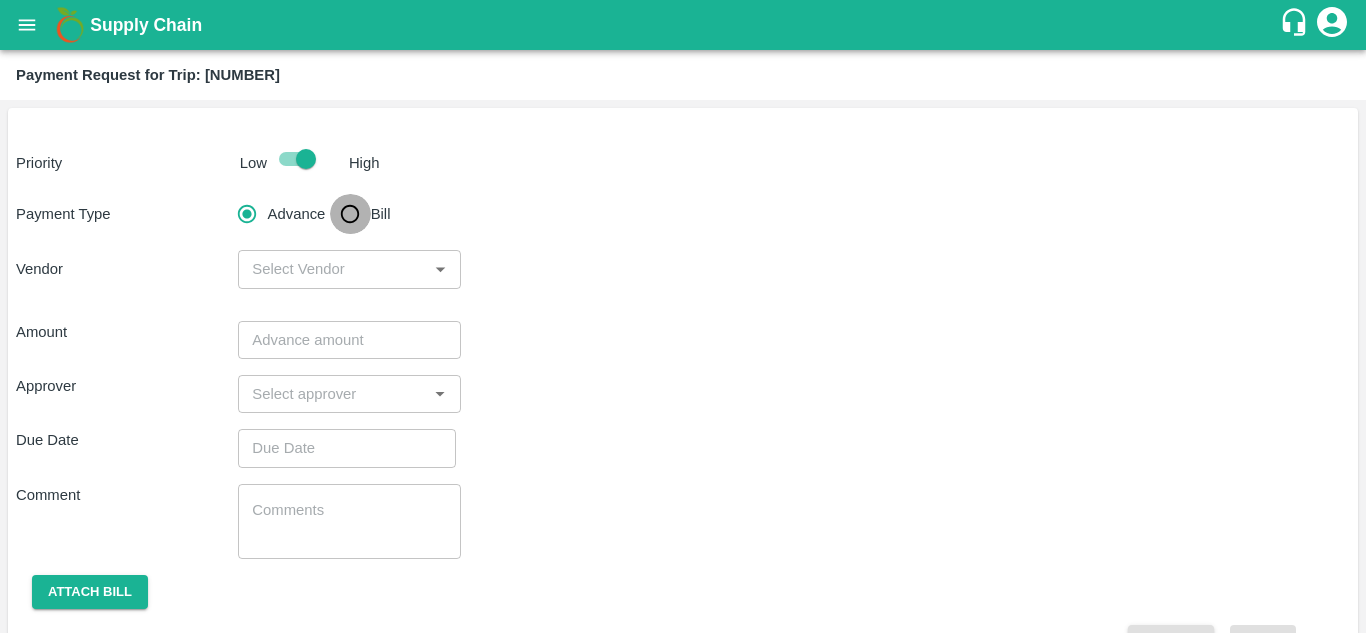click on "Bill" at bounding box center [350, 214] 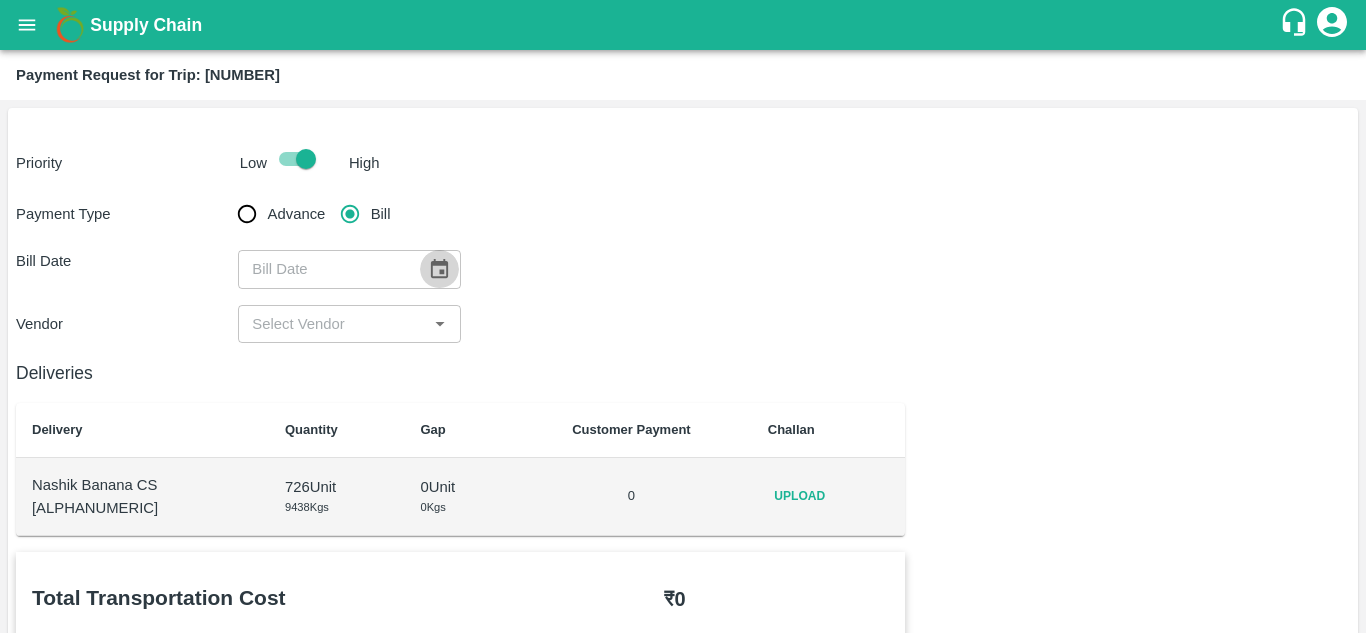 click at bounding box center [439, 269] 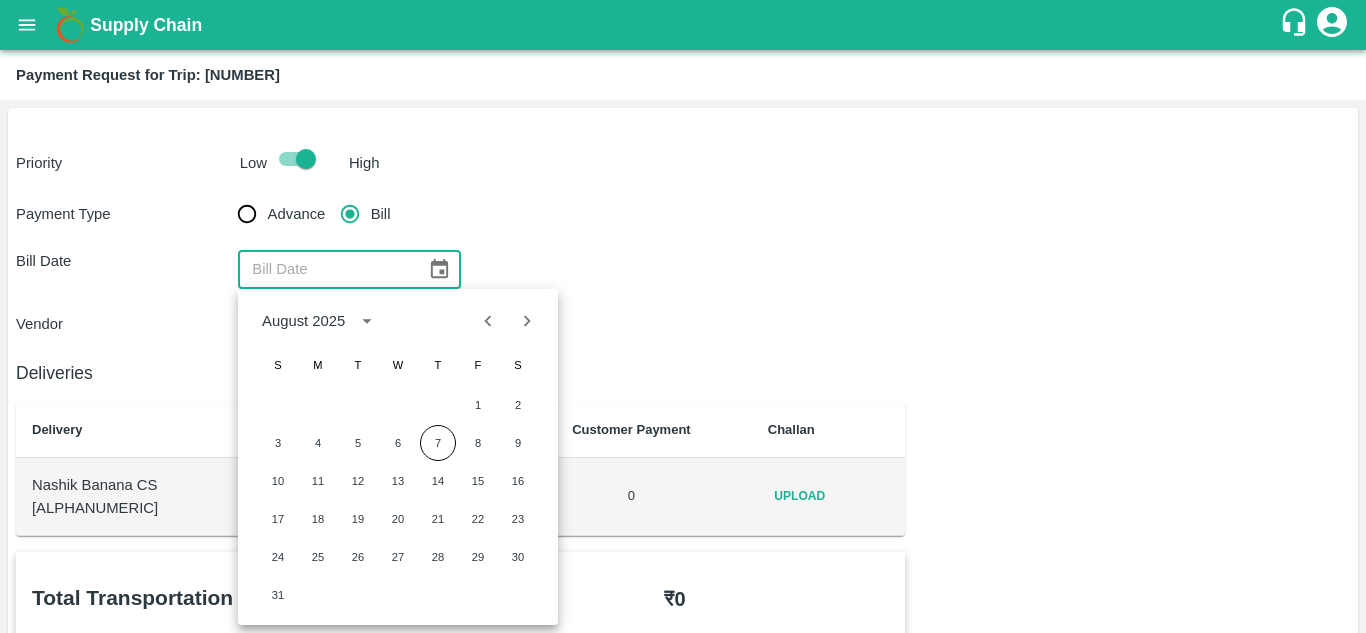 click on "Vendor ​" at bounding box center [683, 324] 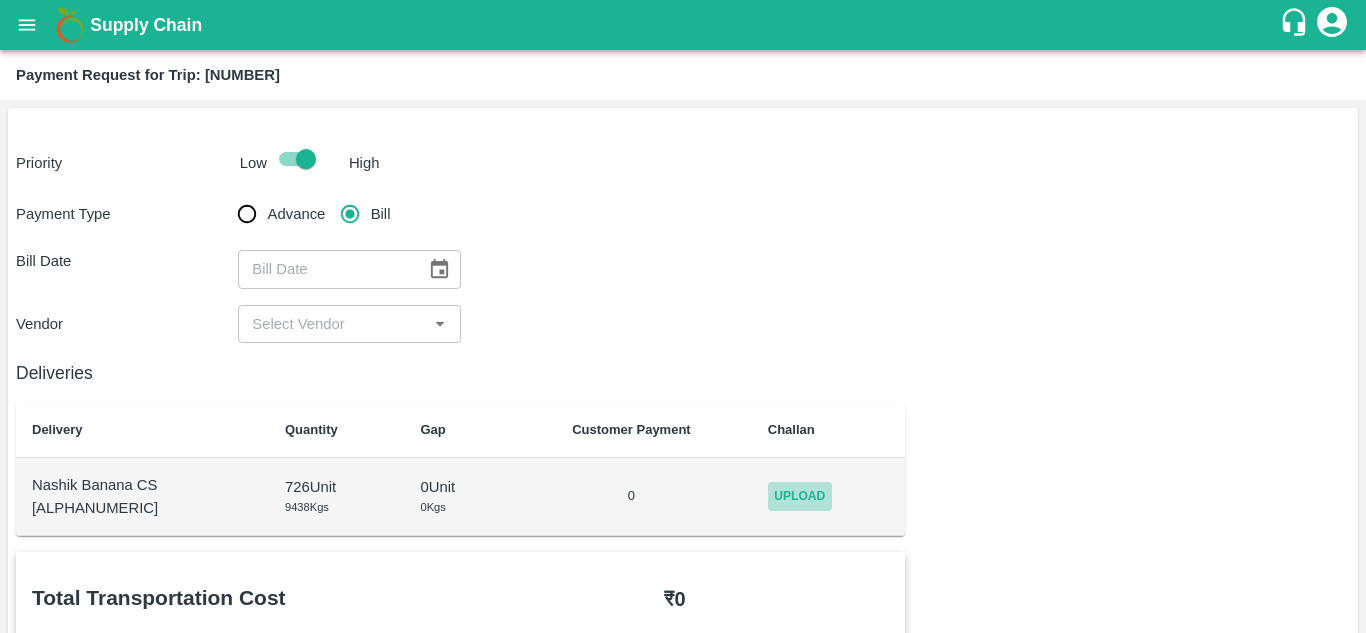 click on "Upload" at bounding box center [800, 496] 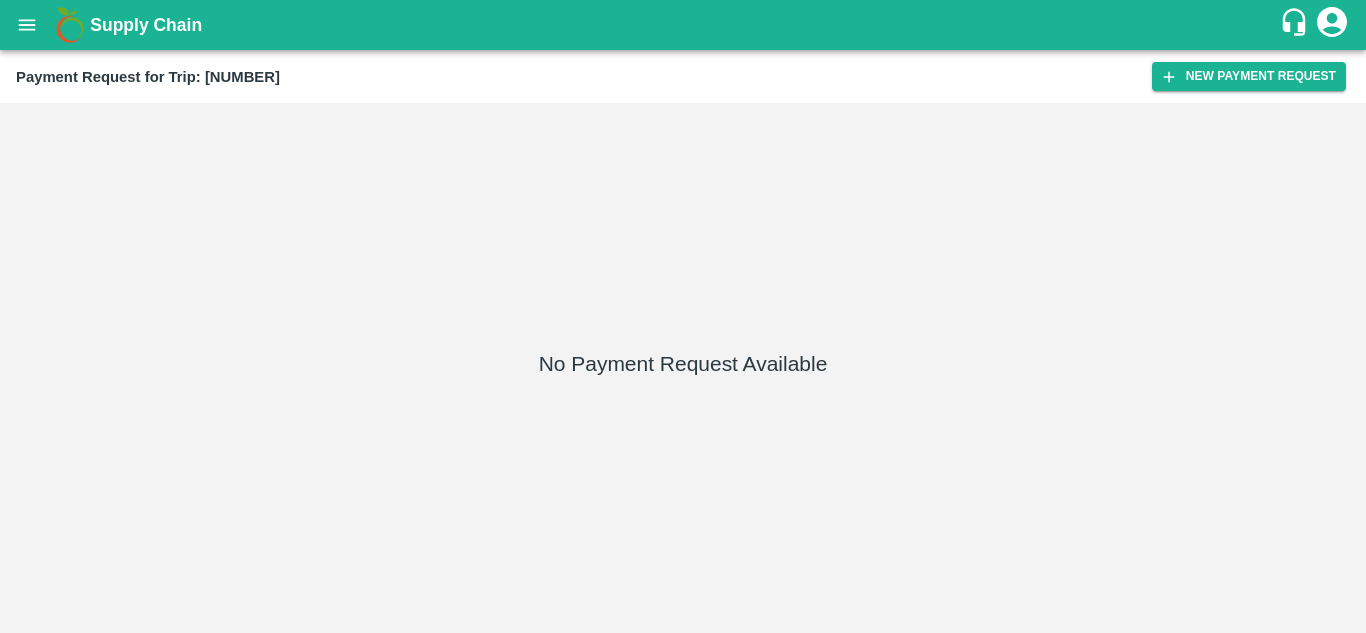 scroll, scrollTop: 0, scrollLeft: 0, axis: both 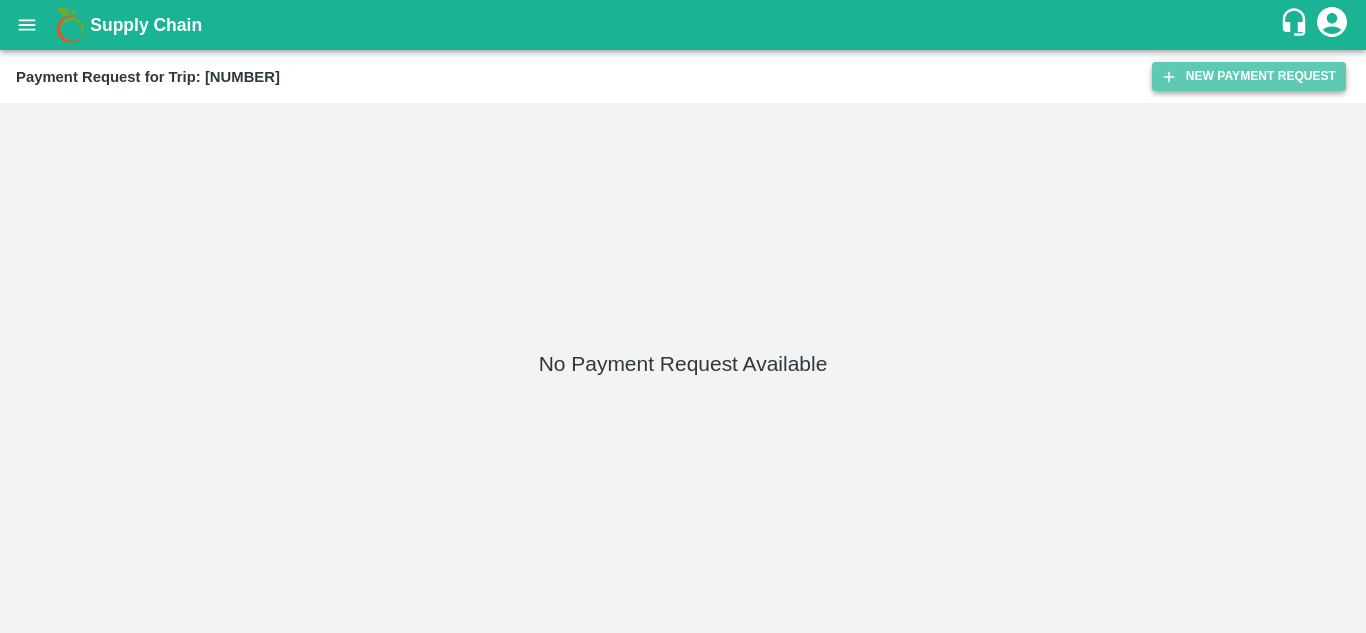 click on "New Payment Request" at bounding box center (1249, 76) 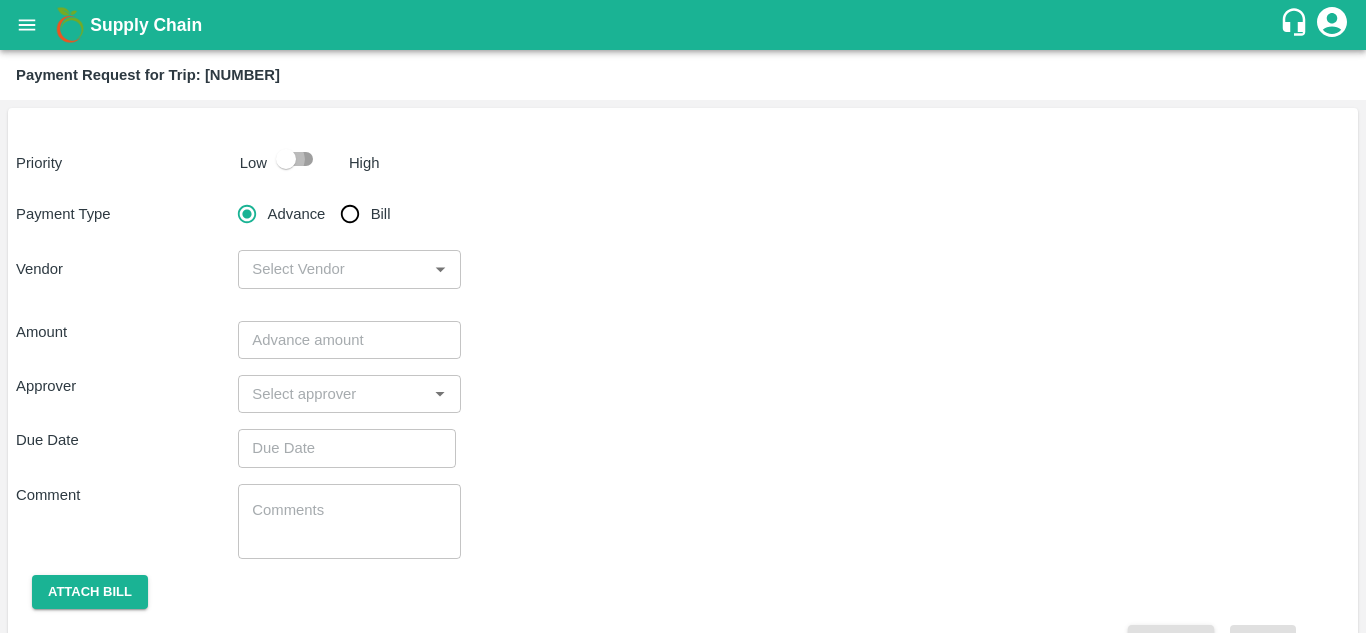 click at bounding box center (286, 159) 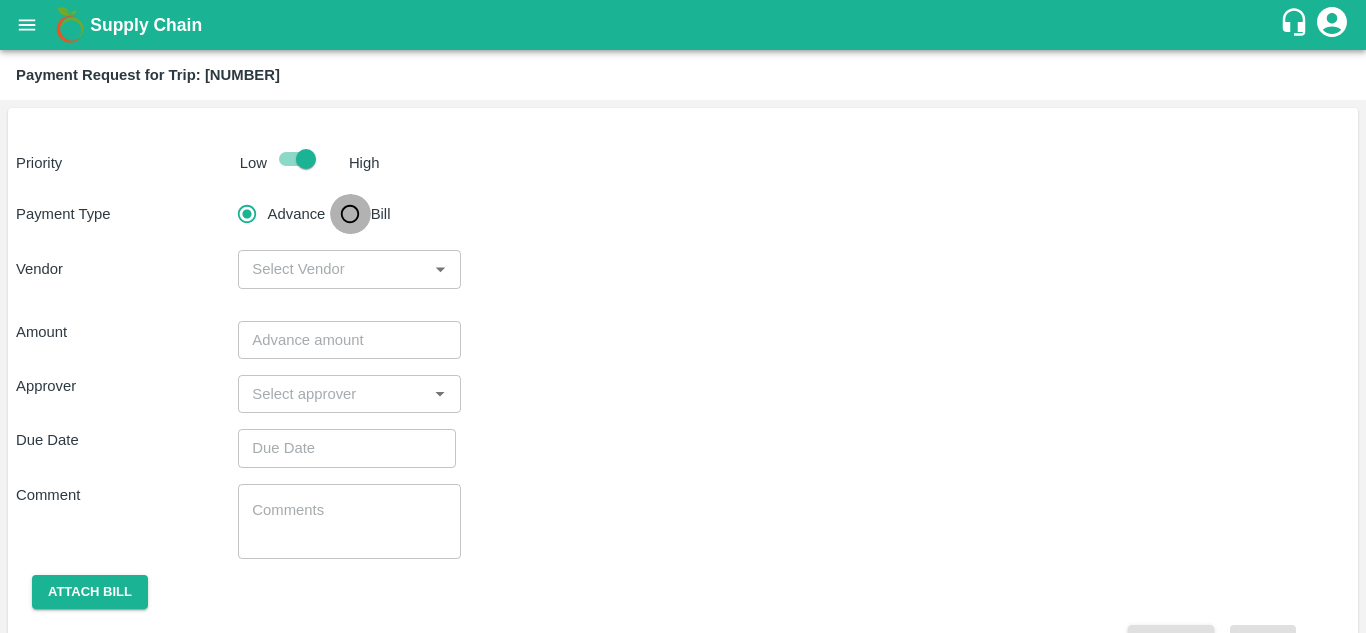 click on "Bill" at bounding box center (350, 214) 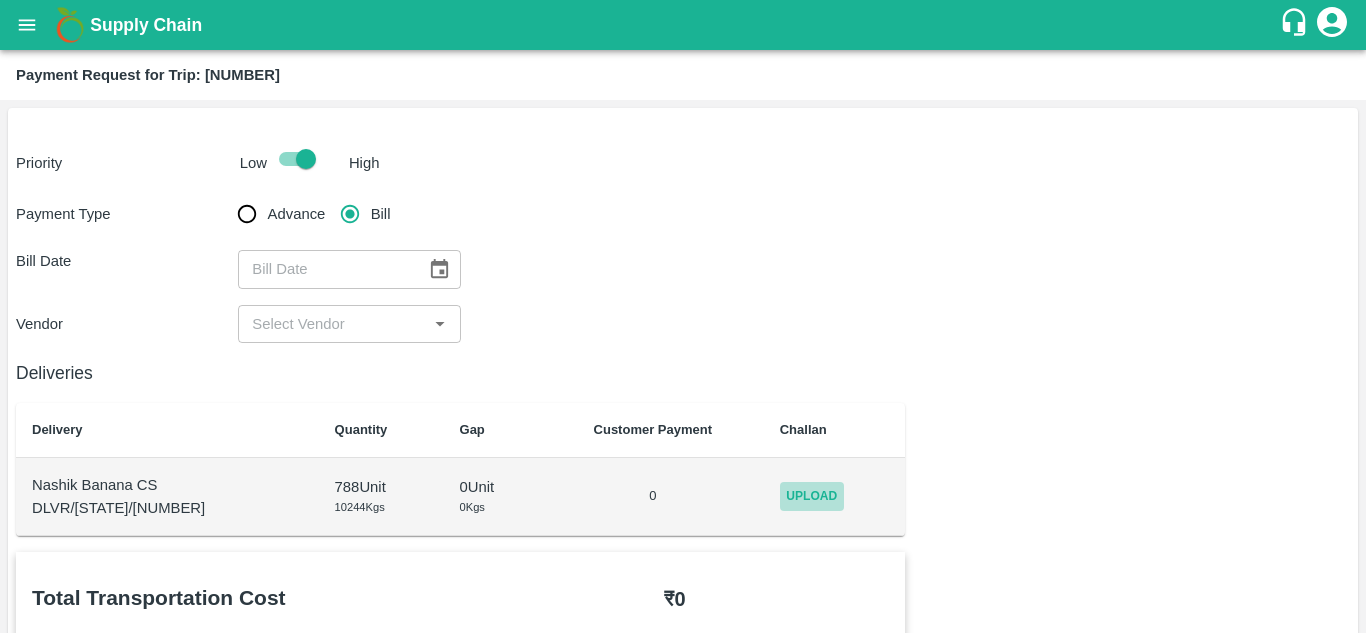 click on "Upload" at bounding box center [812, 496] 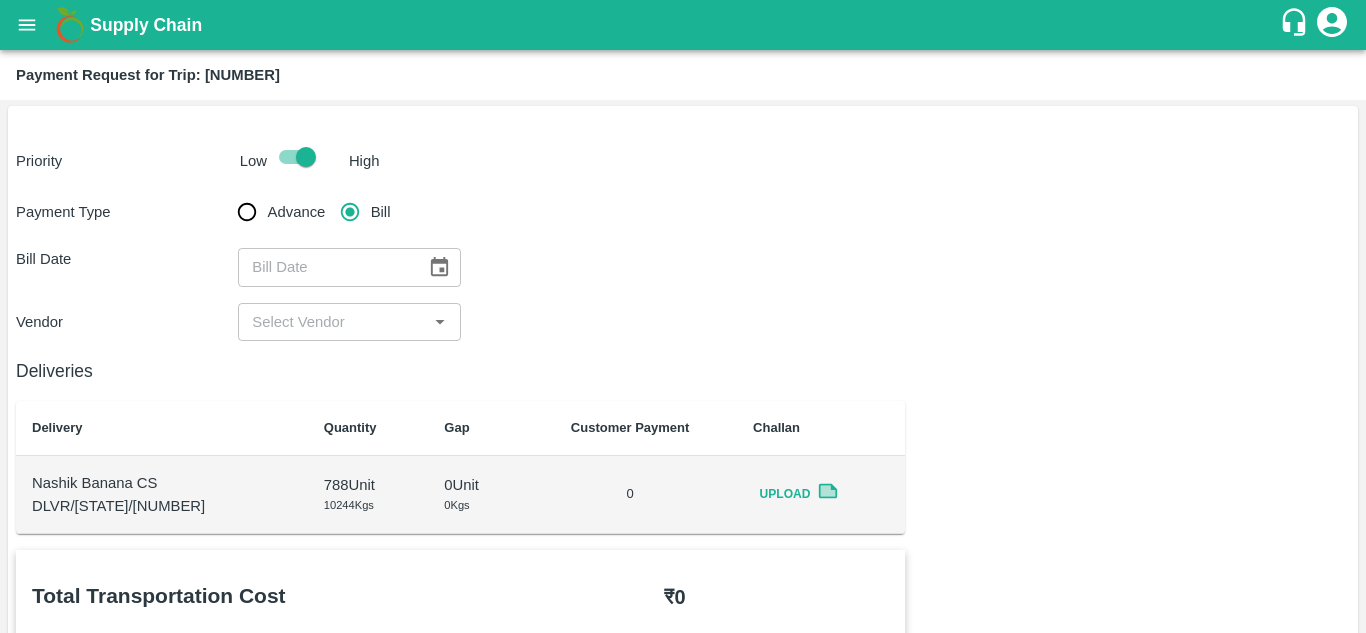 scroll, scrollTop: 0, scrollLeft: 0, axis: both 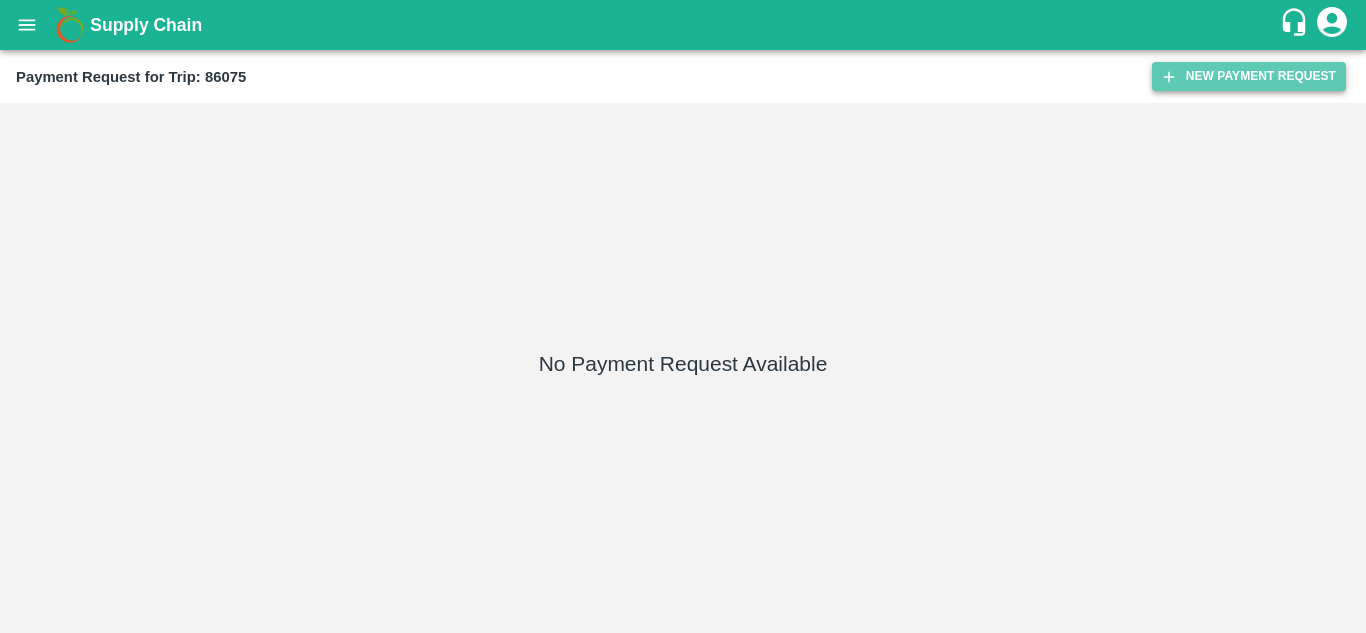 click on "New Payment Request" at bounding box center (1249, 76) 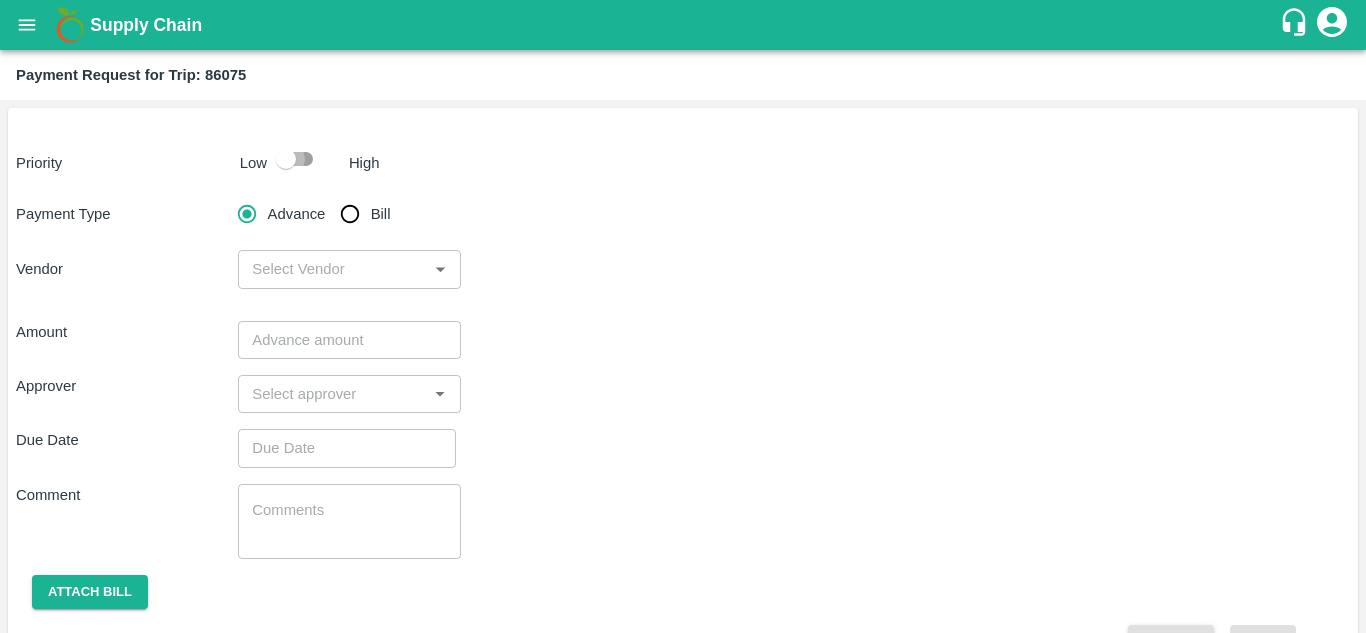 click at bounding box center (286, 159) 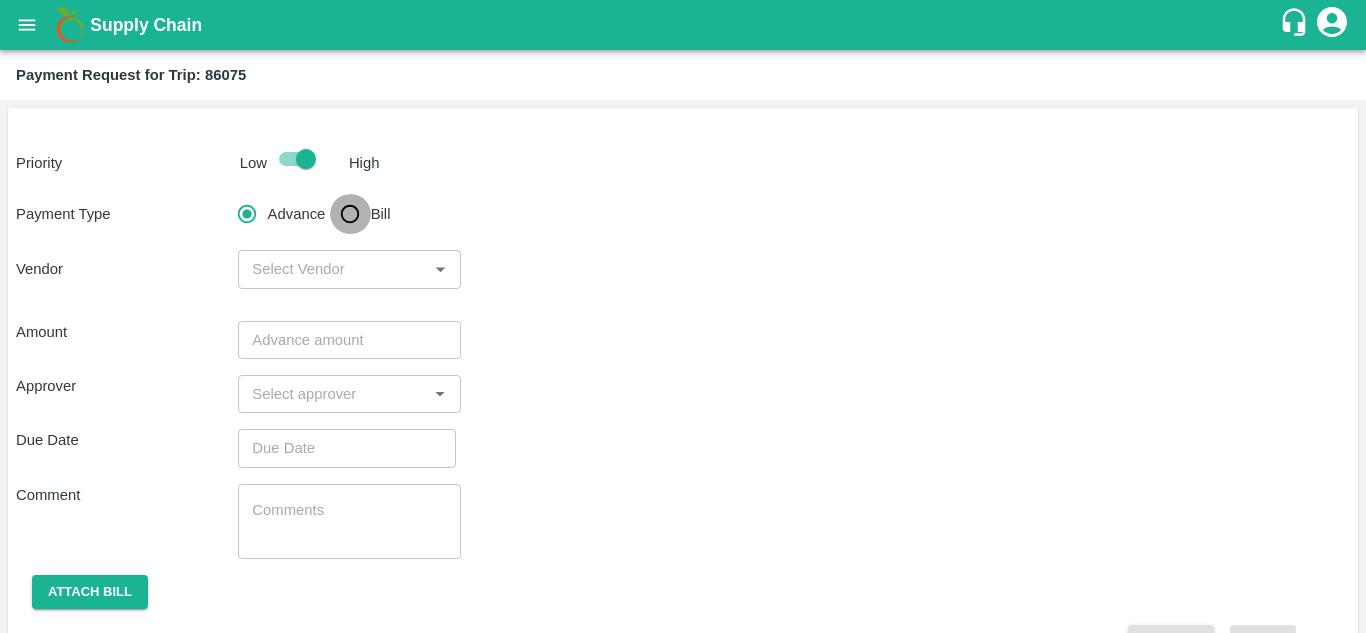 click on "Bill" at bounding box center (350, 214) 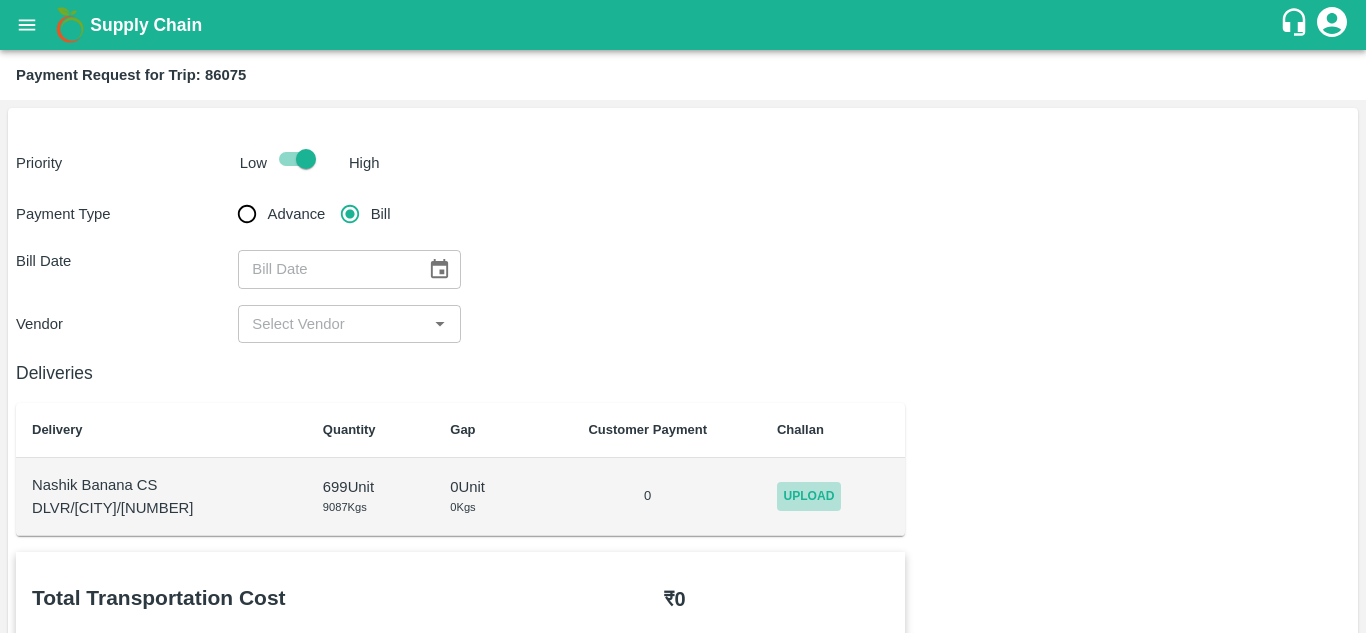 click on "Upload" at bounding box center [809, 496] 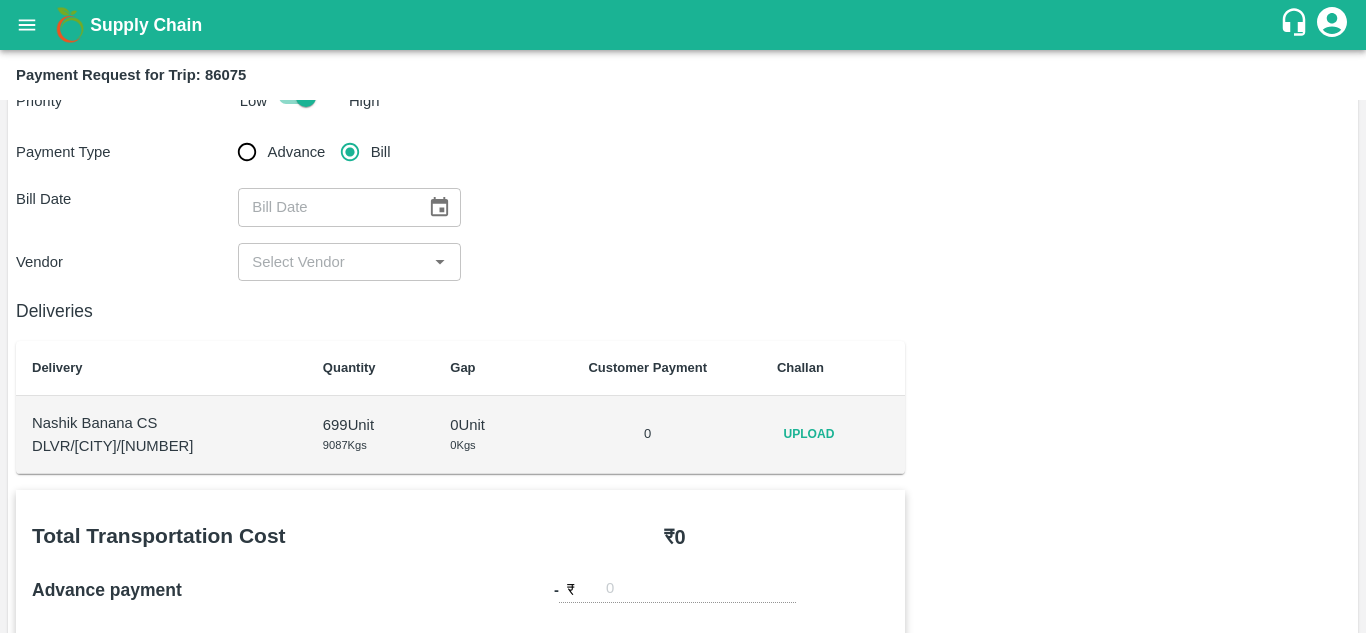 scroll, scrollTop: 0, scrollLeft: 0, axis: both 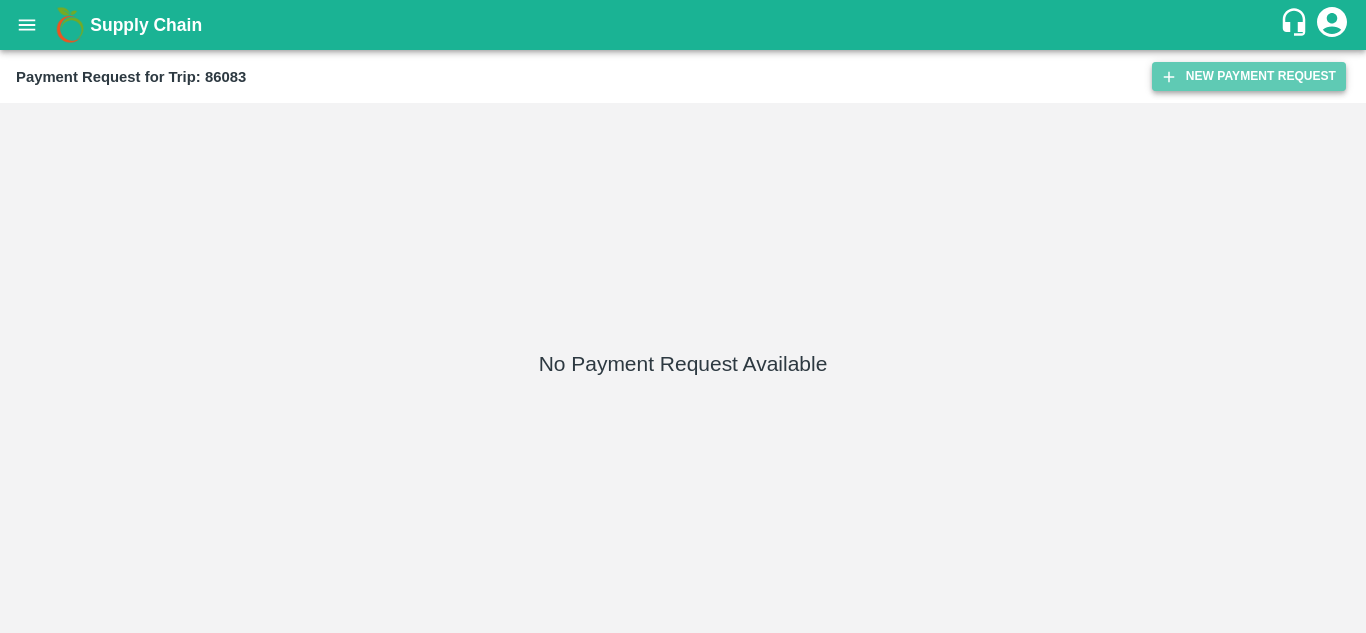click on "New Payment Request" at bounding box center (1249, 76) 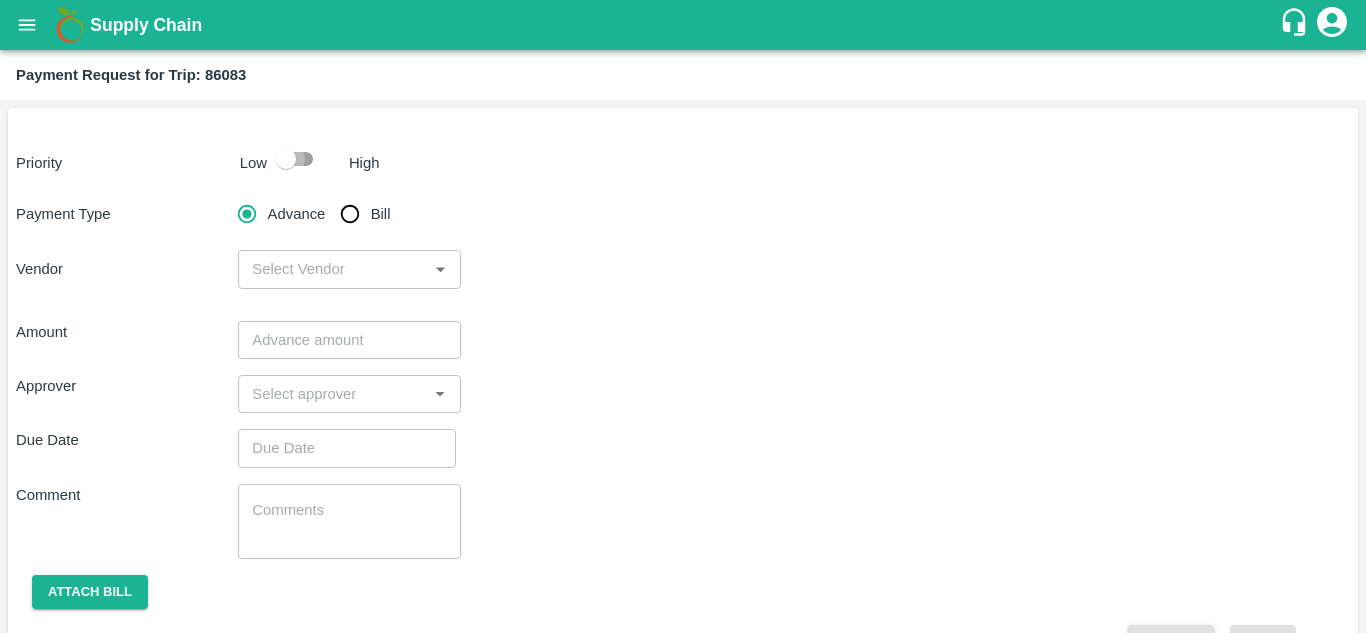 click at bounding box center [286, 159] 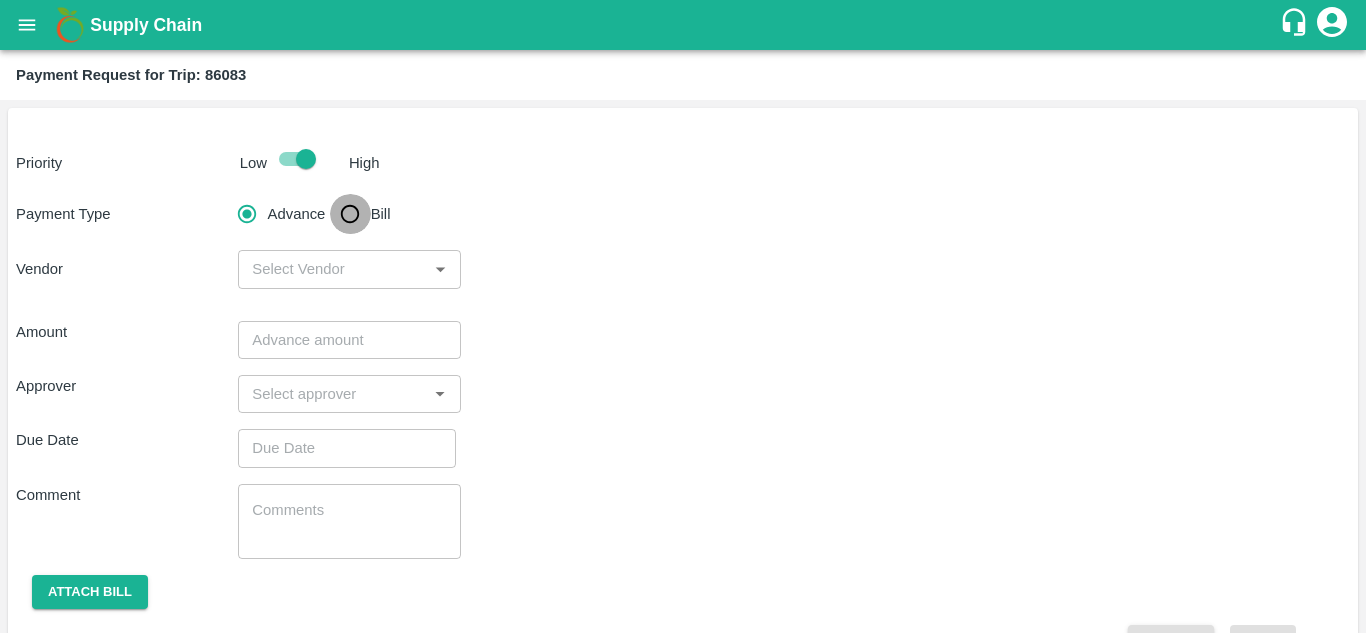 click on "Bill" at bounding box center (350, 214) 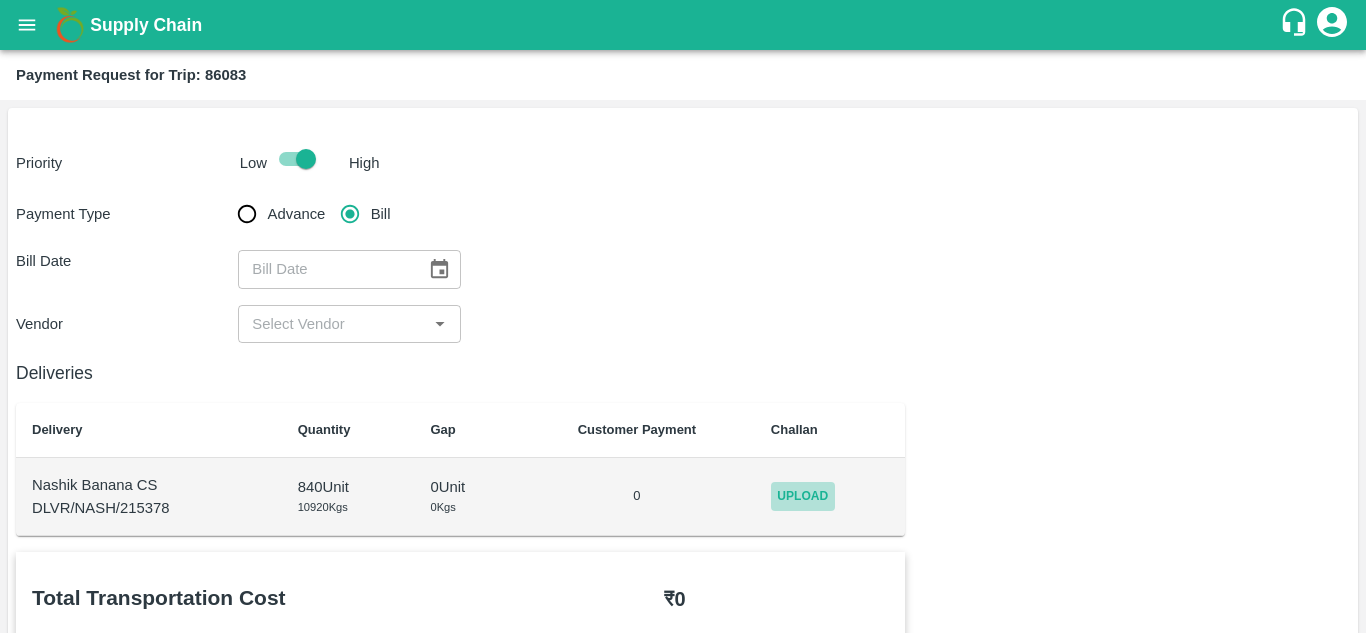 click on "Upload" at bounding box center [803, 496] 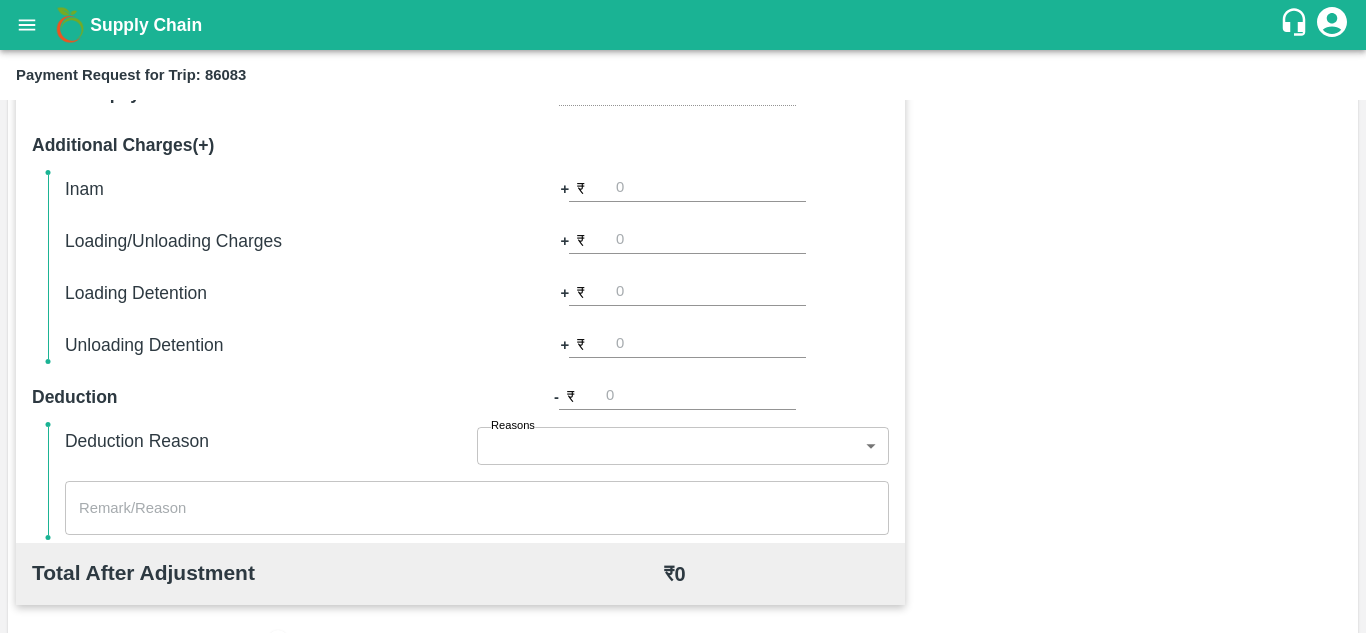 scroll, scrollTop: 0, scrollLeft: 0, axis: both 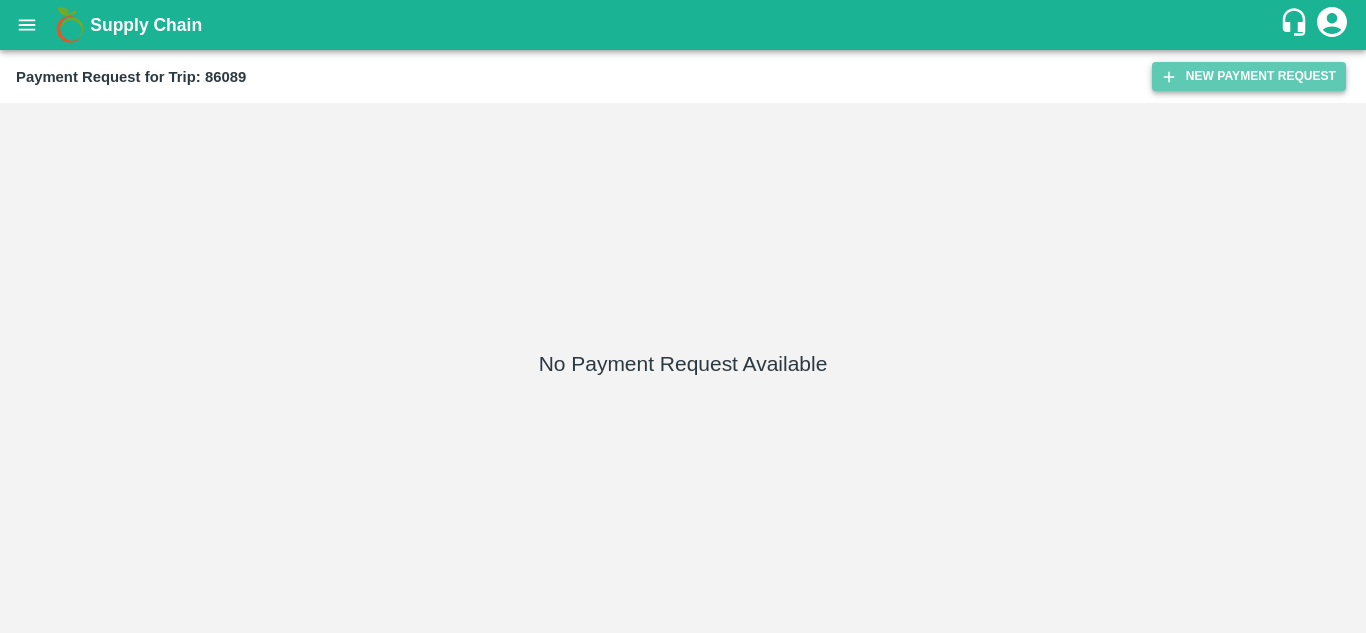 click on "New Payment Request" at bounding box center [1249, 76] 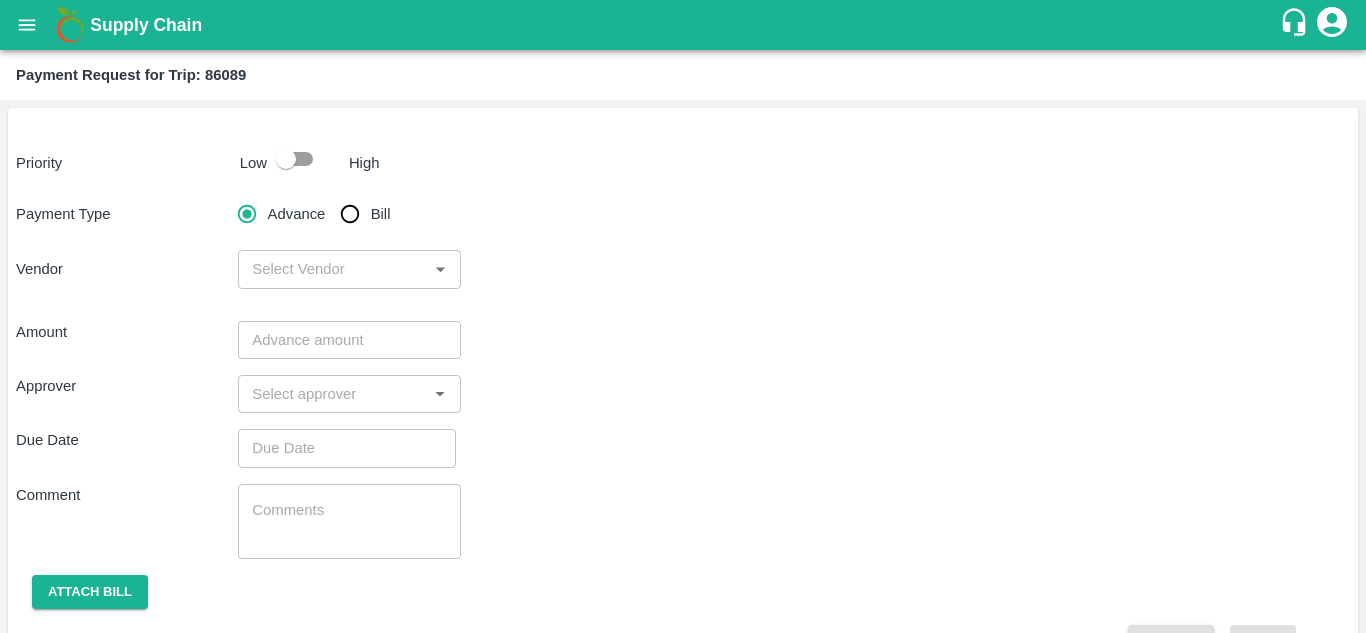 click at bounding box center [286, 159] 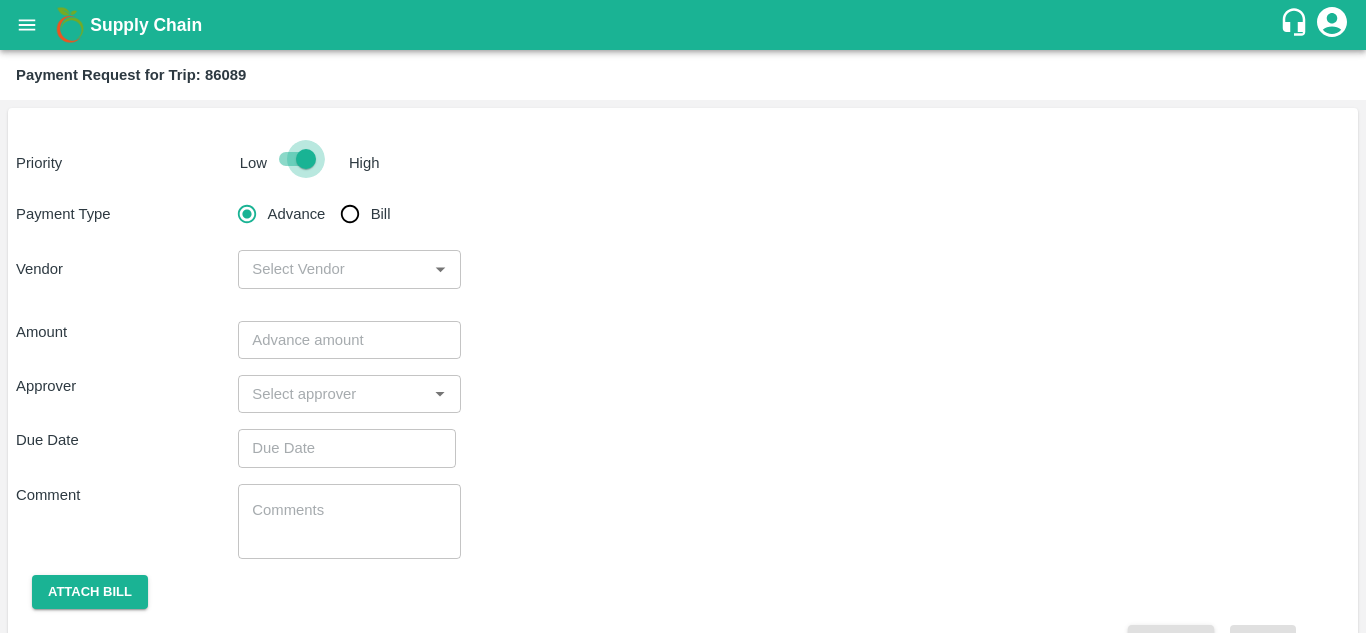 click at bounding box center [306, 159] 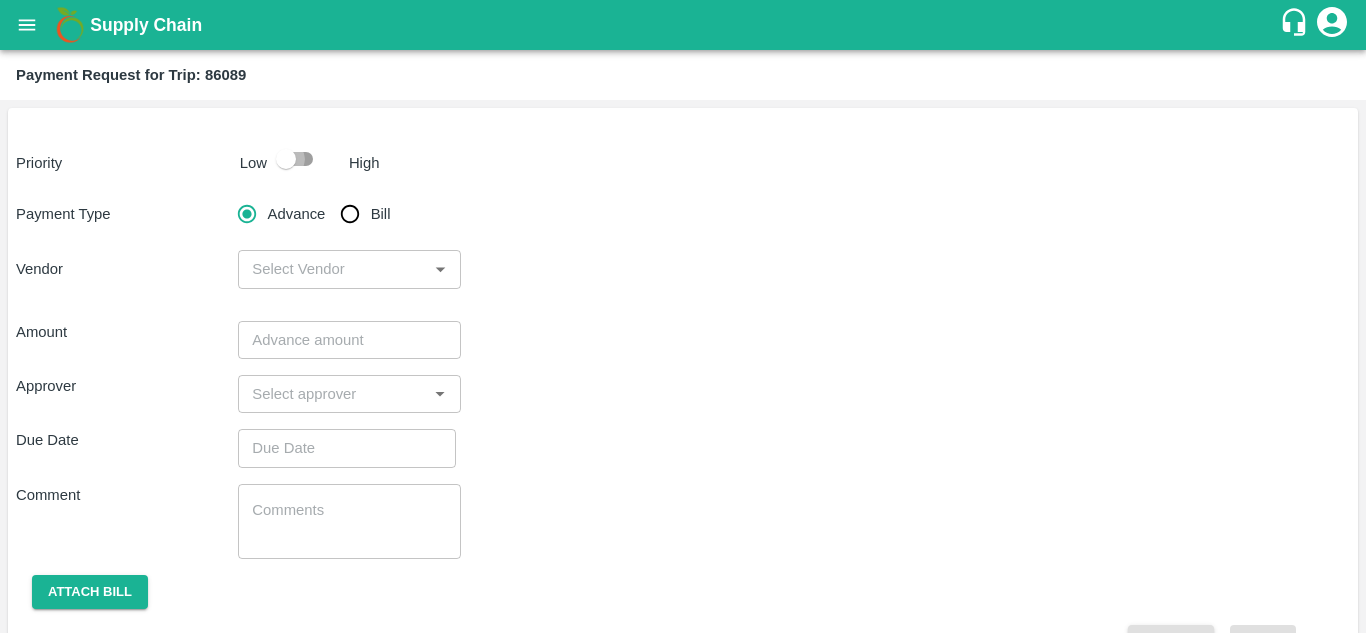 click at bounding box center (286, 159) 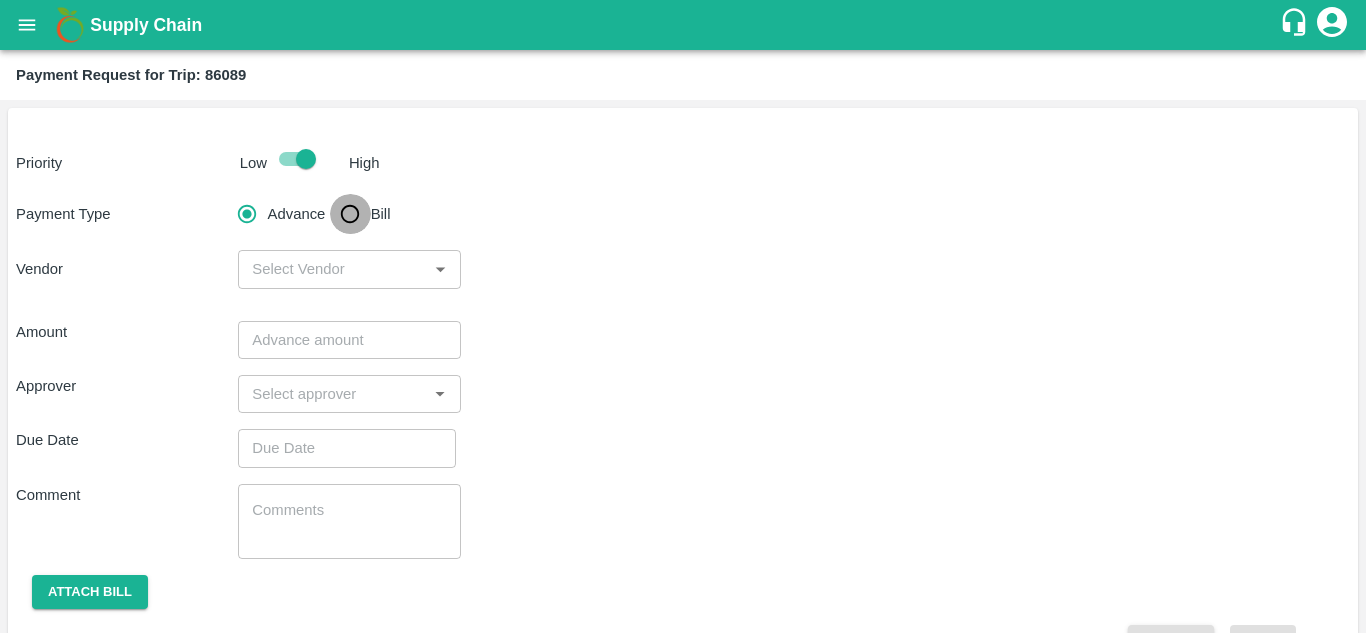 click on "Bill" at bounding box center (350, 214) 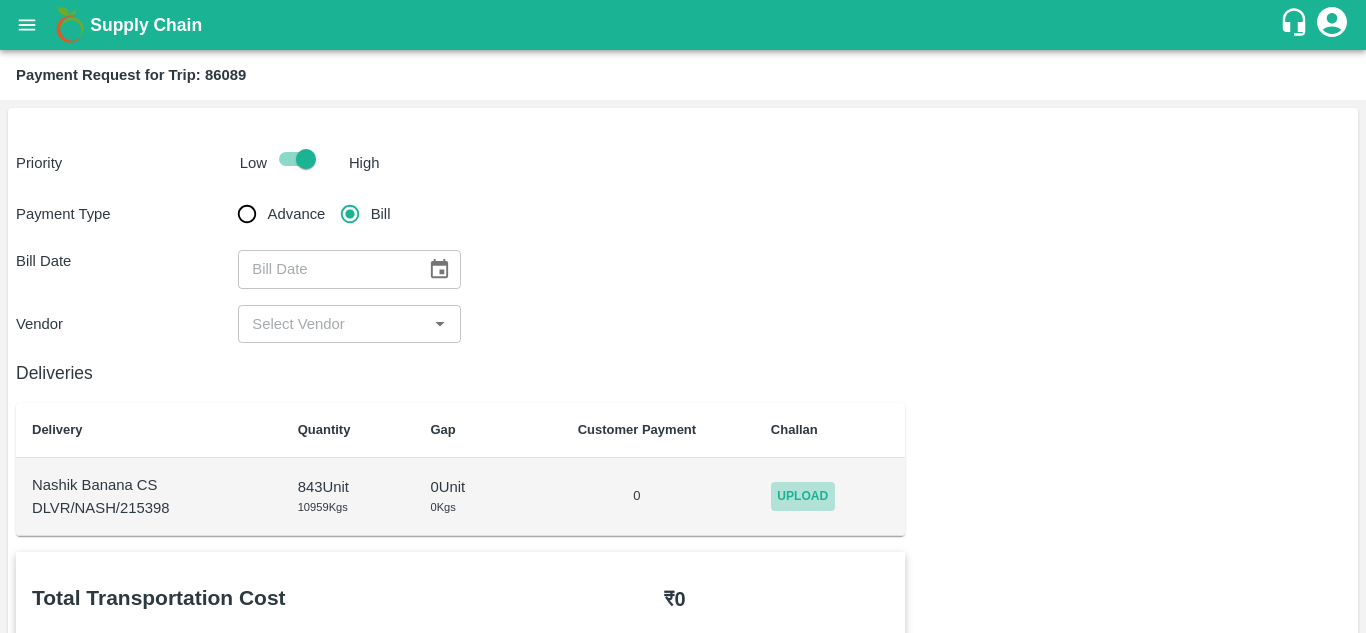 click on "Upload" at bounding box center [803, 496] 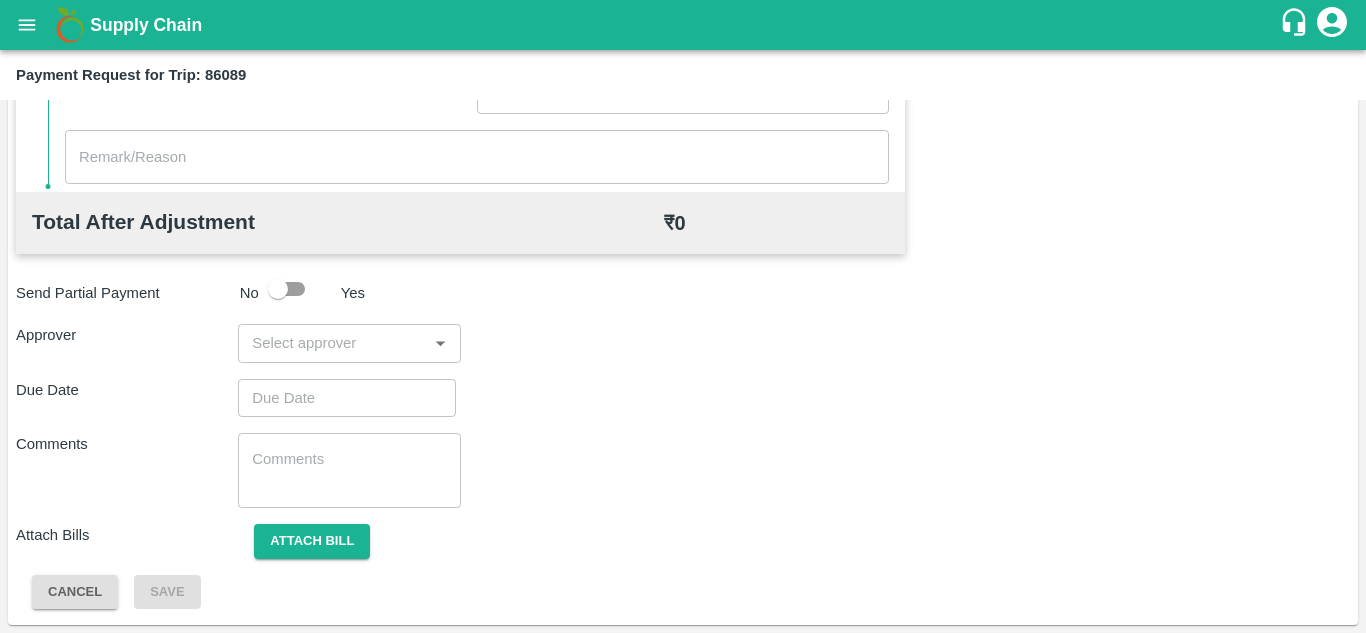 scroll, scrollTop: 0, scrollLeft: 0, axis: both 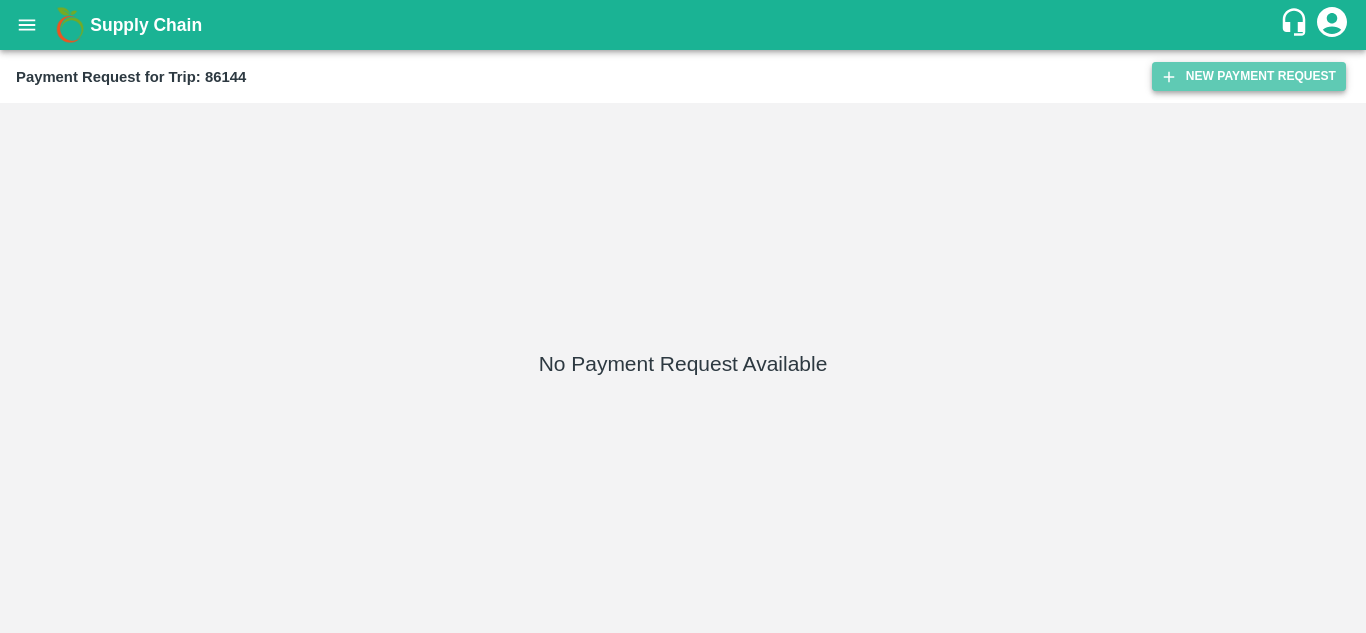 click on "New Payment Request" at bounding box center (1249, 76) 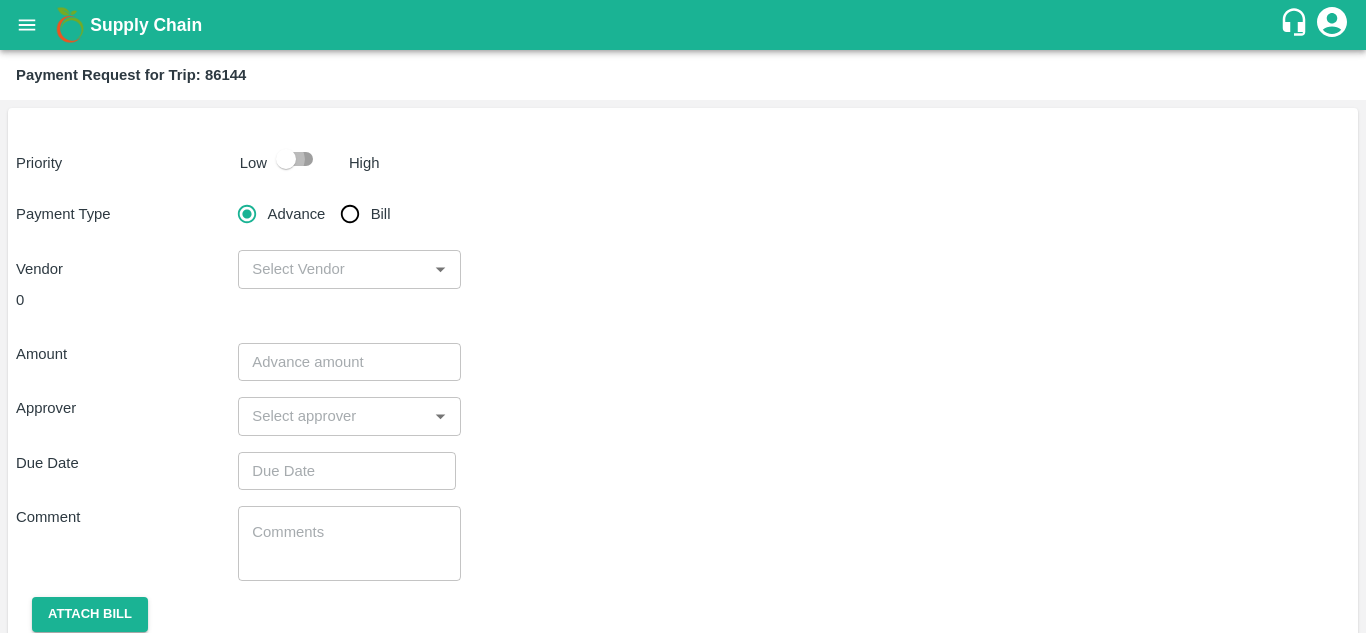 click at bounding box center [286, 159] 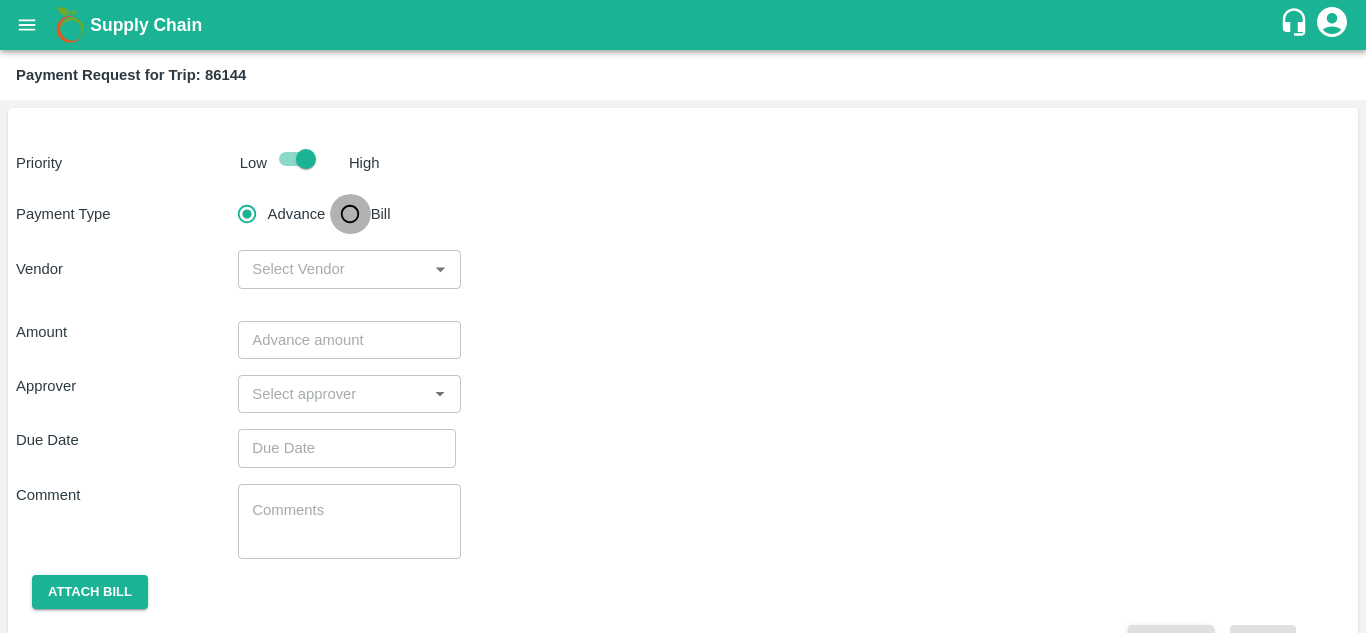 click on "Bill" at bounding box center [350, 214] 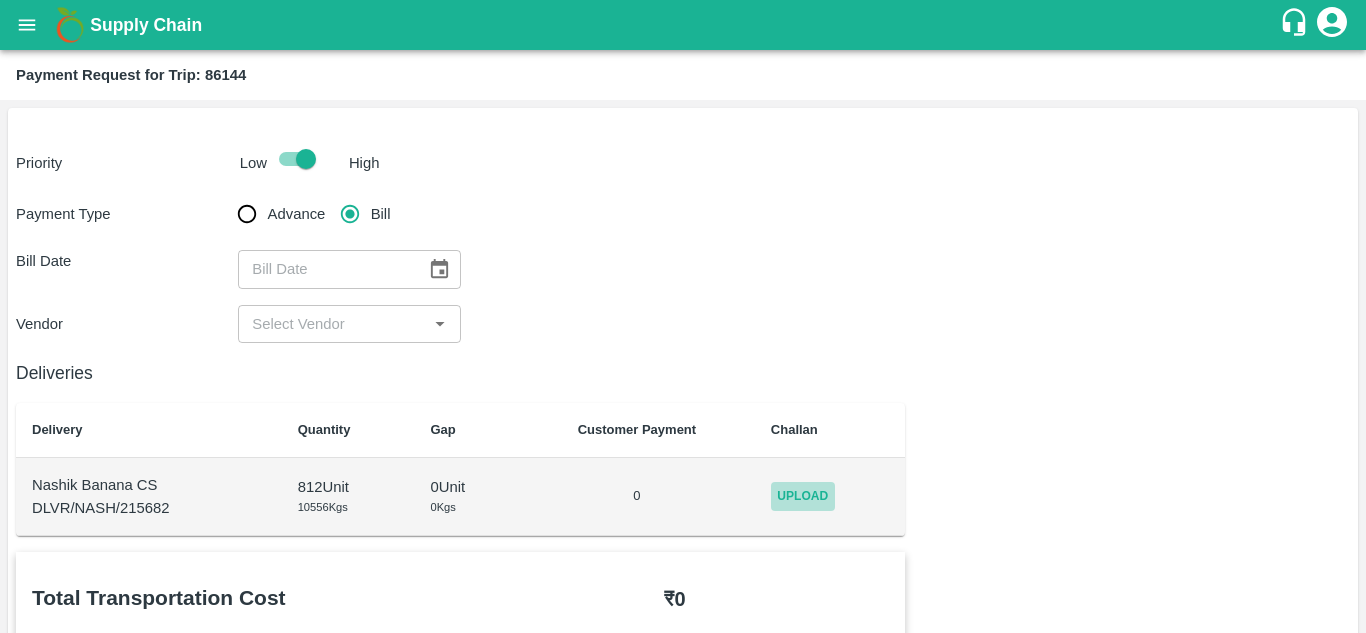 click on "Upload" at bounding box center [803, 496] 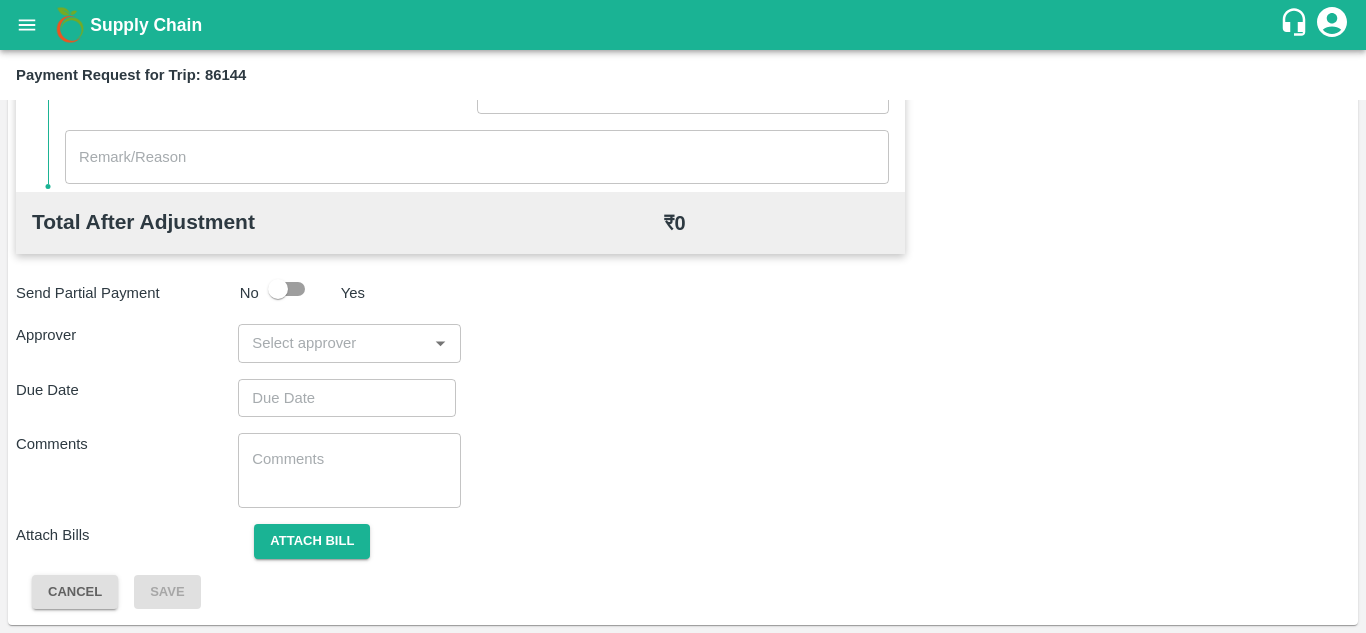 scroll, scrollTop: 0, scrollLeft: 0, axis: both 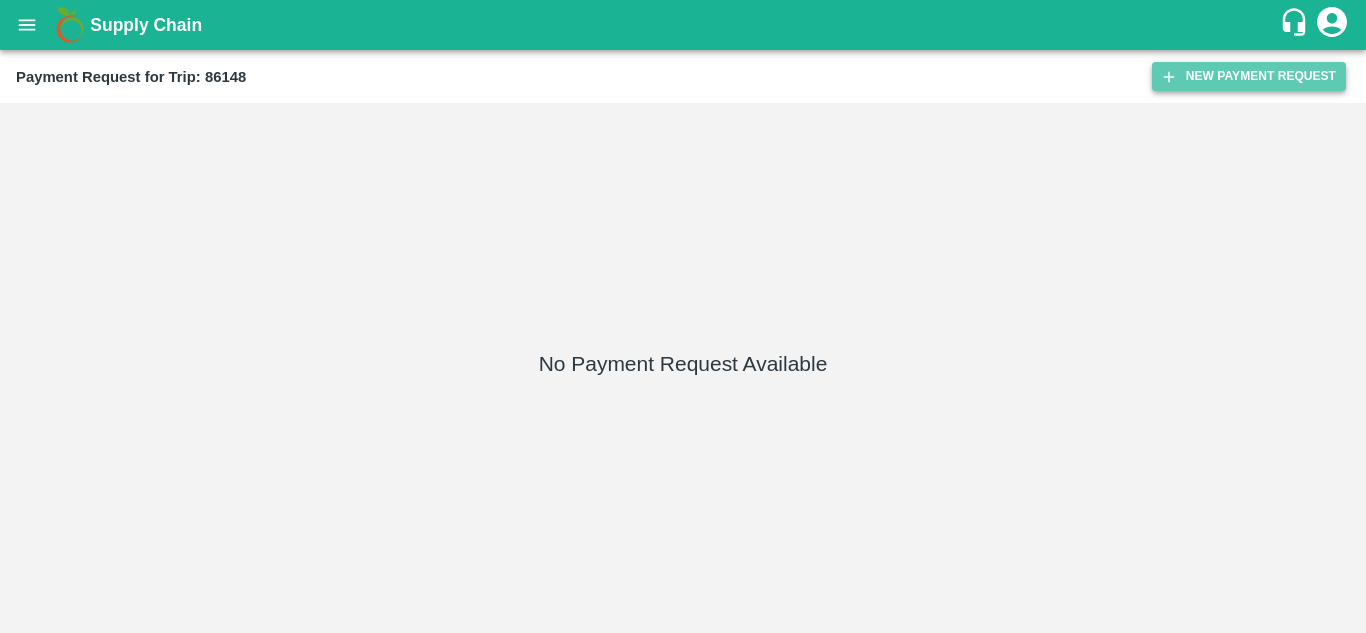 click on "New Payment Request" at bounding box center (1249, 76) 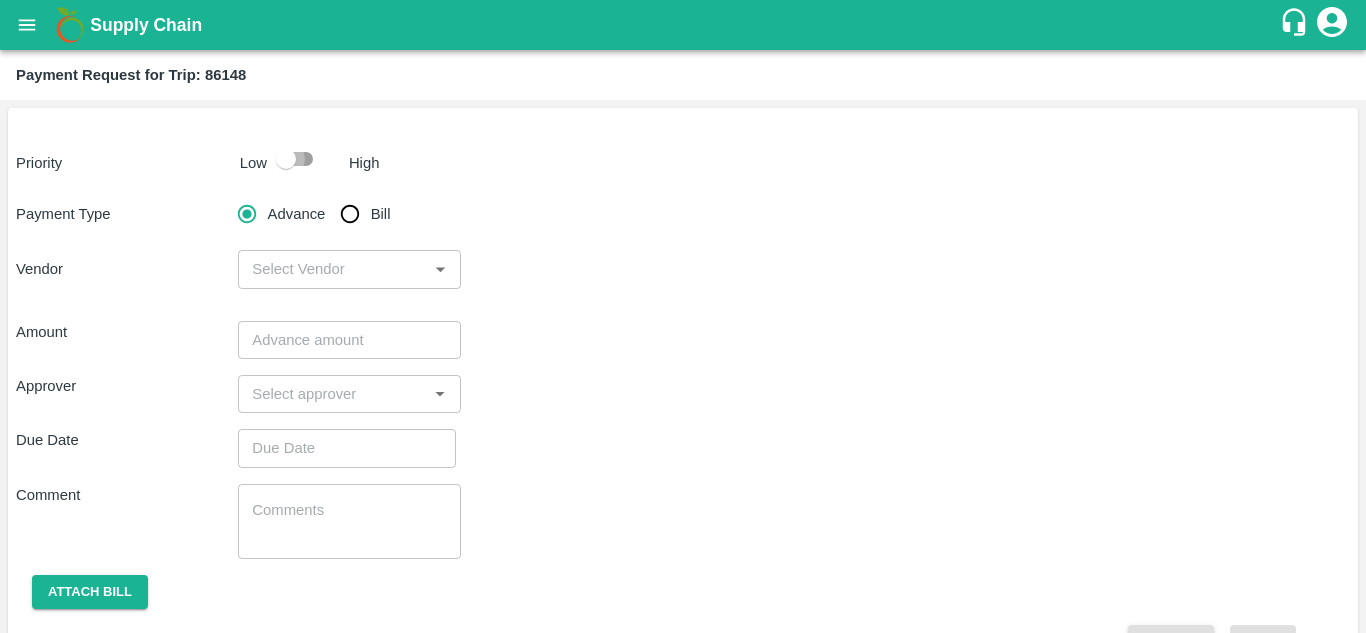 click at bounding box center [286, 159] 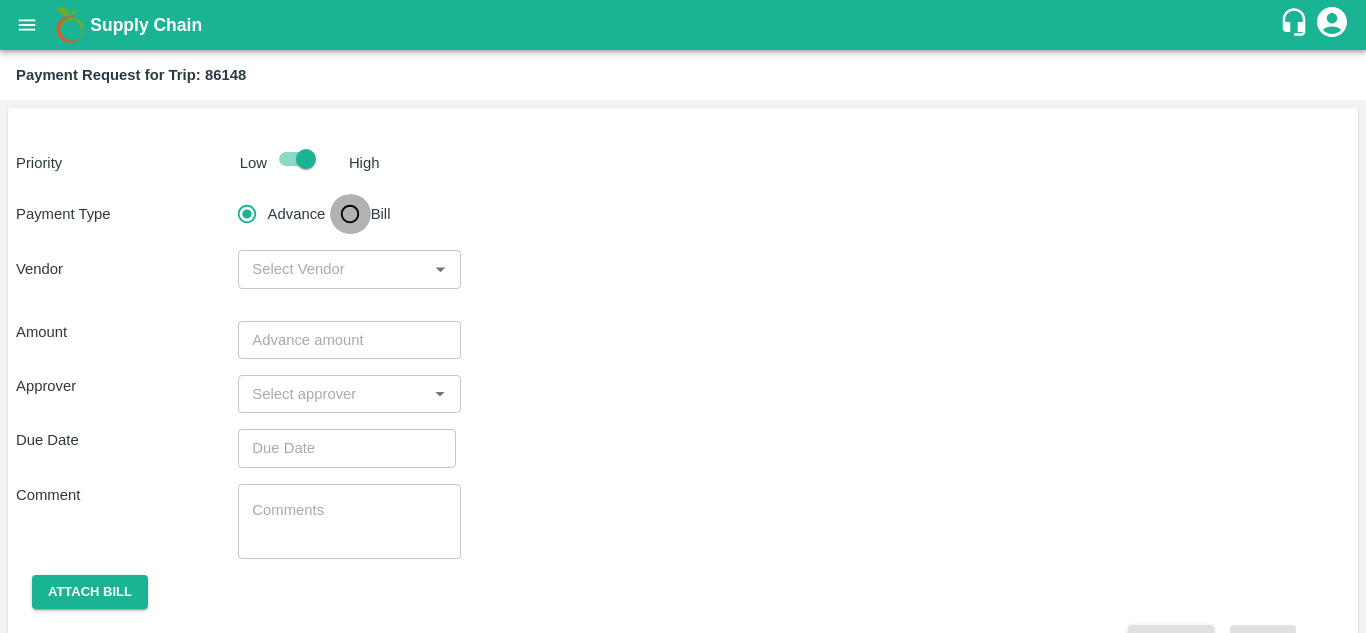 click on "Bill" at bounding box center (350, 214) 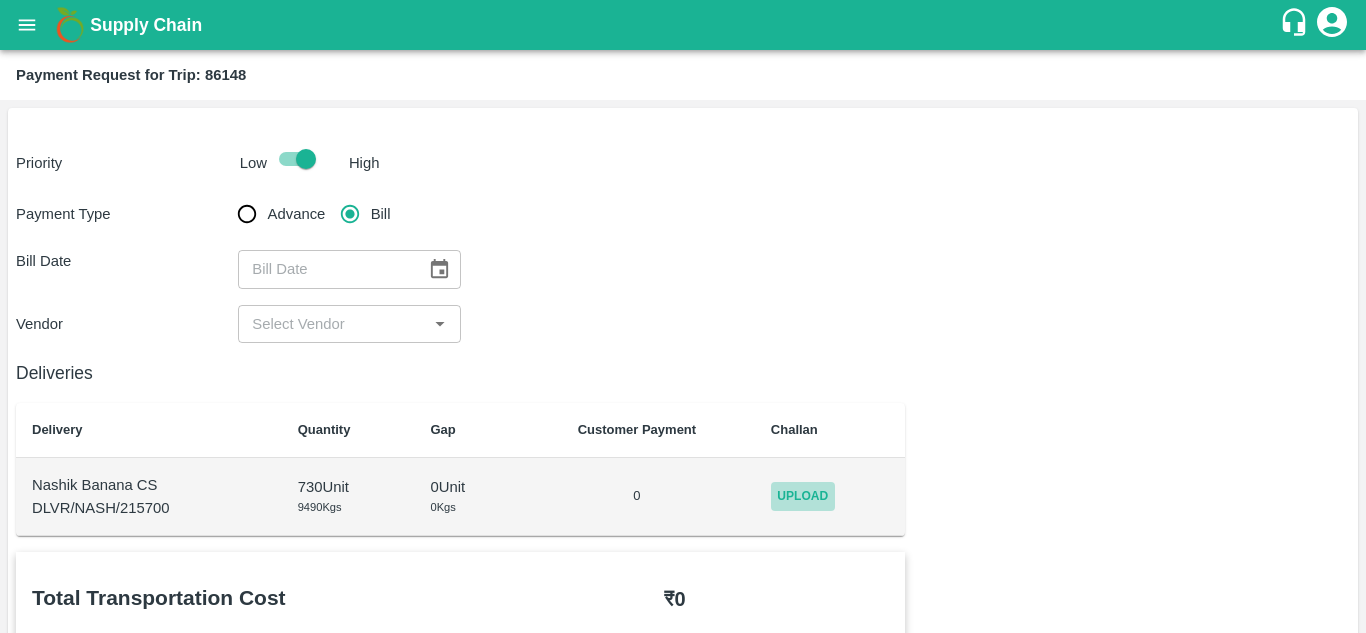 click on "Upload" at bounding box center [803, 496] 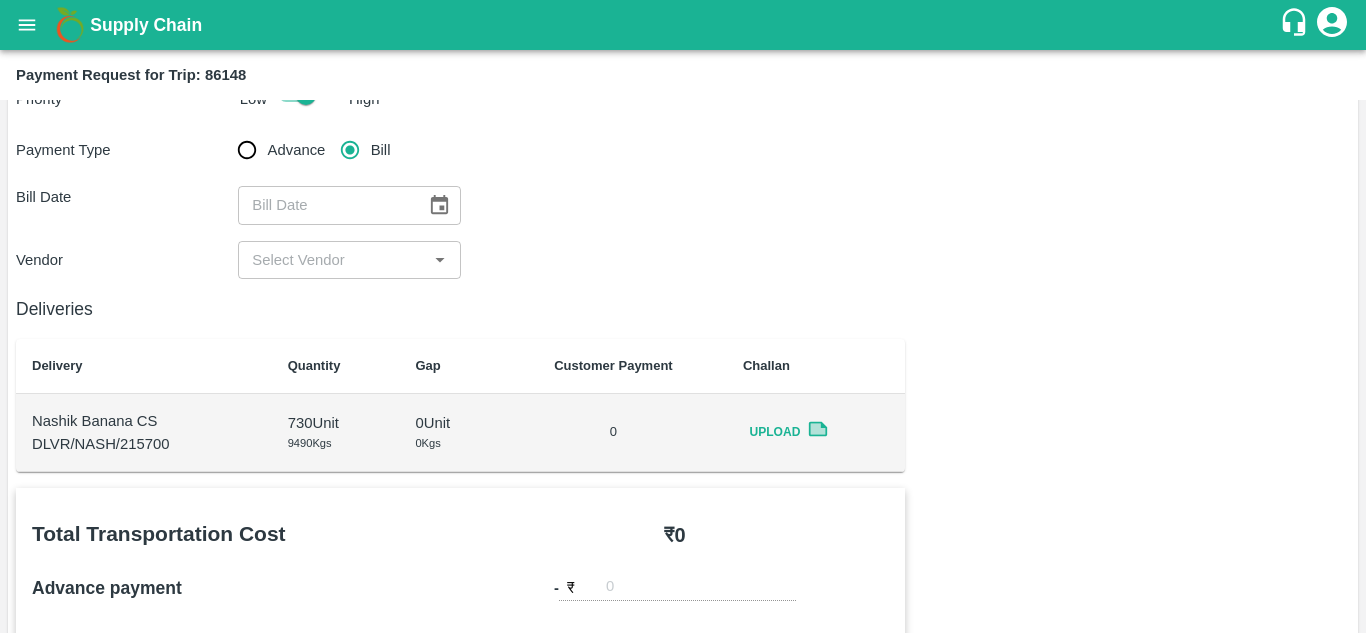 scroll, scrollTop: 0, scrollLeft: 0, axis: both 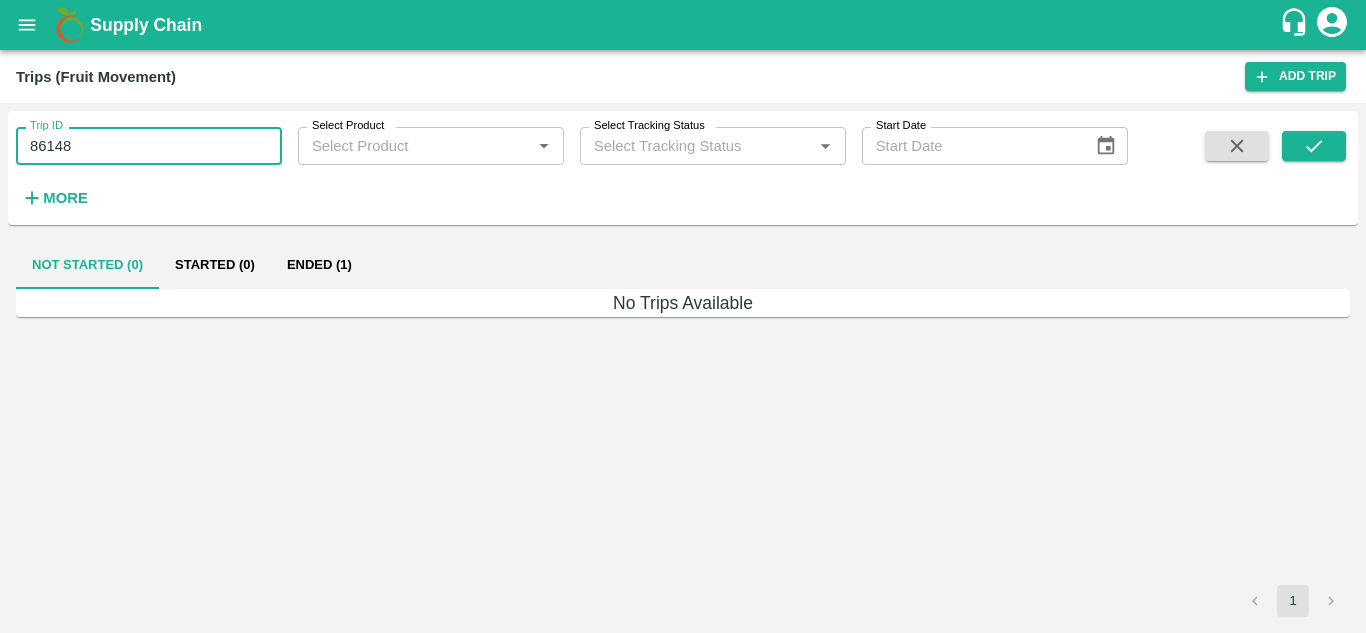 click on "86148" at bounding box center (149, 146) 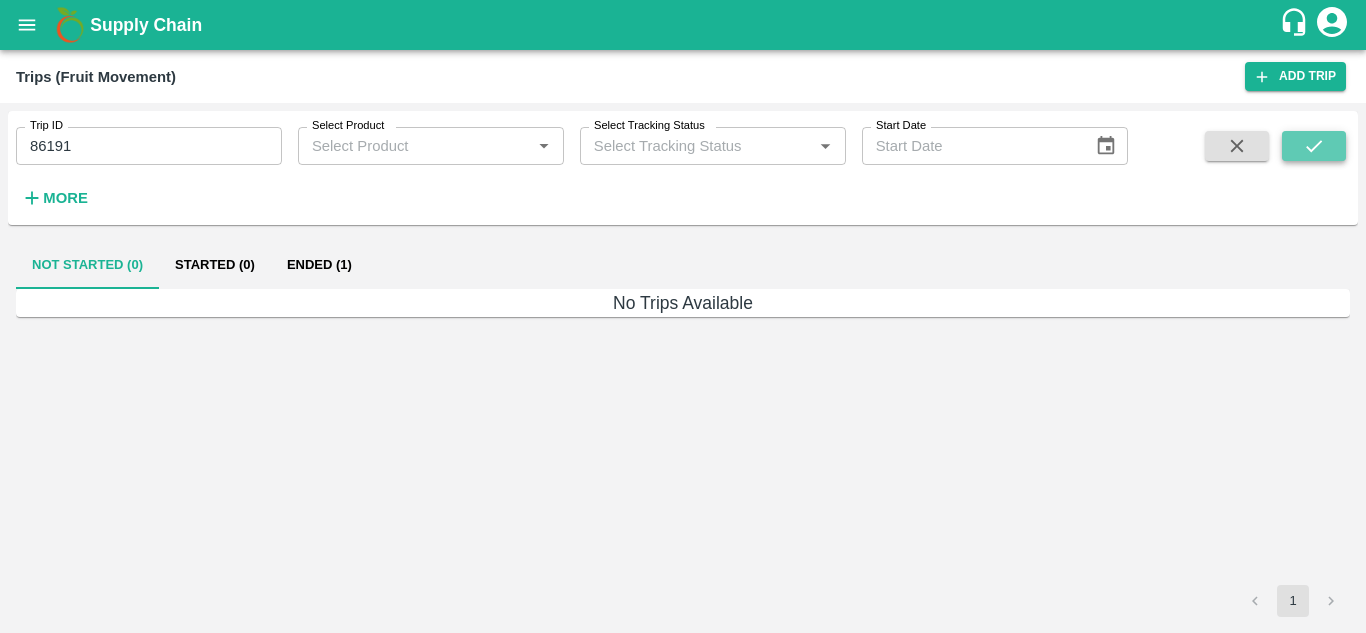 click 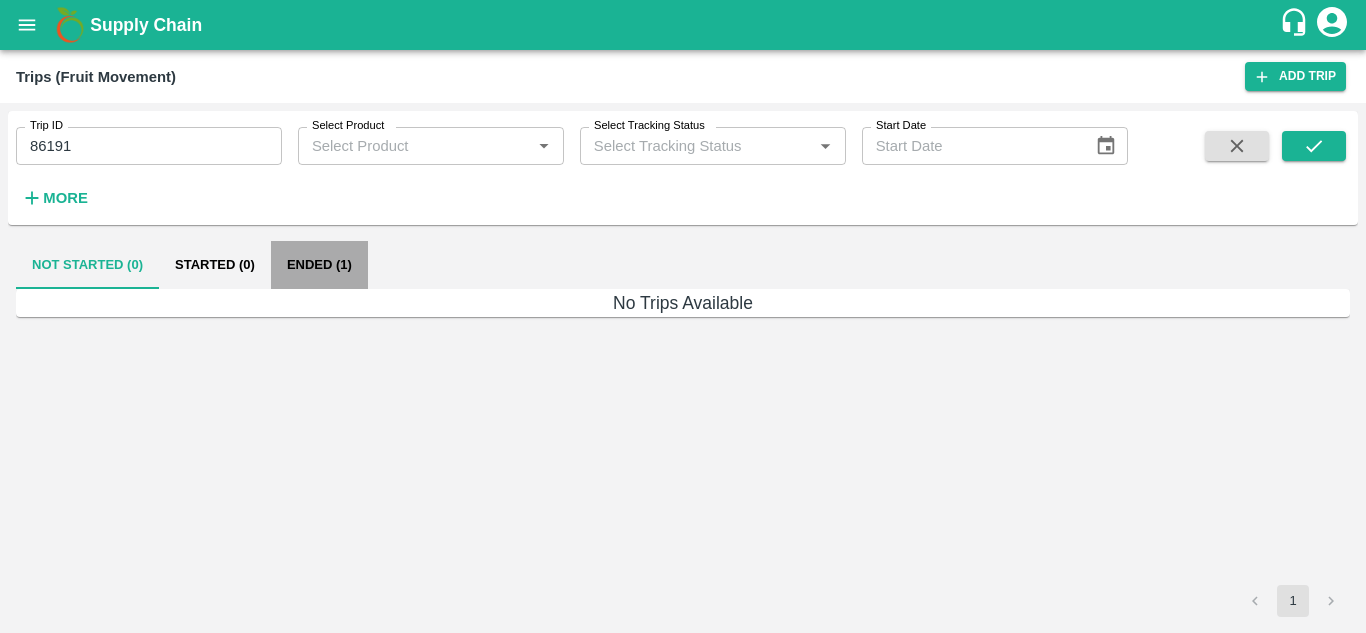 click on "Ended (1)" at bounding box center [319, 265] 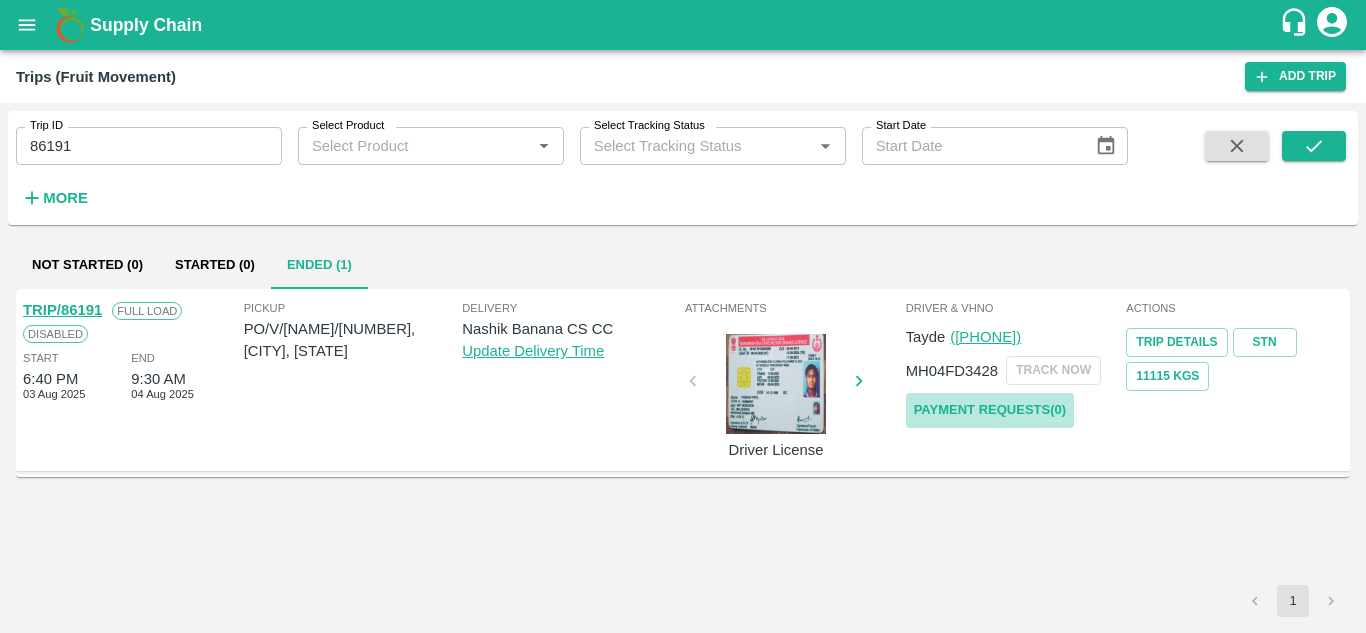 click on "Payment Requests( 0 )" at bounding box center (990, 410) 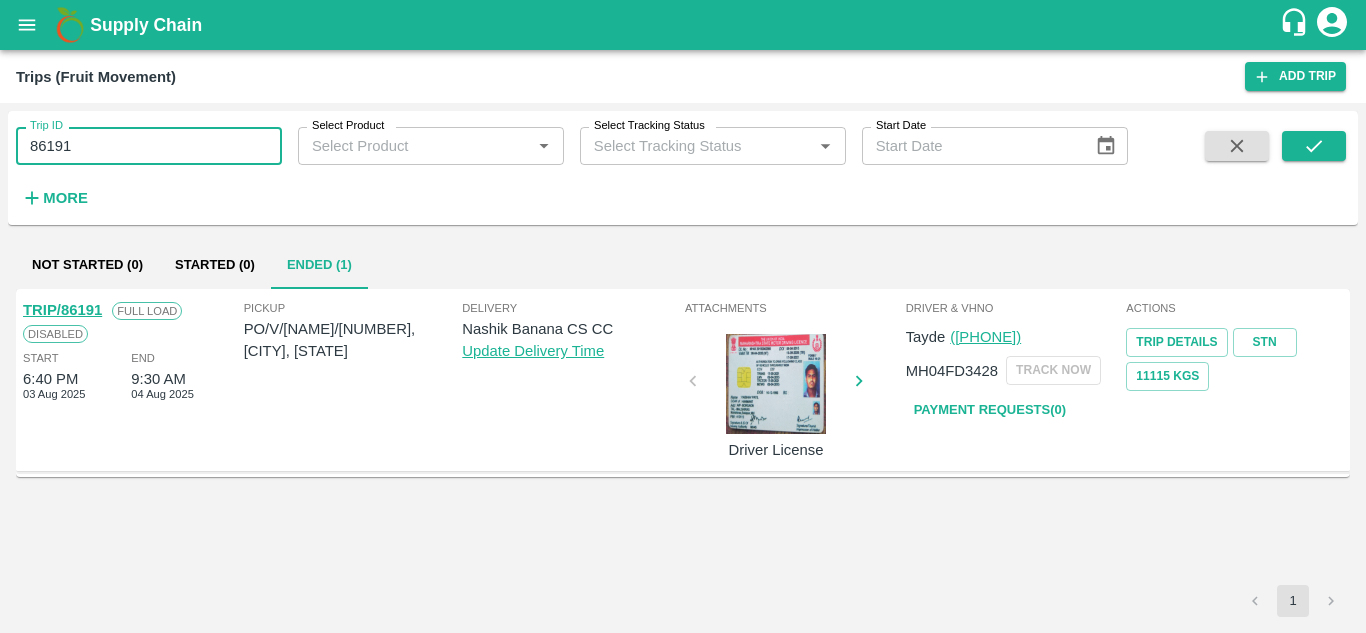 click on "86191" at bounding box center [149, 146] 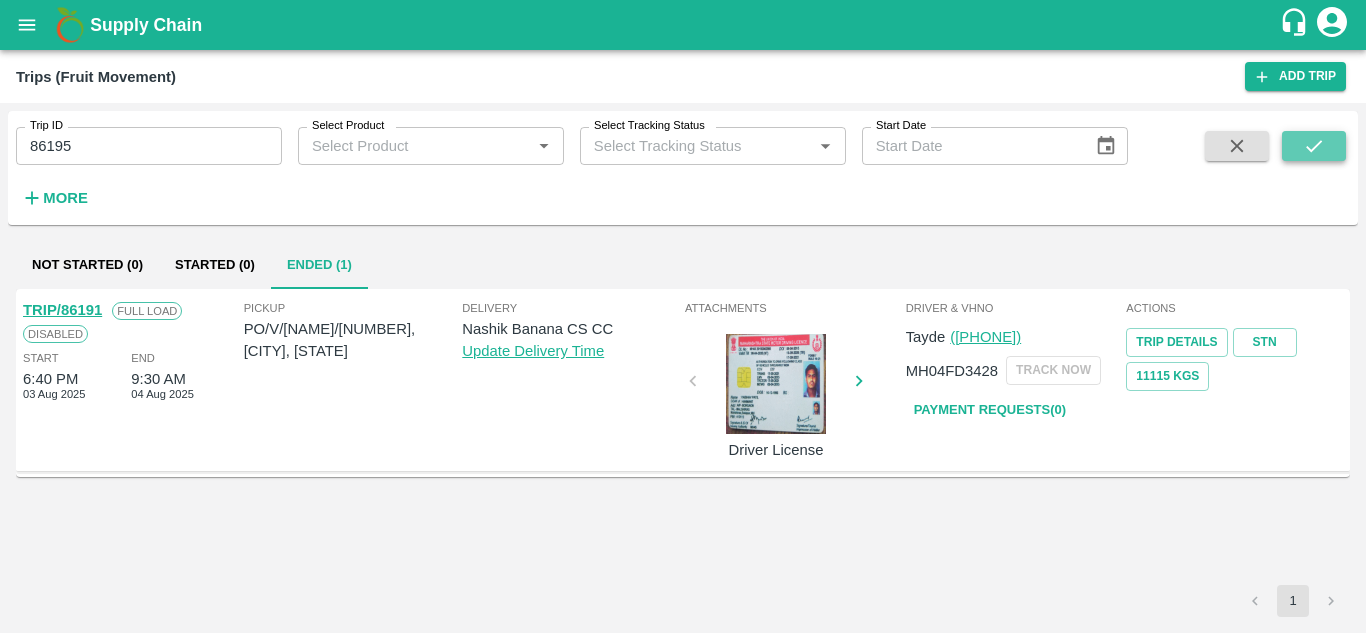 click 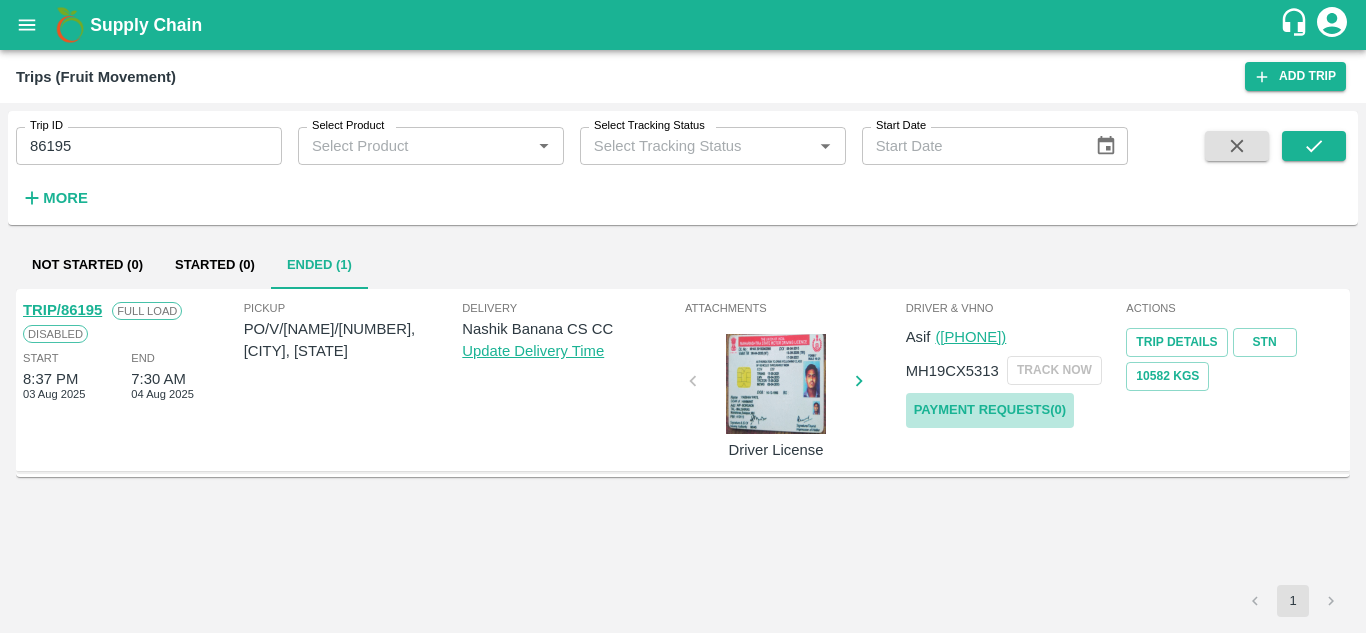 click on "Payment Requests( 0 )" at bounding box center (990, 410) 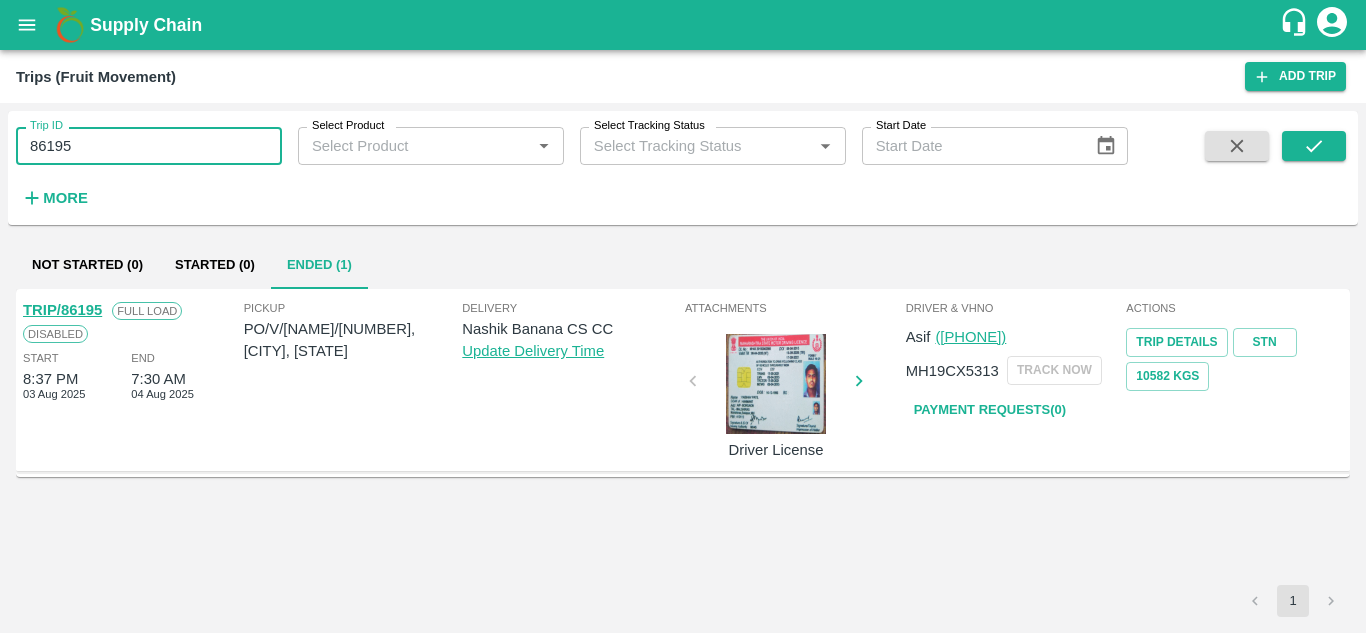 click on "86195" at bounding box center (149, 146) 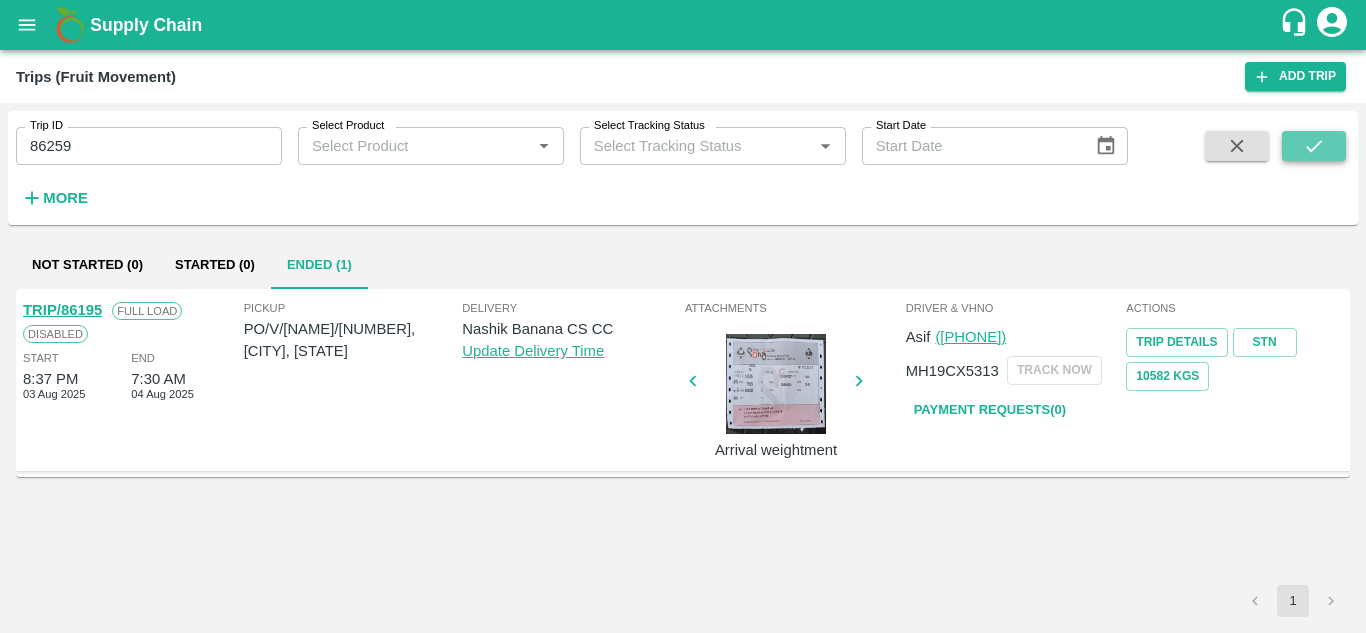 click 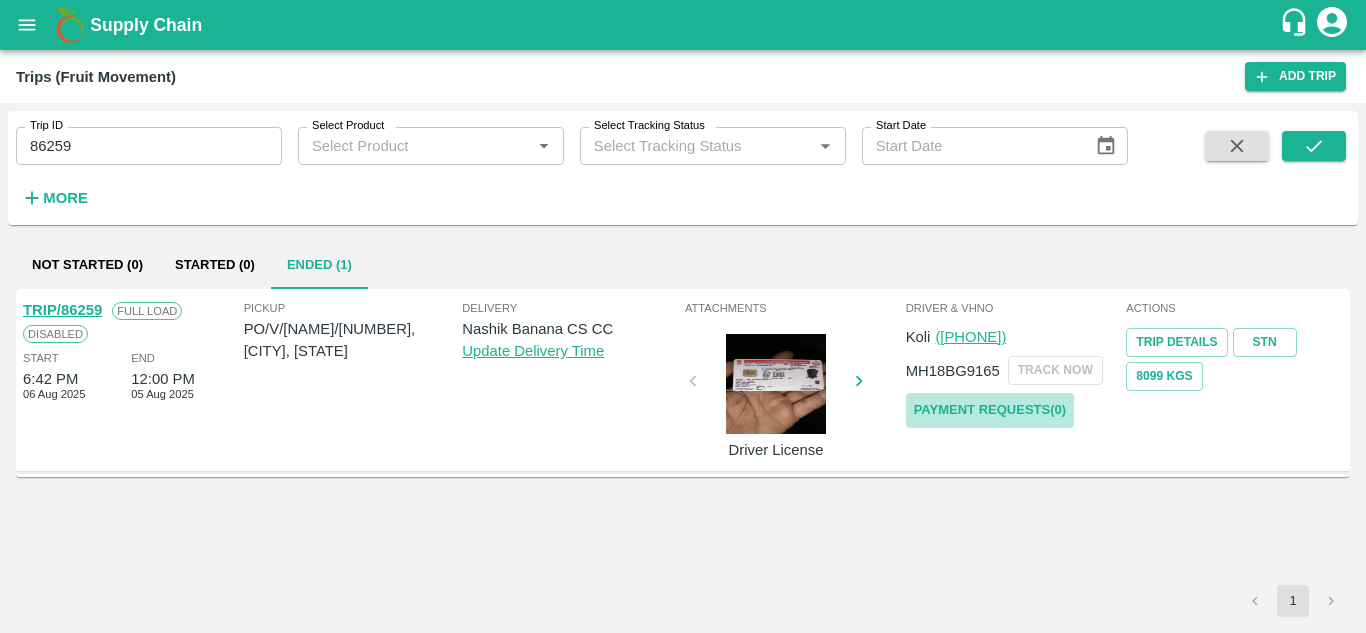 click on "Payment Requests( 0 )" at bounding box center [990, 410] 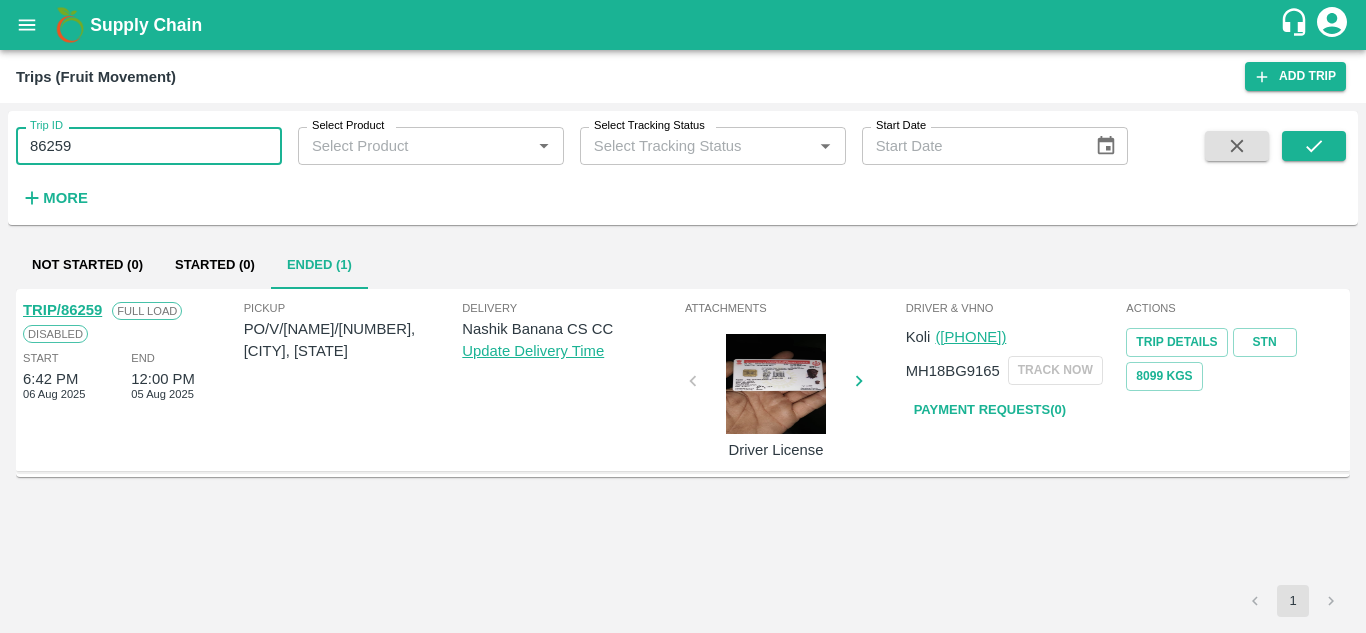 click on "86259" at bounding box center (149, 146) 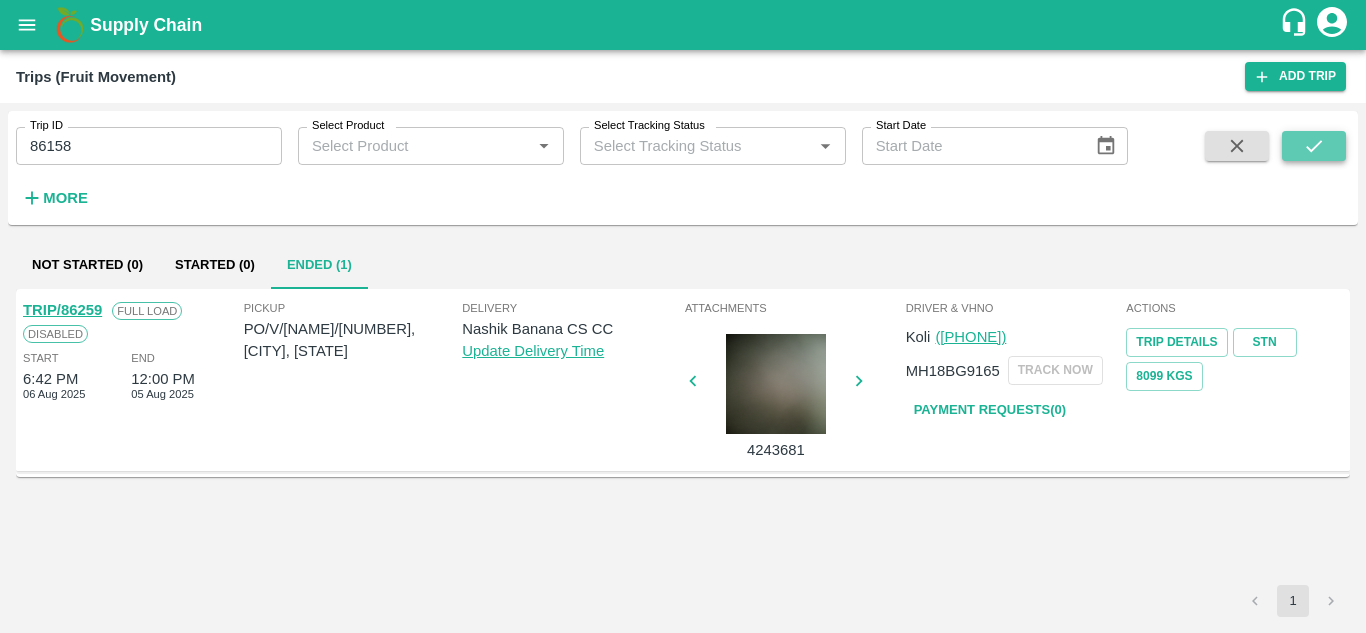 click 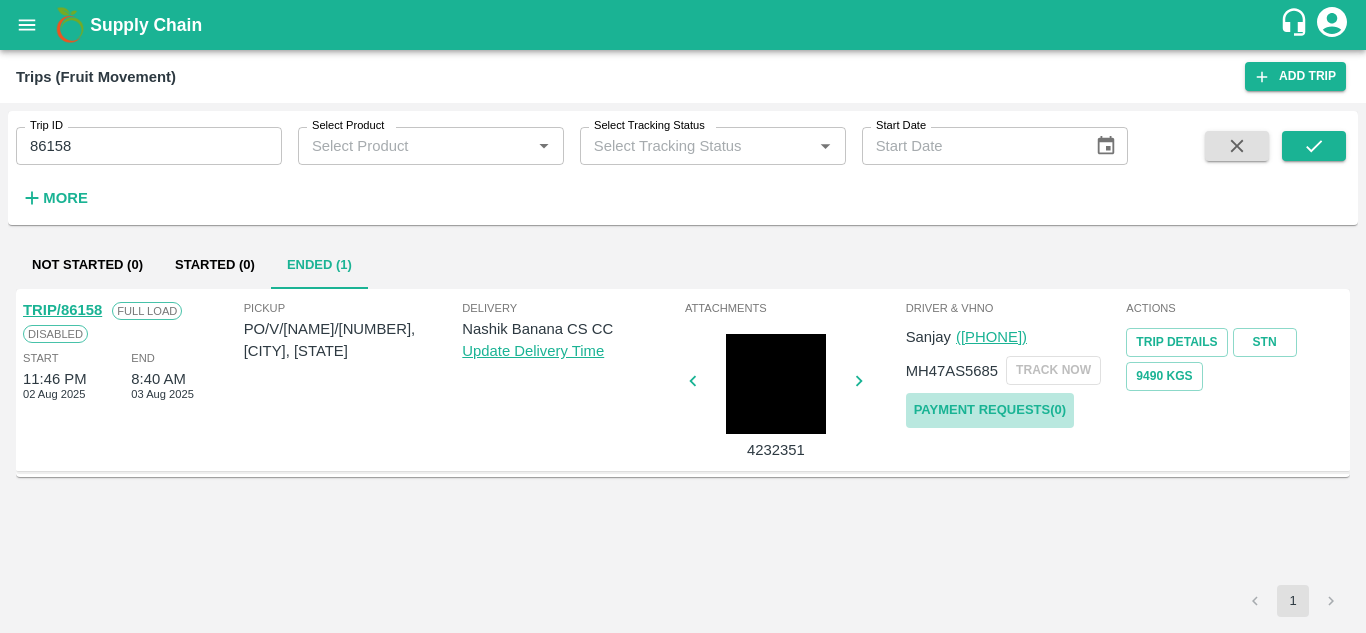 click on "Payment Requests( 0 )" at bounding box center (990, 410) 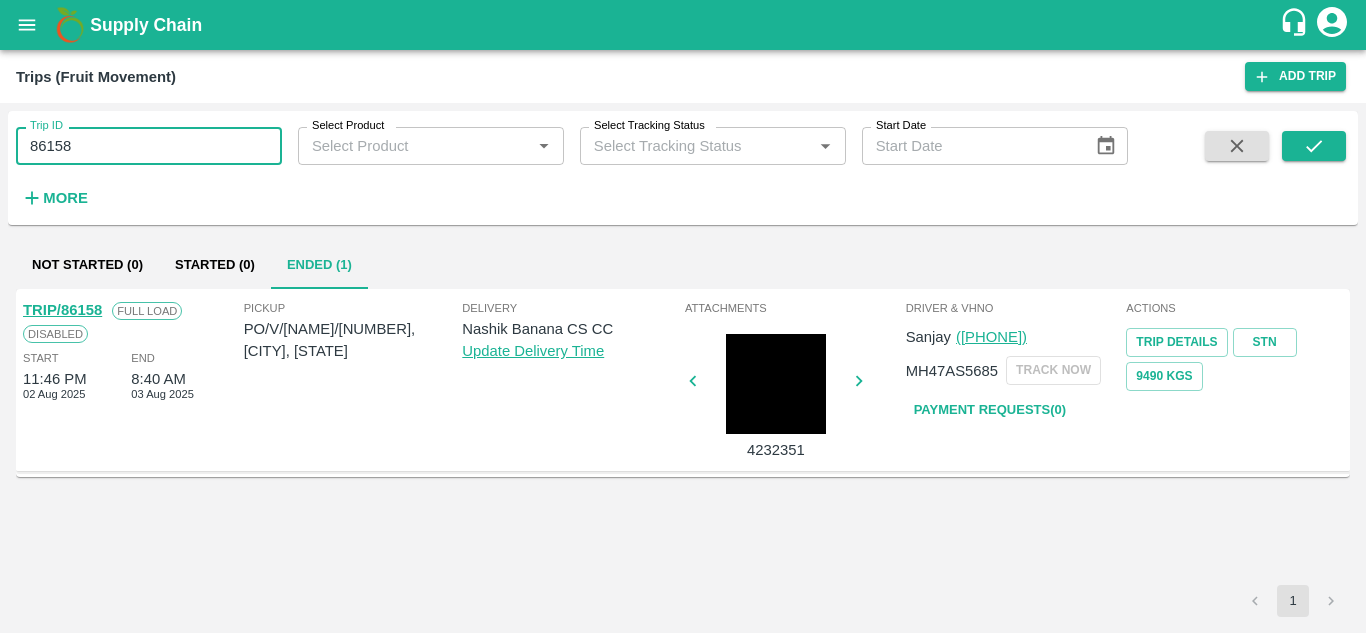 click on "86158" at bounding box center [149, 146] 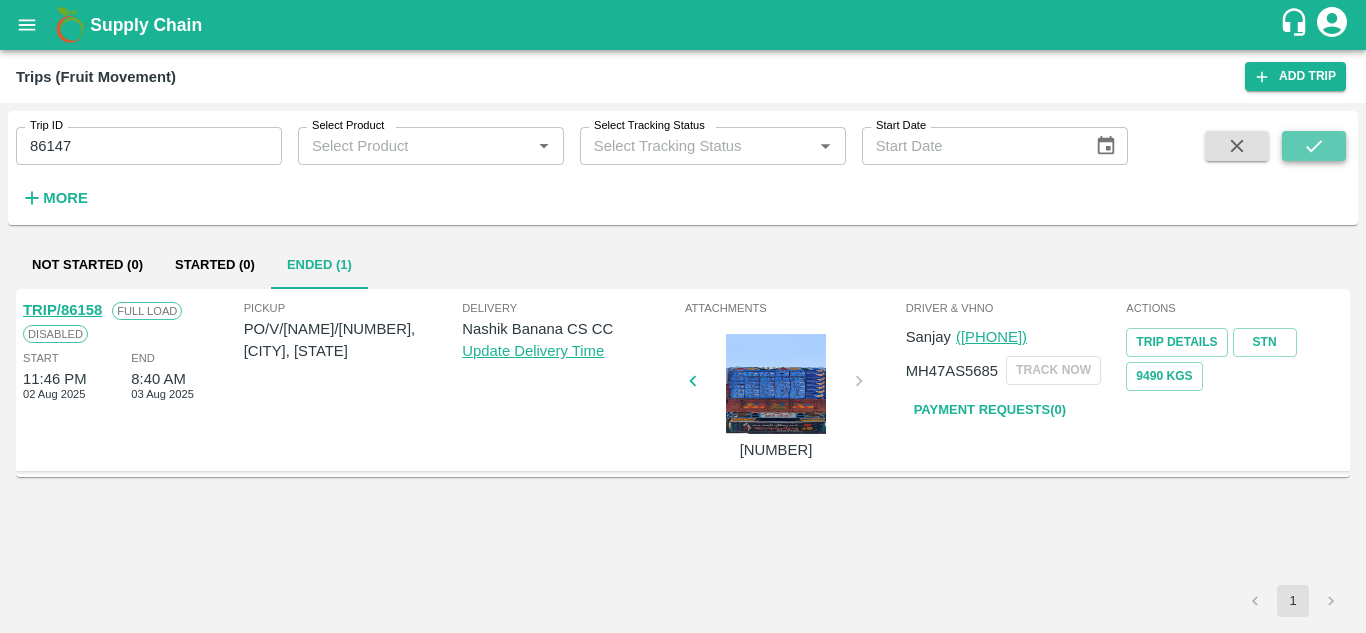 click at bounding box center [1314, 146] 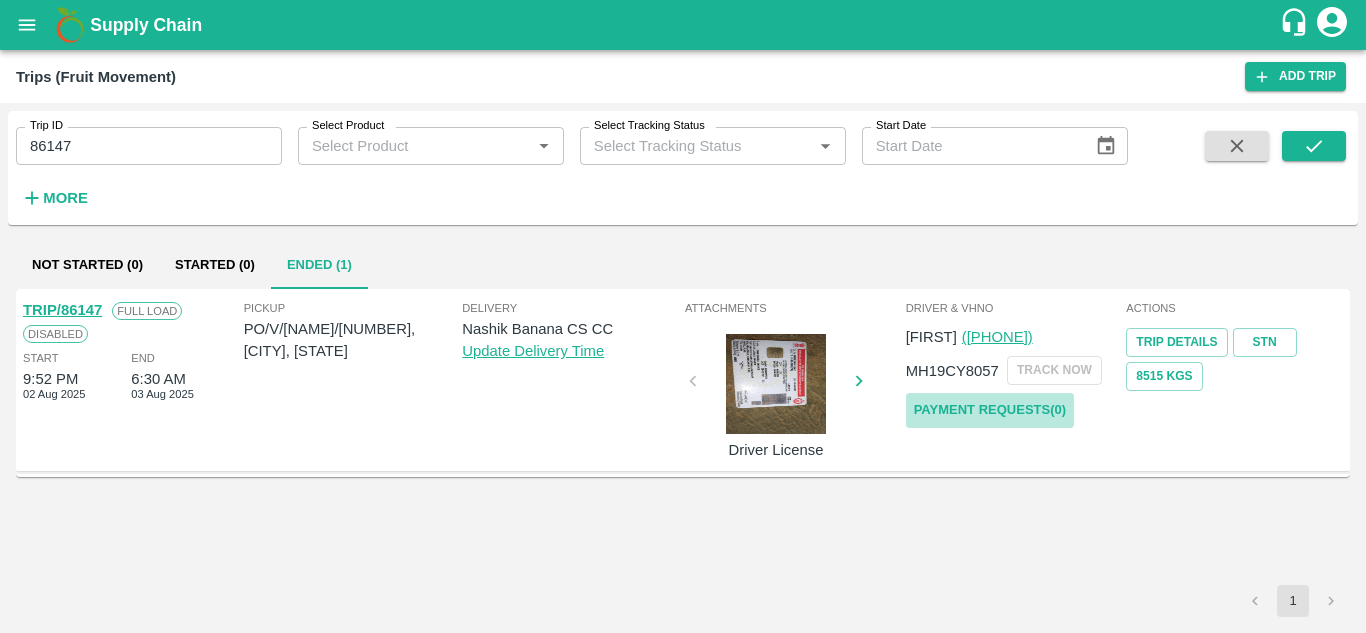 click on "Payment Requests( 0 )" at bounding box center (990, 410) 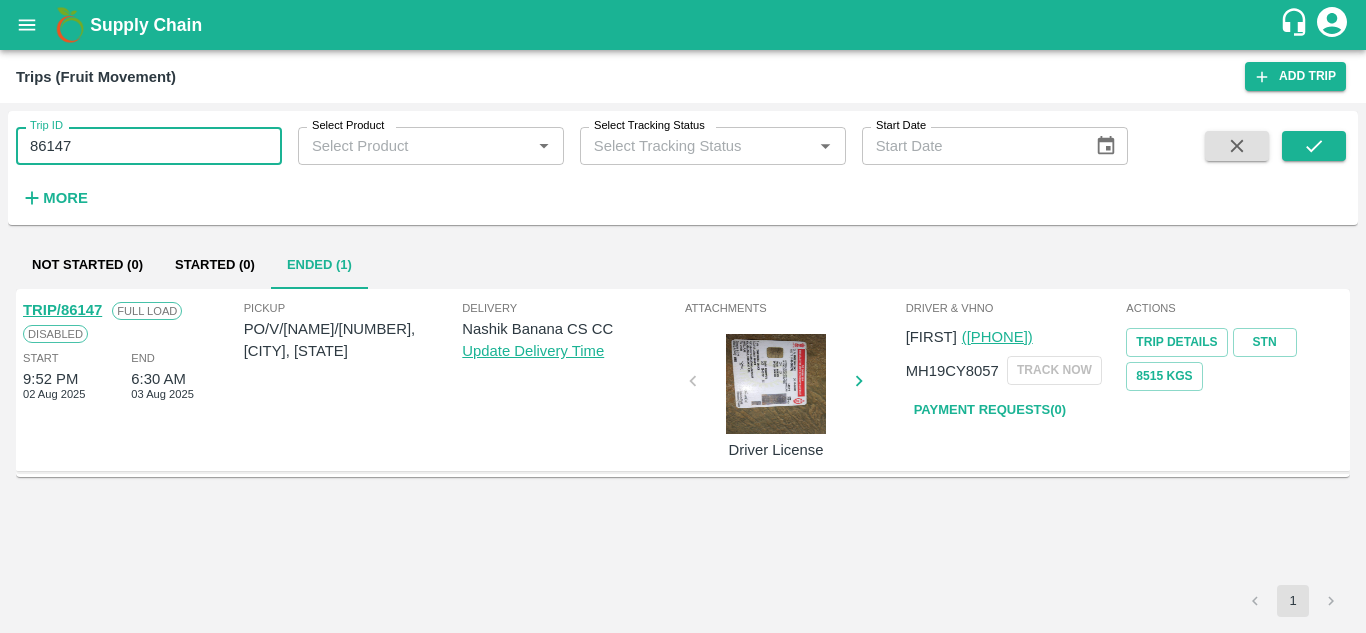 click on "86147" at bounding box center (149, 146) 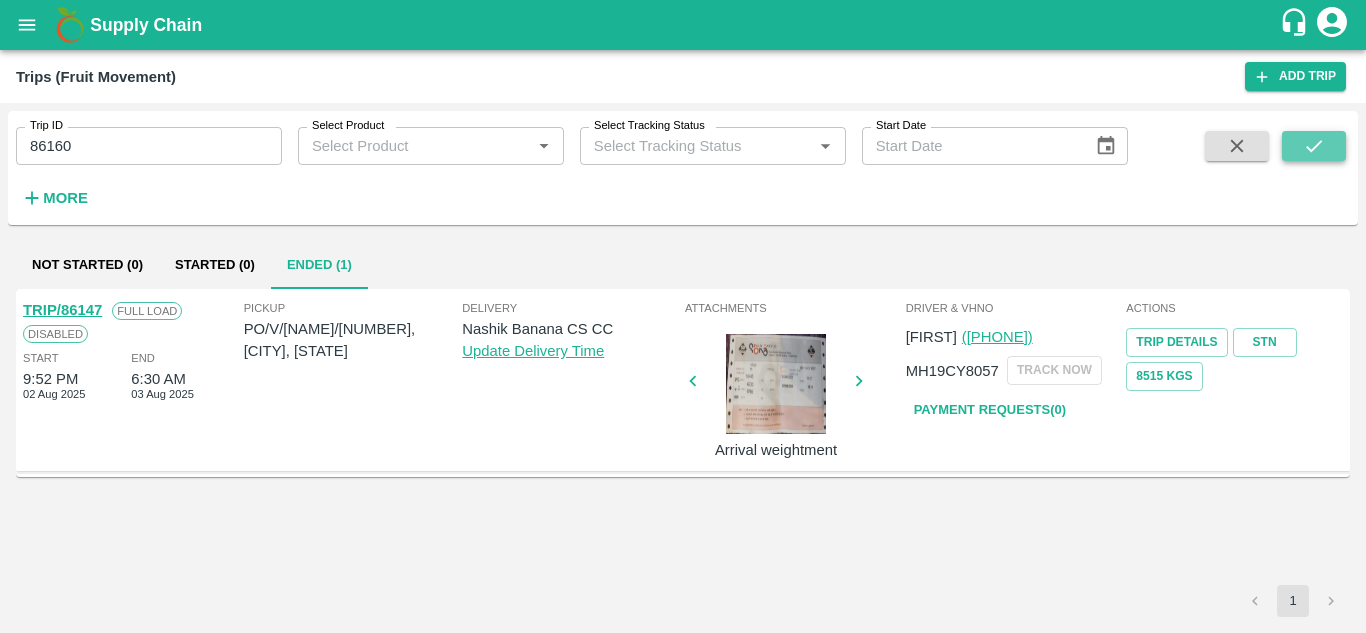 click 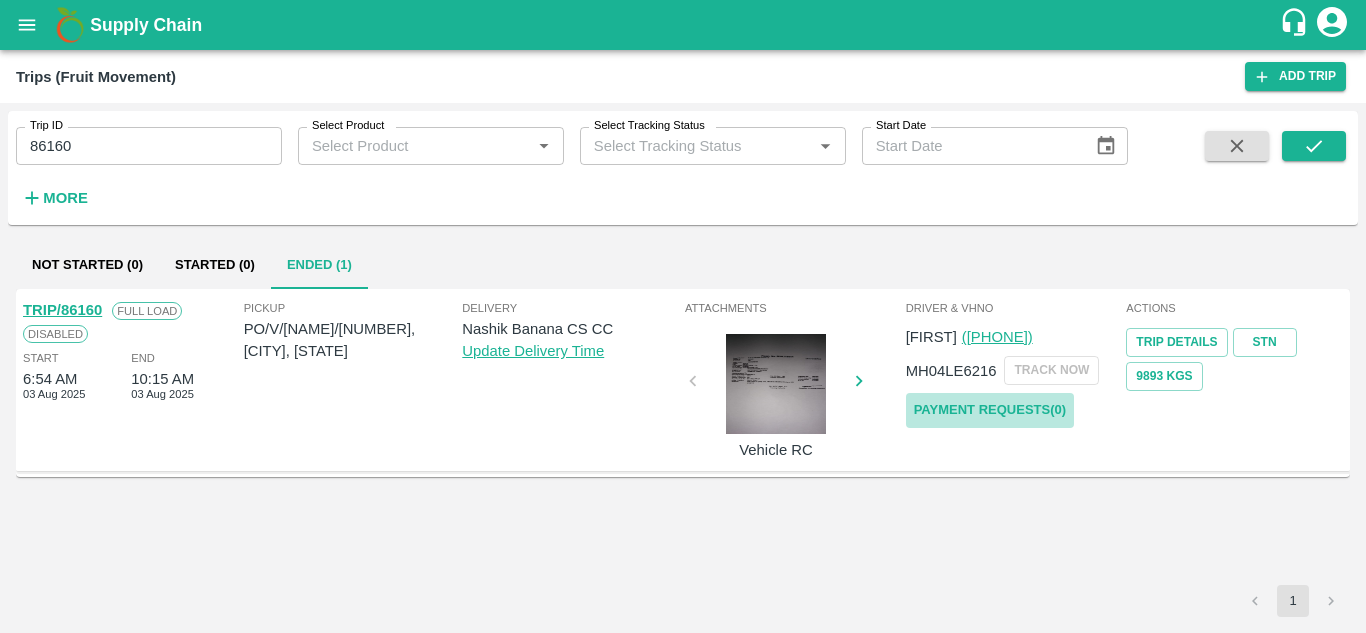 click on "Payment Requests( 0 )" at bounding box center (990, 410) 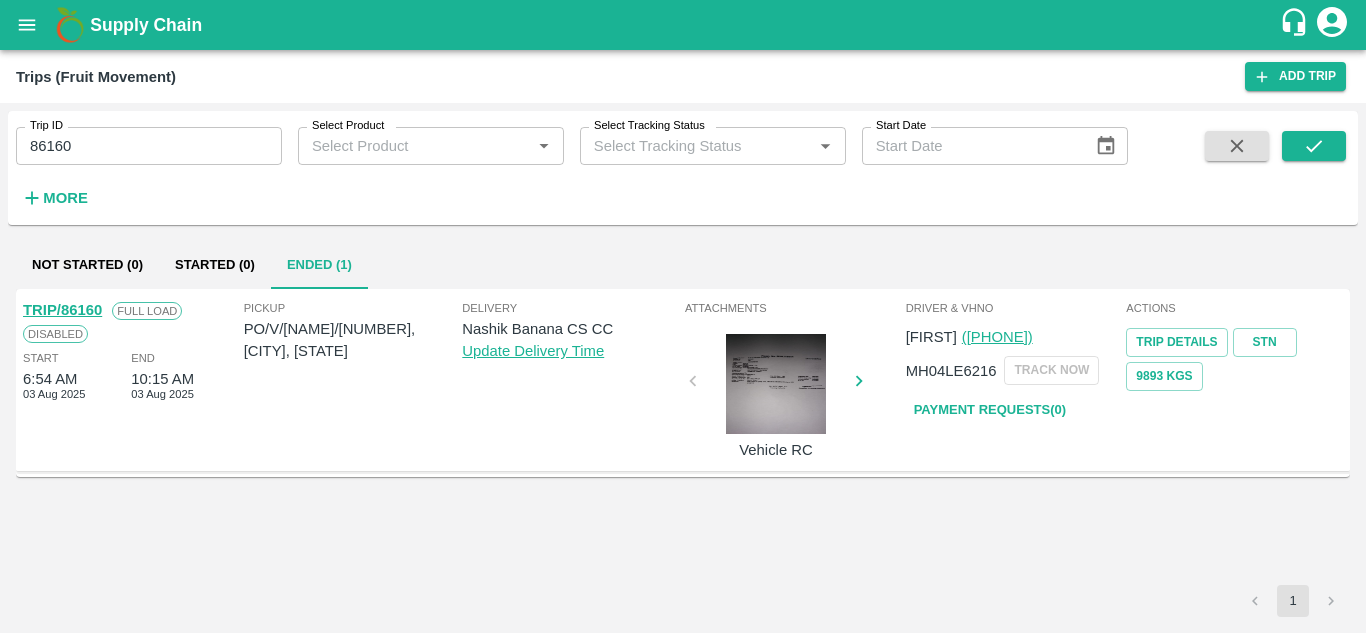 click on "86160" at bounding box center (149, 146) 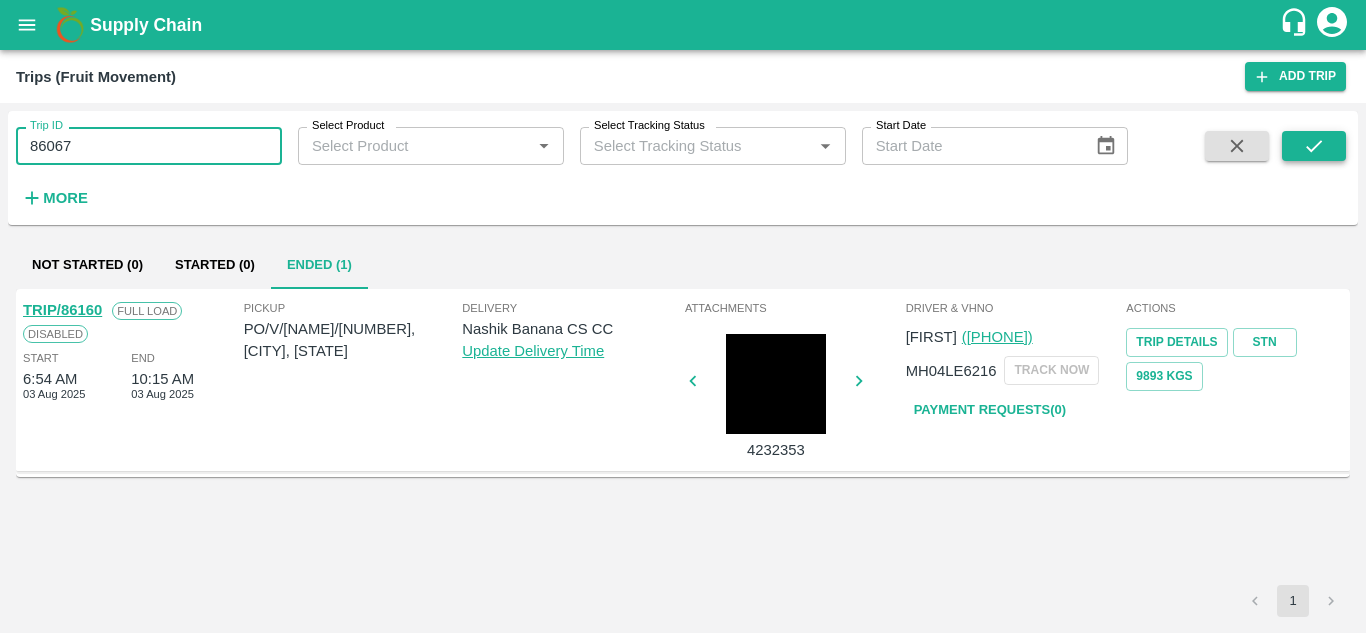 type on "86067" 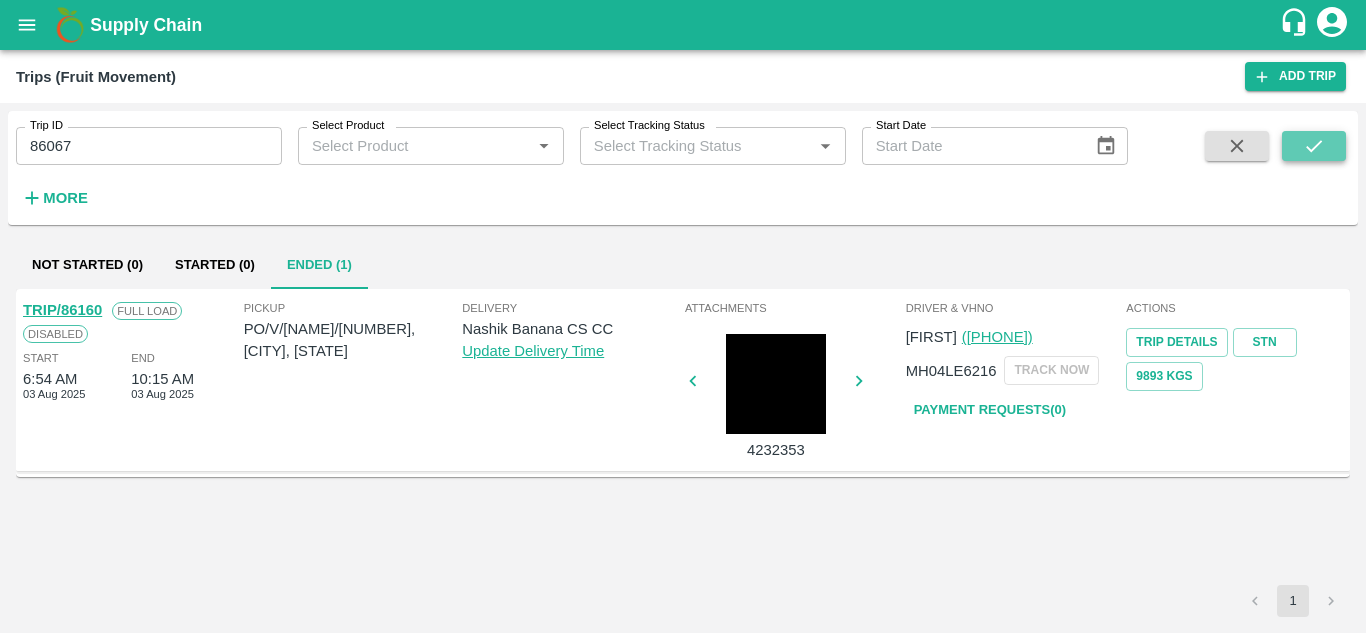 click at bounding box center (1314, 146) 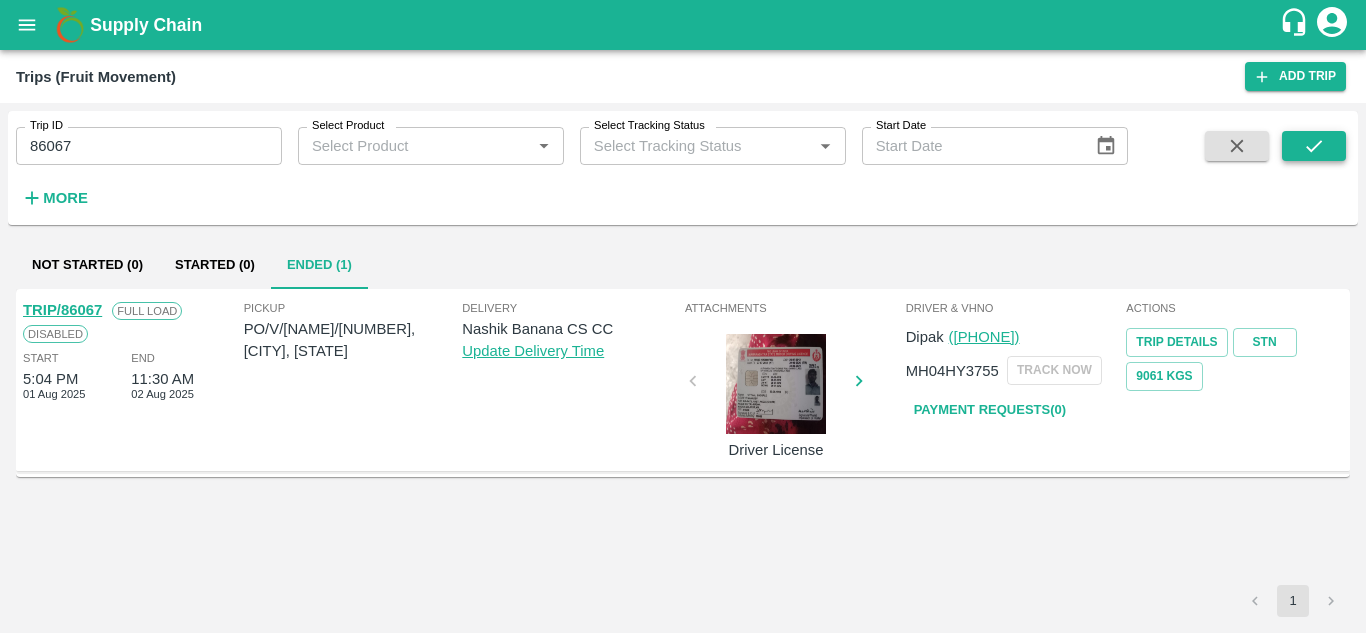 type 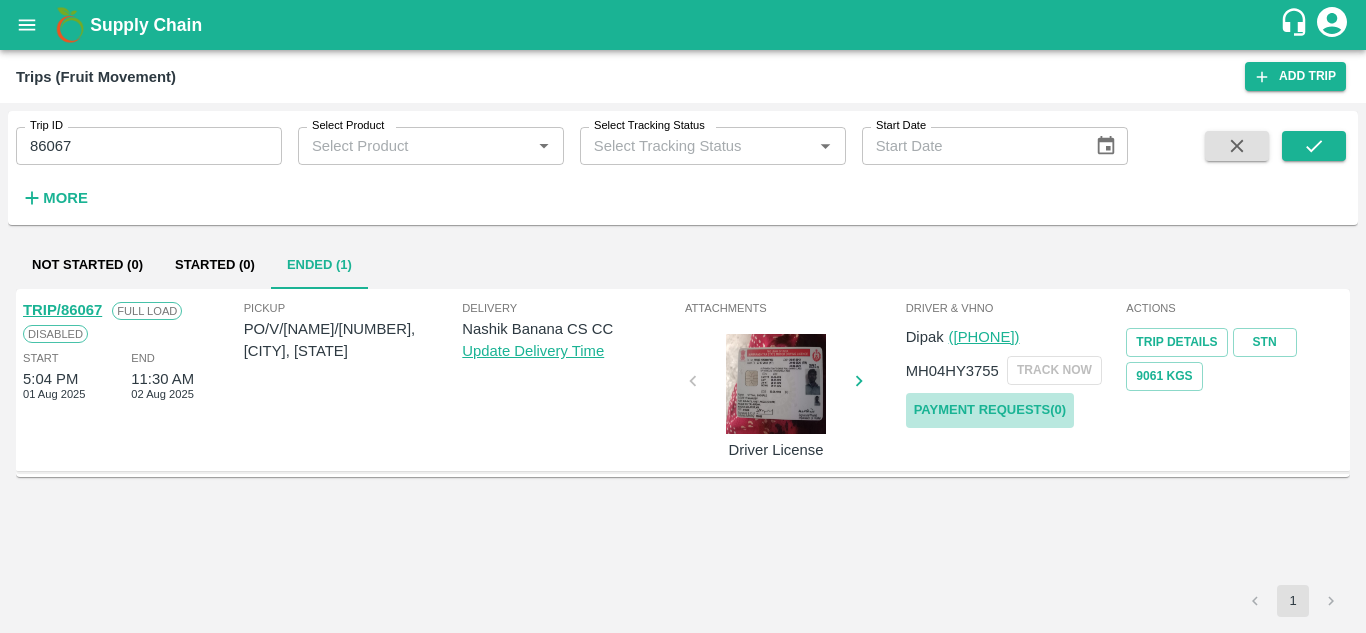 click on "Payment Requests( 0 )" at bounding box center (990, 410) 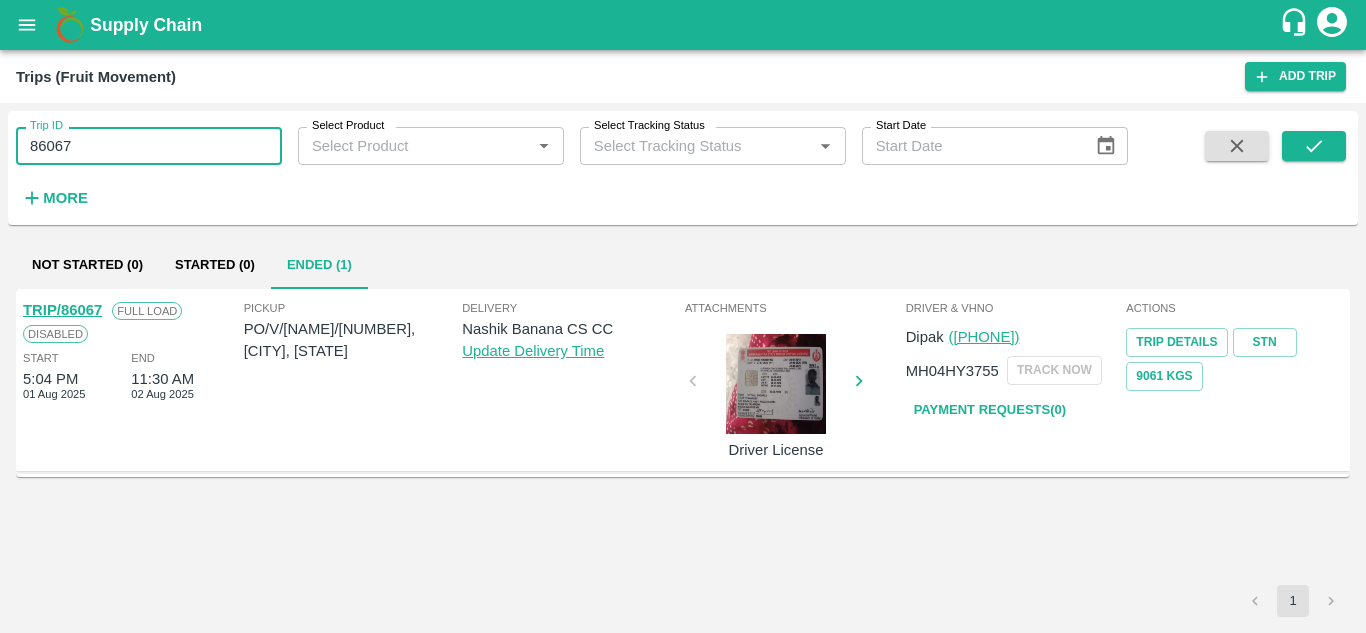 click on "86067" at bounding box center [149, 146] 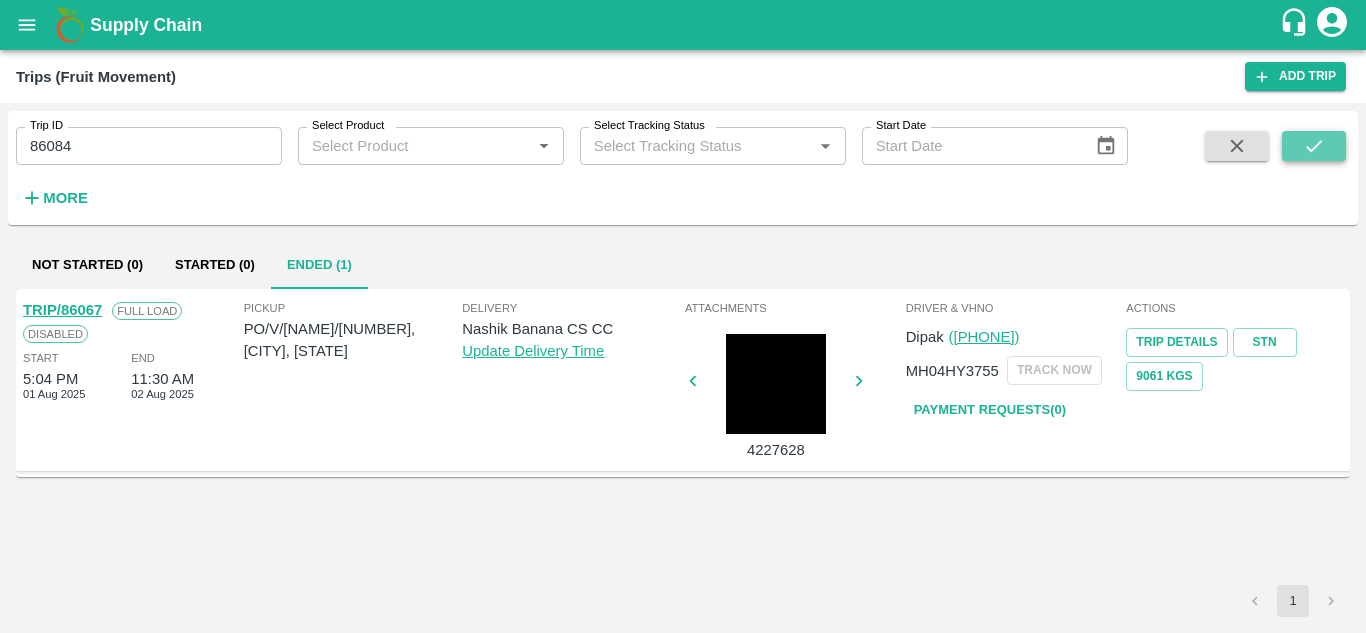 click at bounding box center (1314, 146) 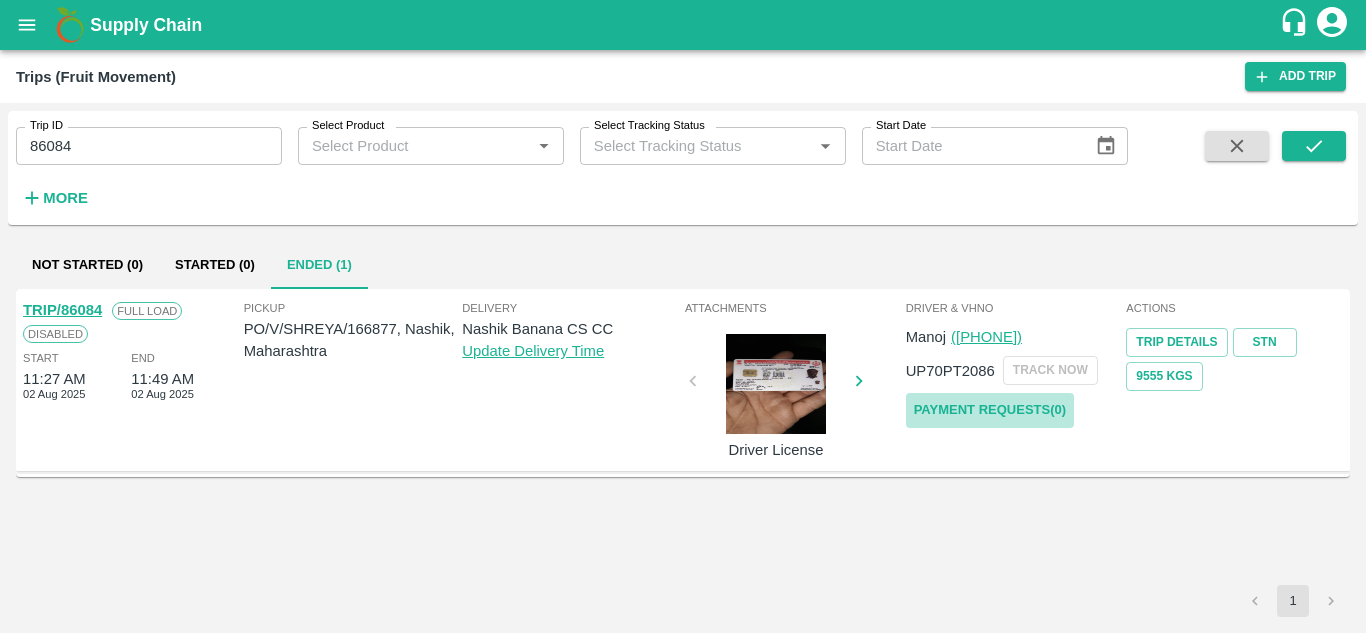 click on "Payment Requests( 0 )" at bounding box center [990, 410] 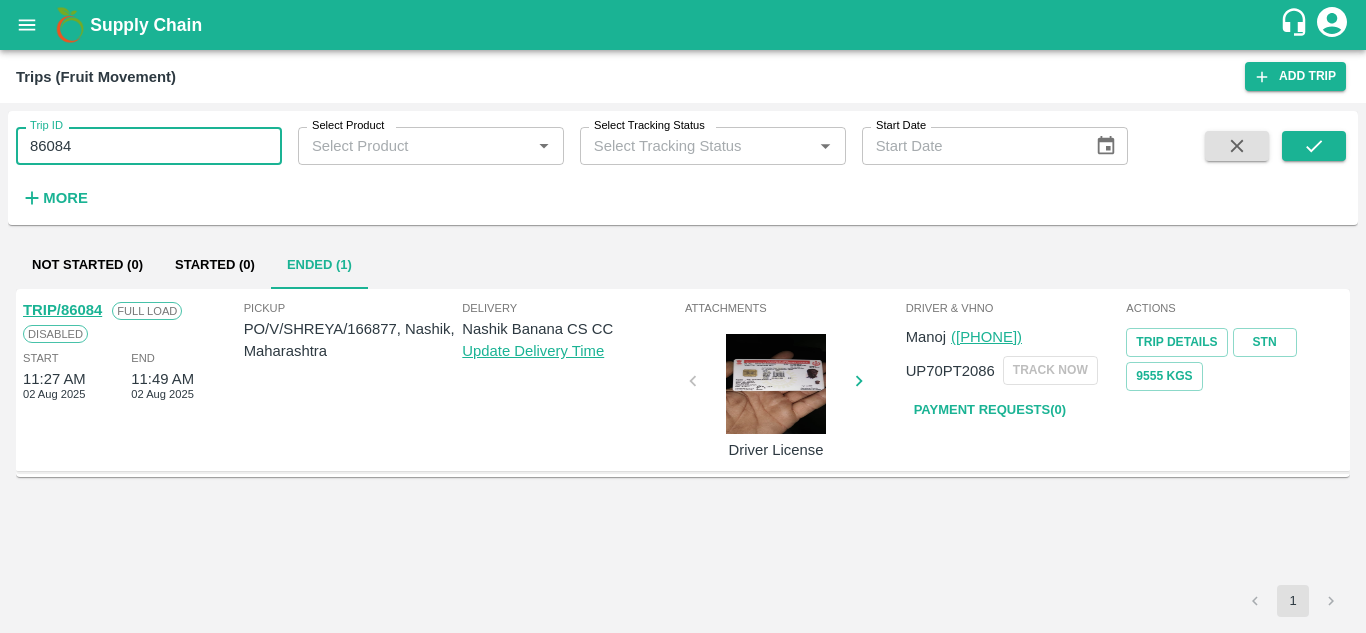 click on "86084" at bounding box center [149, 146] 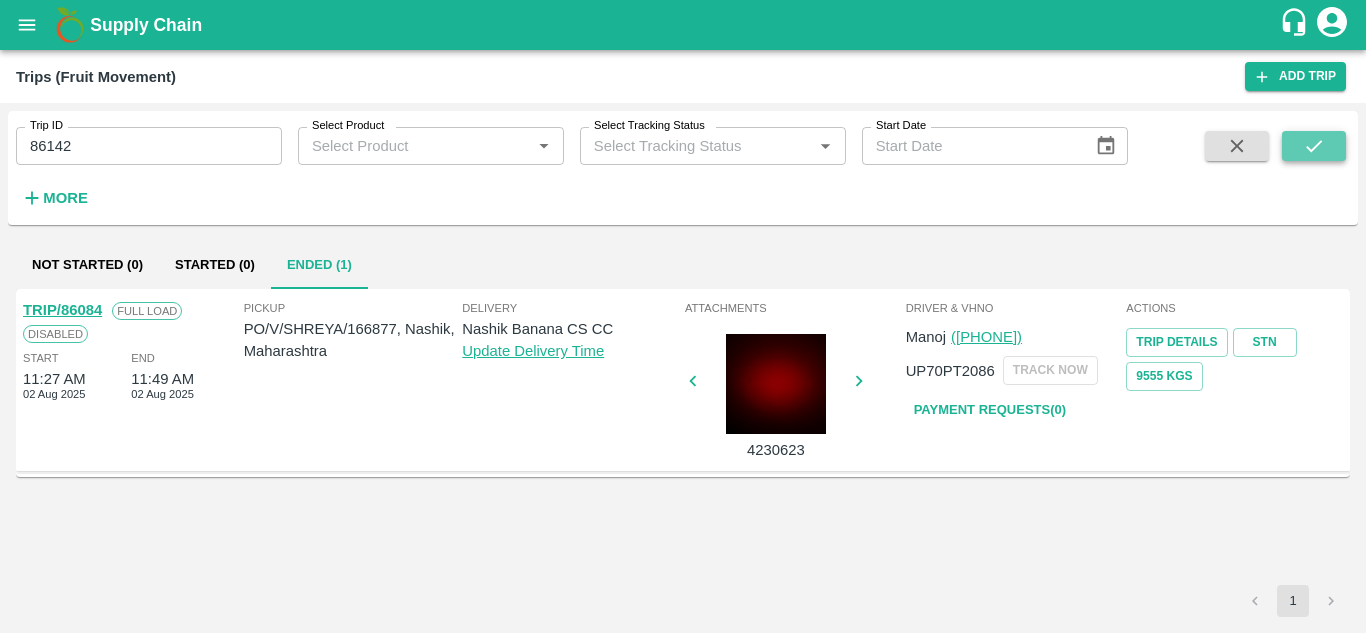 click 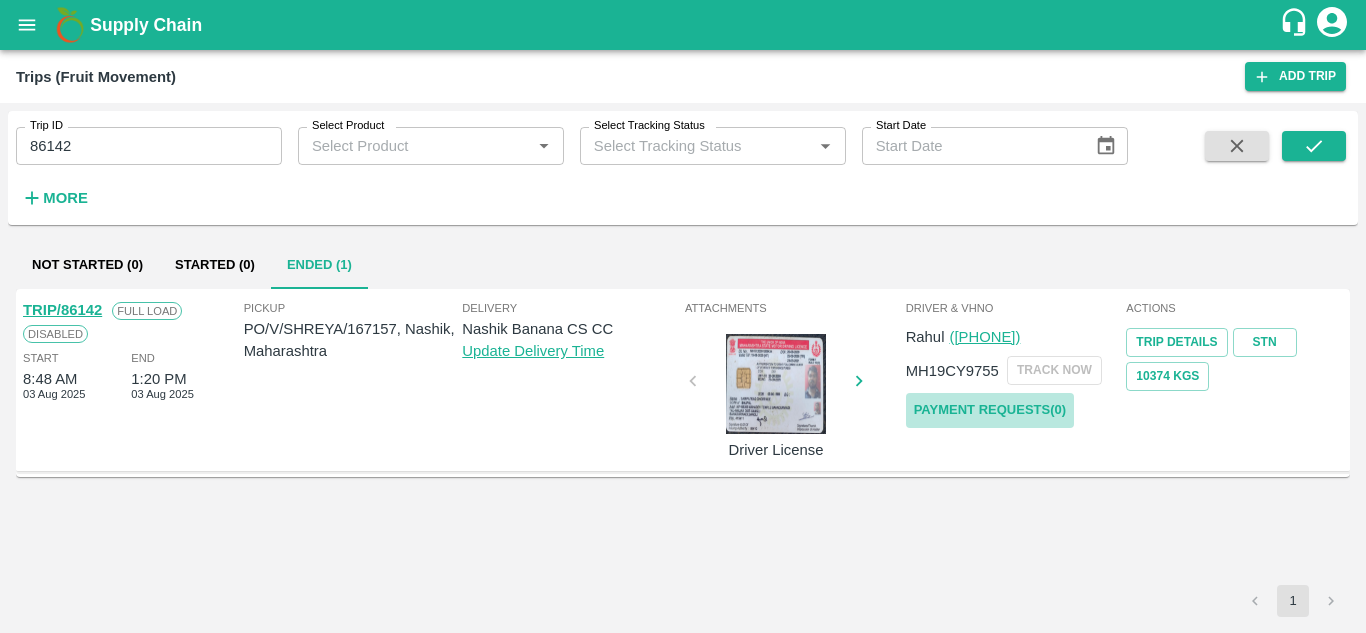 click on "Payment Requests( 0 )" at bounding box center [990, 410] 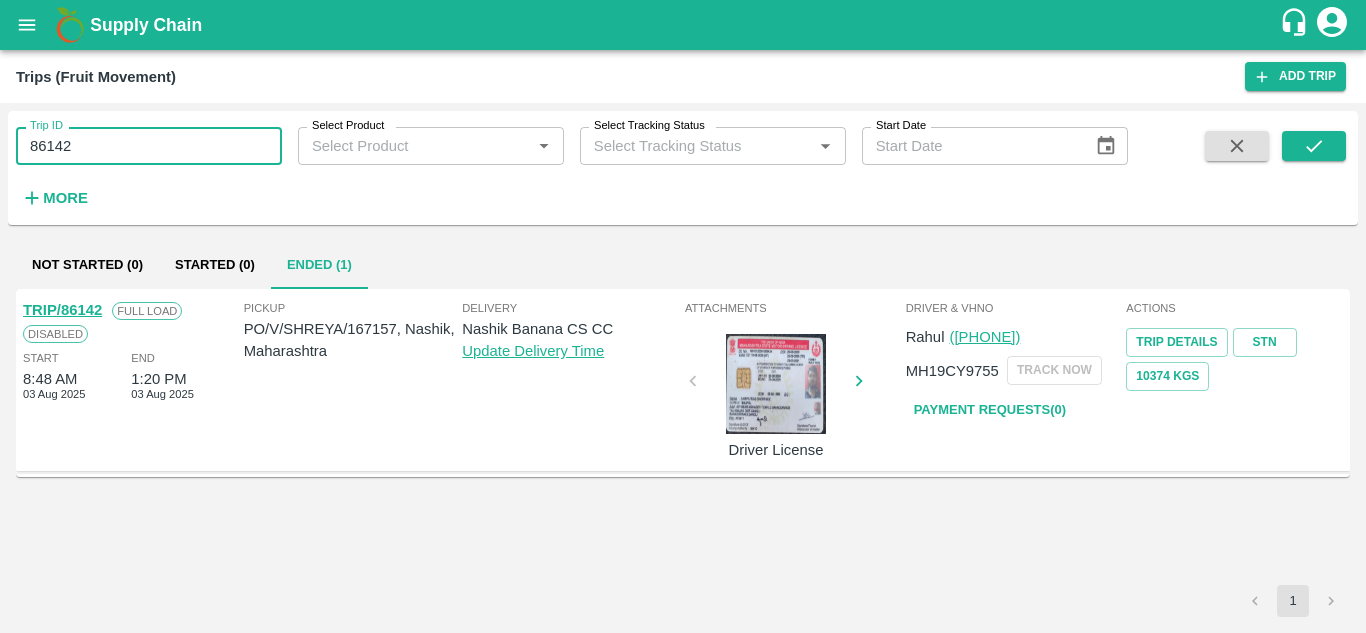 click on "86142" at bounding box center [149, 146] 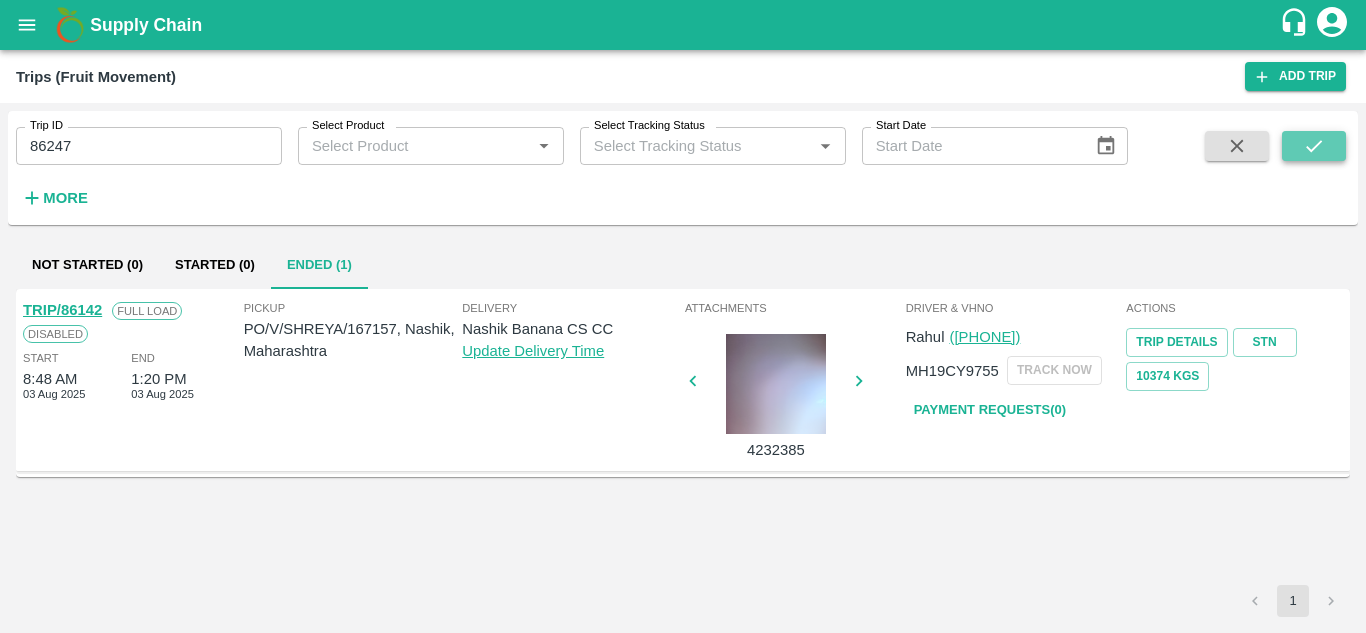 click 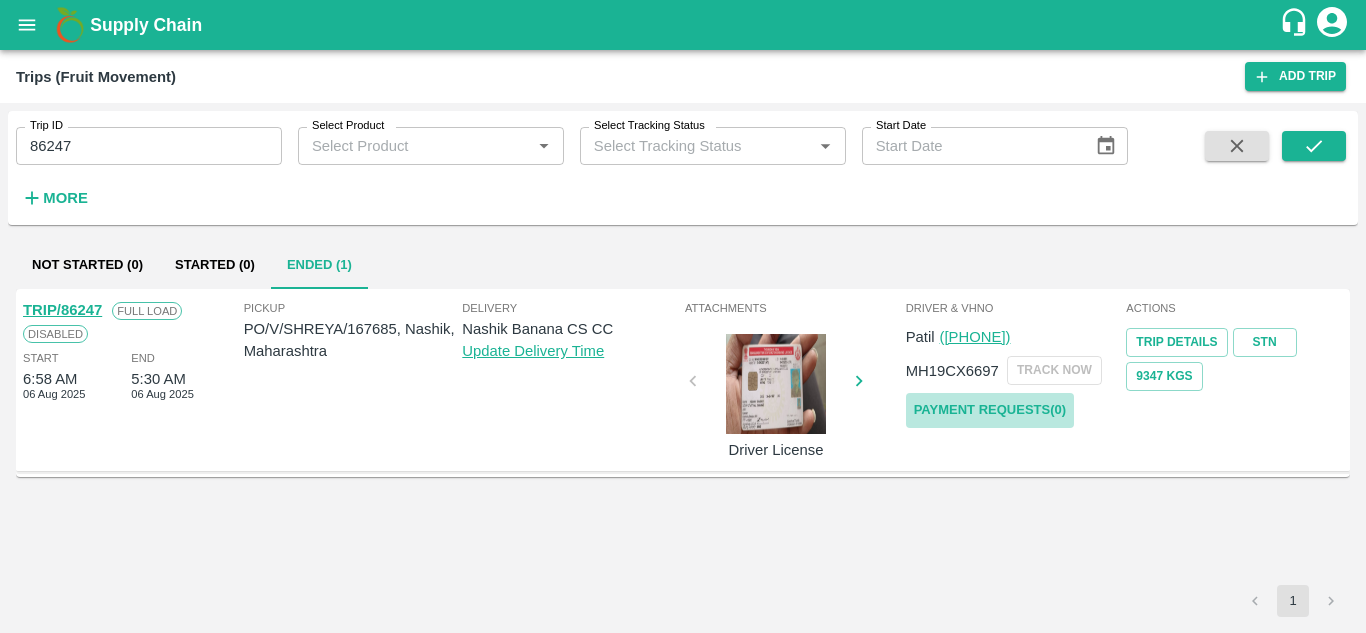 click on "Payment Requests( 0 )" at bounding box center [990, 410] 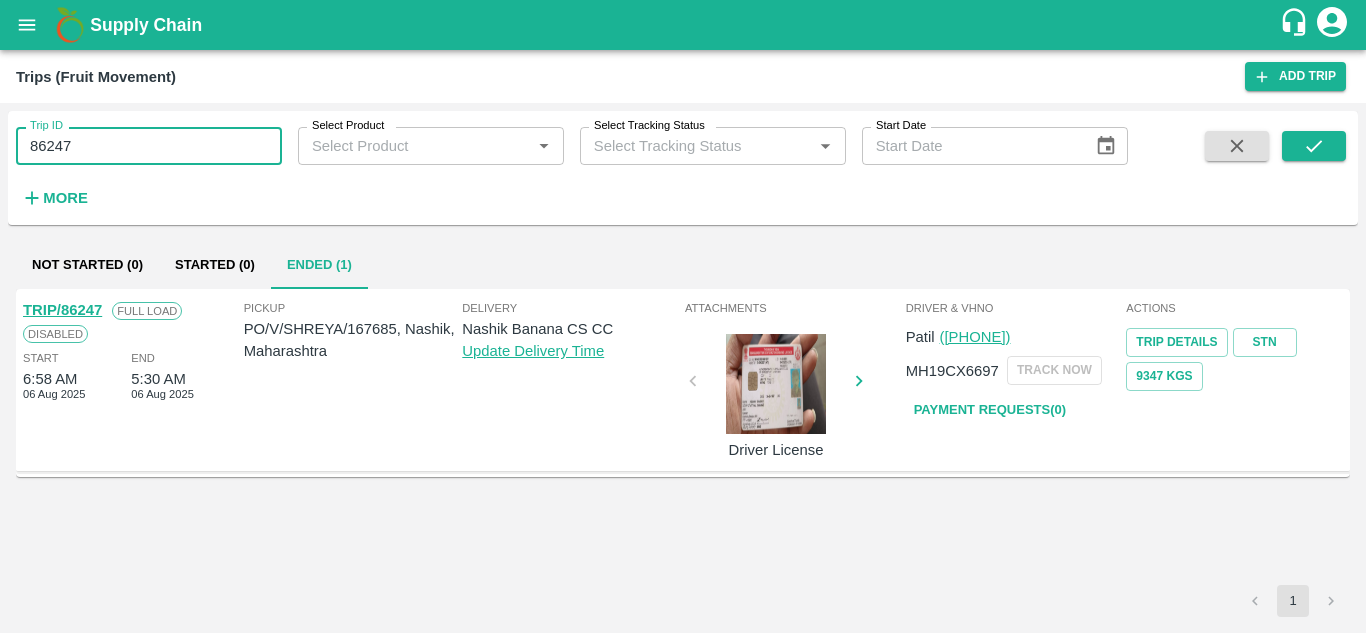 click on "86247" at bounding box center [149, 146] 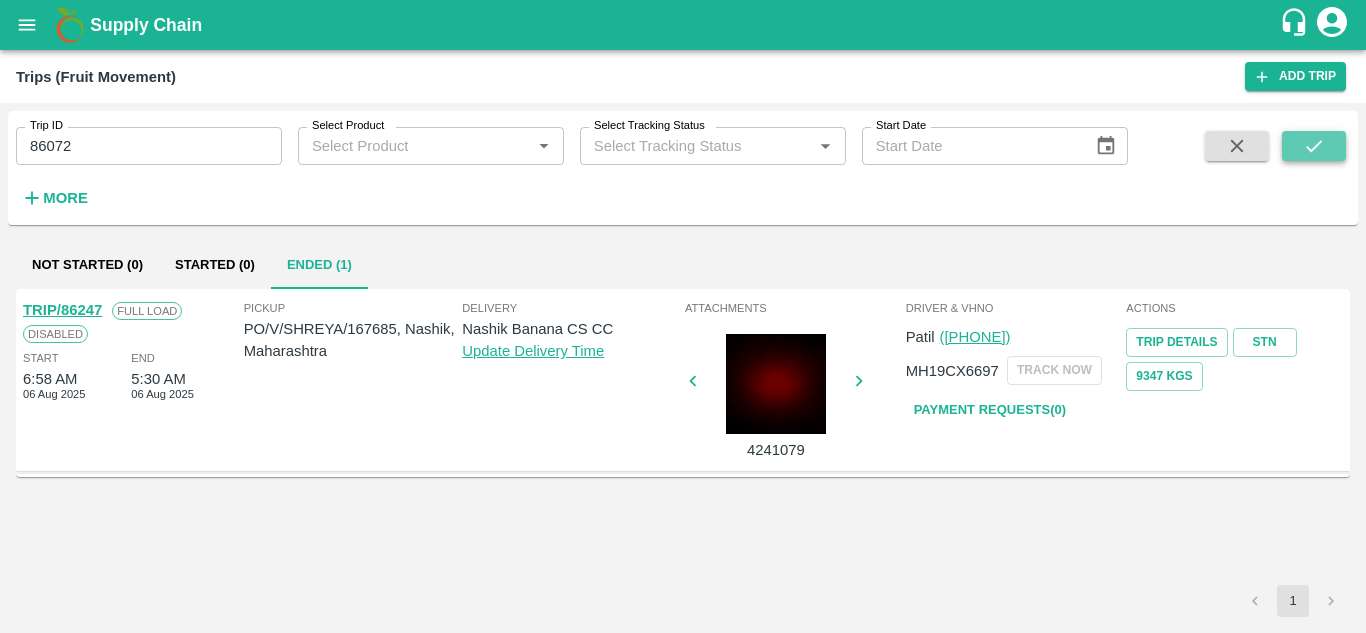 click at bounding box center (1314, 146) 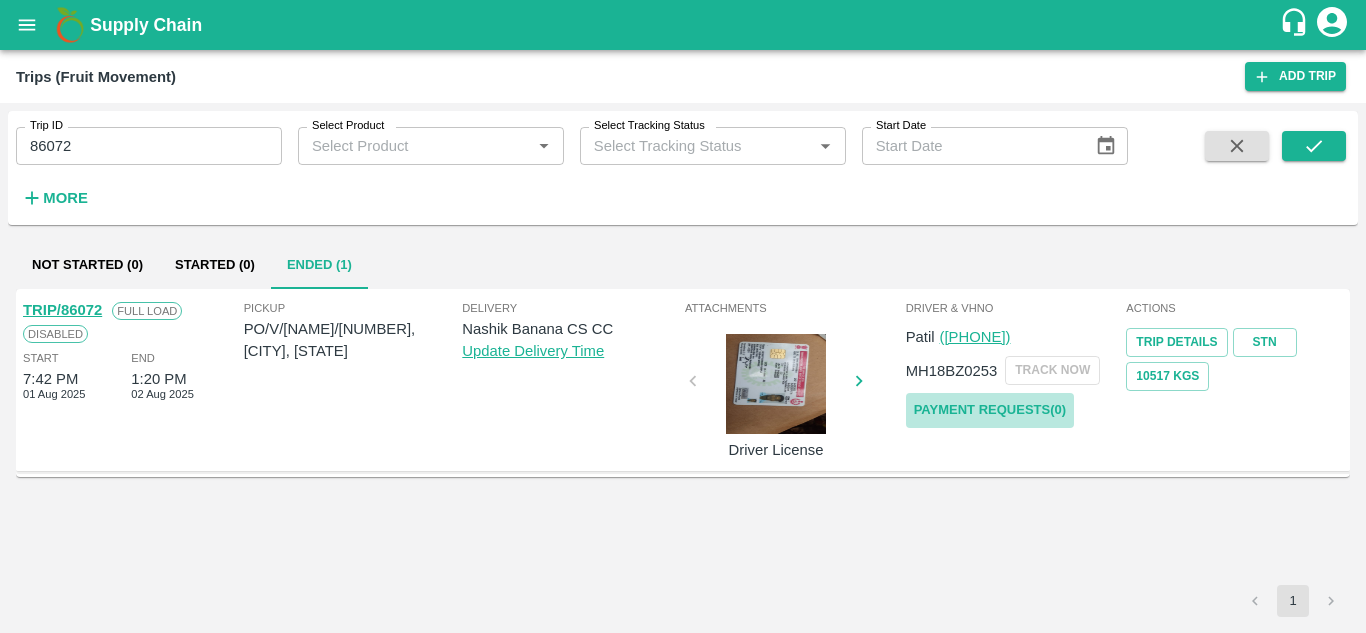 click on "Payment Requests( 0 )" at bounding box center (990, 410) 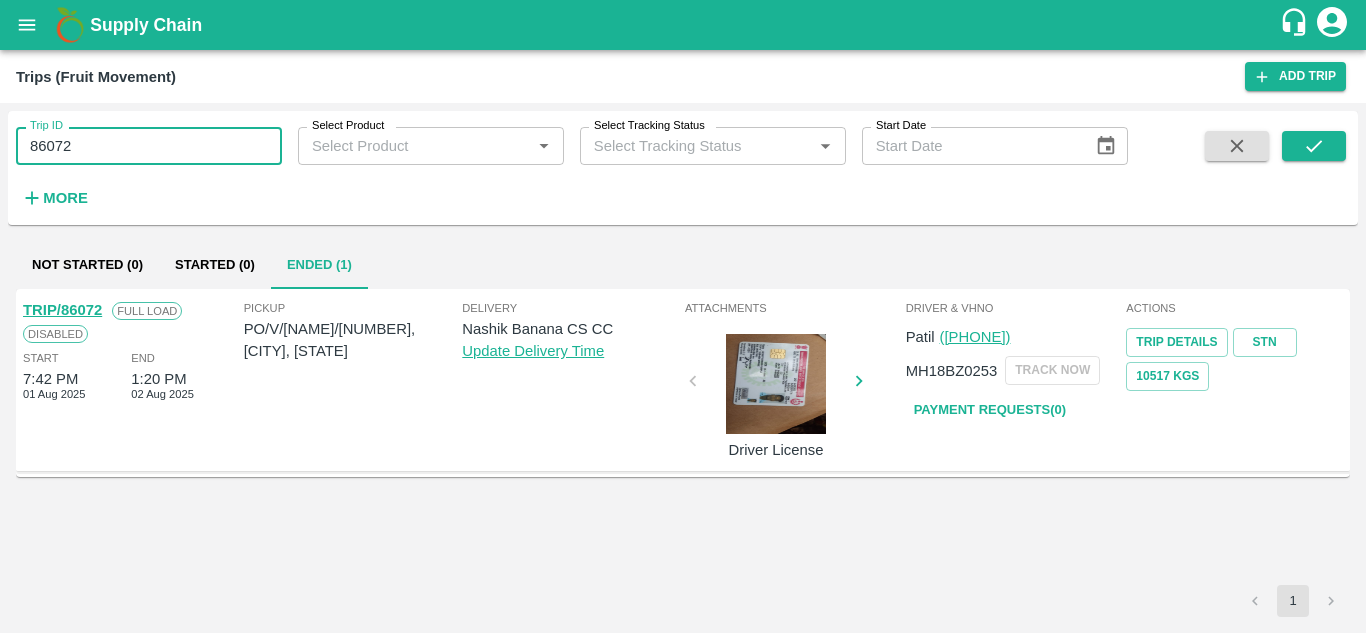 click on "86072" at bounding box center [149, 146] 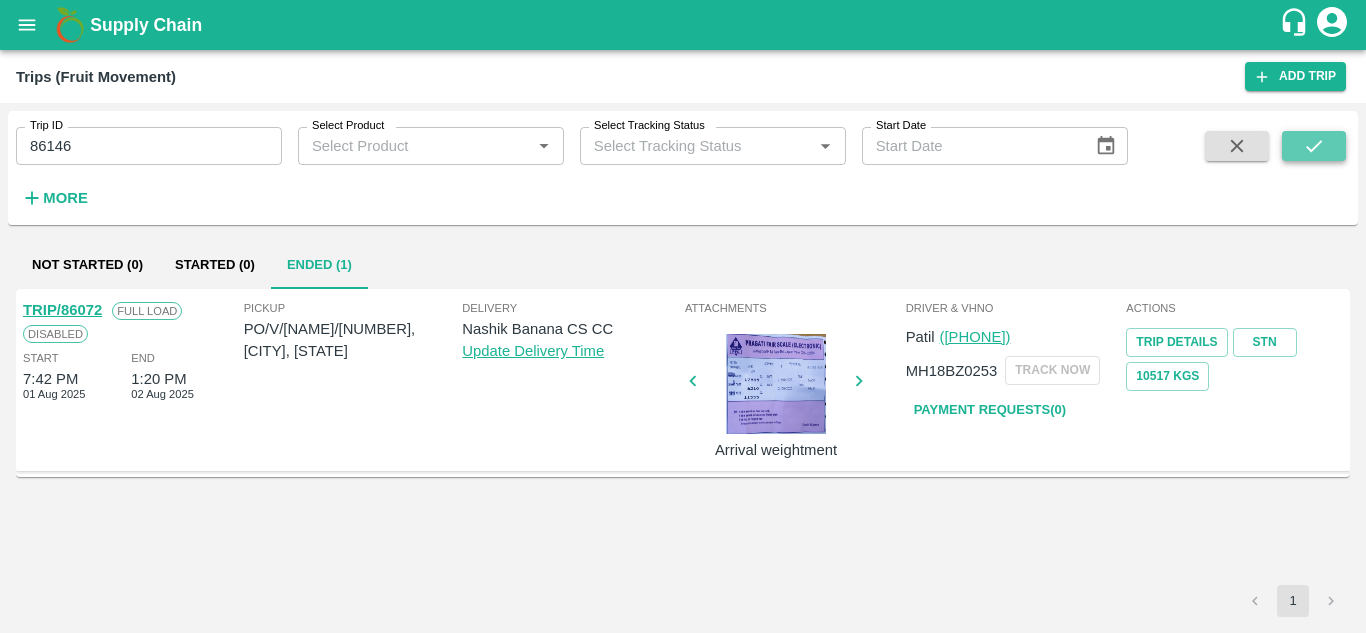 click 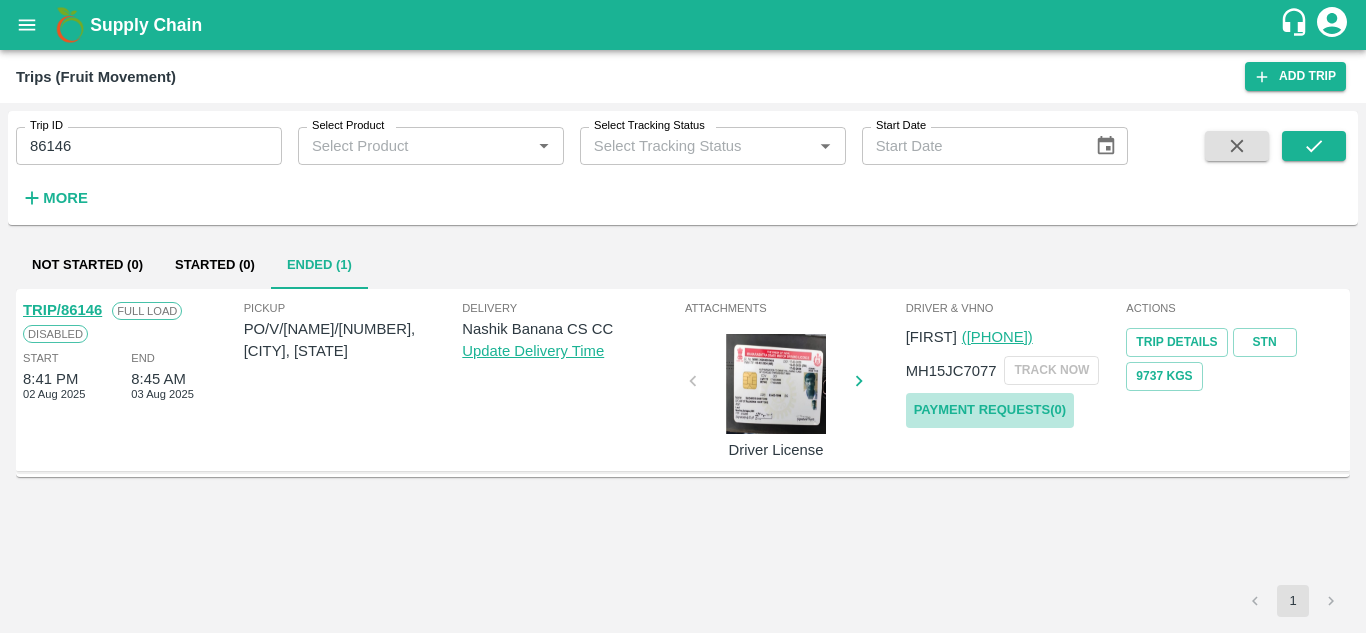 click on "Payment Requests( 0 )" at bounding box center [990, 410] 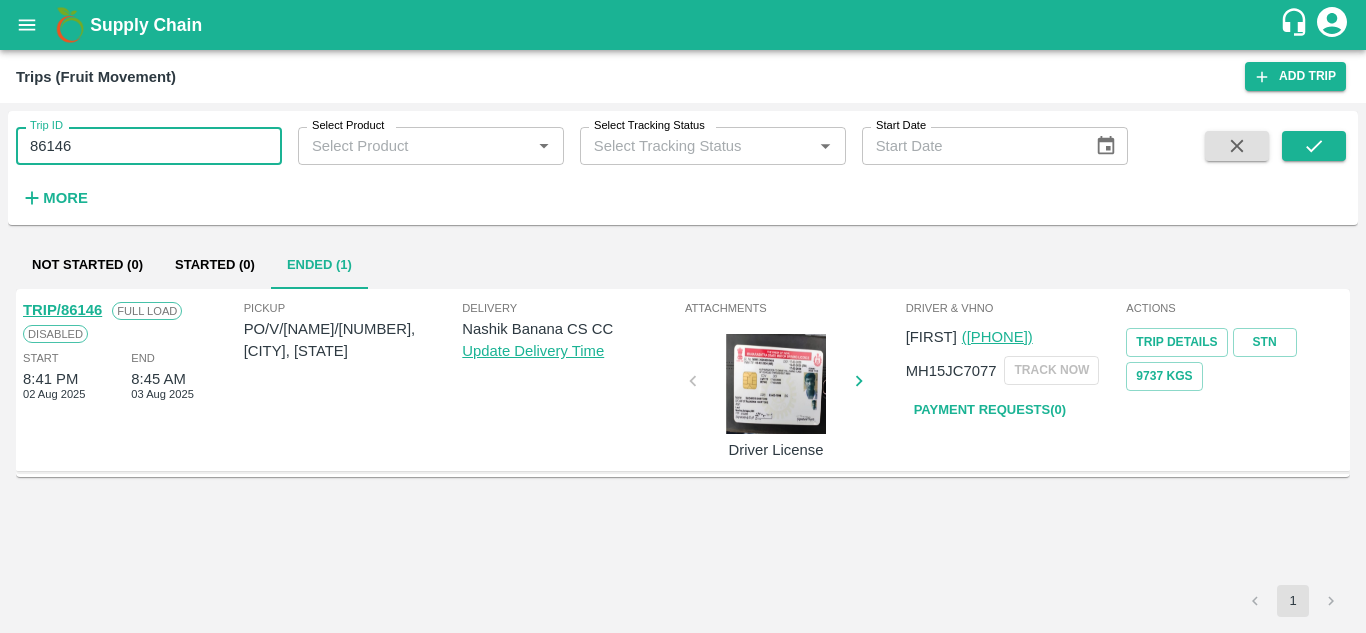 click on "86146" at bounding box center (149, 146) 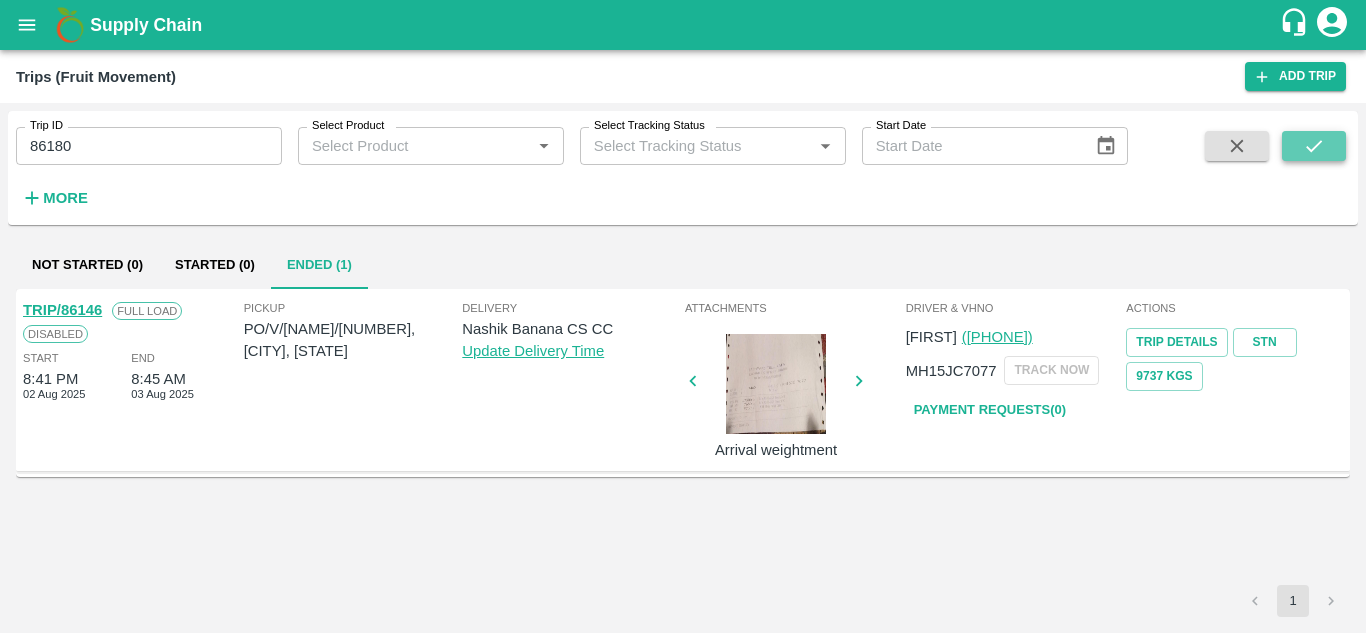 click 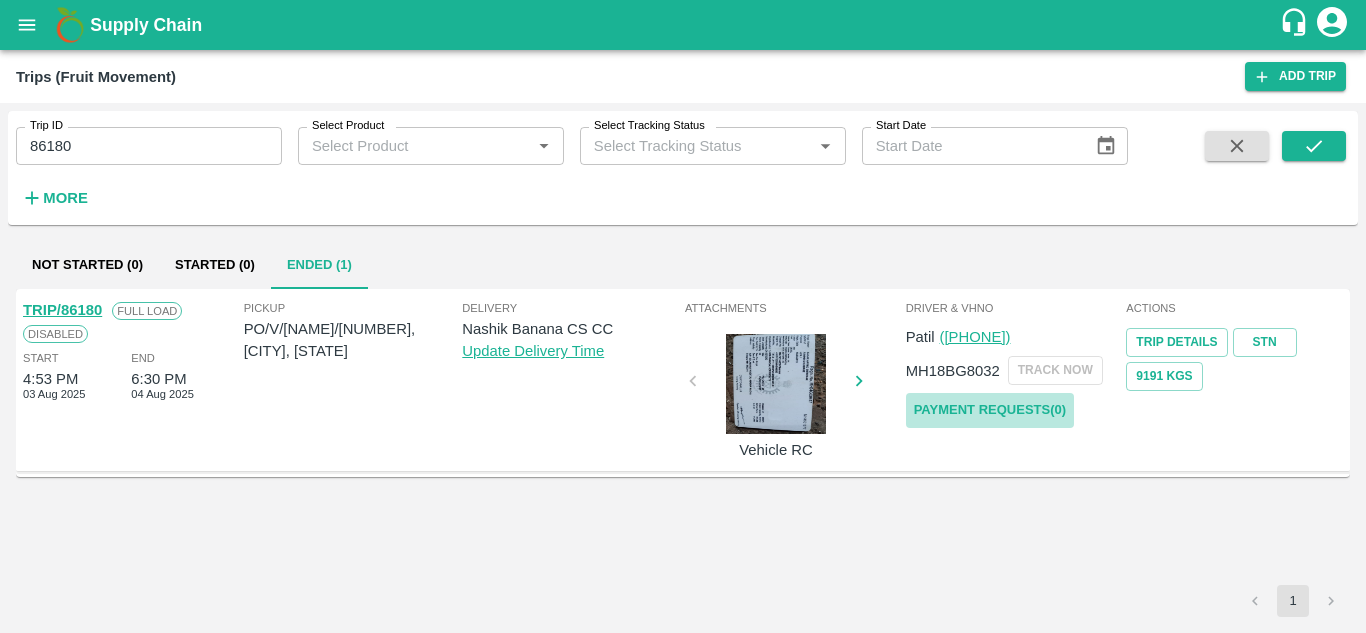 click on "Payment Requests( 0 )" at bounding box center (990, 410) 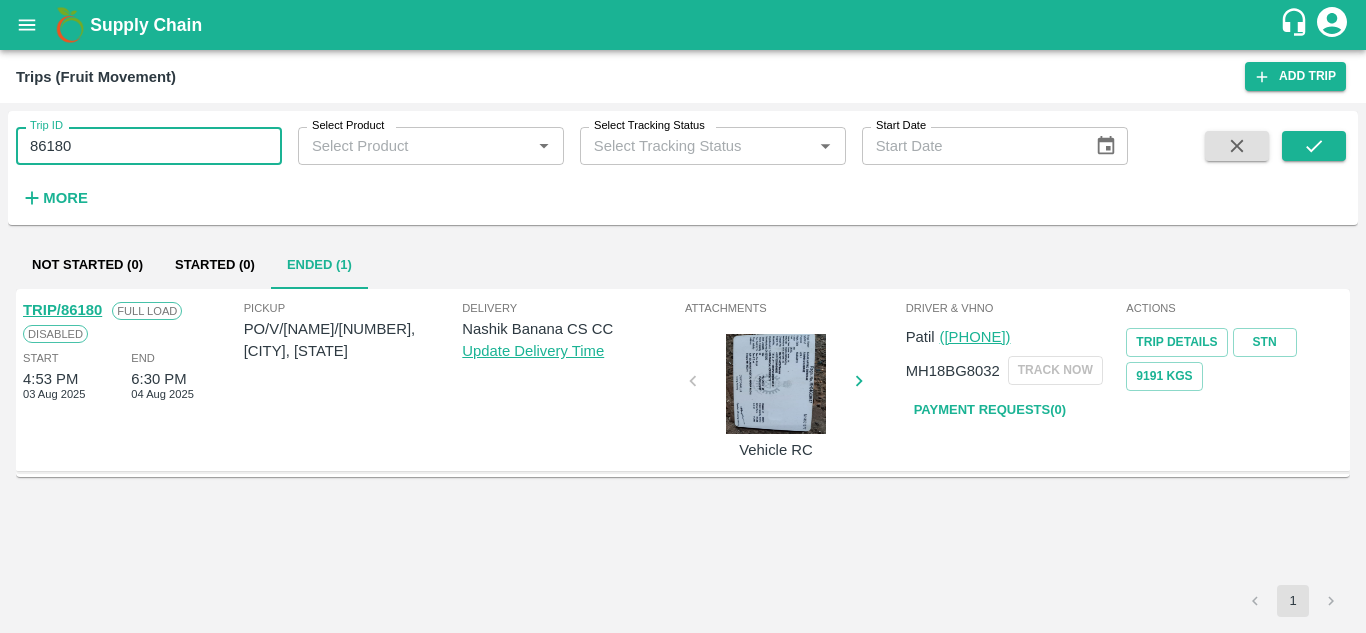 click on "86180" at bounding box center [149, 146] 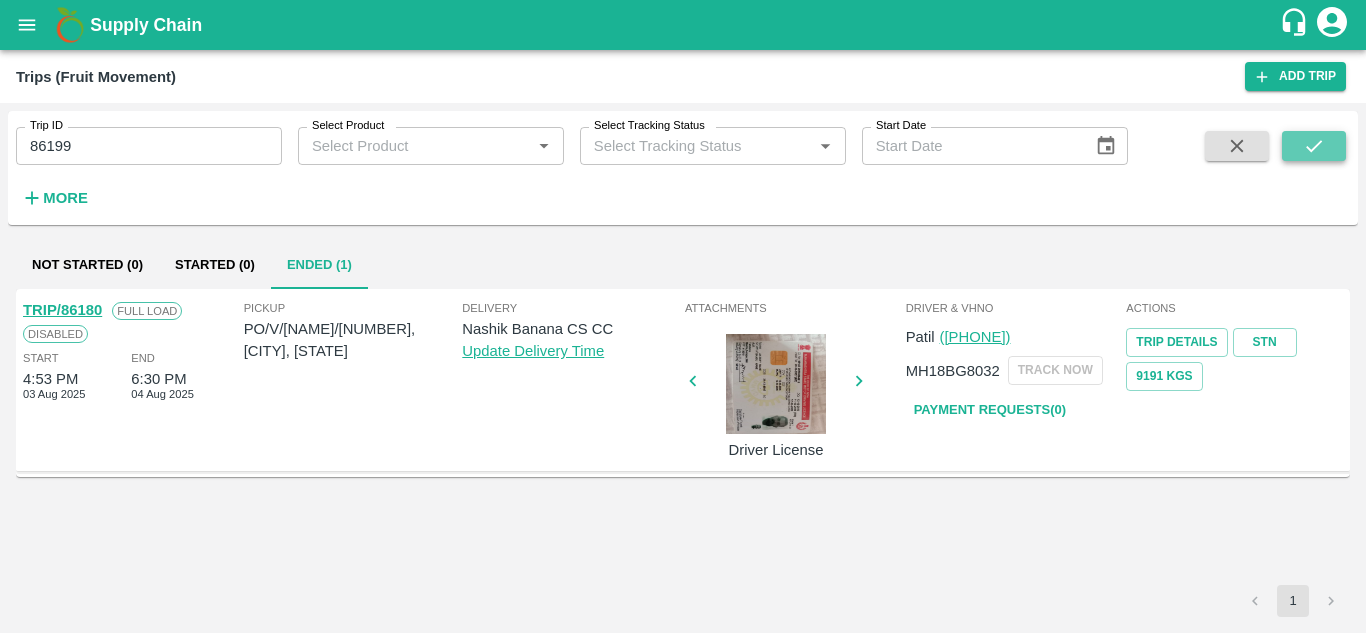 click 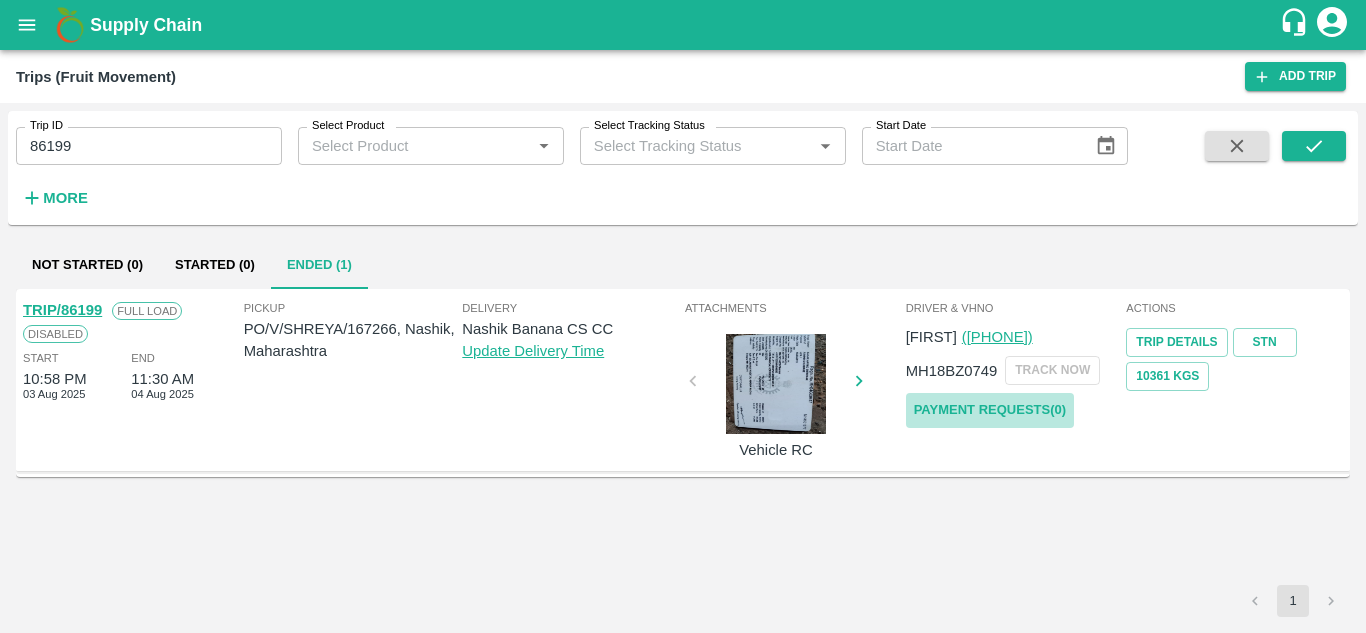 click on "Payment Requests( 0 )" at bounding box center [990, 410] 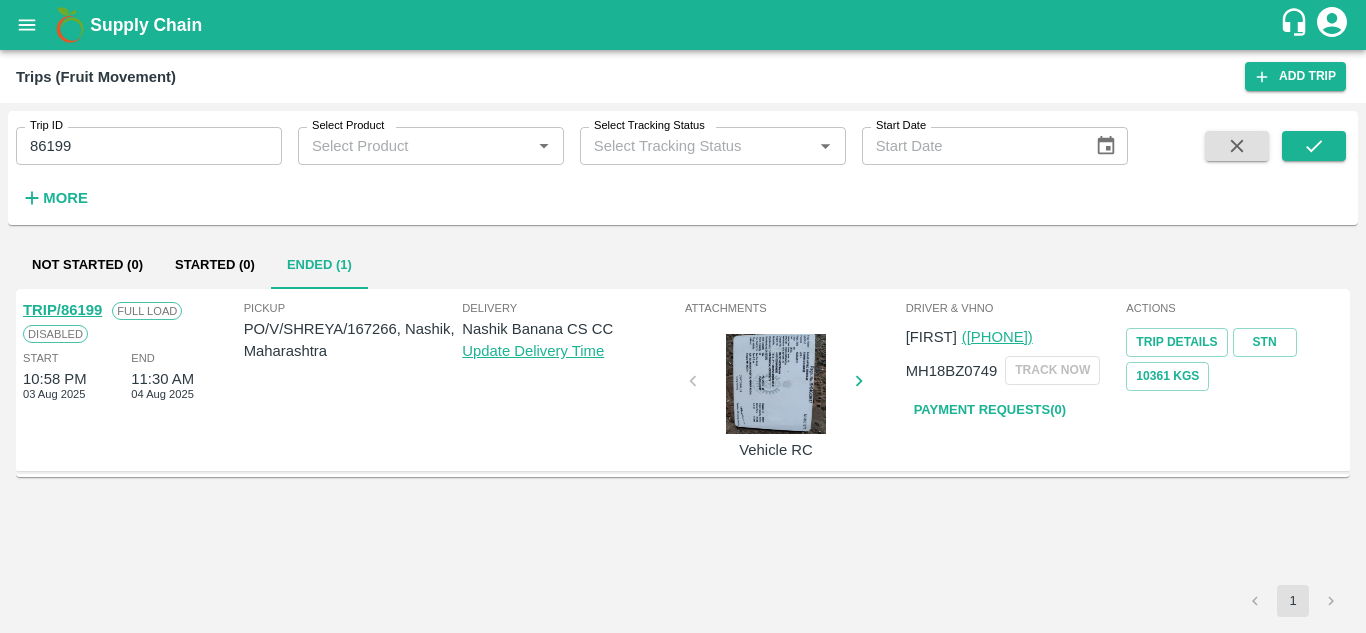 click on "86199" at bounding box center (149, 146) 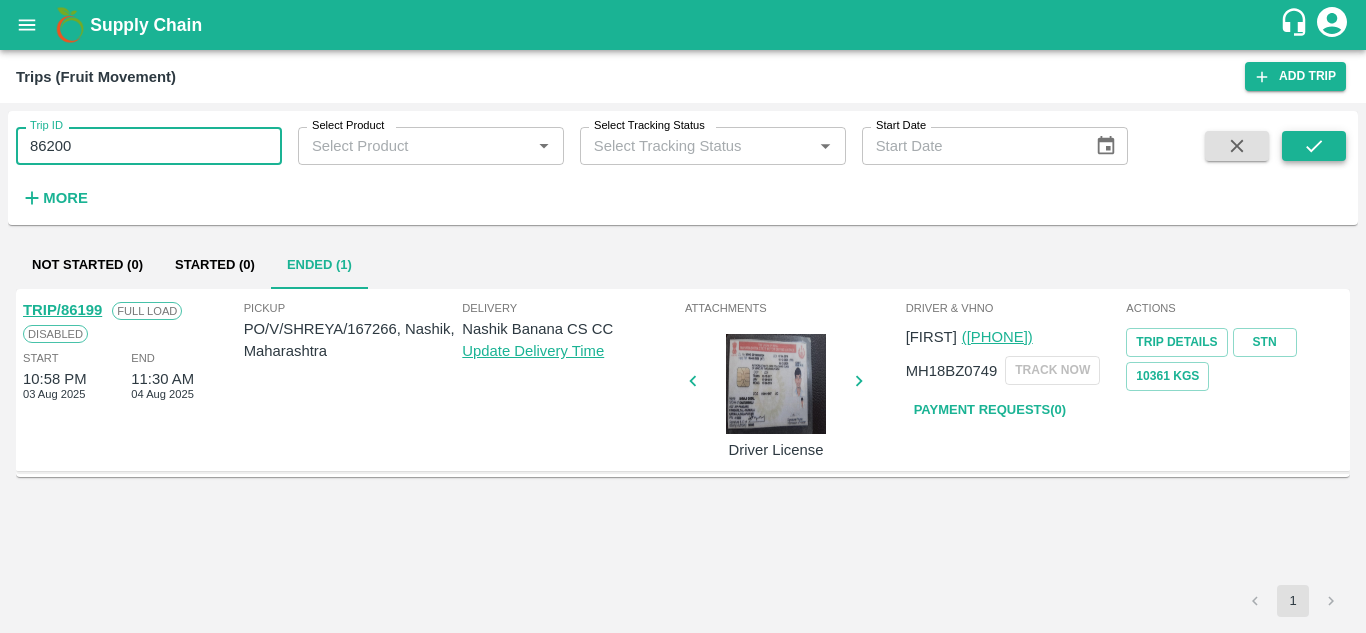 click at bounding box center [1314, 146] 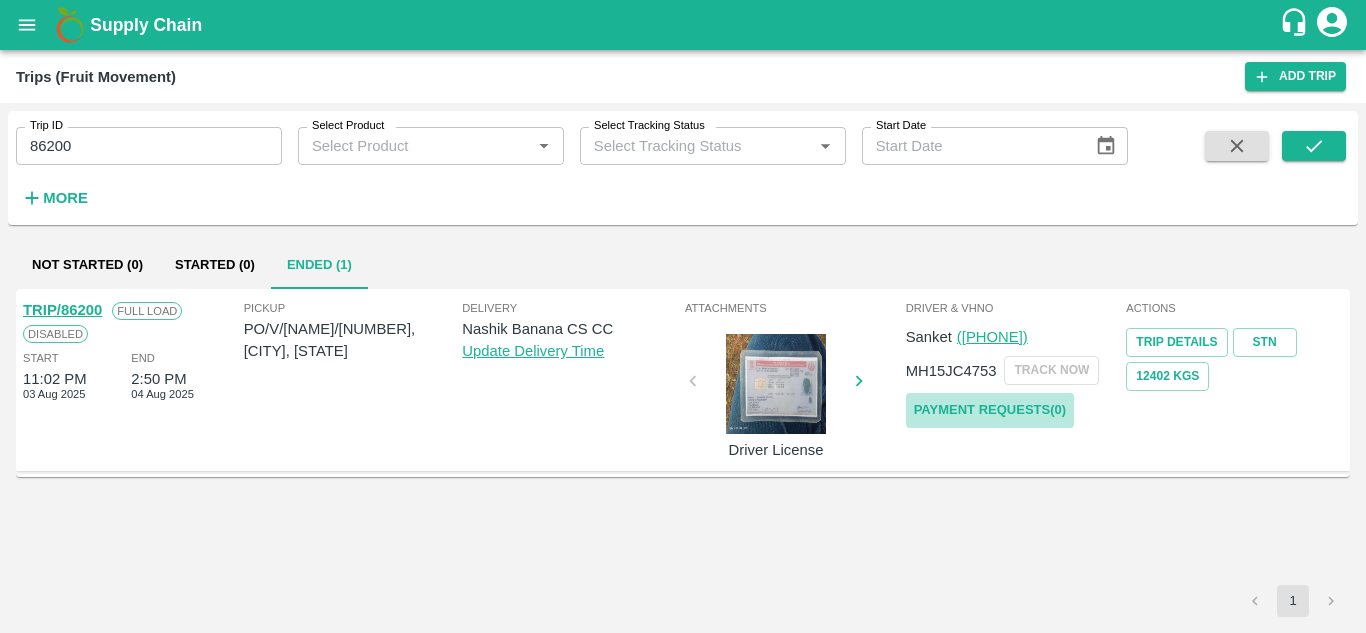 click on "Payment Requests( 0 )" at bounding box center [990, 410] 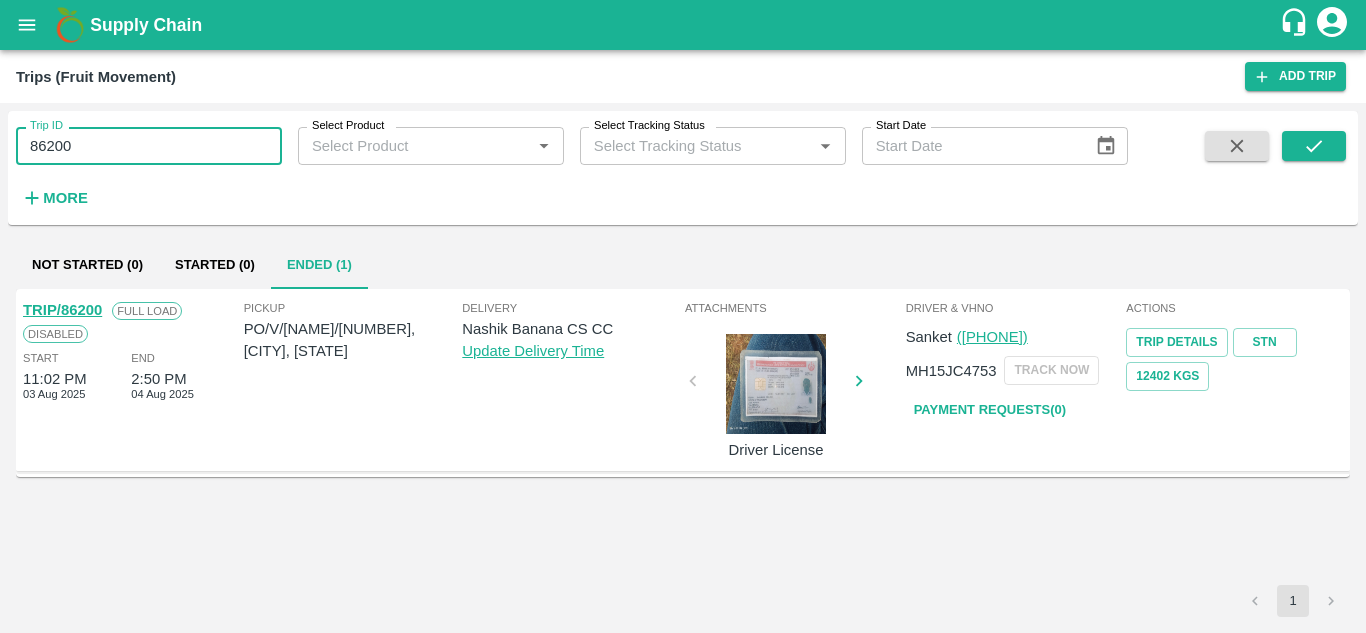 click on "86200" at bounding box center [149, 146] 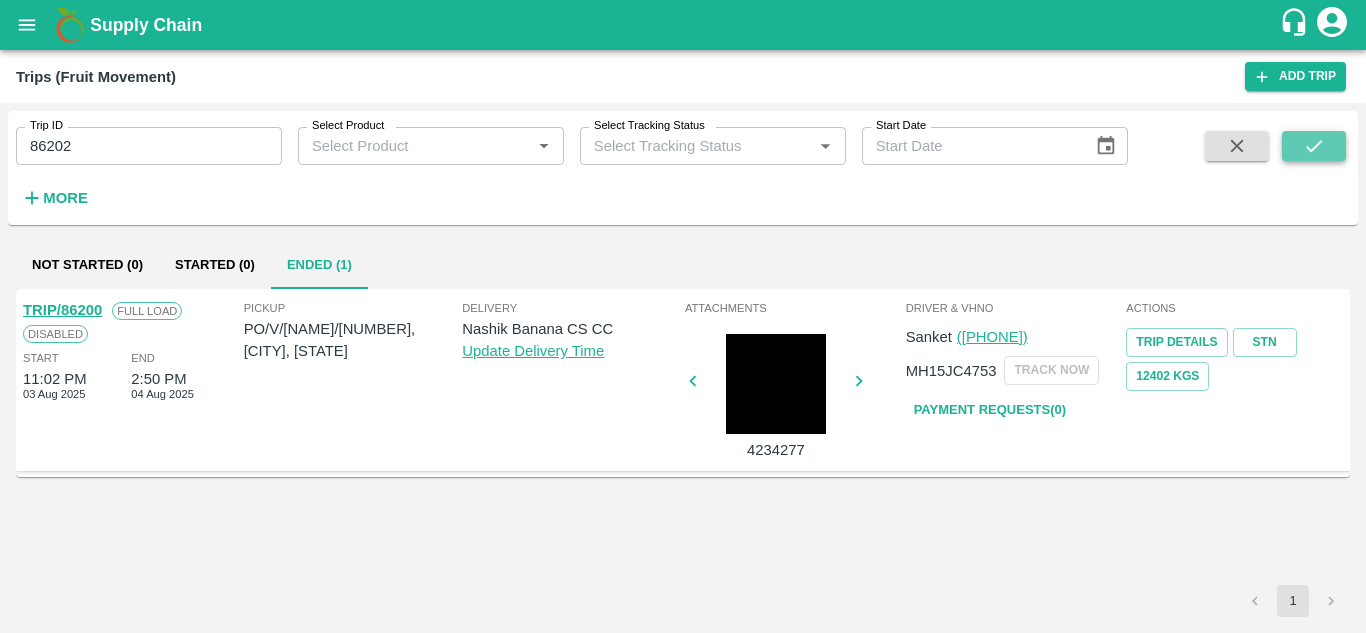 click 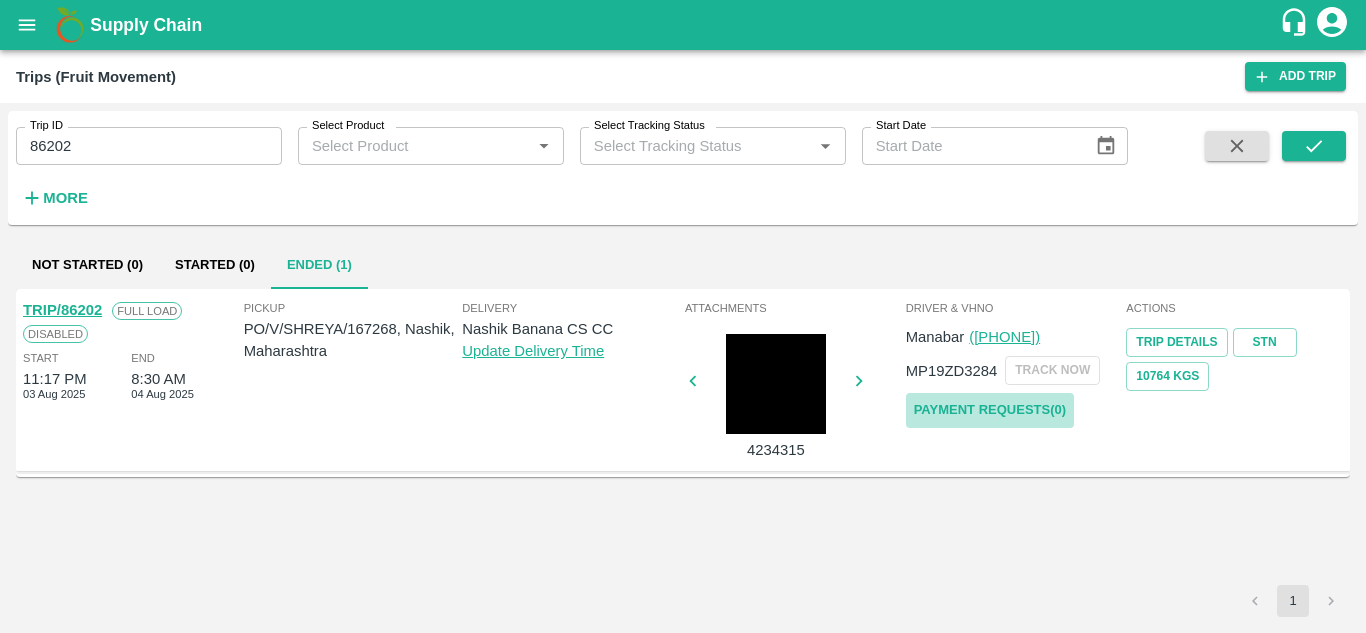 click on "Payment Requests( 0 )" at bounding box center (990, 410) 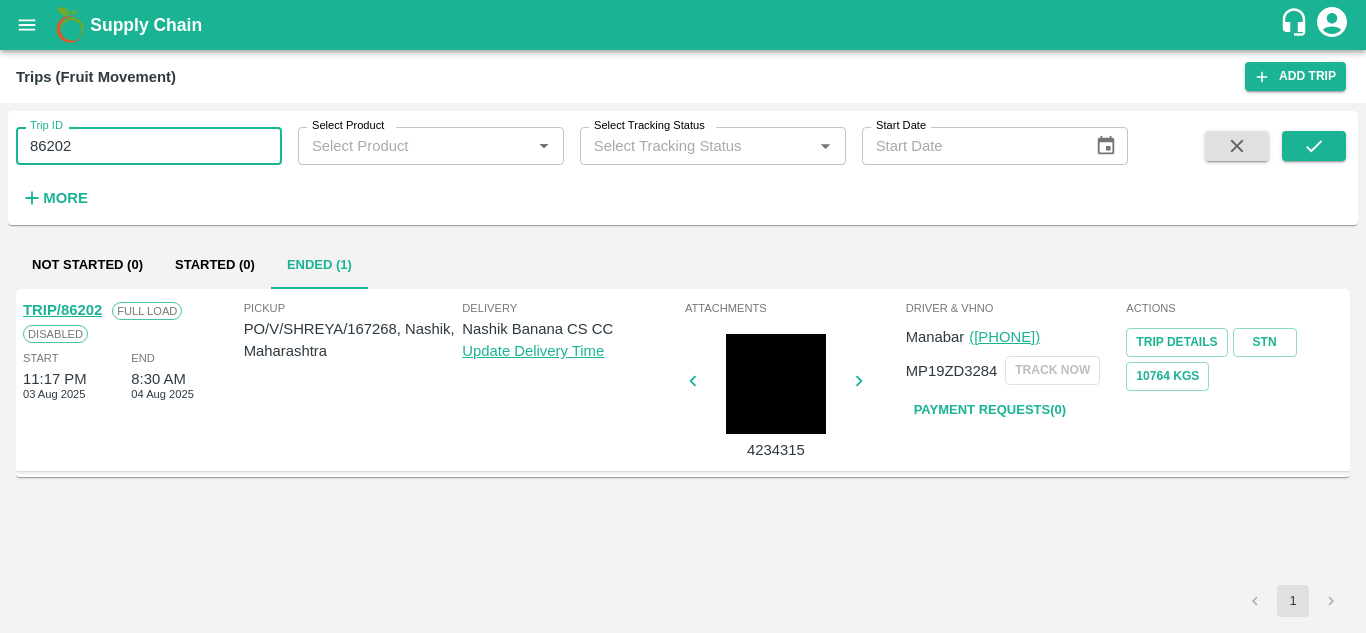 click on "86202" at bounding box center [149, 146] 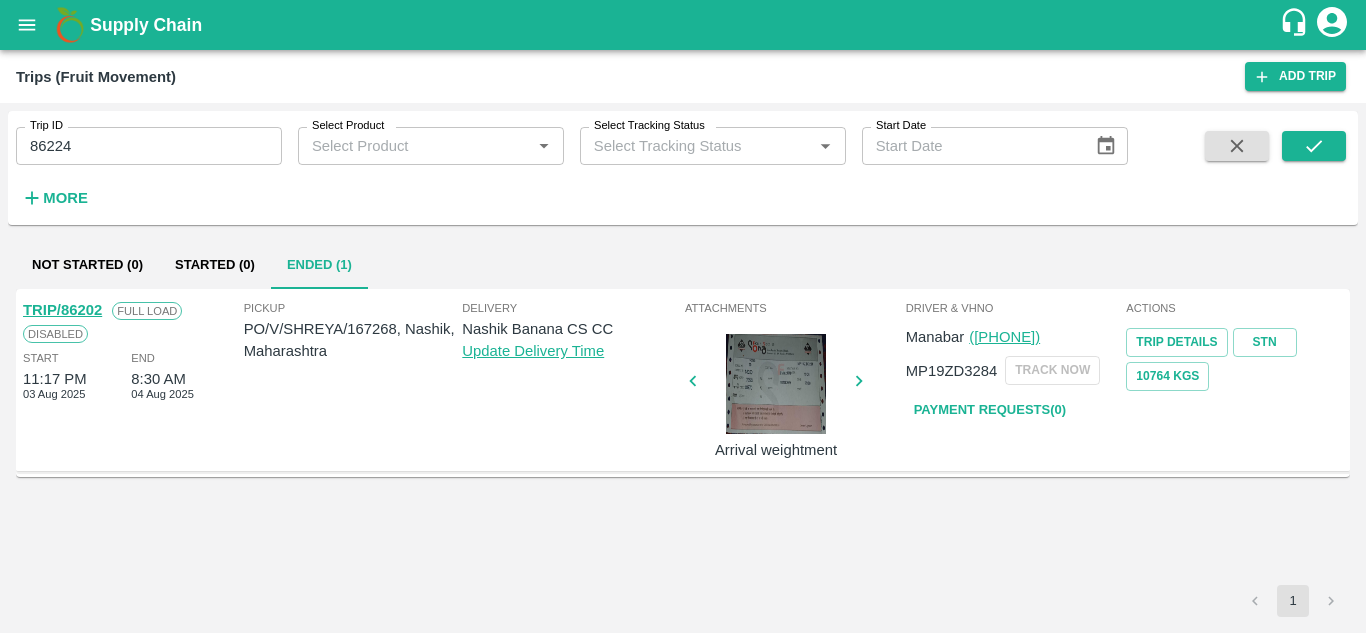 click at bounding box center (1314, 172) 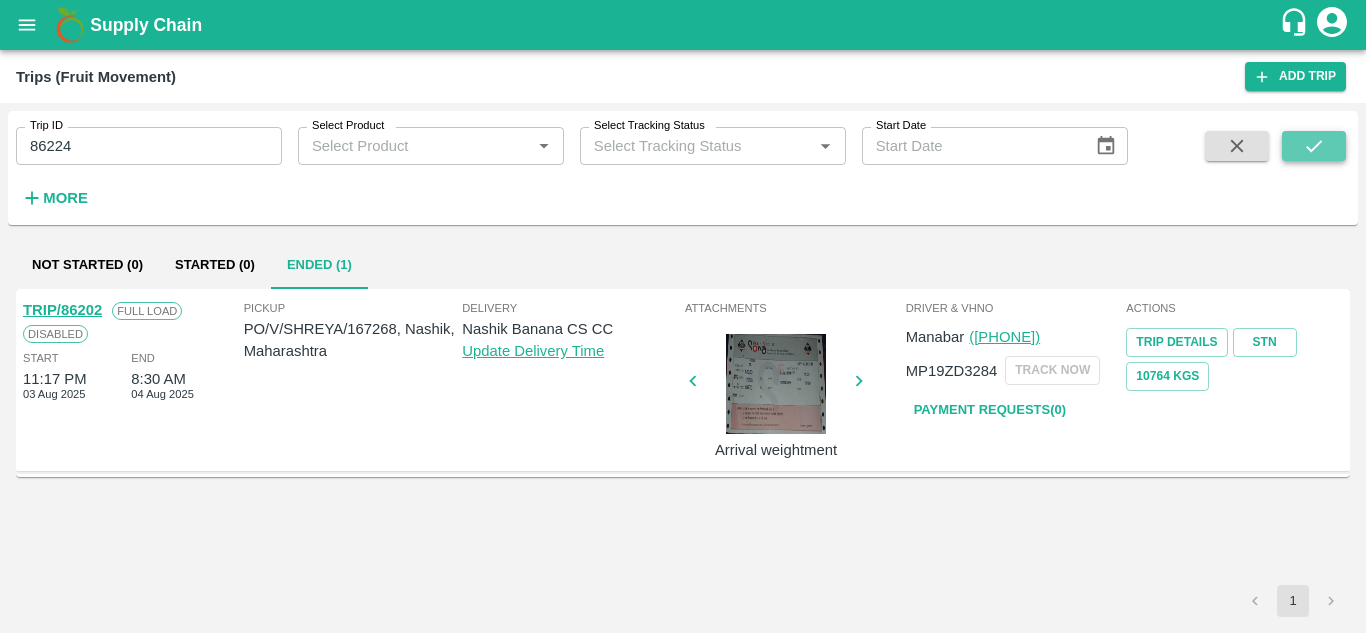 click 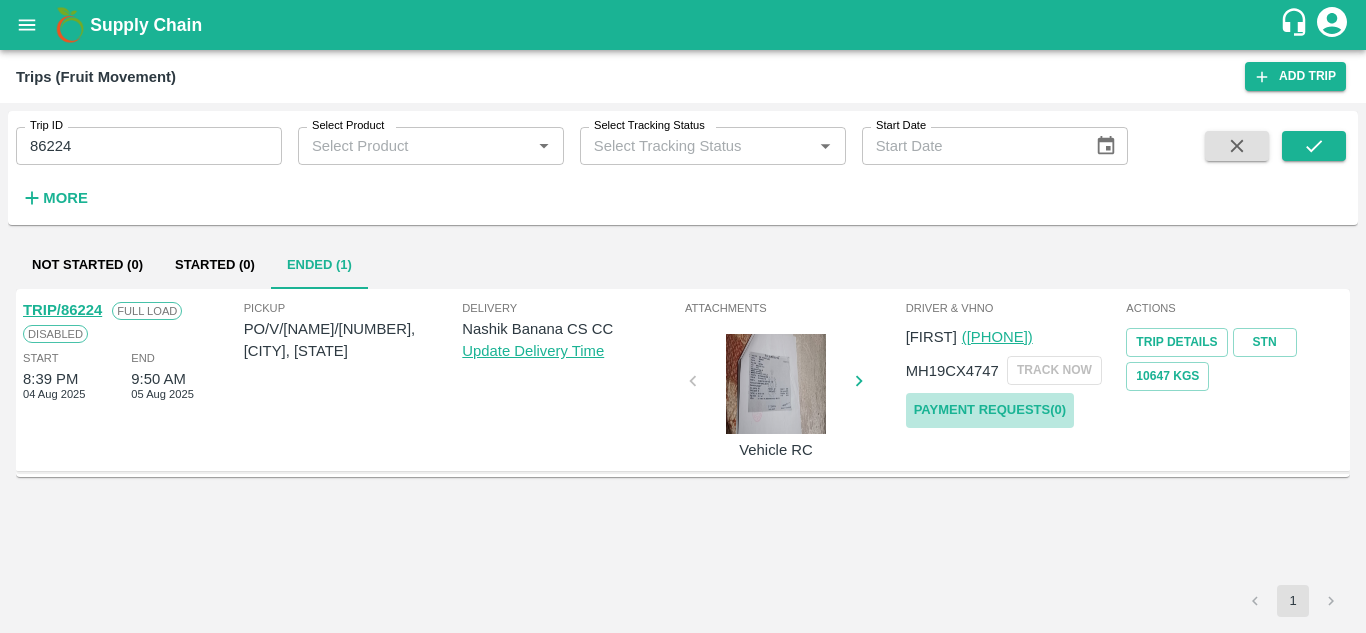 click on "Payment Requests( 0 )" at bounding box center (990, 410) 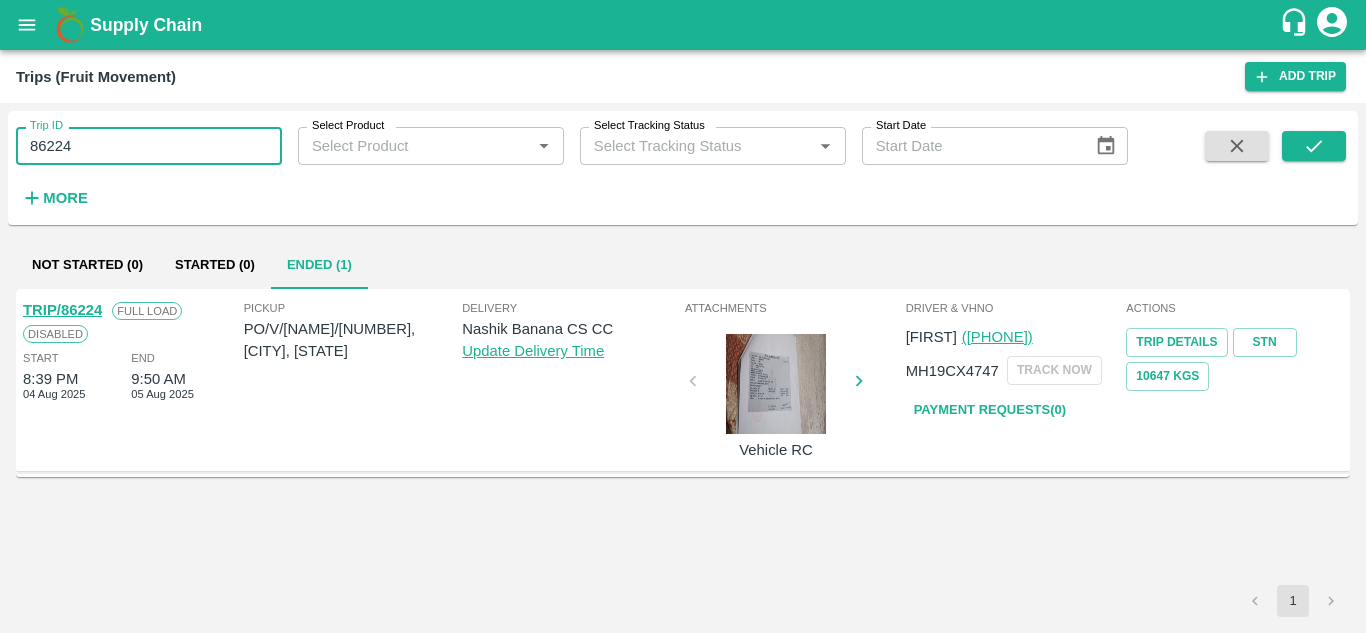 click on "86224" at bounding box center (149, 146) 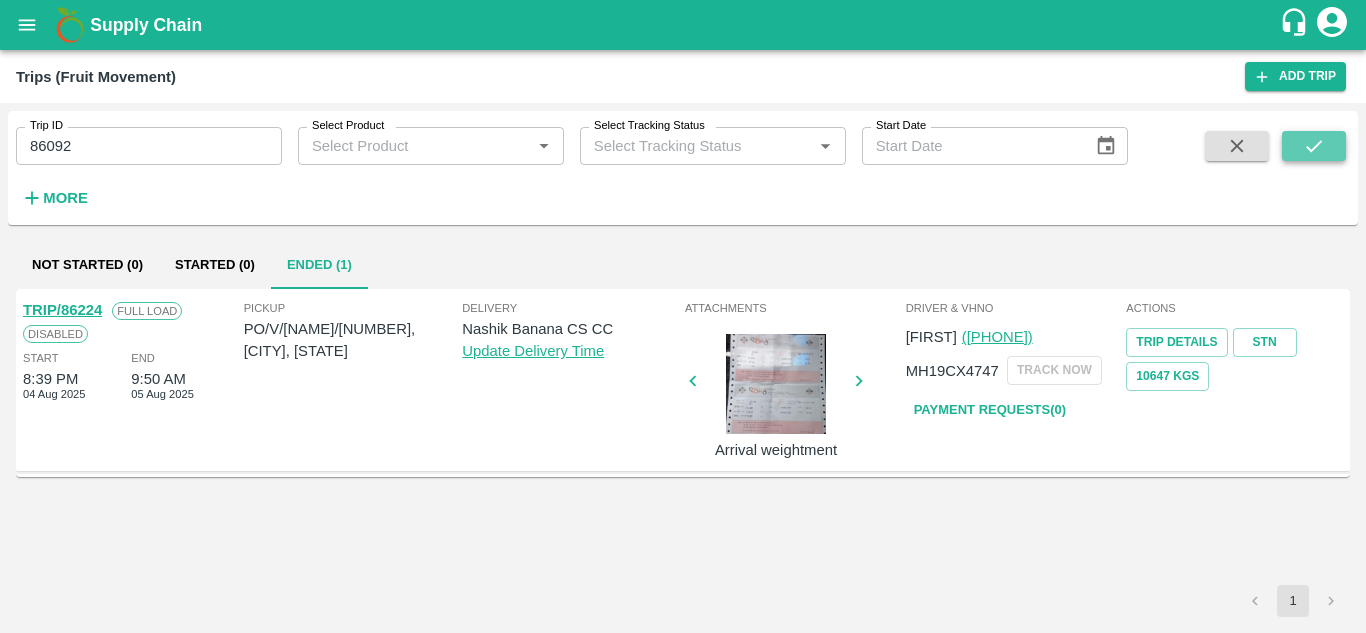 click 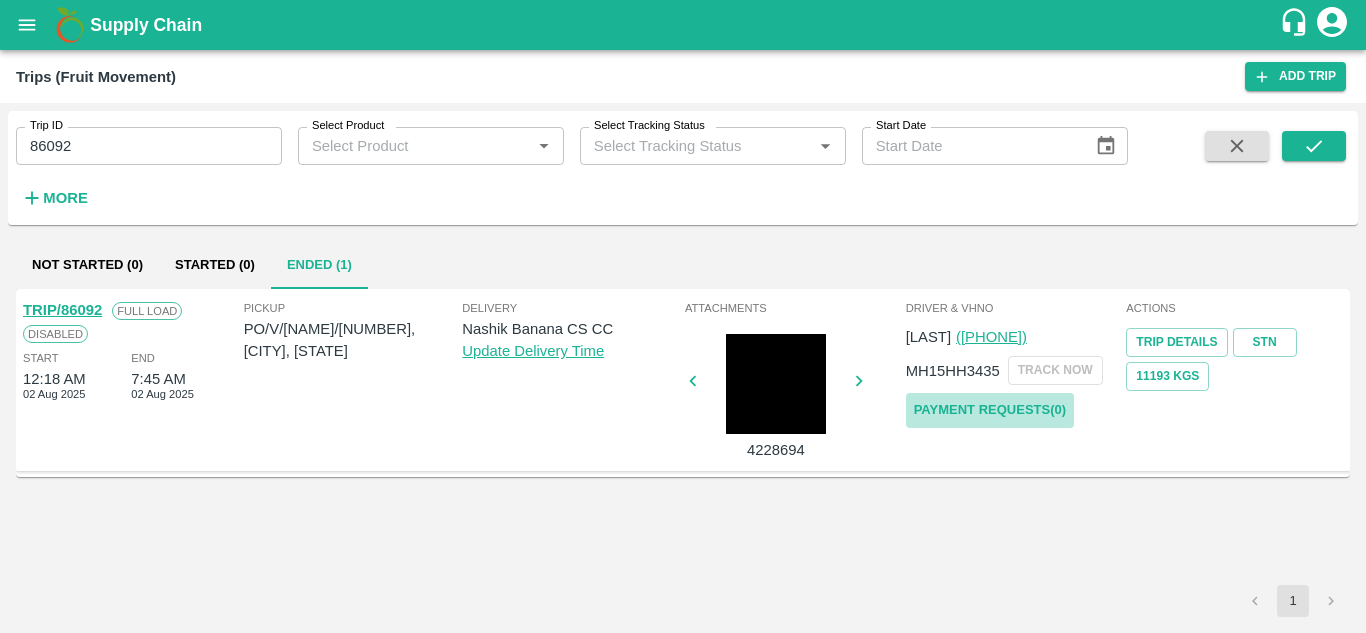 click on "Payment Requests( 0 )" at bounding box center [990, 410] 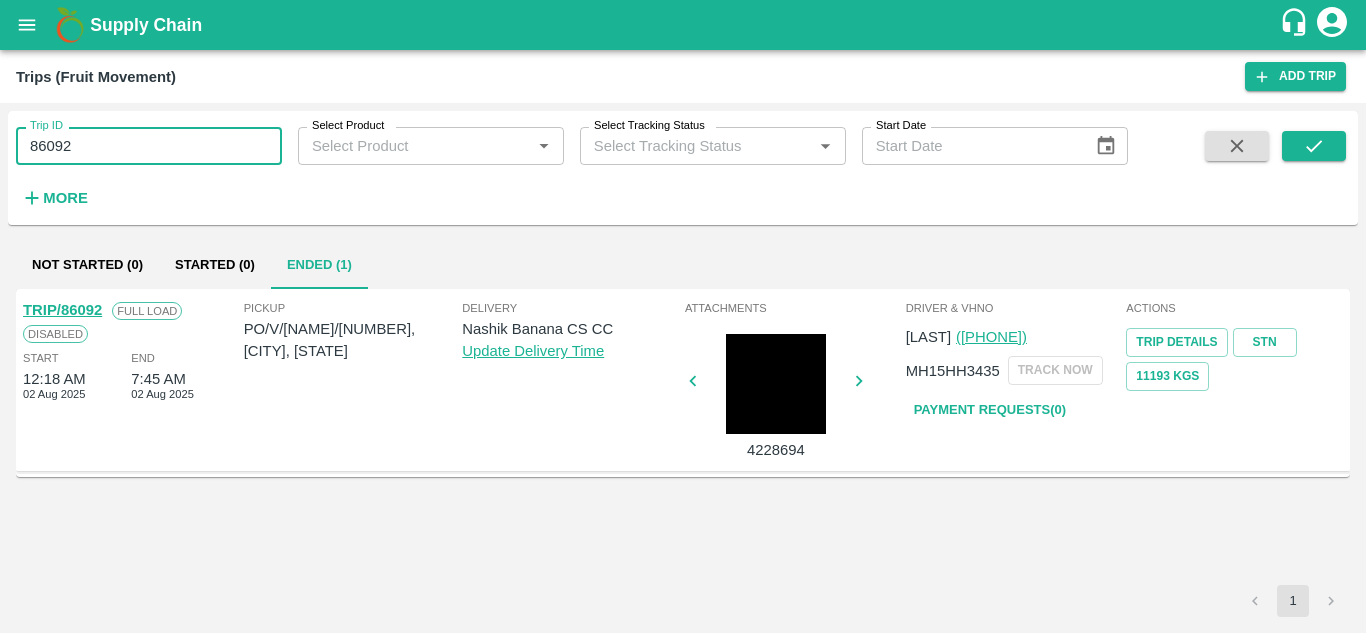 click on "86092" at bounding box center [149, 146] 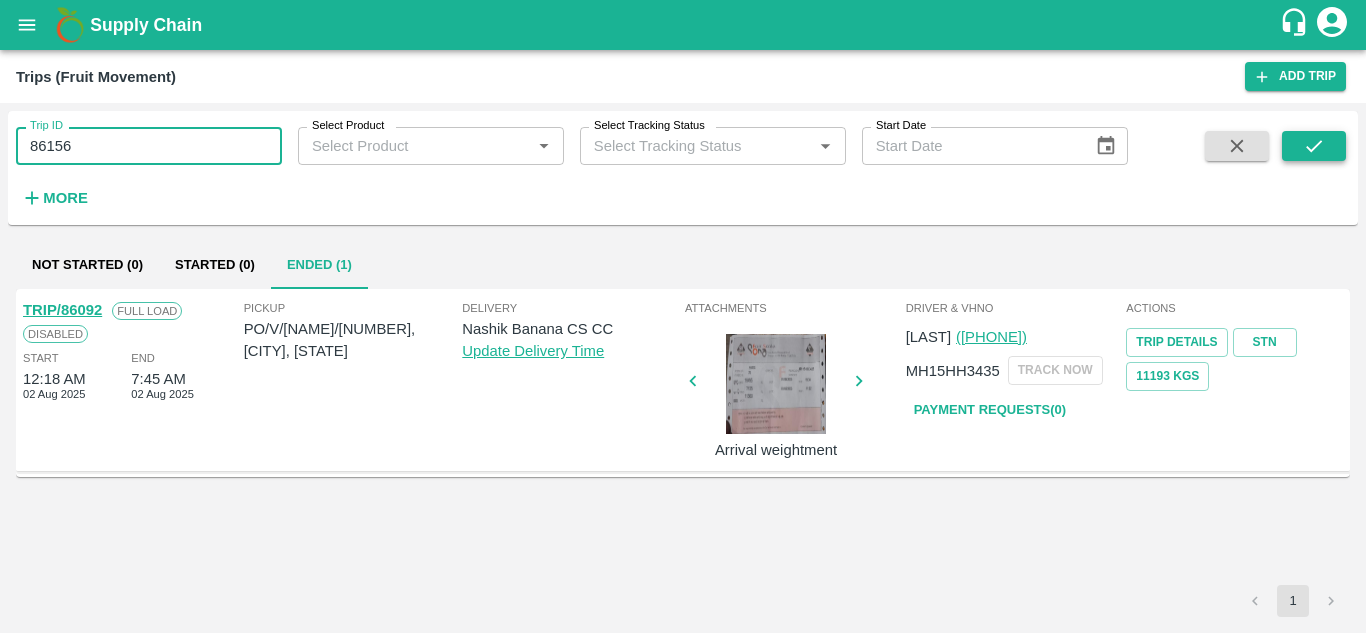 type on "86156" 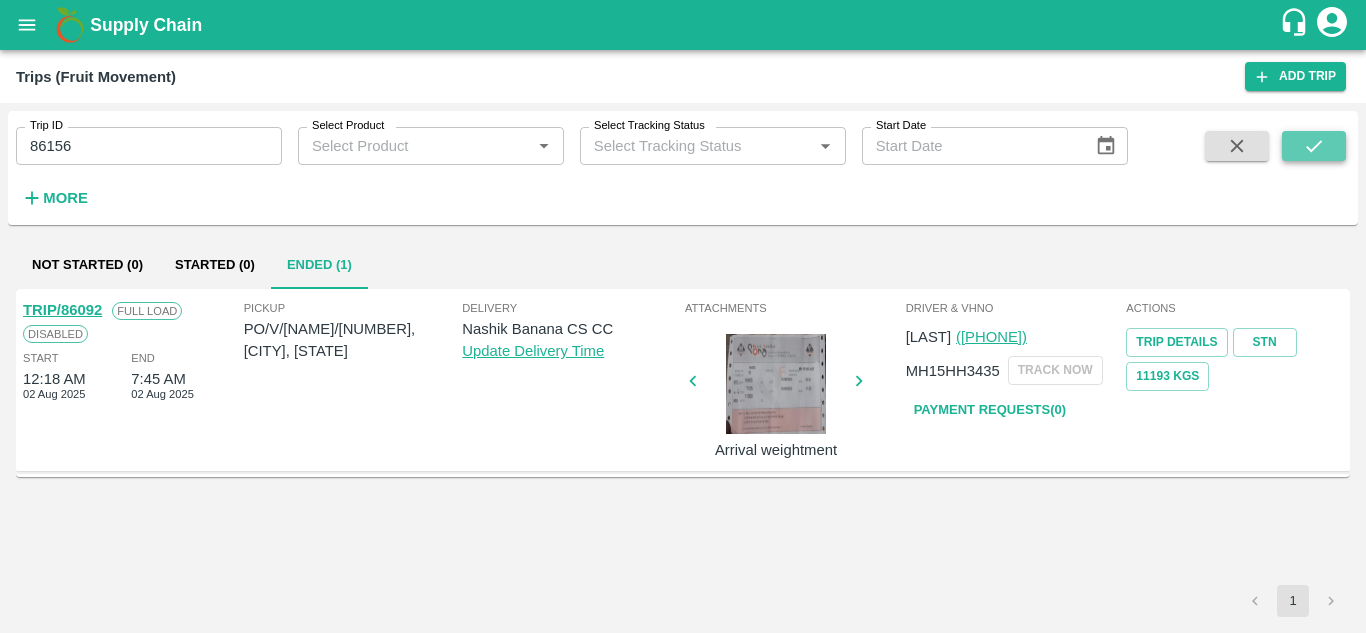 click at bounding box center [1314, 146] 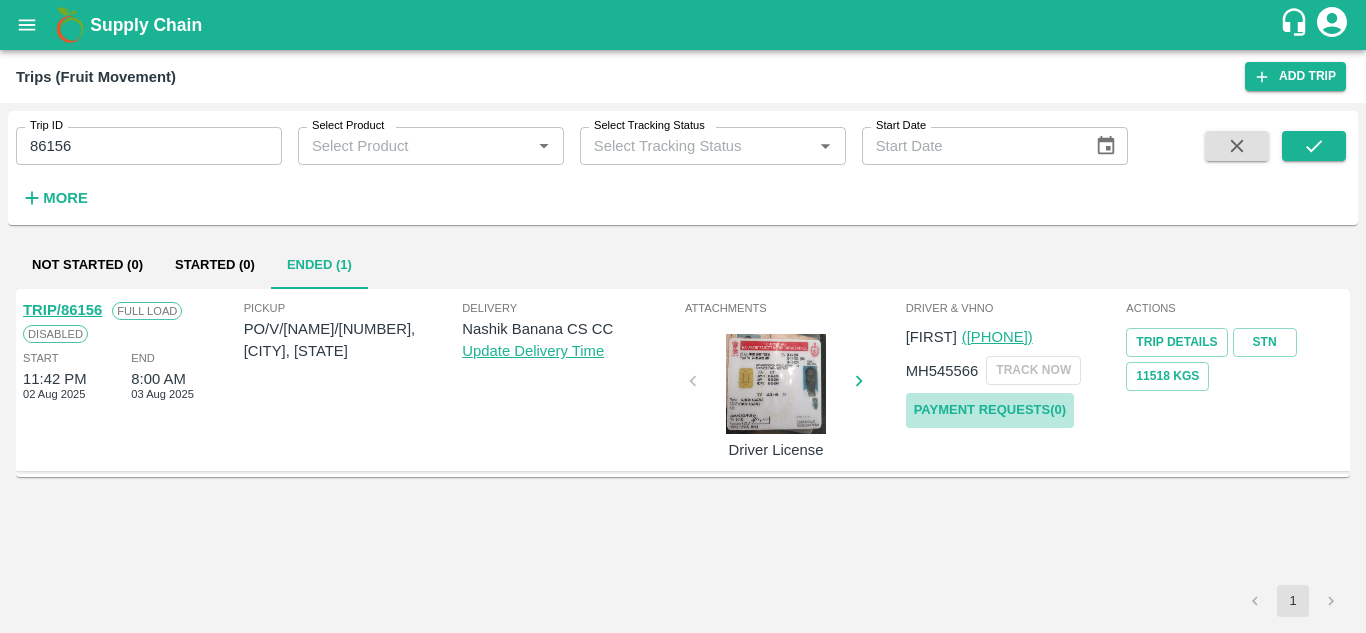 click on "Payment Requests( 0 )" at bounding box center [990, 410] 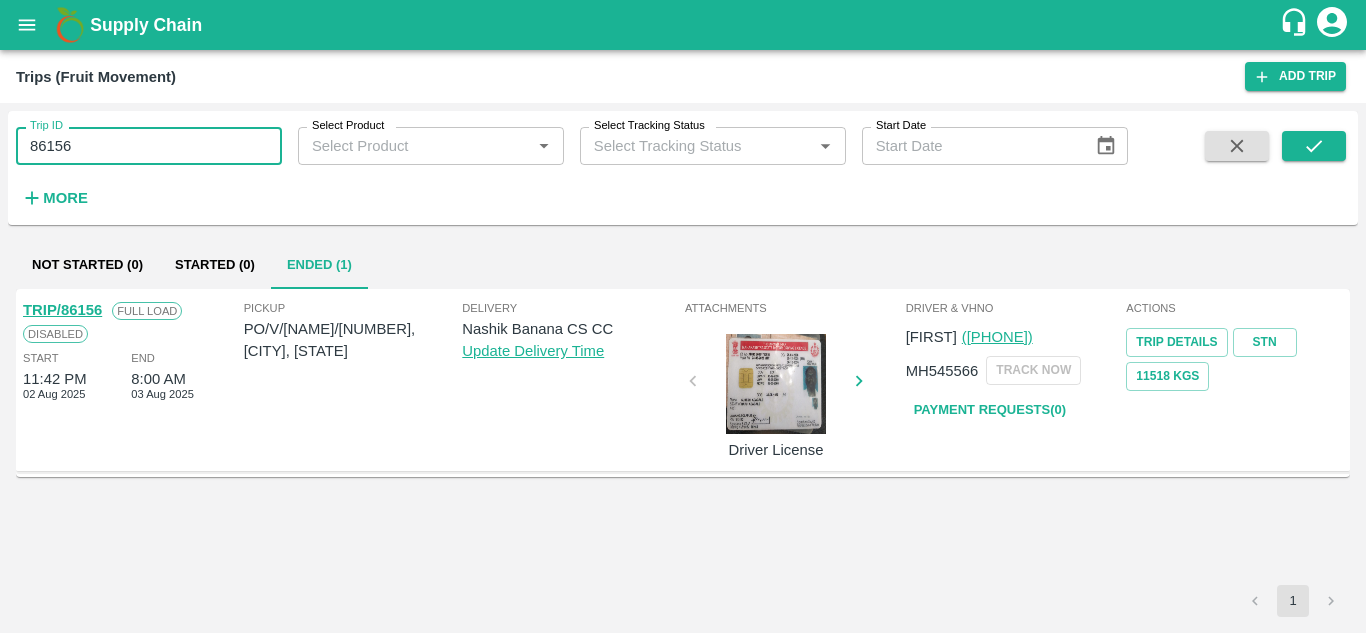 click on "86156" at bounding box center (149, 146) 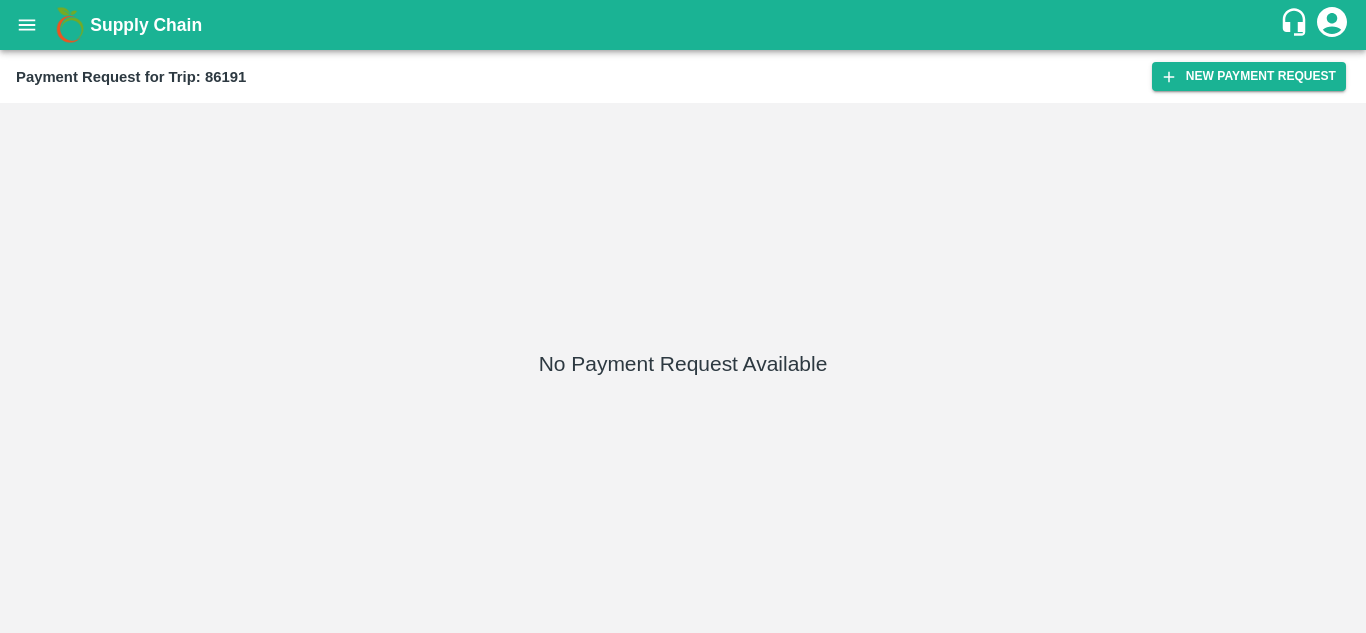 scroll, scrollTop: 0, scrollLeft: 0, axis: both 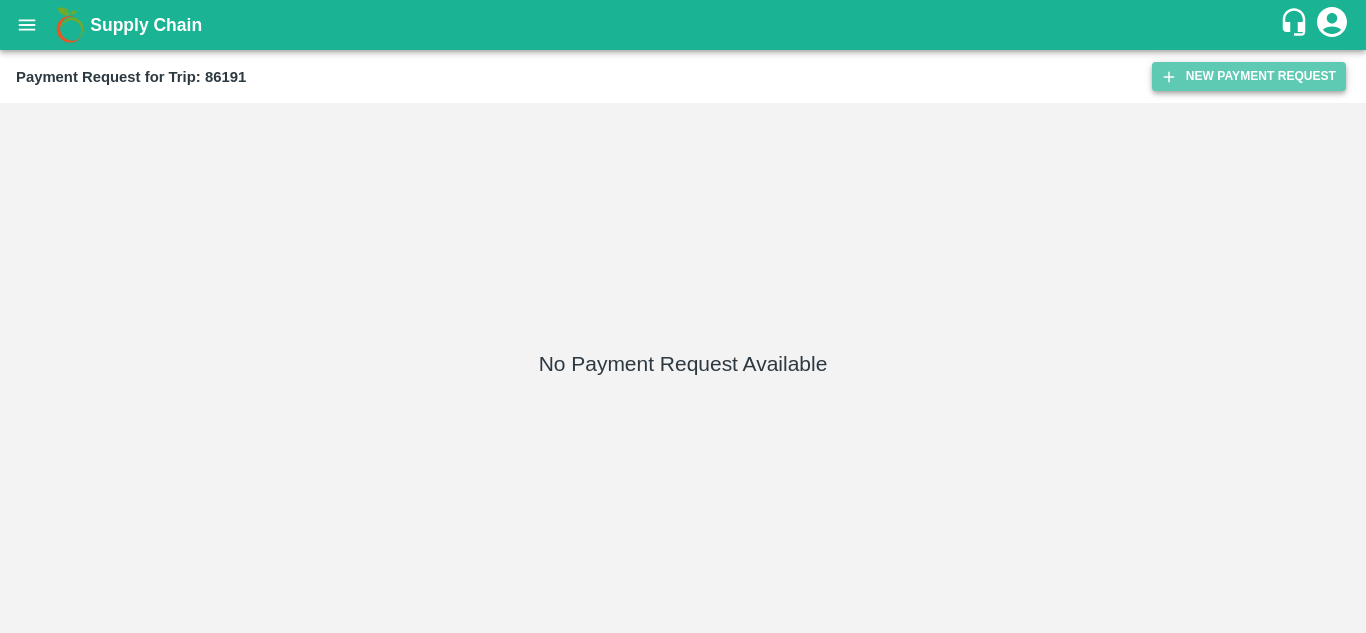 click on "New Payment Request" at bounding box center [1249, 76] 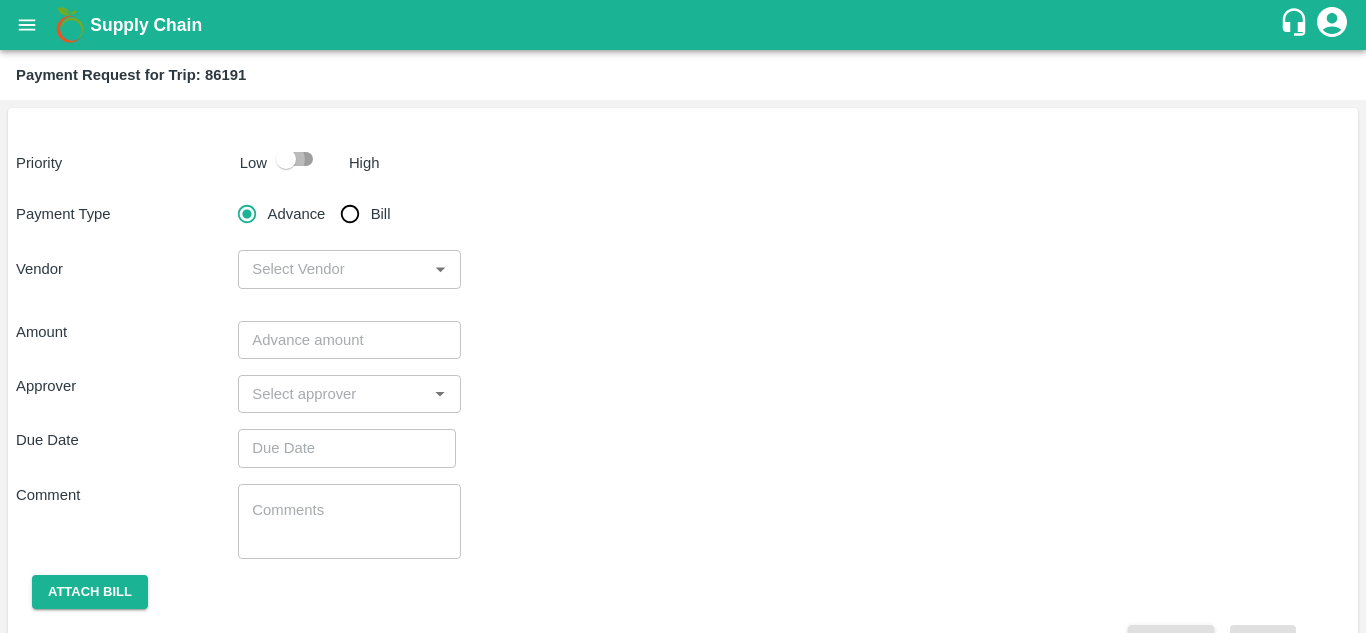 click at bounding box center [286, 159] 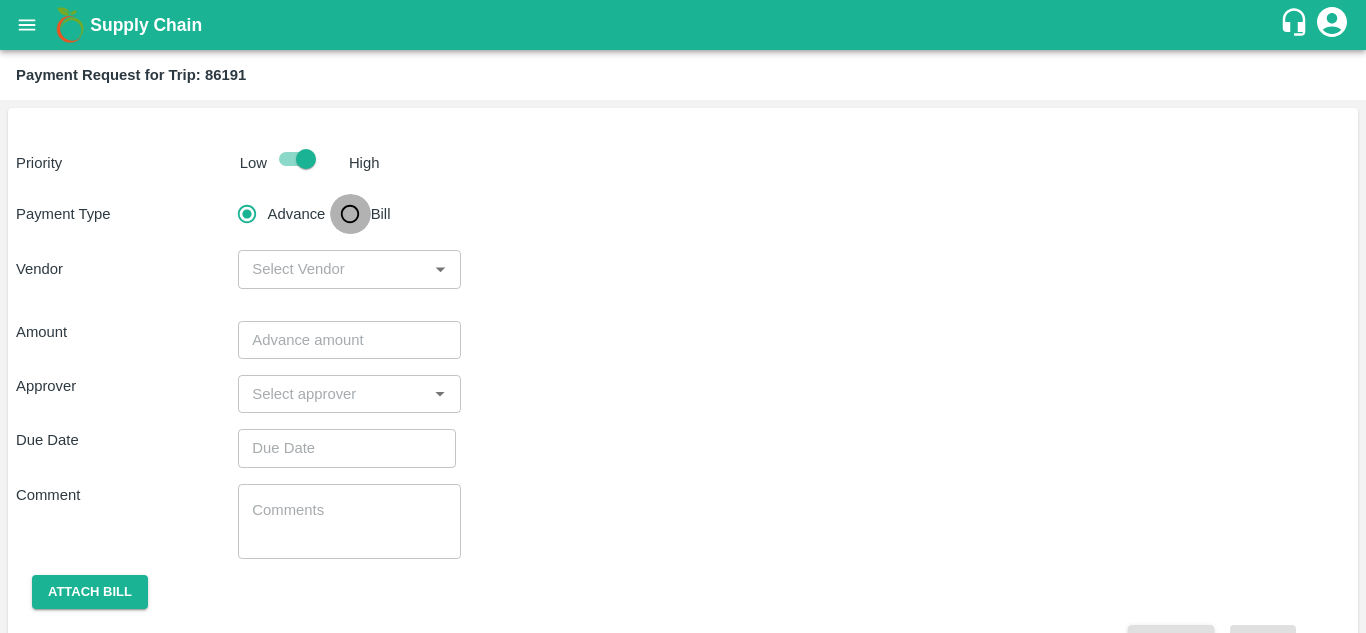click on "Bill" at bounding box center (350, 214) 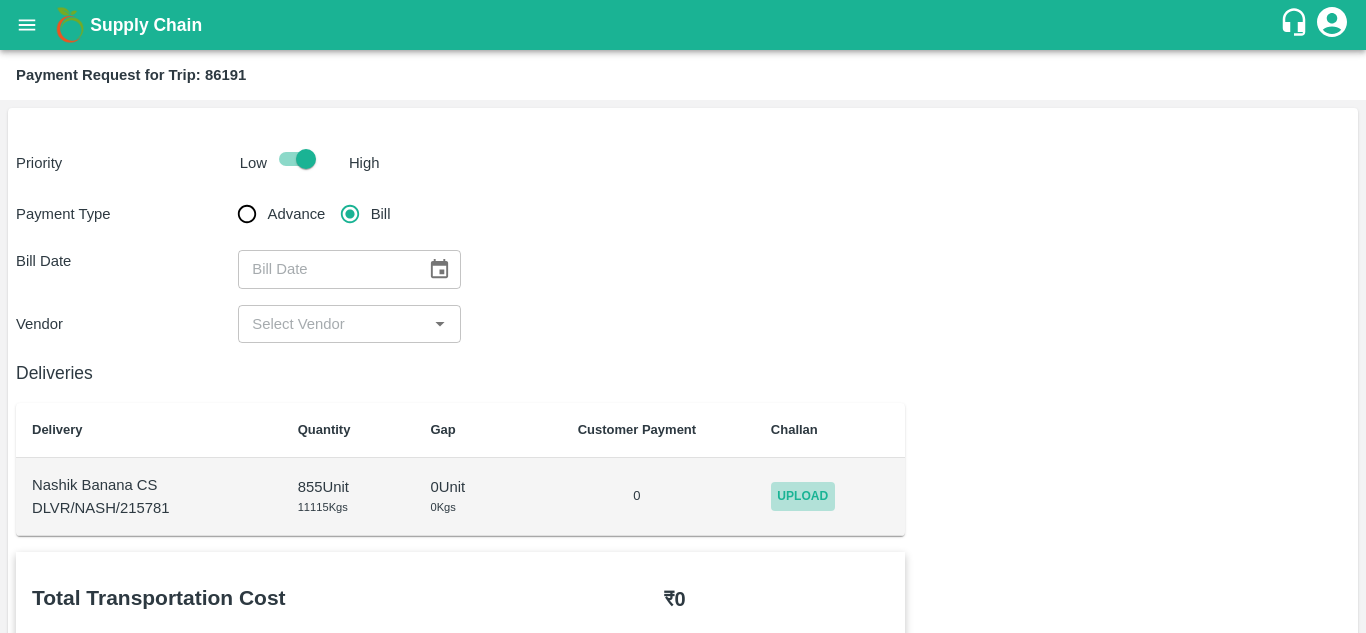 click on "Upload" at bounding box center (803, 496) 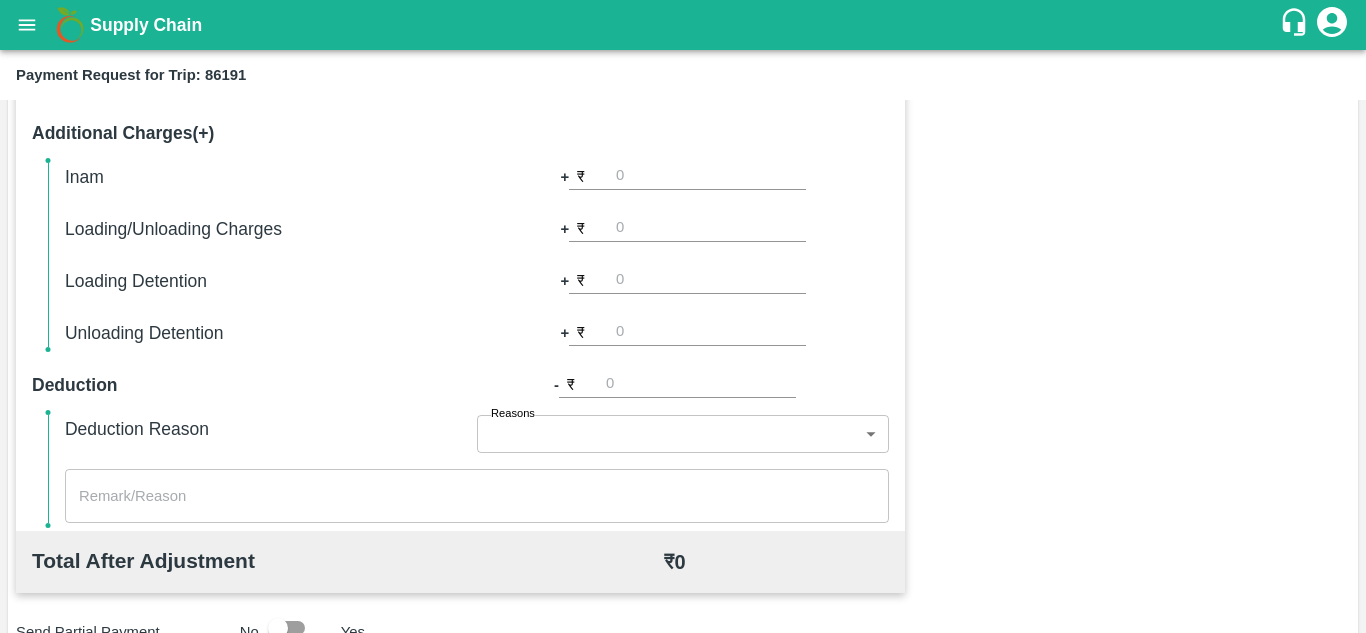 scroll, scrollTop: 0, scrollLeft: 0, axis: both 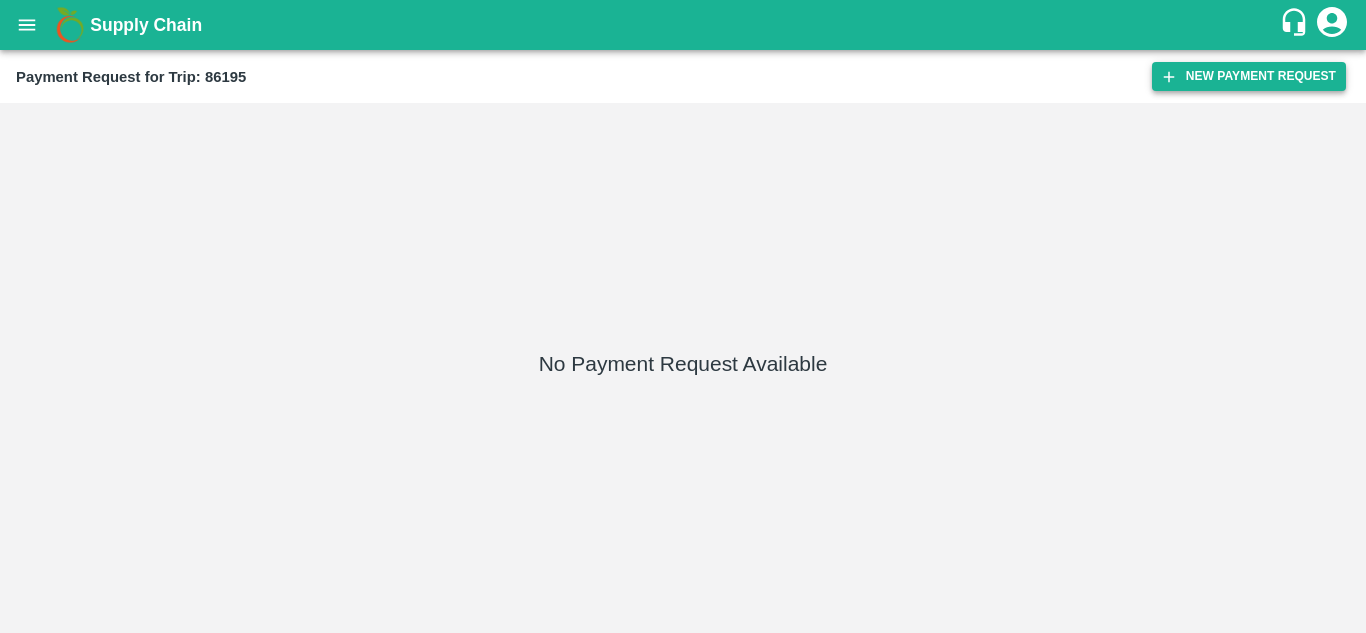 click on "New Payment Request" at bounding box center [1249, 76] 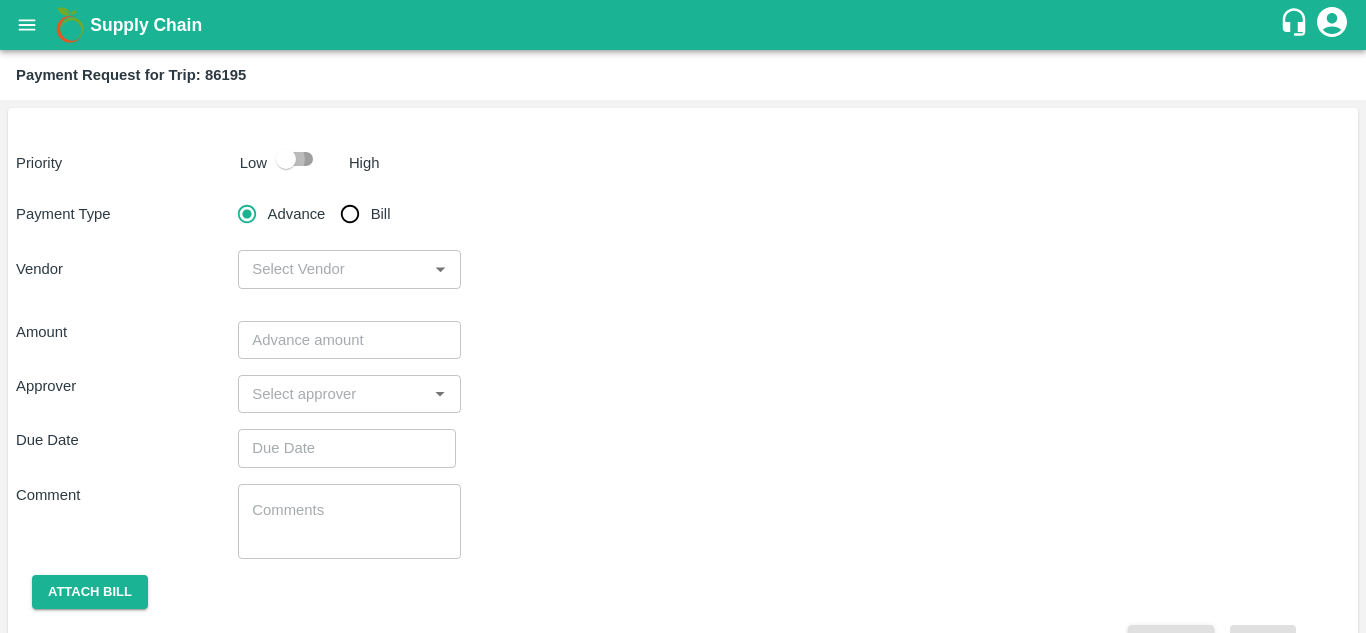 click at bounding box center (286, 159) 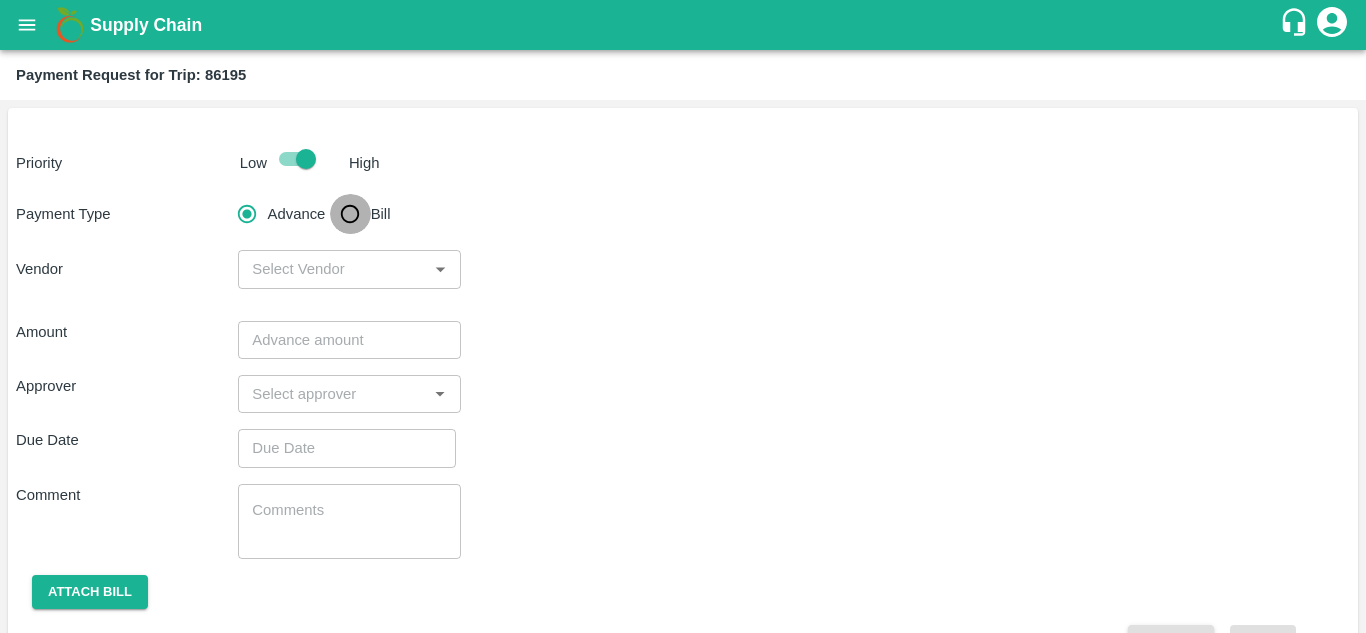 click on "Bill" at bounding box center (350, 214) 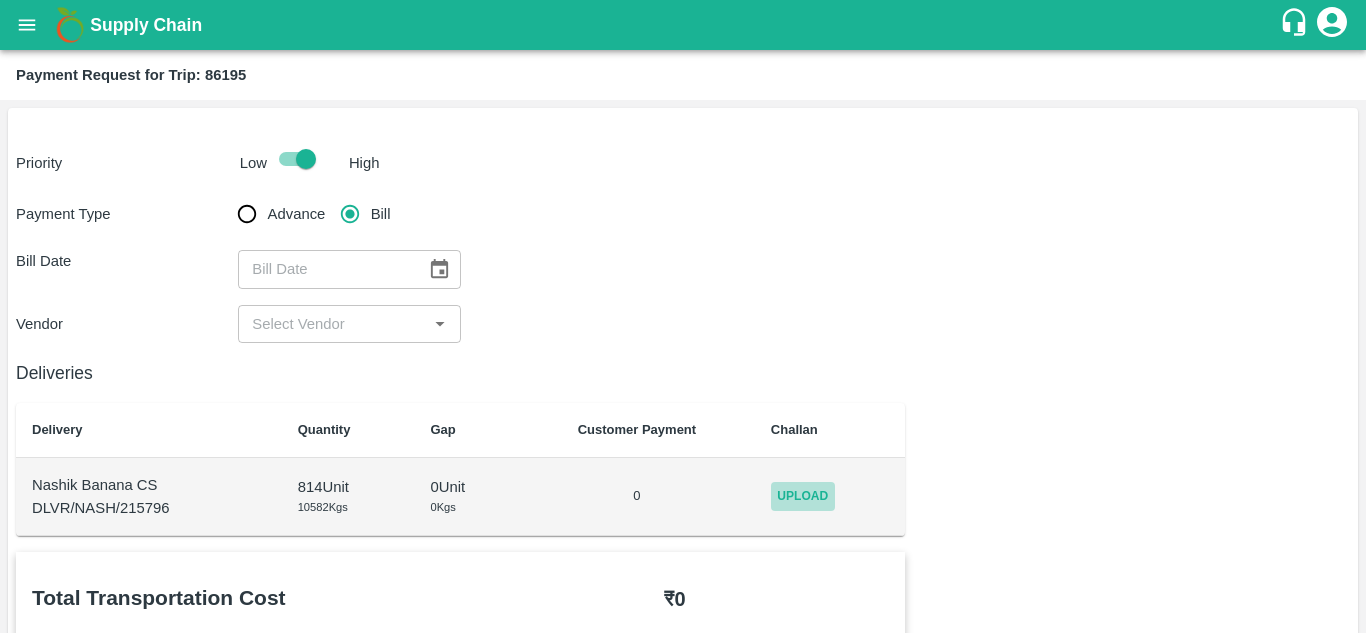 click on "Upload" at bounding box center [803, 496] 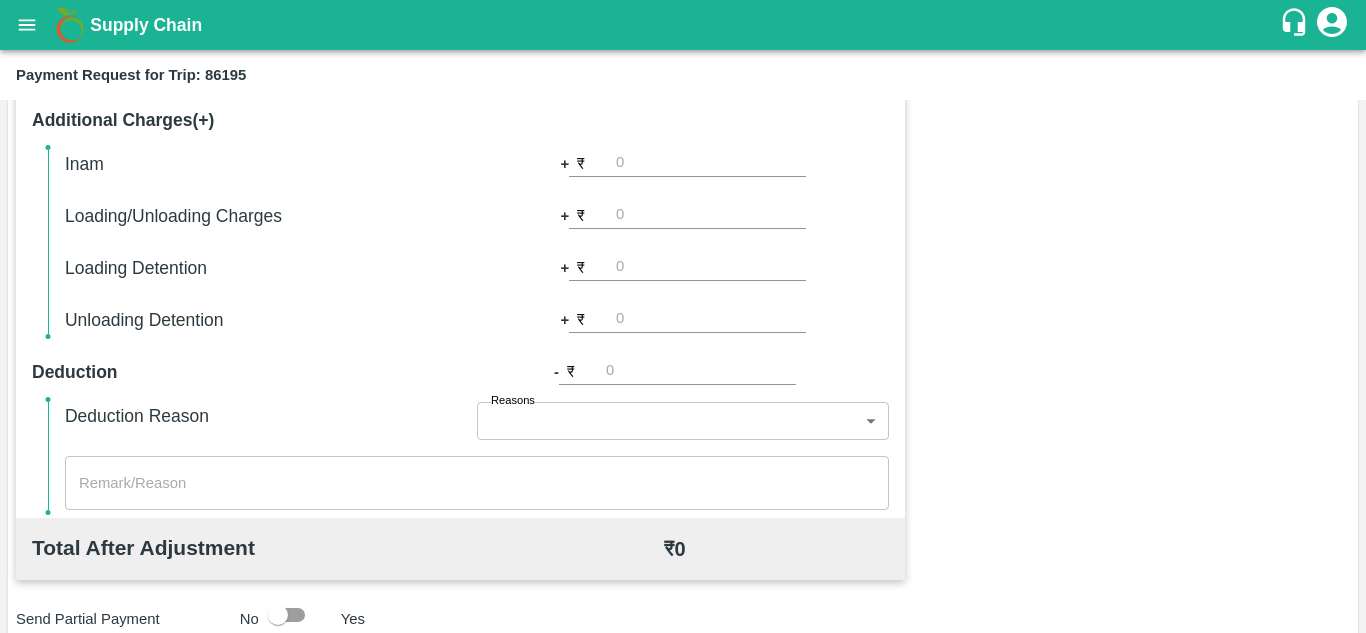 scroll, scrollTop: 0, scrollLeft: 0, axis: both 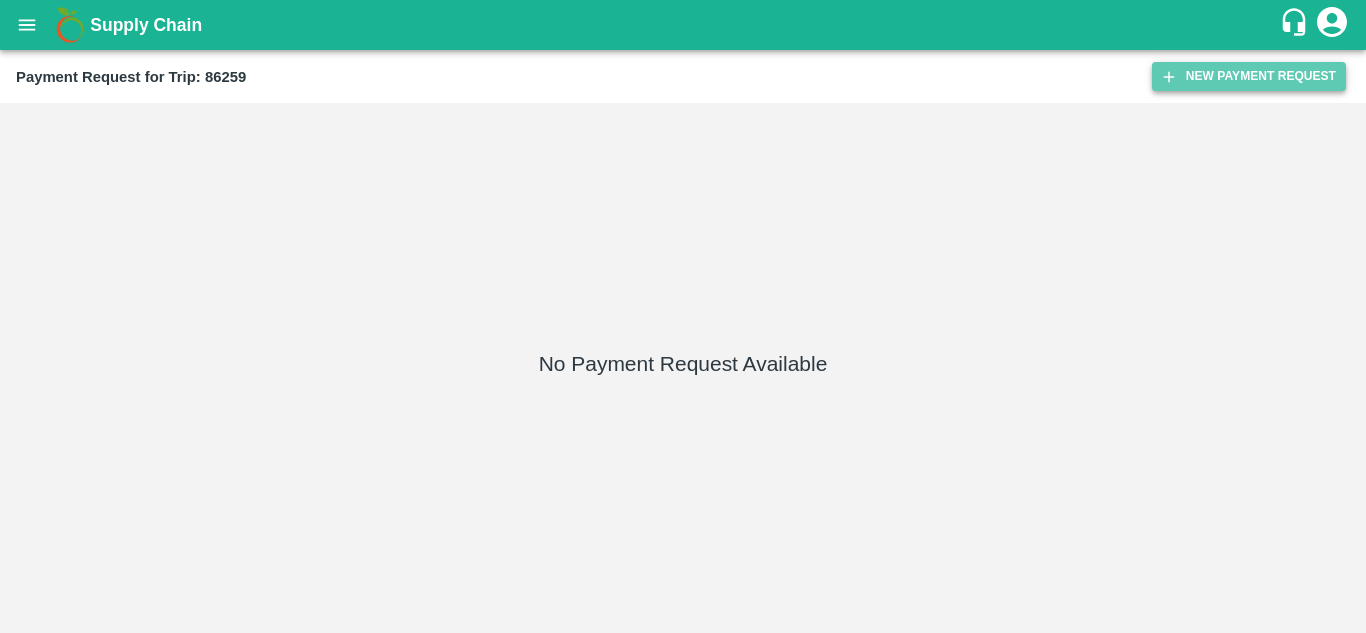click on "New Payment Request" at bounding box center [1249, 76] 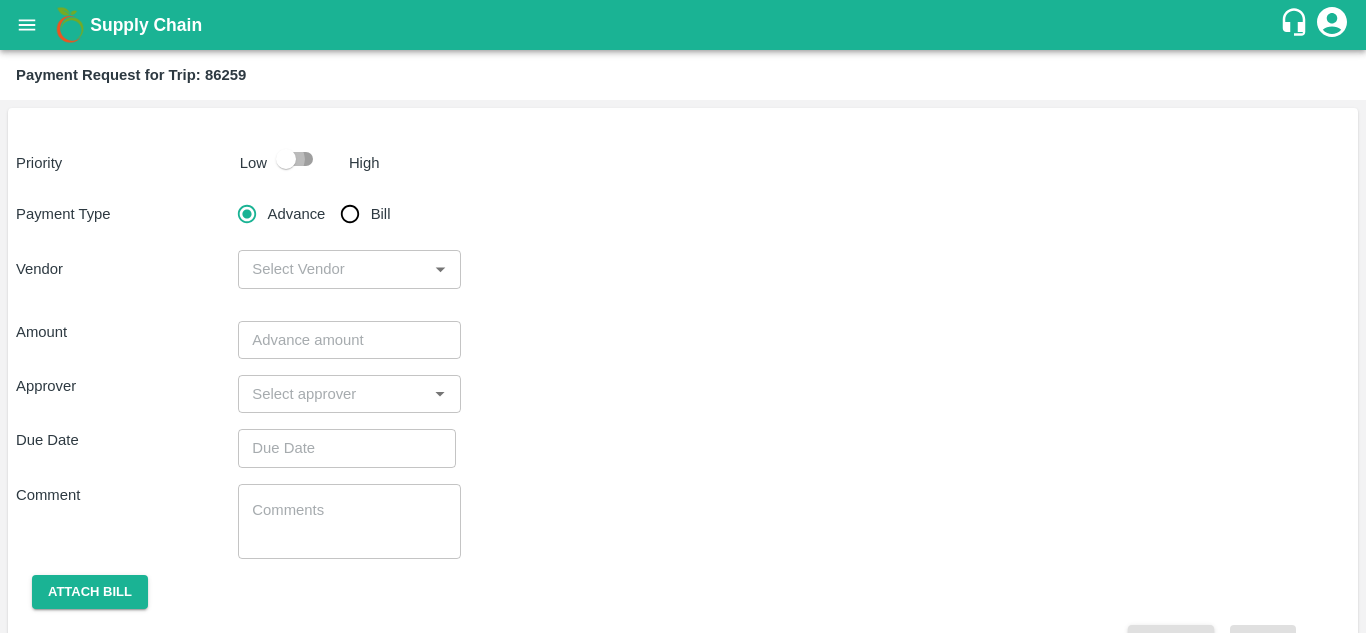click at bounding box center [286, 159] 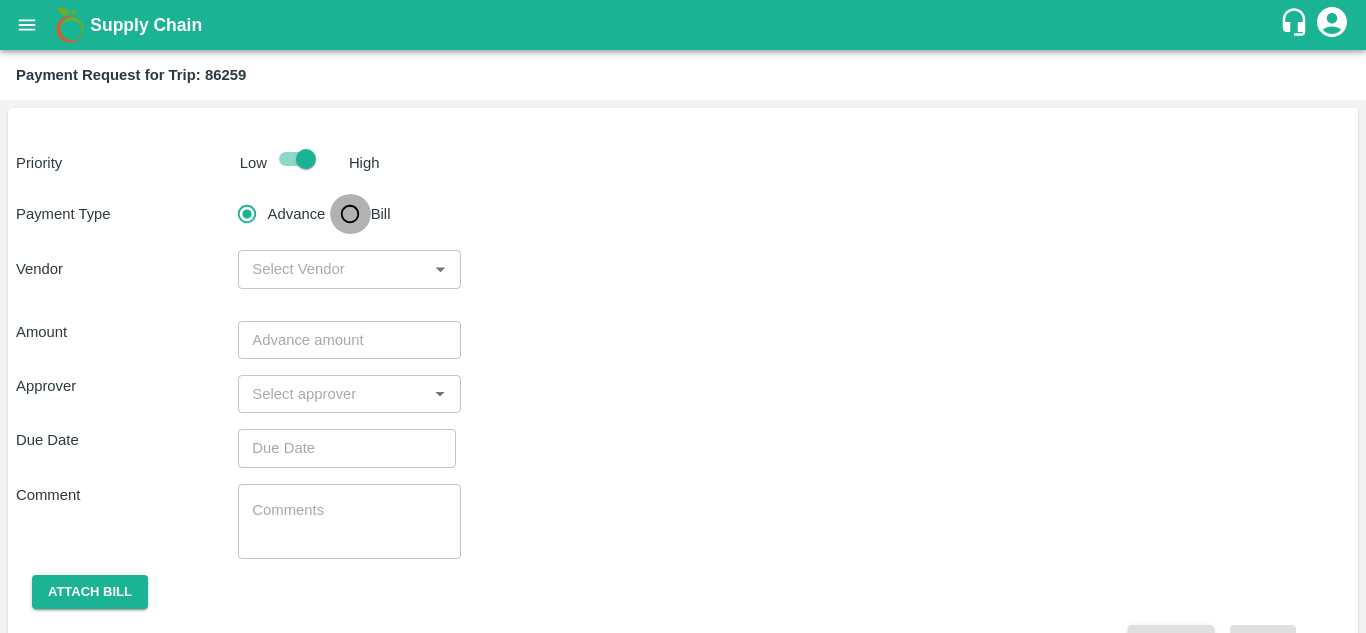 click on "Bill" at bounding box center (350, 214) 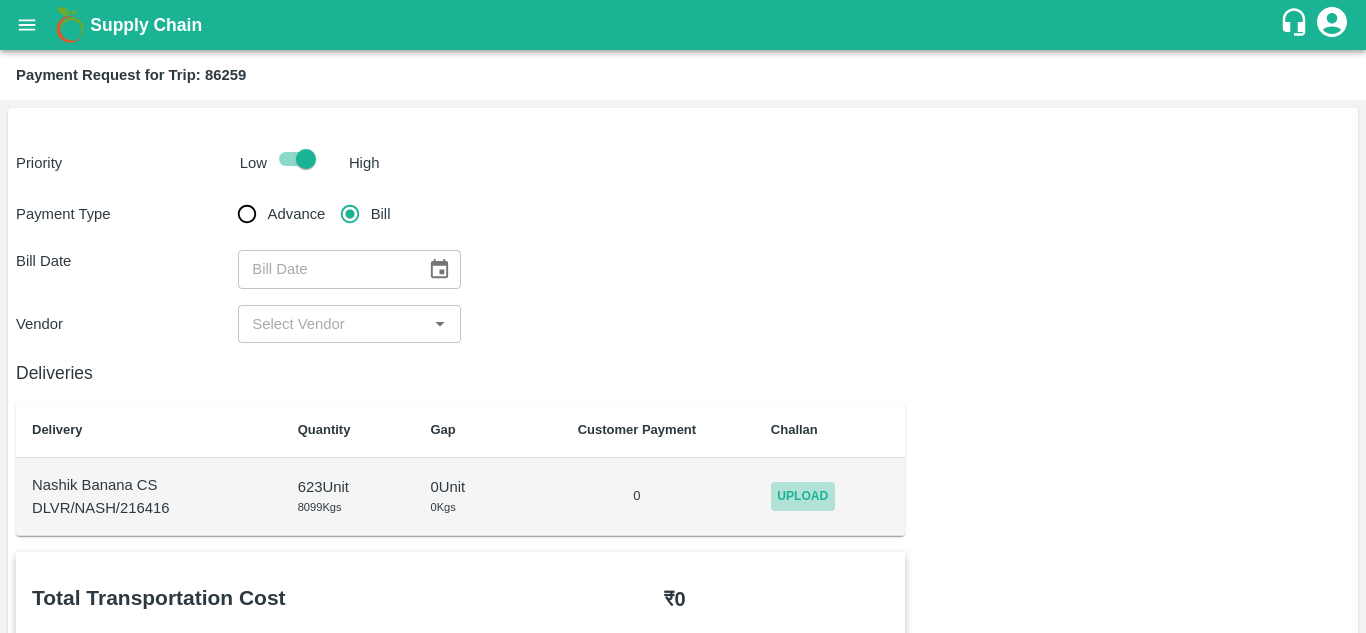click on "Upload" at bounding box center [803, 496] 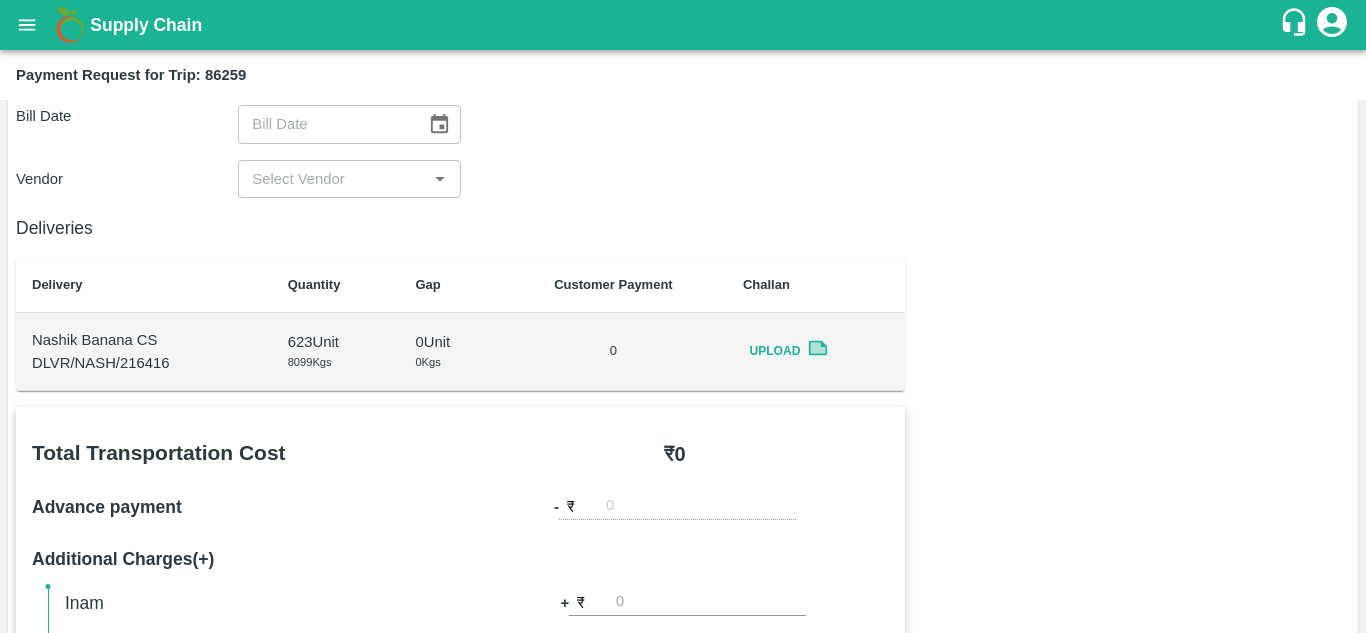 scroll, scrollTop: 0, scrollLeft: 0, axis: both 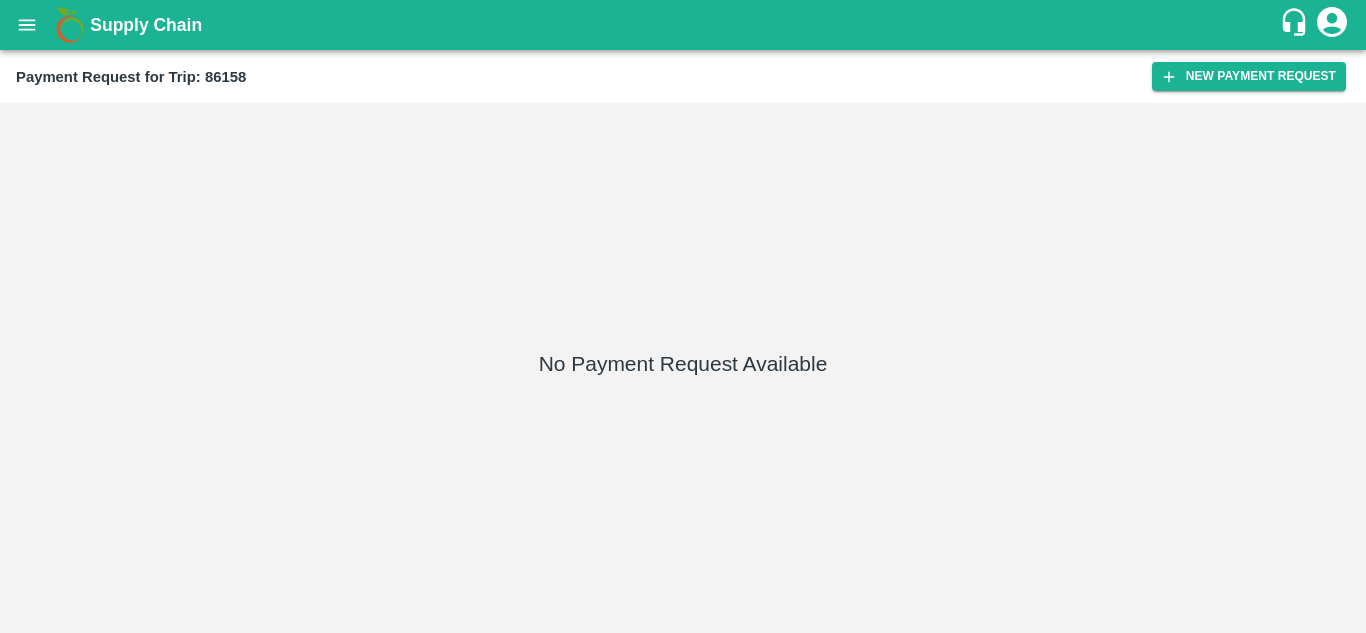 click on "Payment Request for Trip: 86158 New Payment Request" at bounding box center [683, 76] 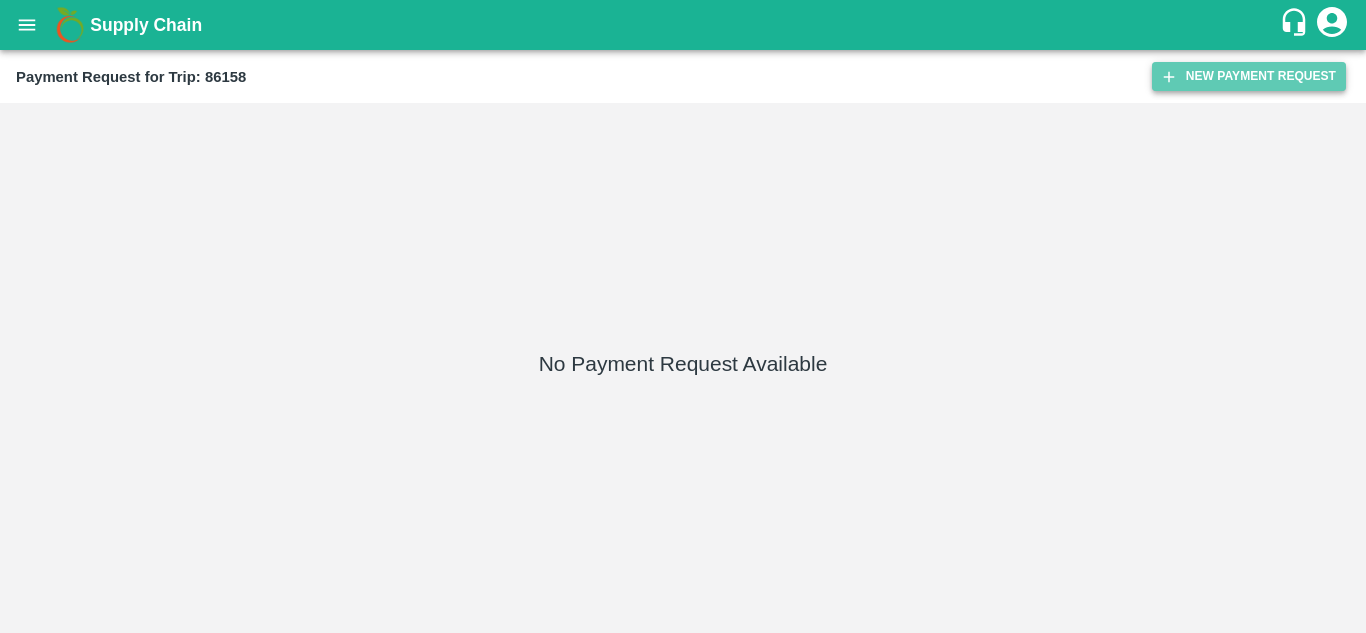 click on "New Payment Request" at bounding box center [1249, 76] 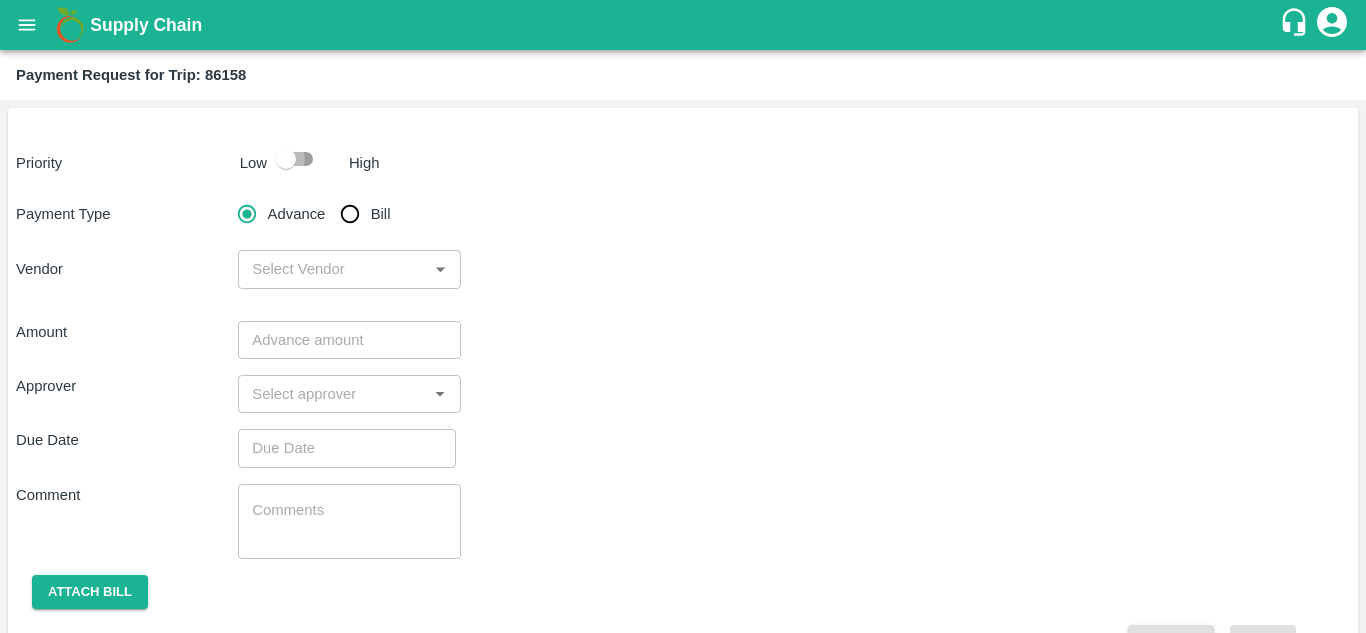 click at bounding box center (286, 159) 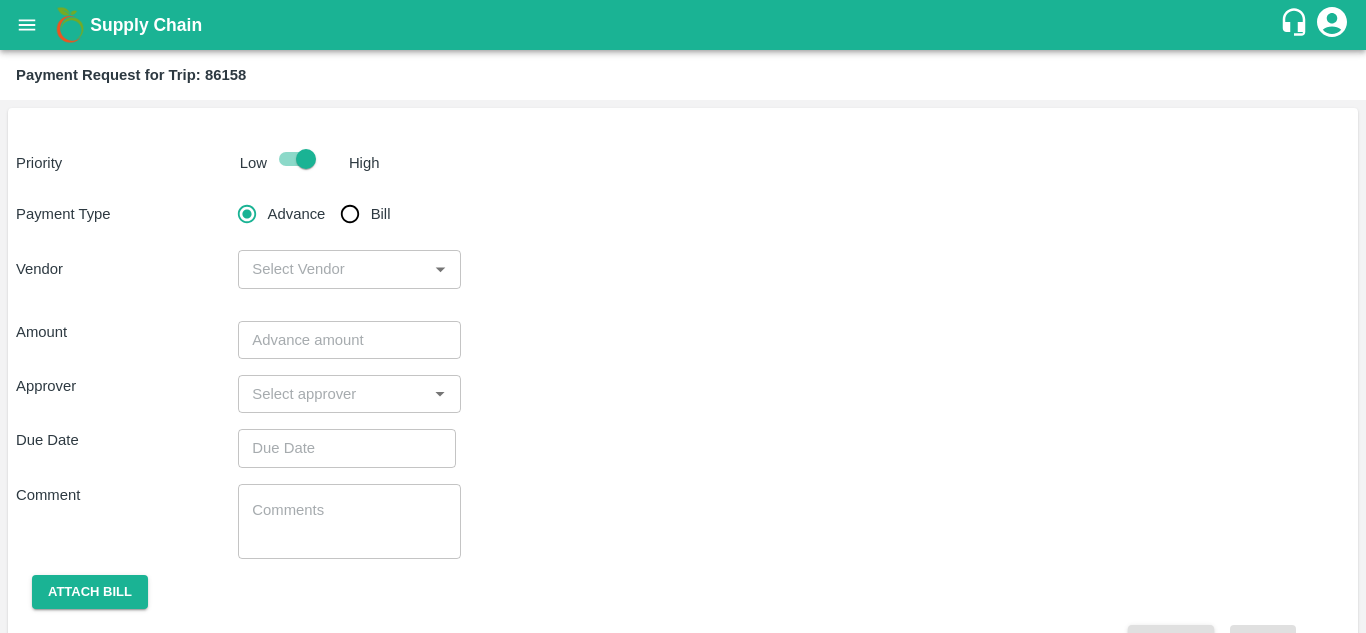 click on "Bill" at bounding box center (350, 214) 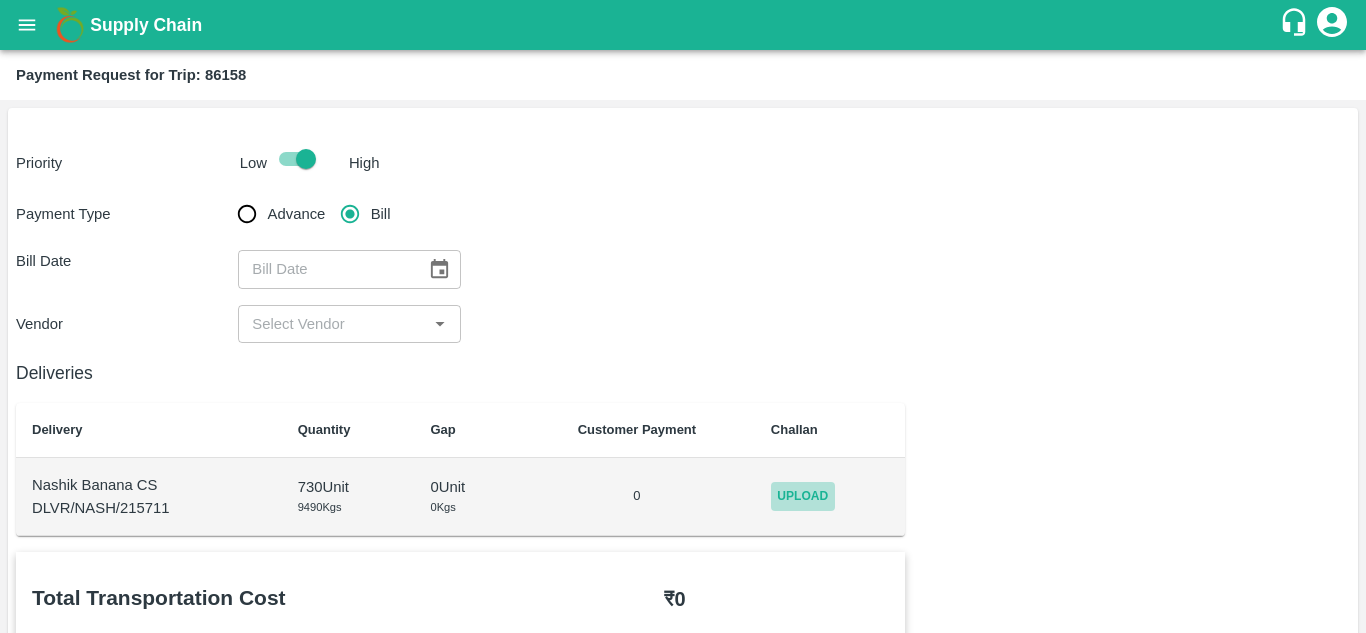 click on "Upload" at bounding box center [803, 496] 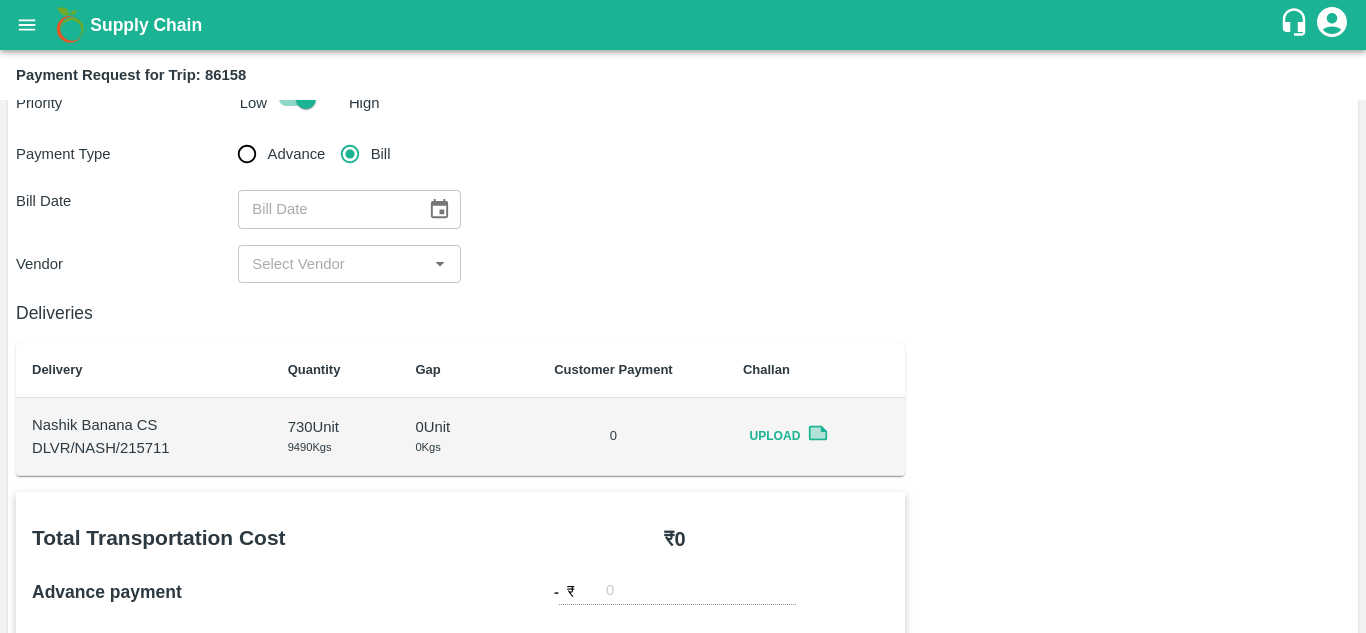 scroll, scrollTop: 0, scrollLeft: 0, axis: both 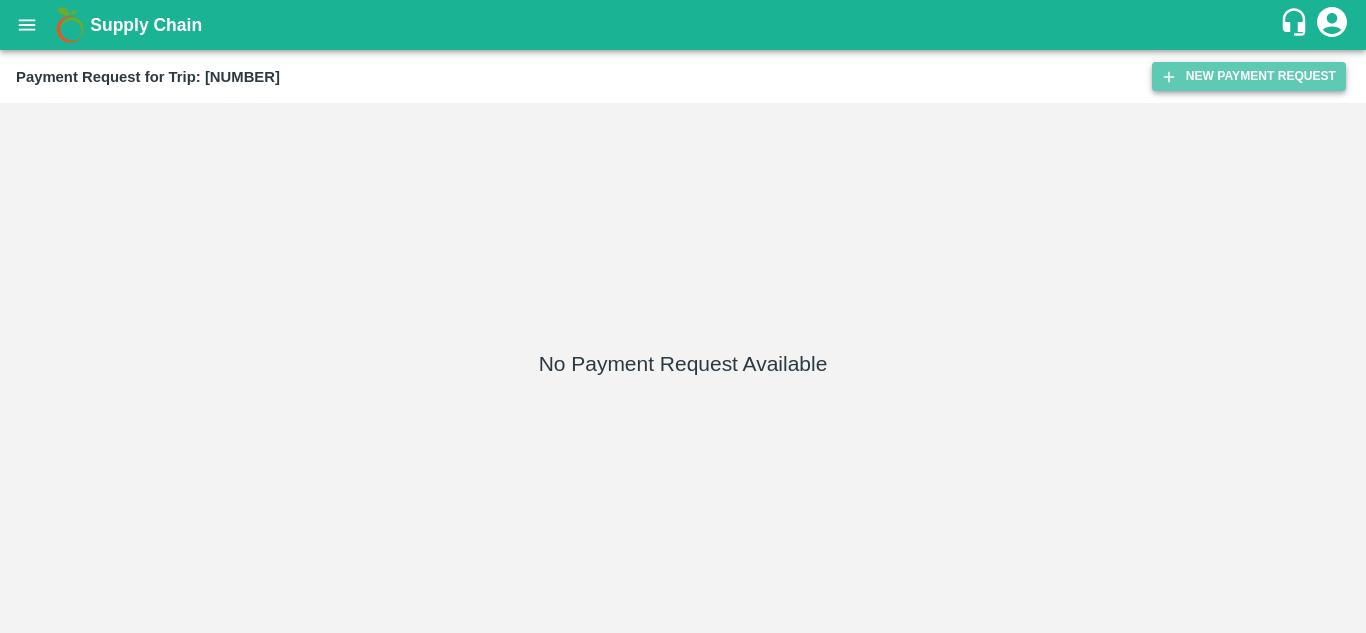 click on "New Payment Request" at bounding box center [1249, 76] 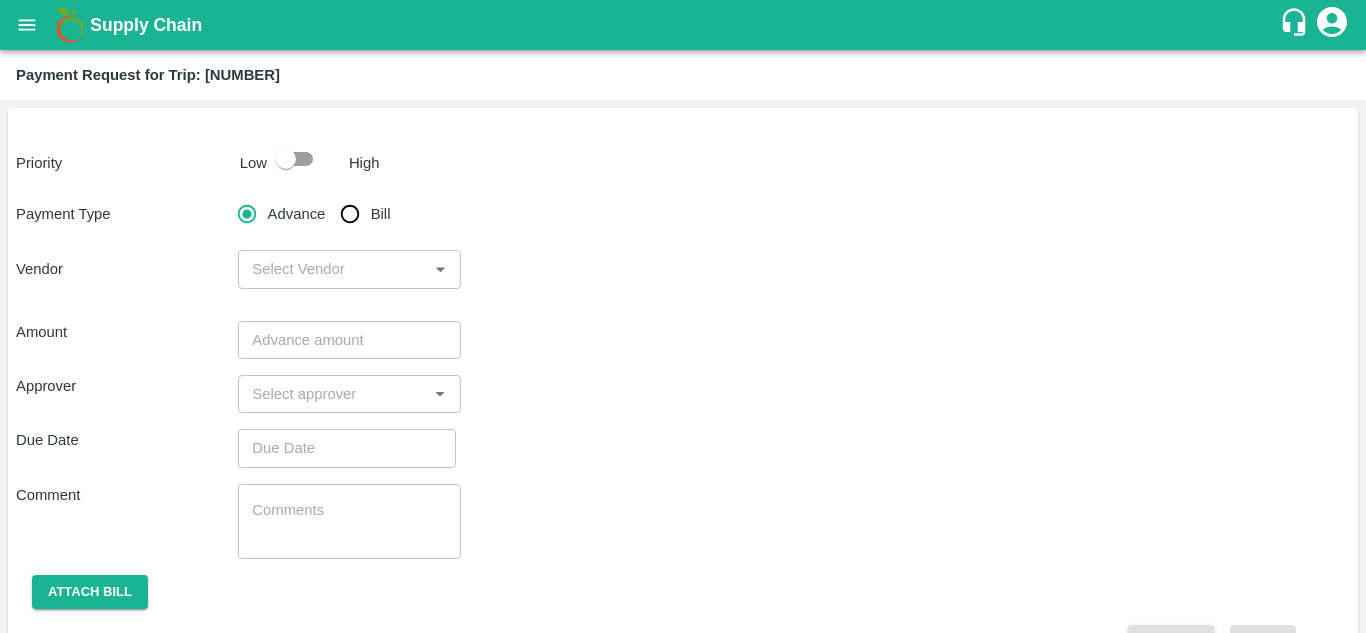 click at bounding box center [286, 159] 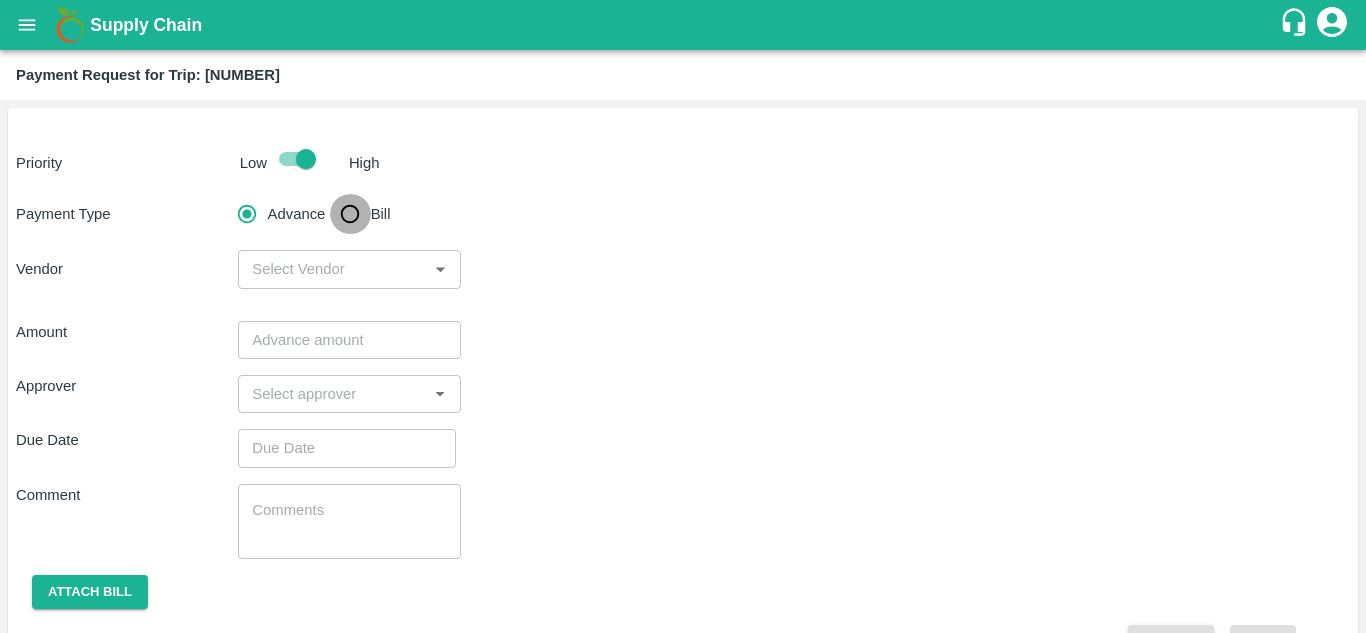 click on "Bill" at bounding box center (350, 214) 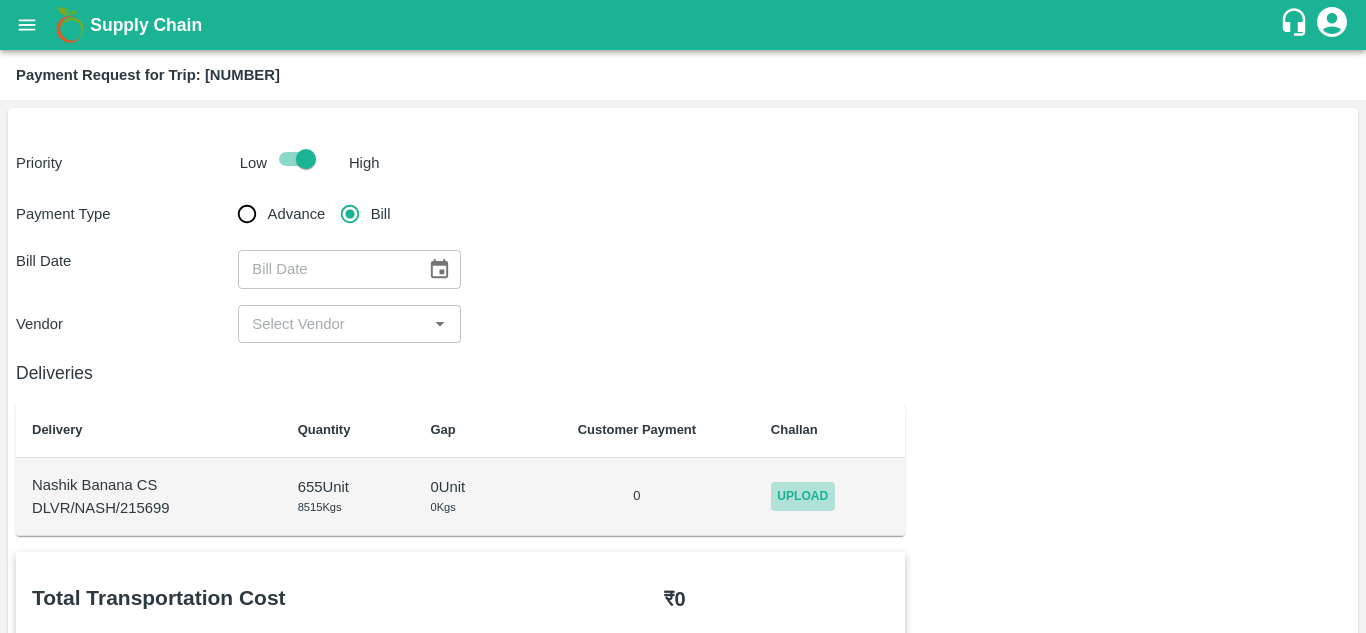 click on "Upload" at bounding box center [803, 496] 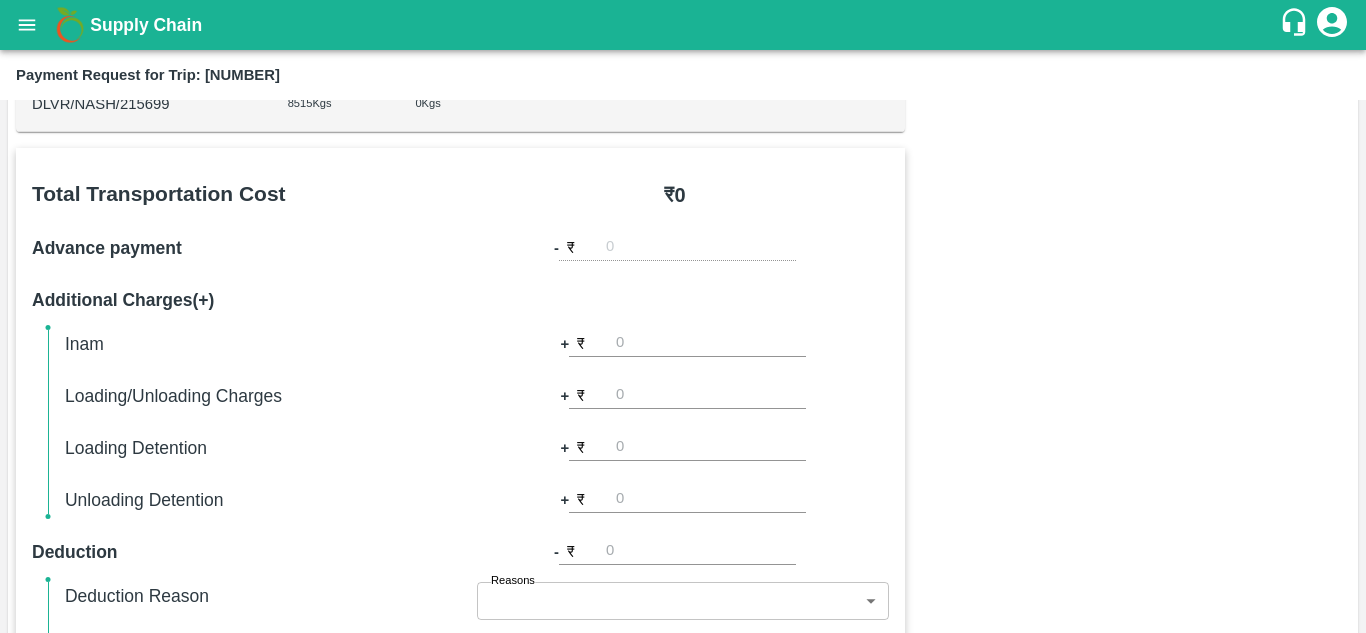 scroll, scrollTop: 0, scrollLeft: 0, axis: both 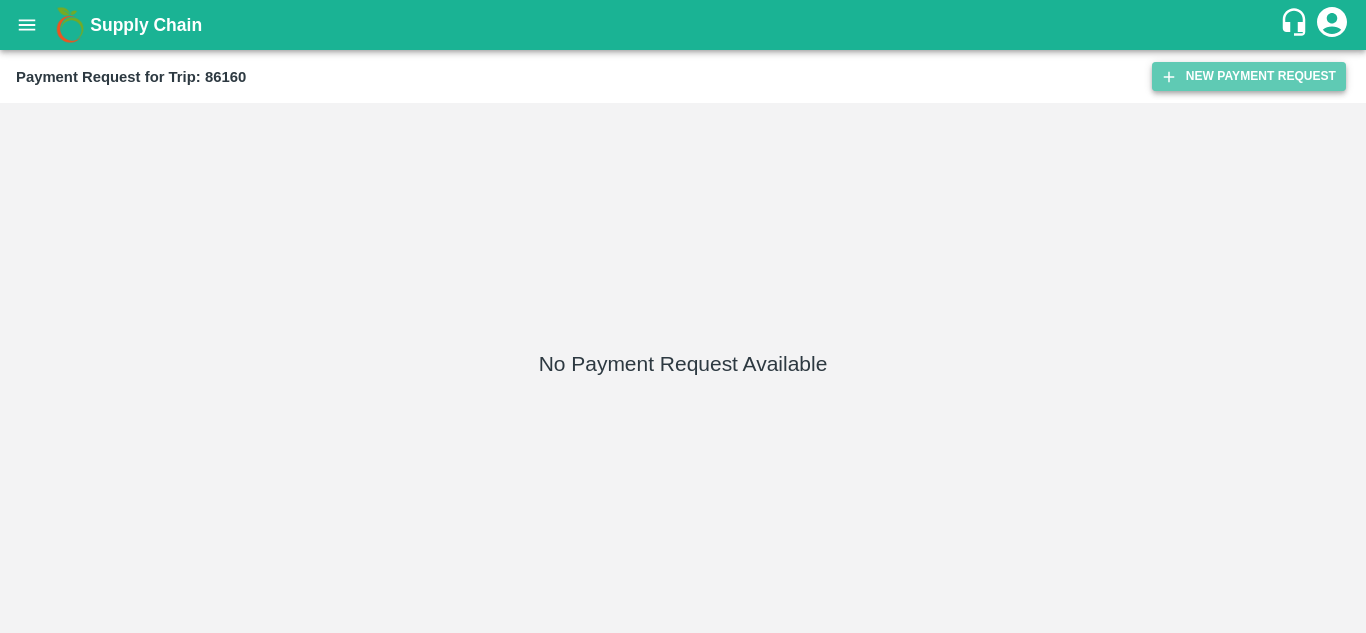 click on "New Payment Request" at bounding box center (1249, 76) 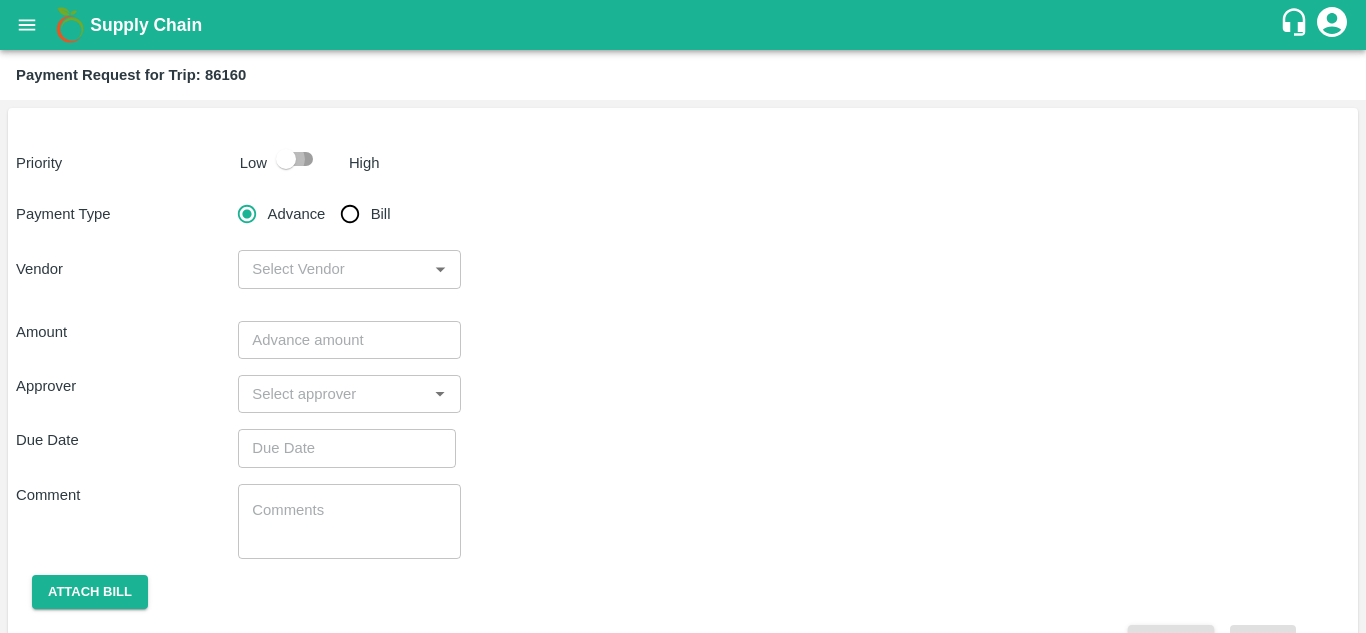 click at bounding box center (286, 159) 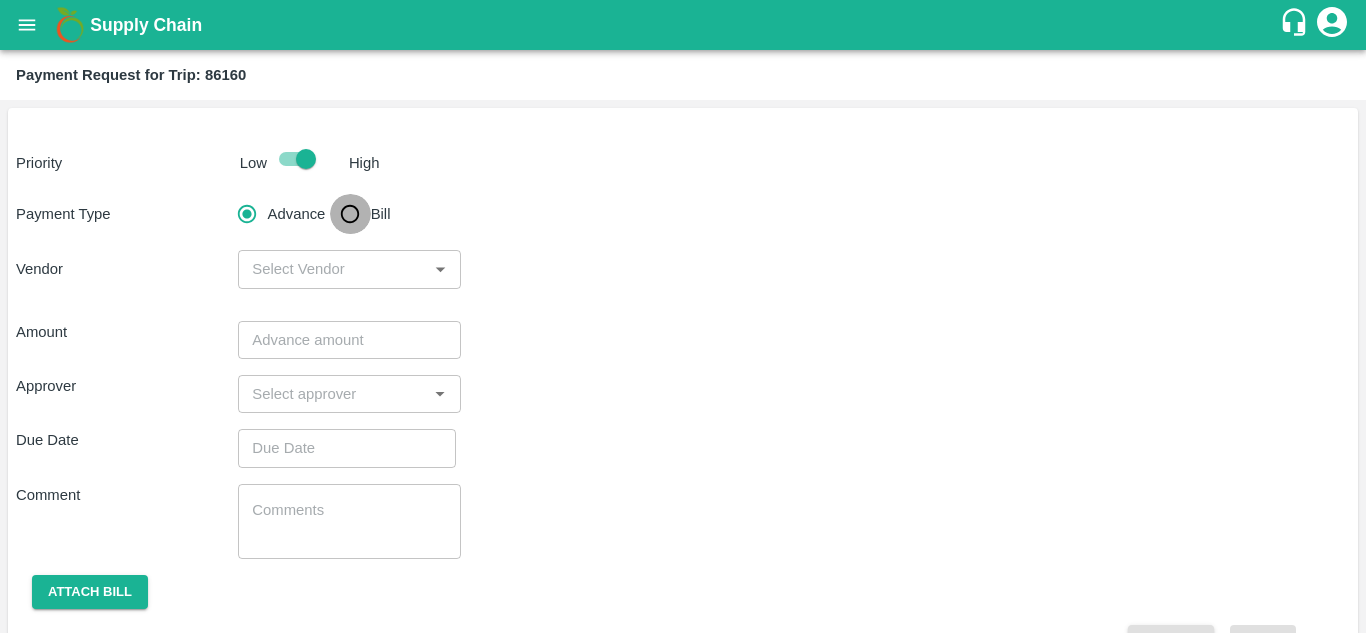 click on "Bill" at bounding box center (350, 214) 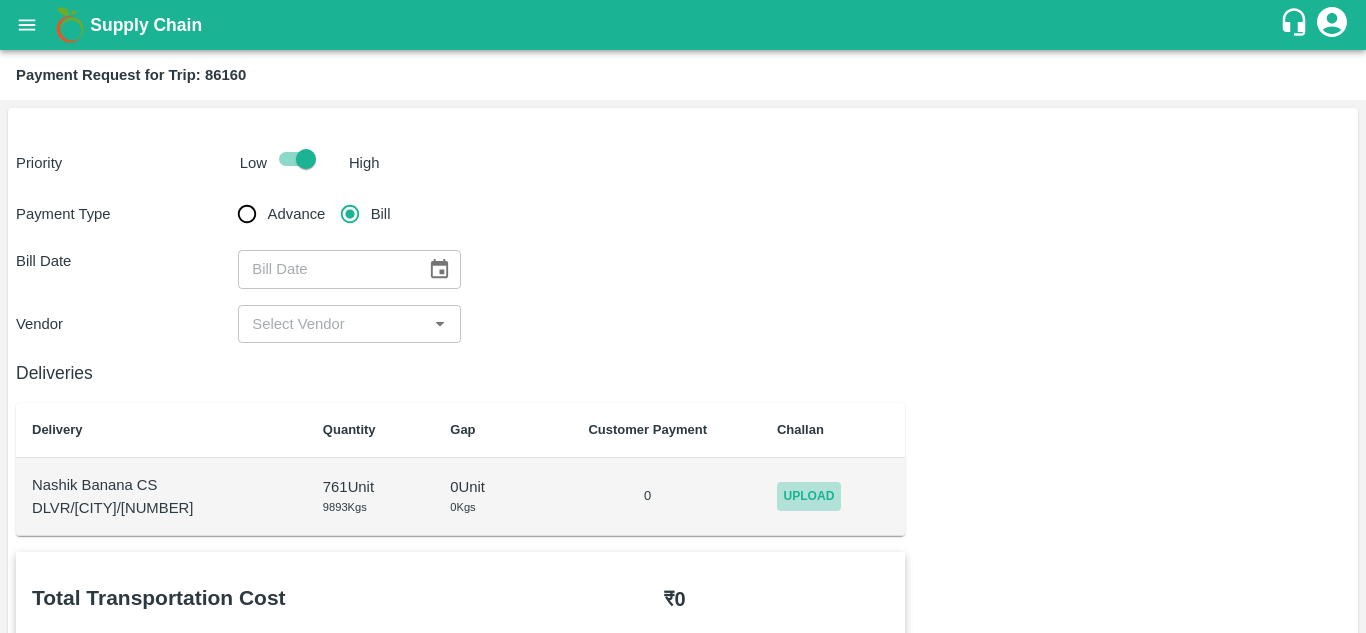 click on "Upload" at bounding box center [809, 496] 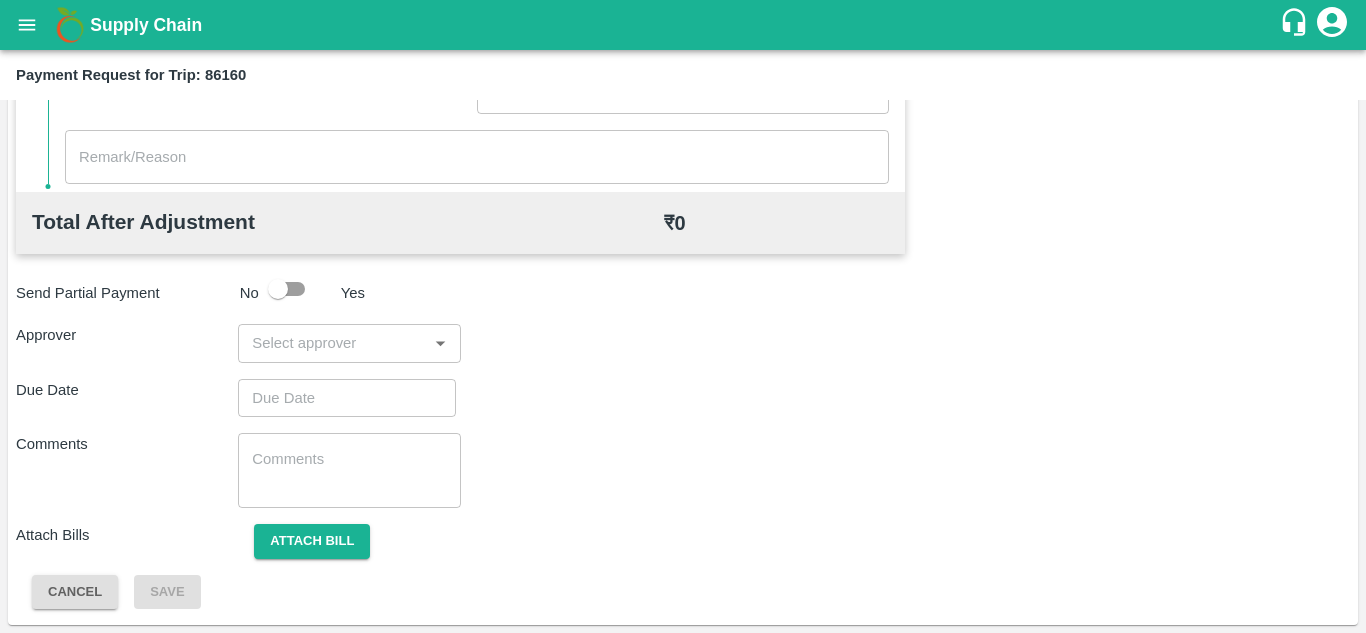 scroll, scrollTop: 0, scrollLeft: 0, axis: both 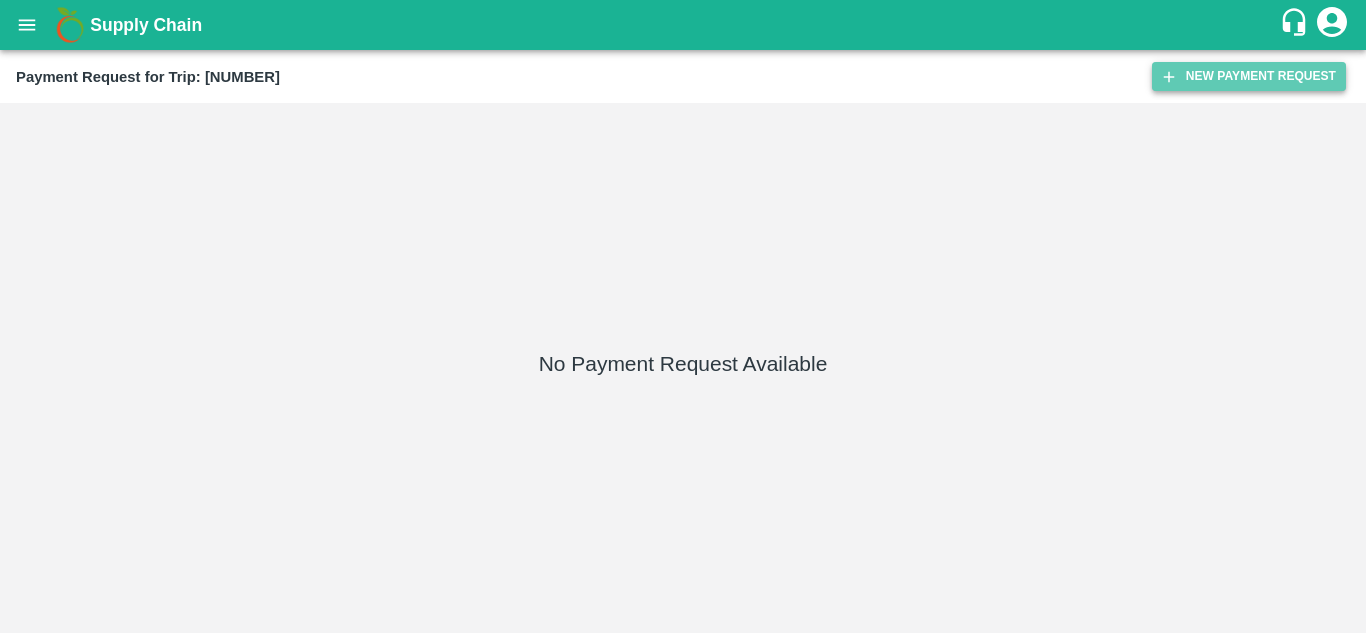 click on "New Payment Request" at bounding box center [1249, 76] 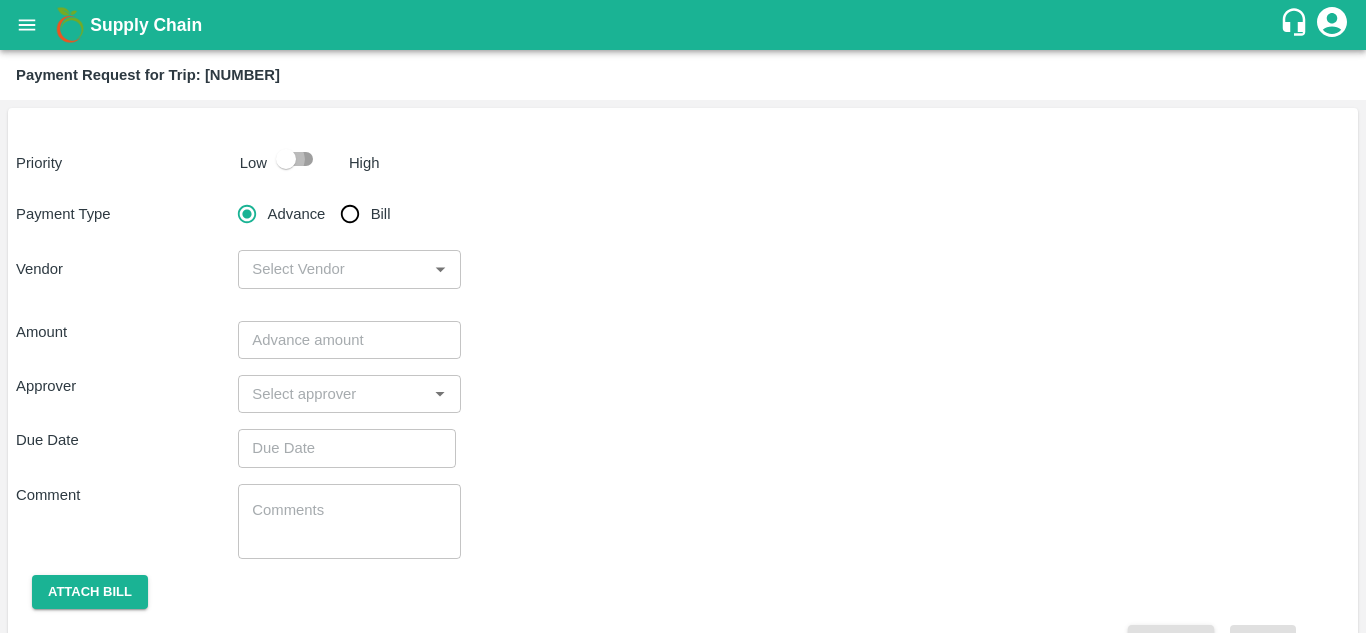 click at bounding box center (286, 159) 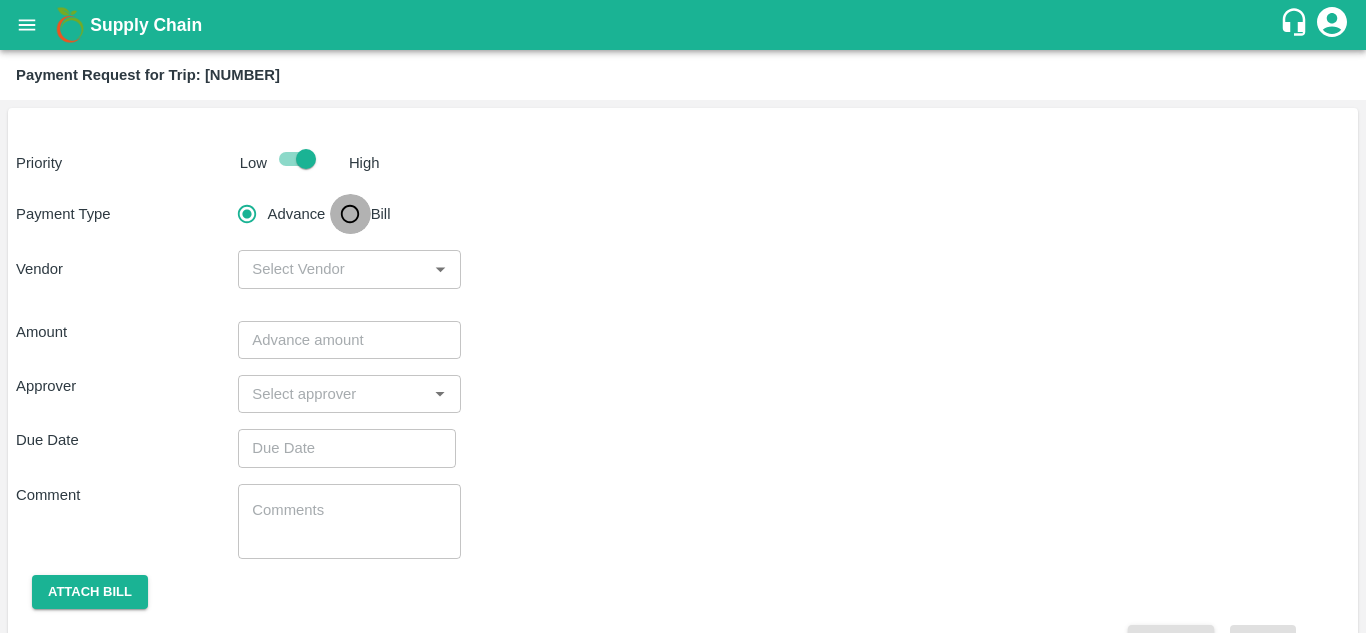 click on "Bill" at bounding box center (350, 214) 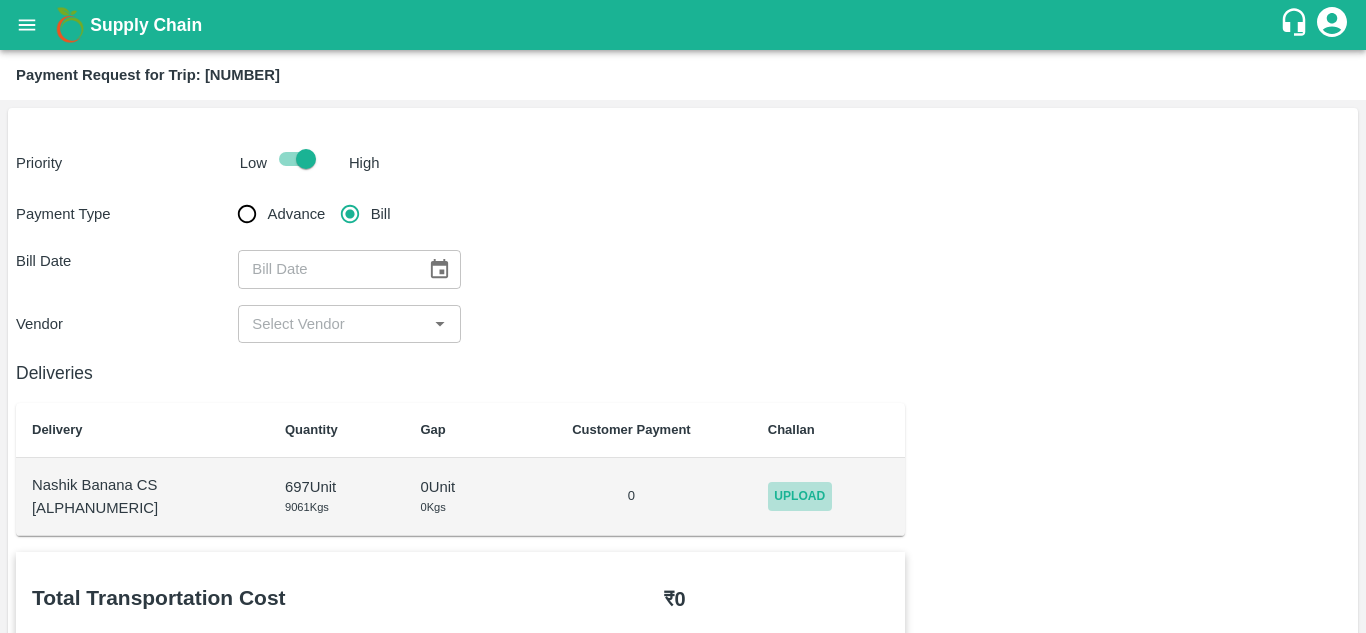 click on "Upload" at bounding box center [800, 496] 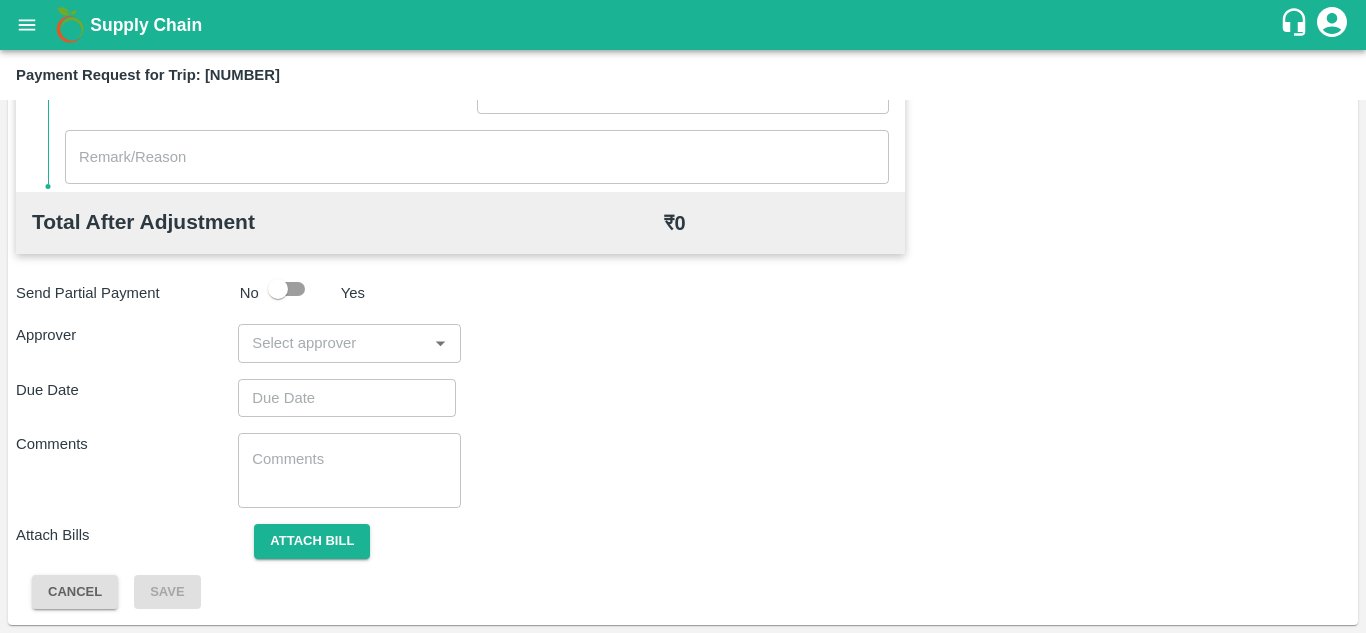 scroll, scrollTop: 0, scrollLeft: 0, axis: both 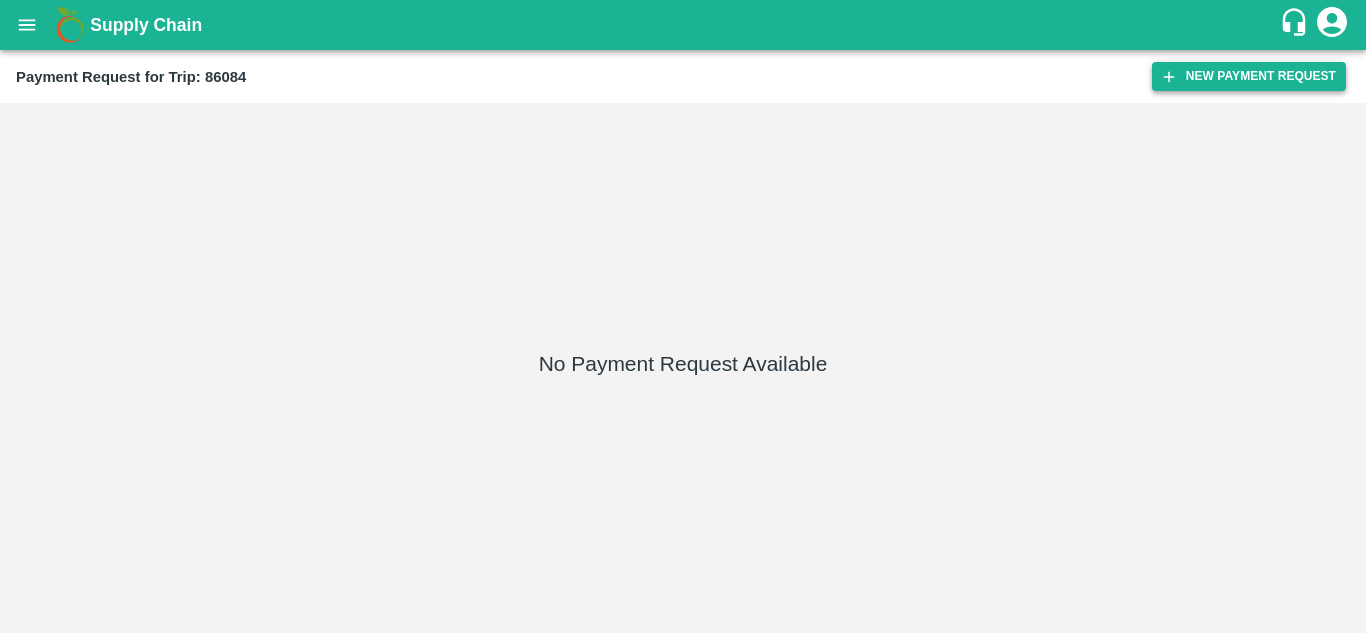 click on "New Payment Request" at bounding box center (1249, 76) 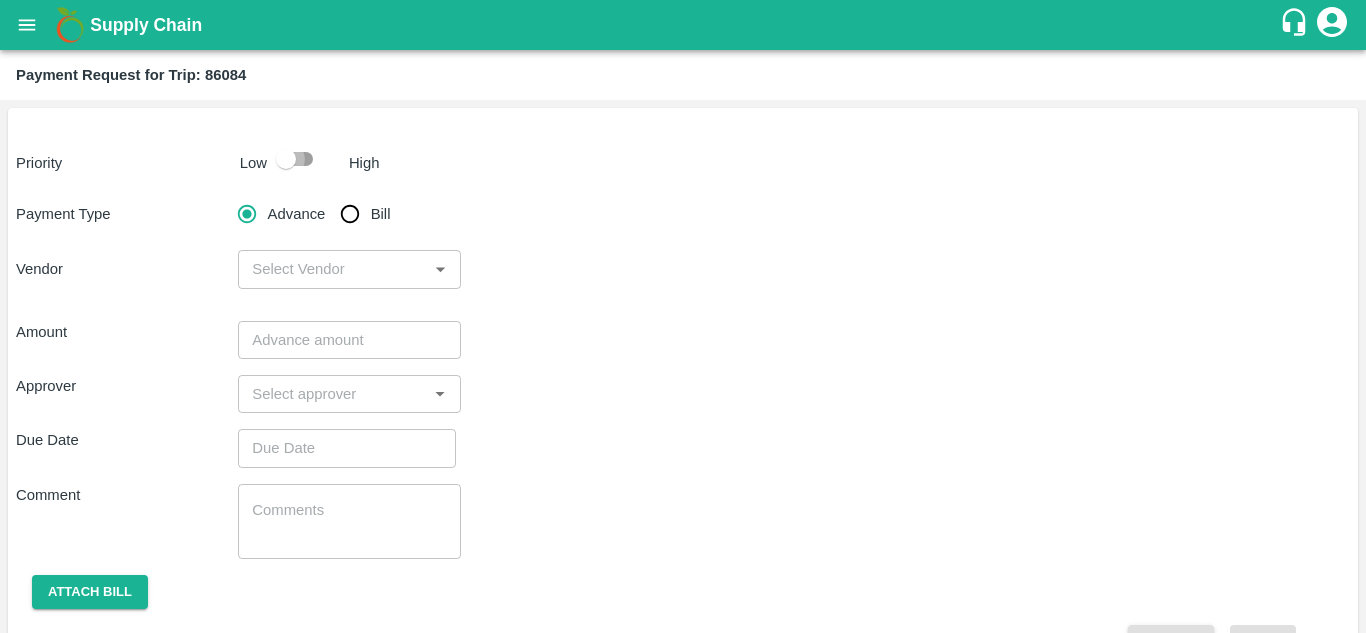 click at bounding box center (286, 159) 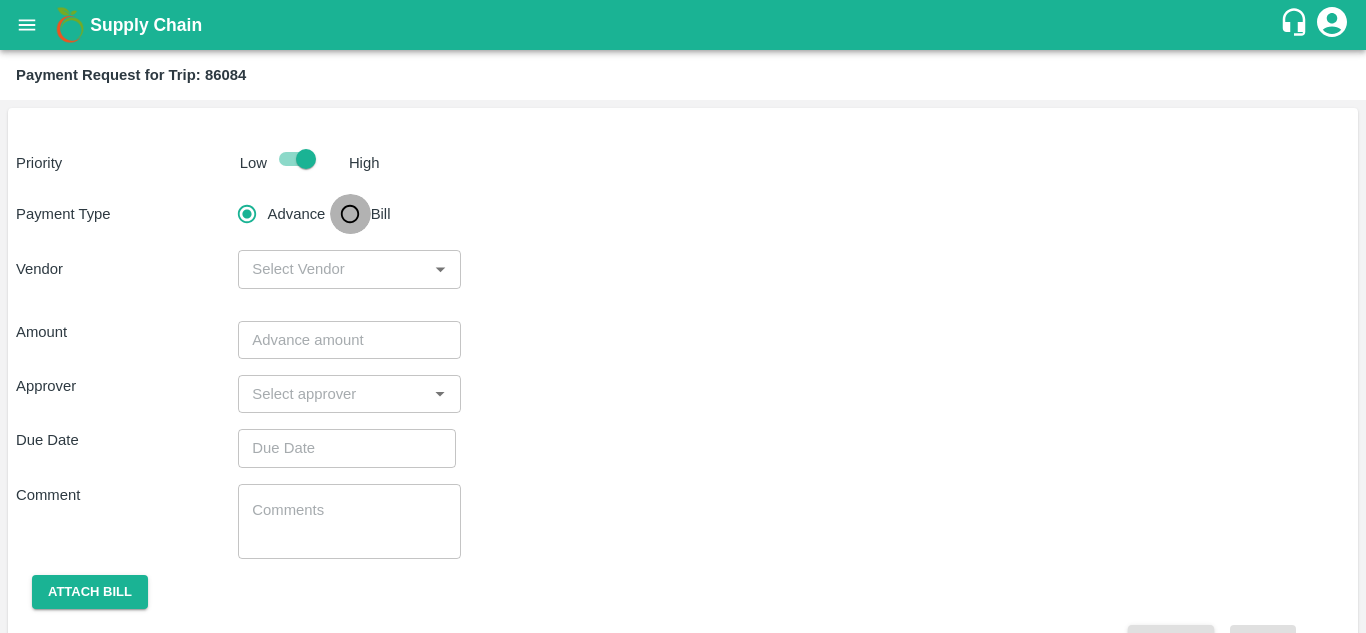 click on "Bill" at bounding box center [350, 214] 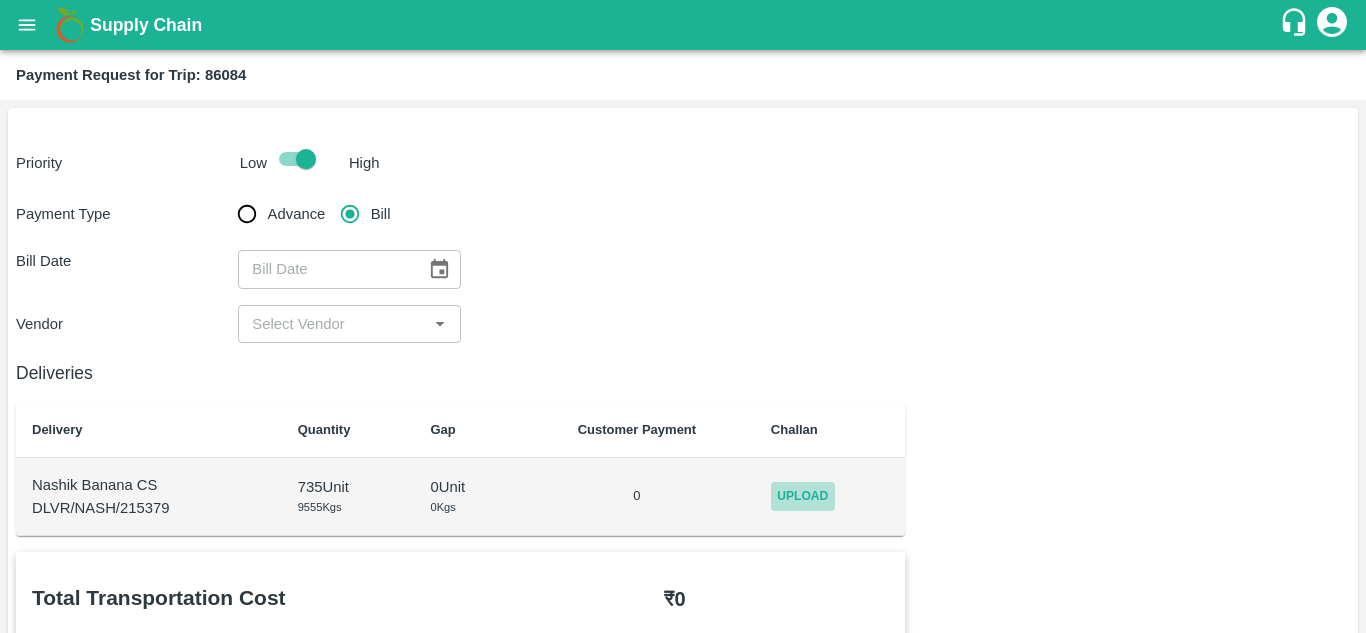 click on "Upload" at bounding box center (803, 496) 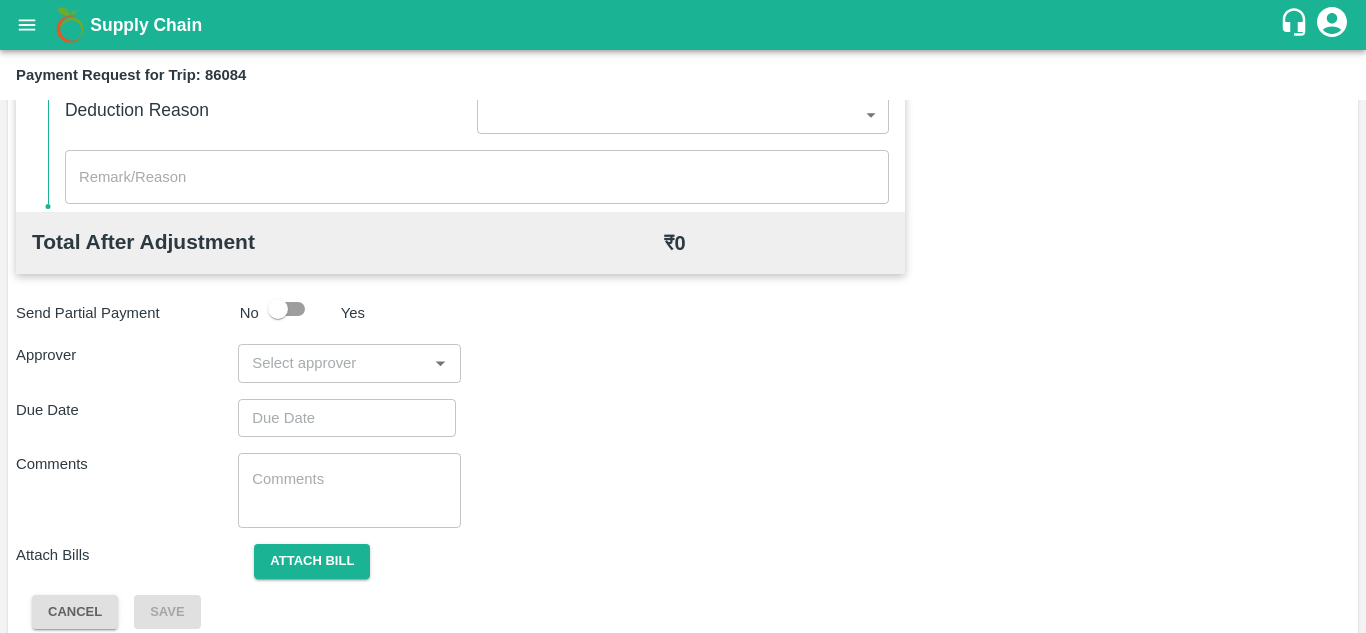 scroll, scrollTop: 0, scrollLeft: 0, axis: both 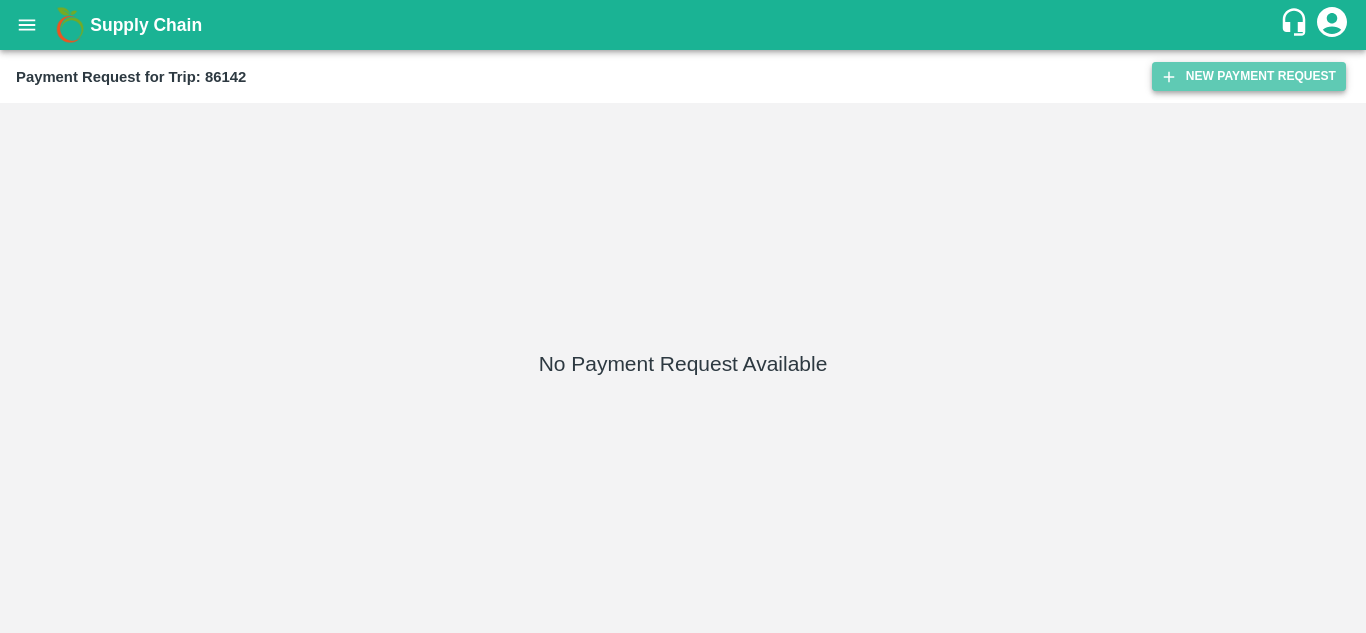 click on "New Payment Request" at bounding box center [1249, 76] 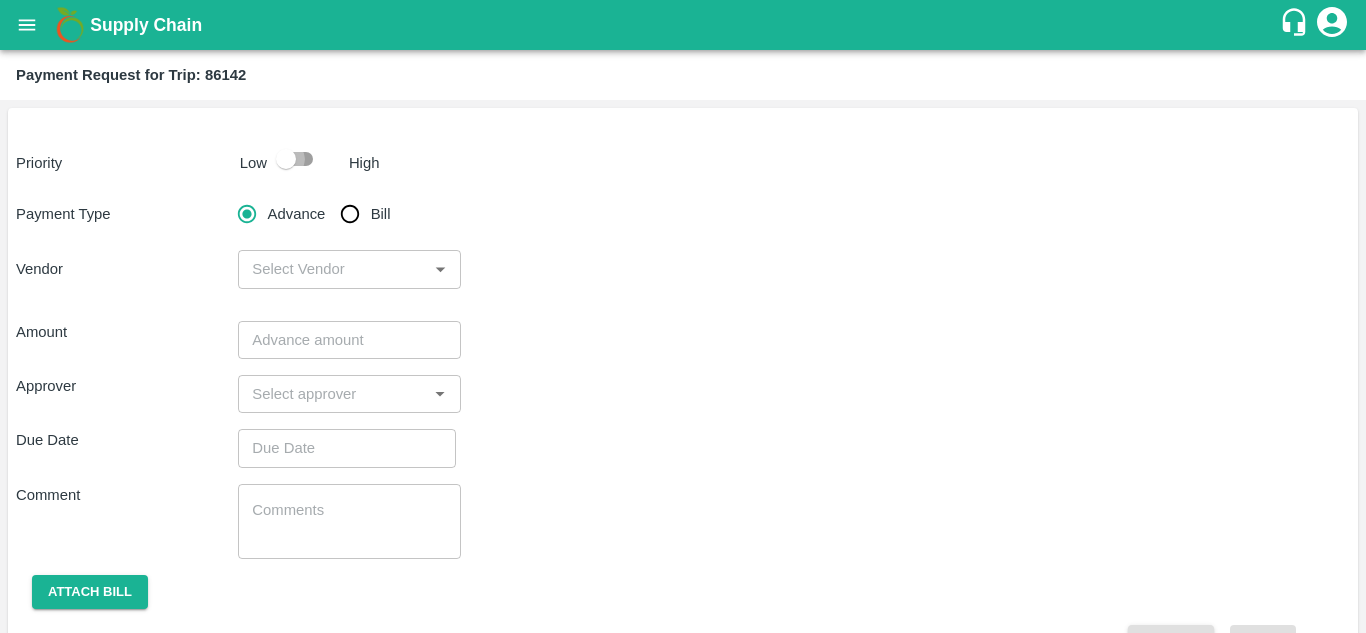 click at bounding box center [286, 159] 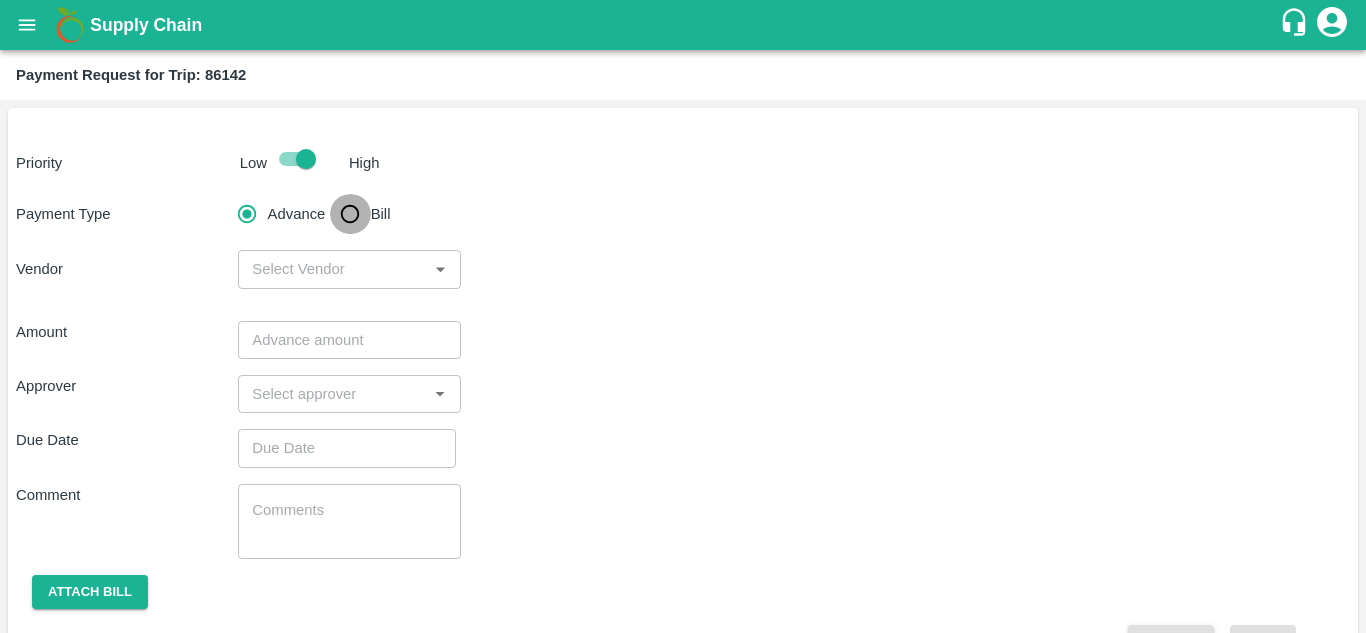 click on "Bill" at bounding box center (350, 214) 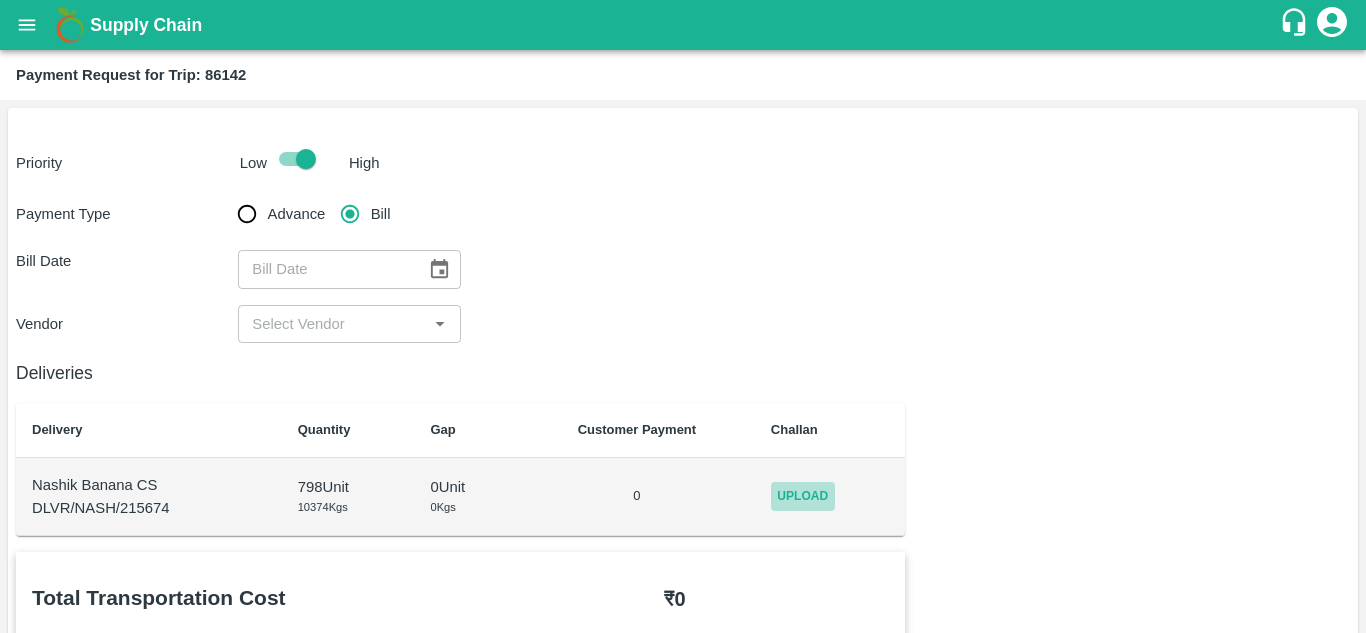 click on "Upload" at bounding box center (803, 496) 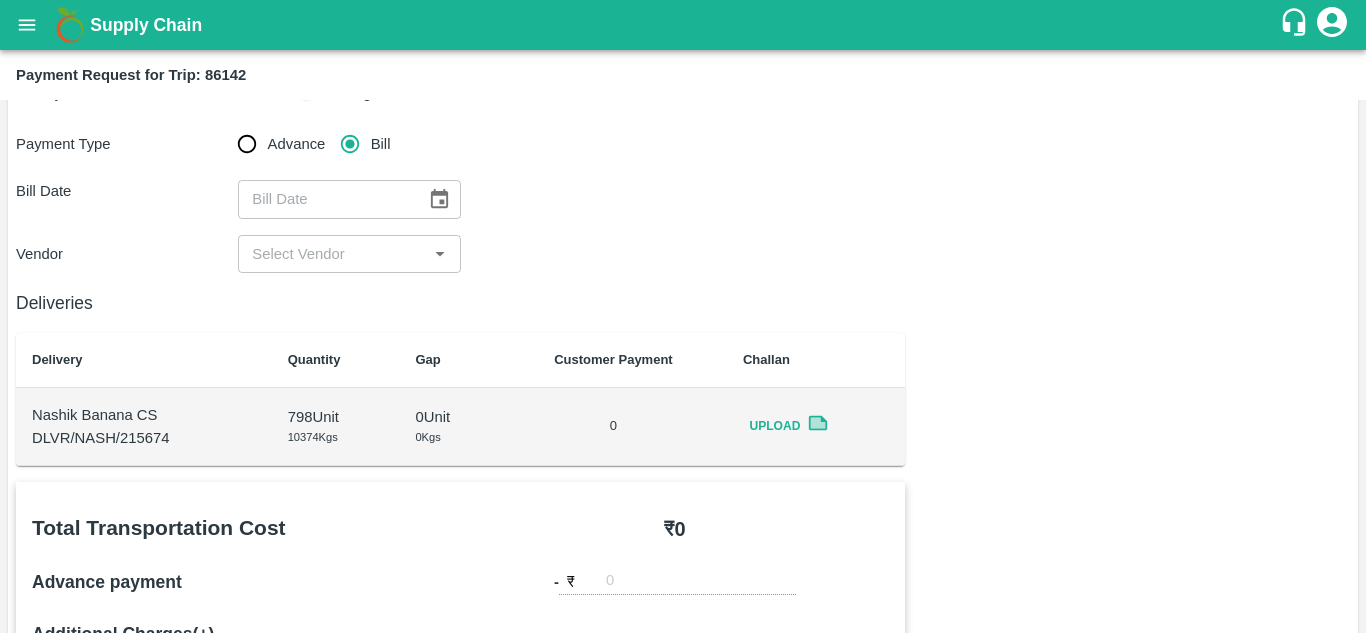 scroll, scrollTop: 0, scrollLeft: 0, axis: both 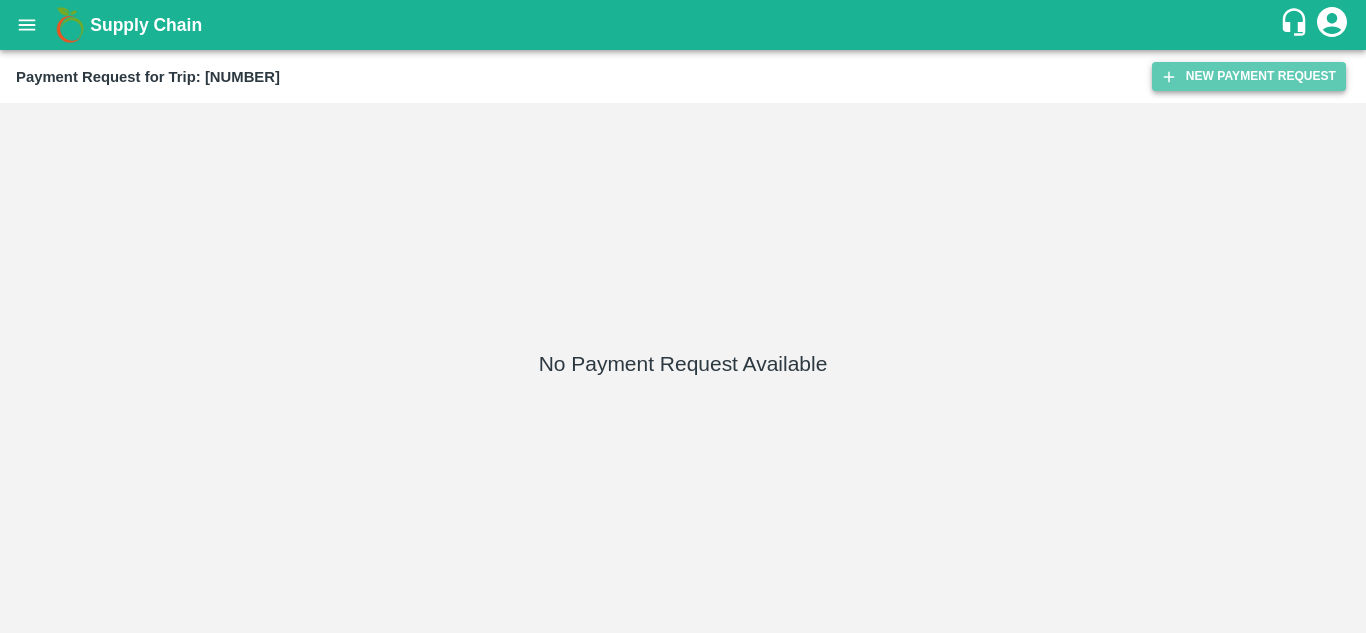 click on "New Payment Request" at bounding box center [1249, 76] 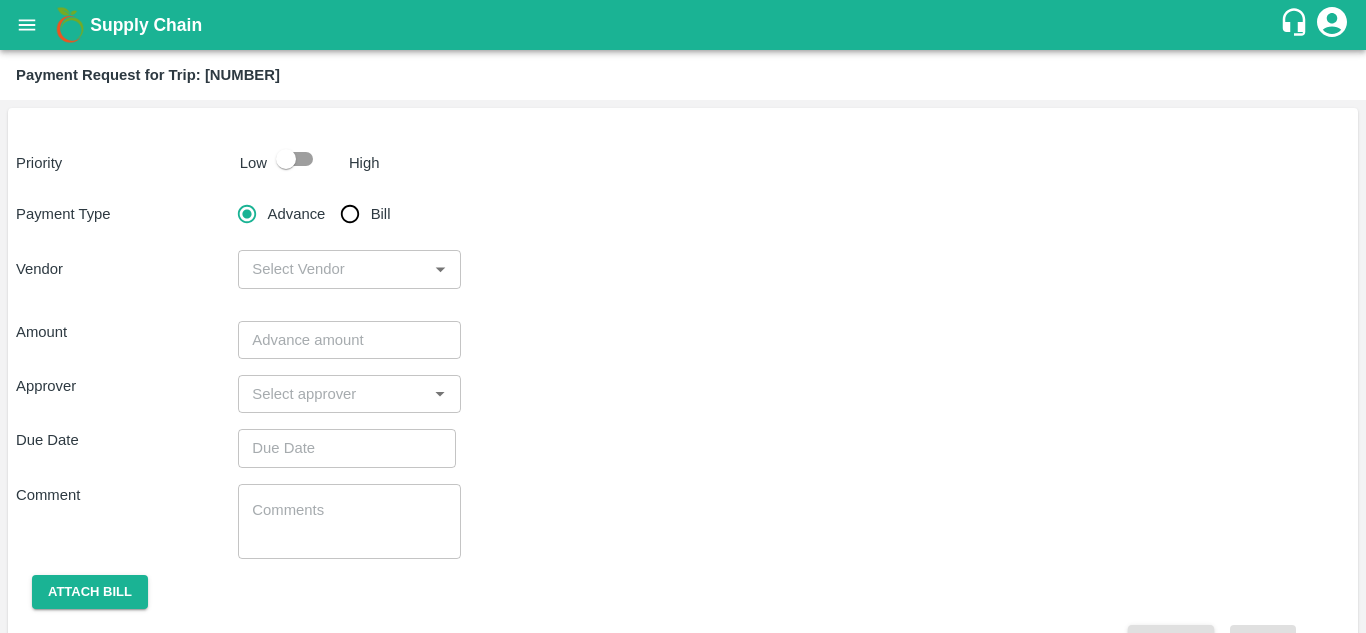 click at bounding box center (286, 159) 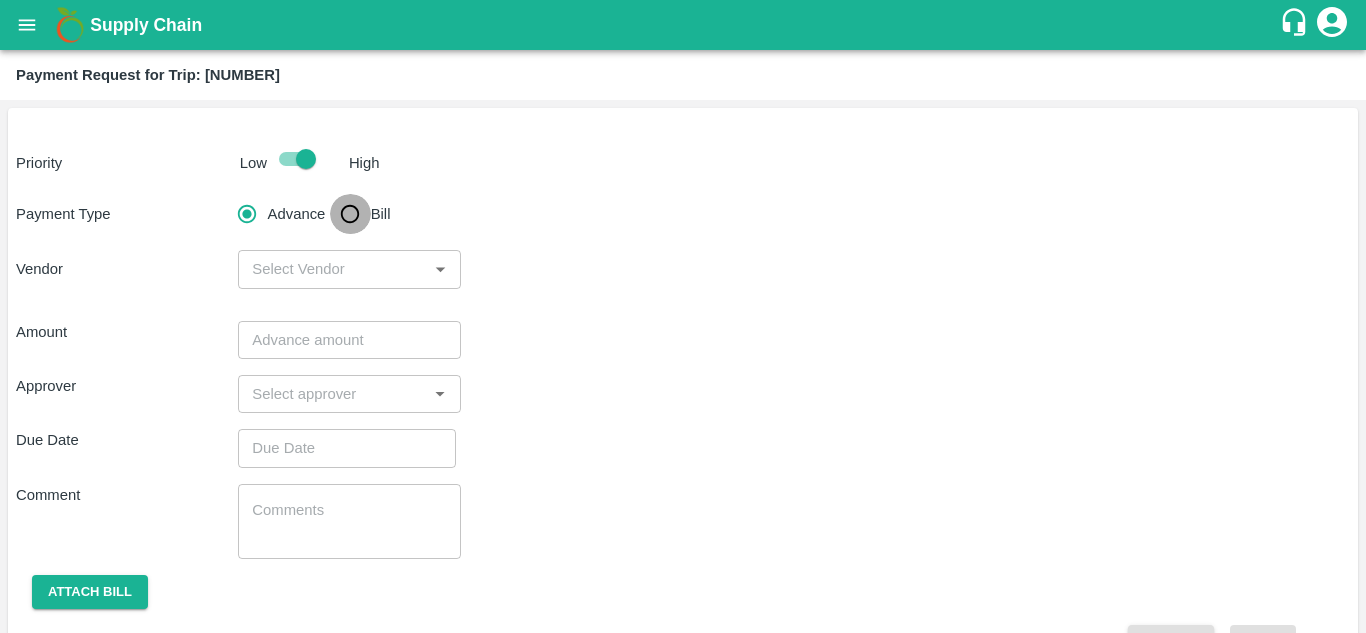 click on "Bill" at bounding box center [350, 214] 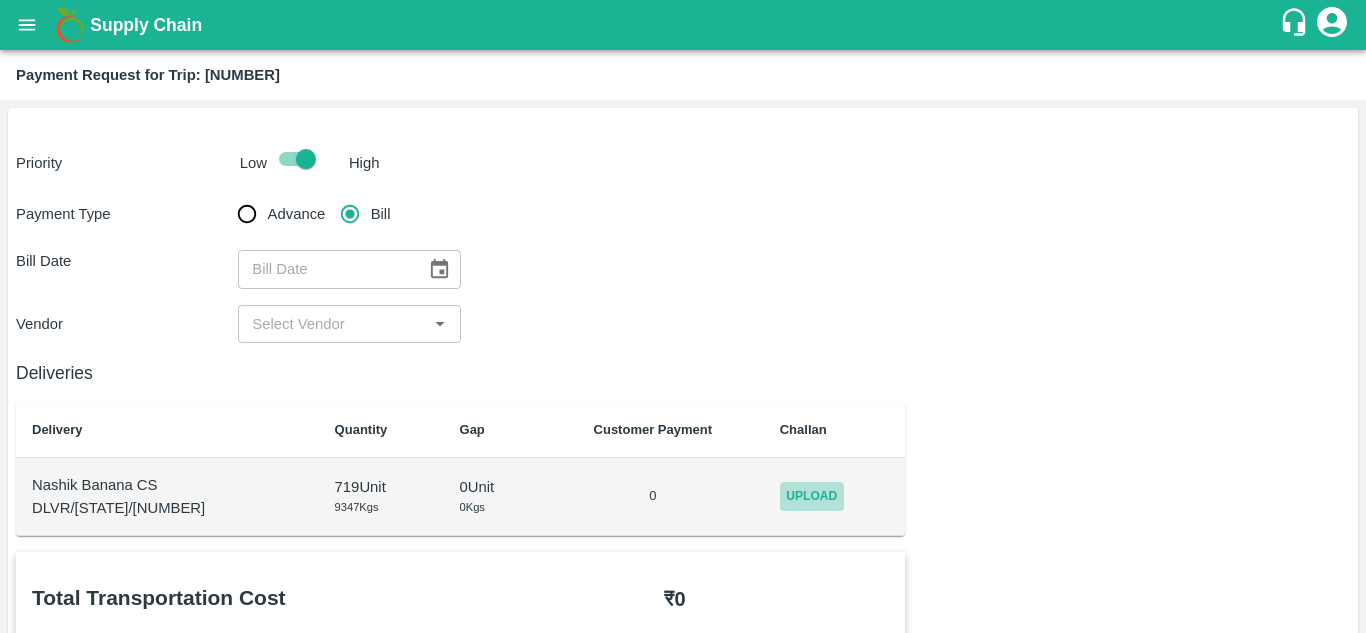 click on "Upload" at bounding box center (812, 496) 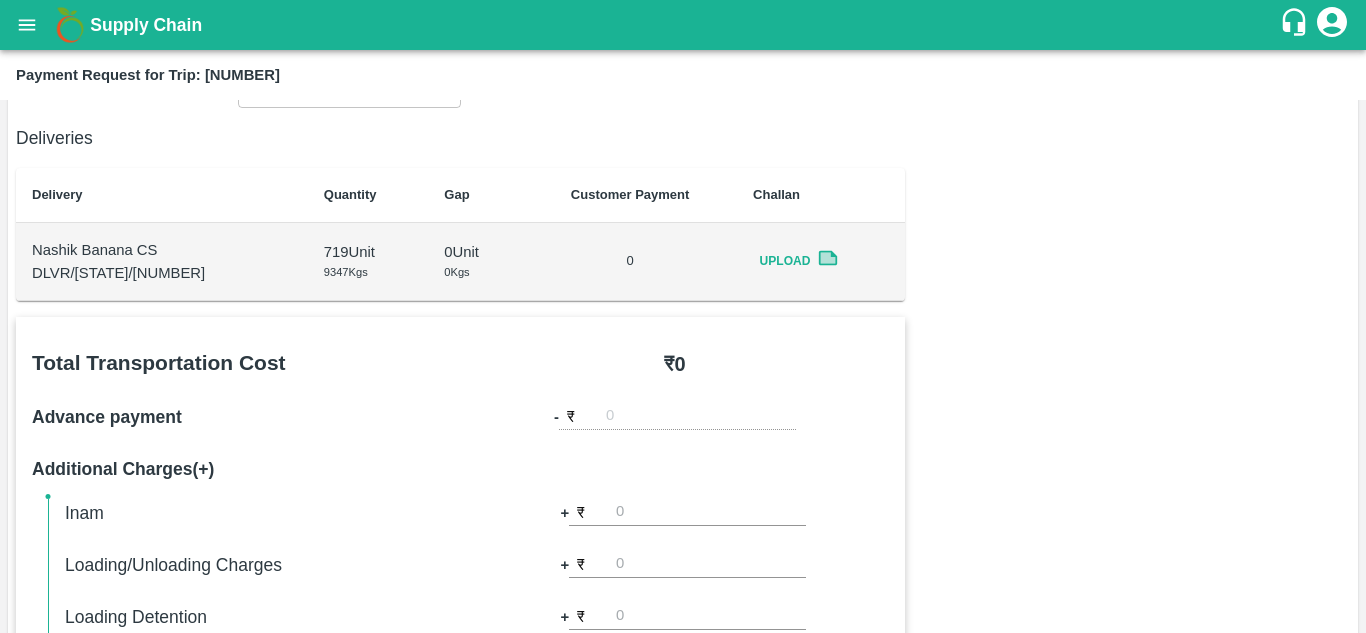 scroll, scrollTop: 0, scrollLeft: 0, axis: both 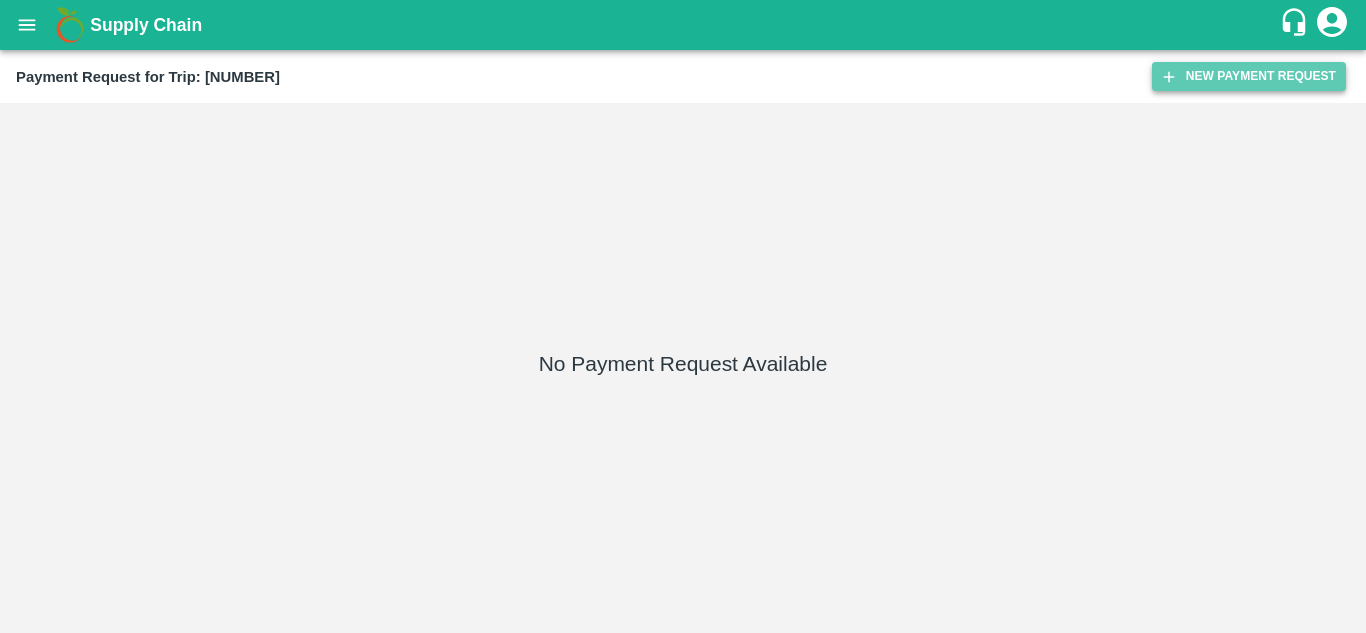 click on "New Payment Request" at bounding box center (1249, 76) 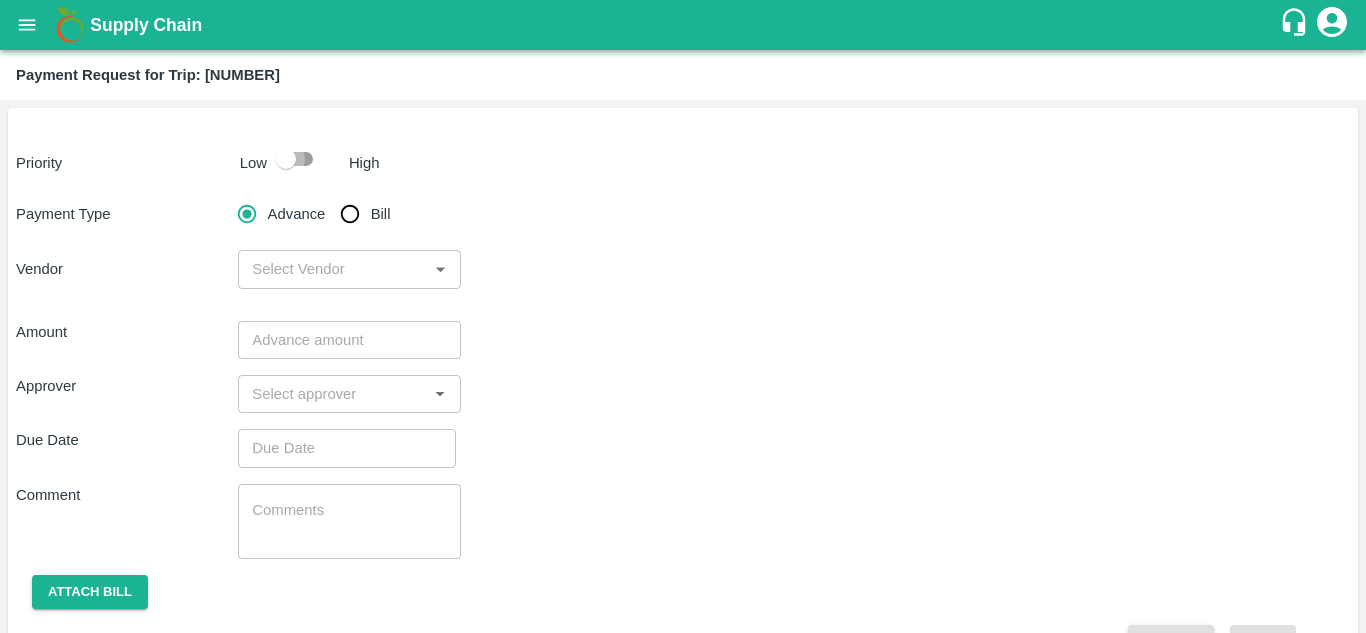 click at bounding box center (286, 159) 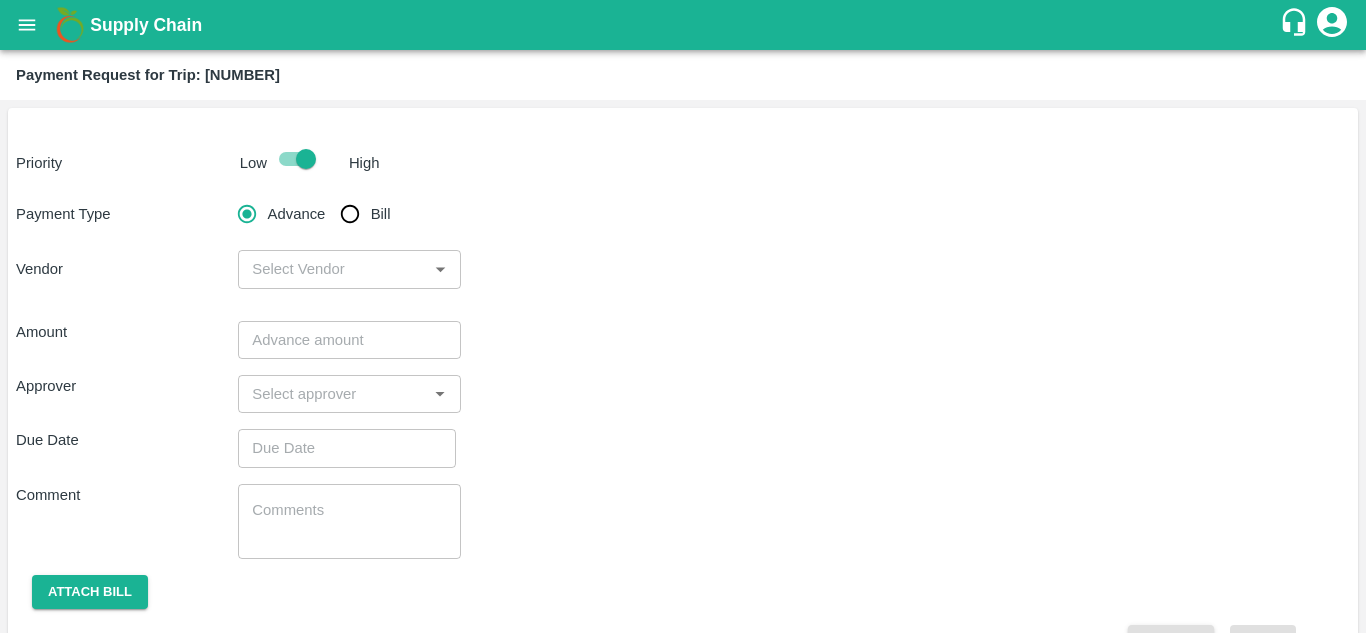 click on "Bill" at bounding box center [350, 214] 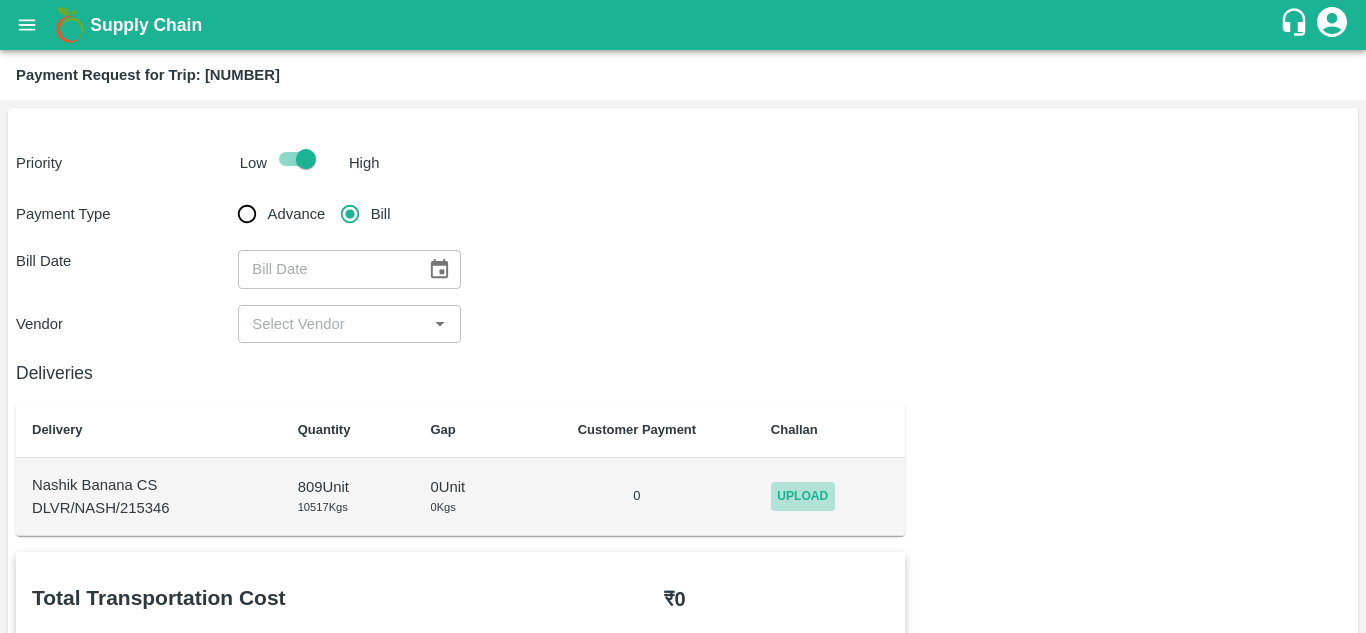 click on "Upload" at bounding box center [803, 496] 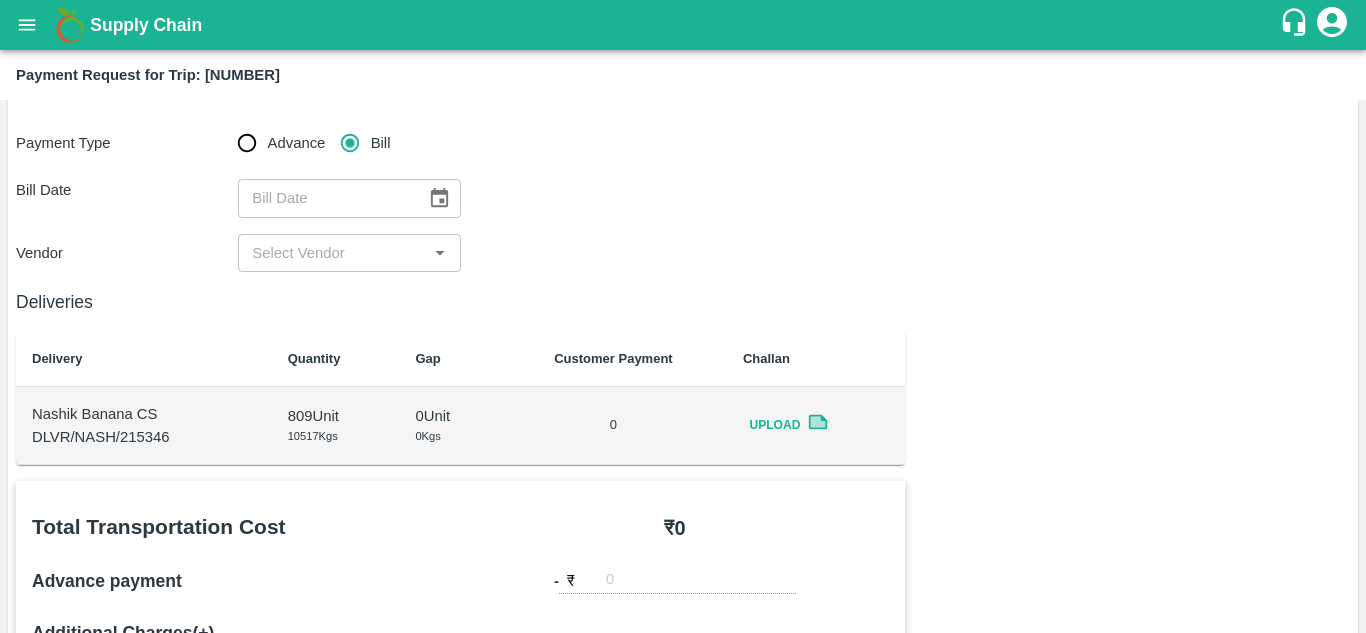 scroll, scrollTop: 0, scrollLeft: 0, axis: both 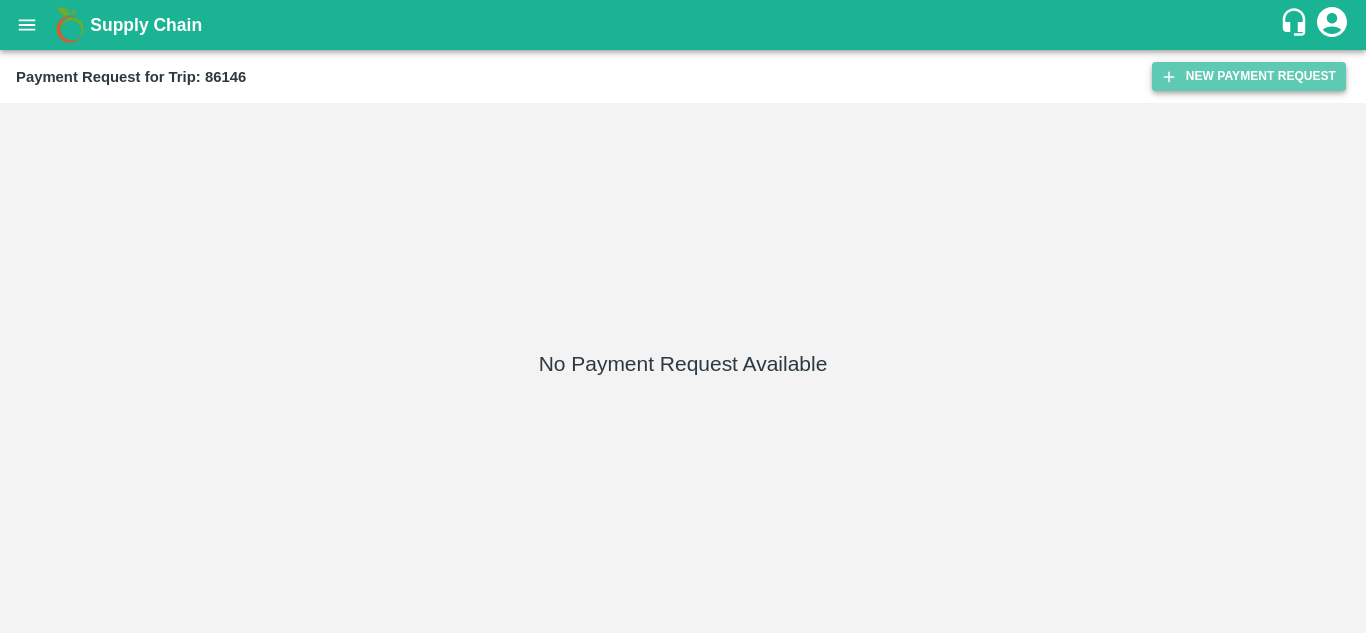 click on "New Payment Request" at bounding box center [1249, 76] 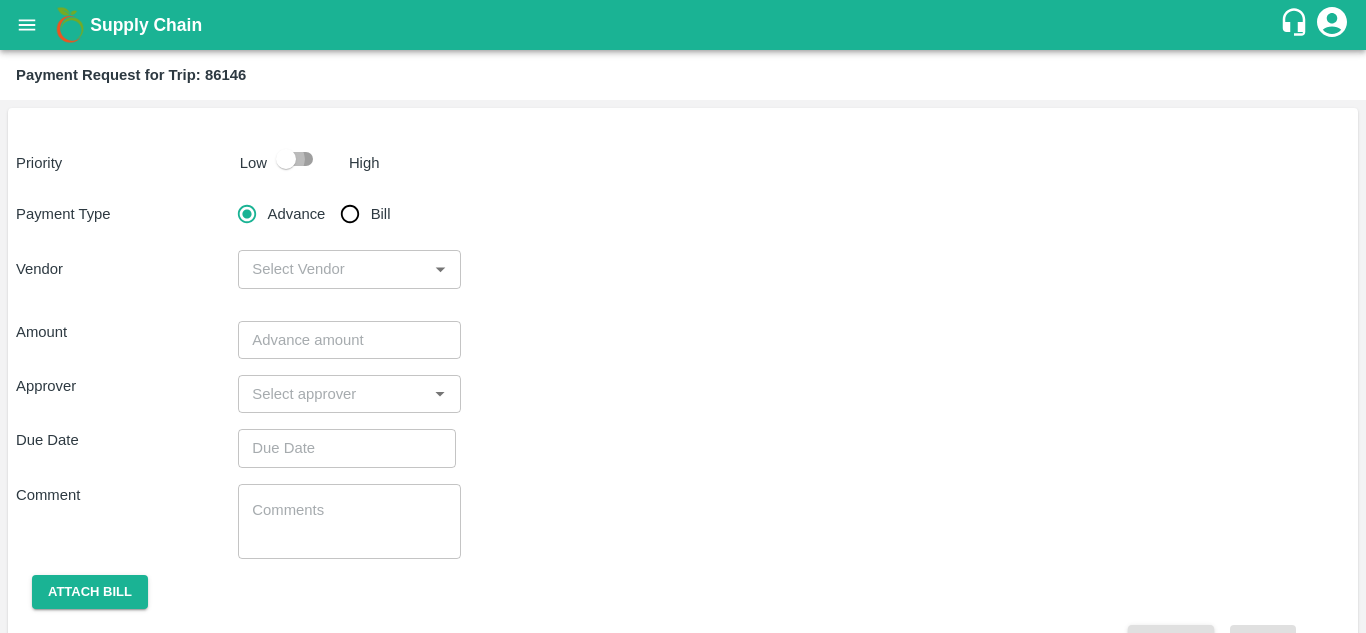 click at bounding box center (286, 159) 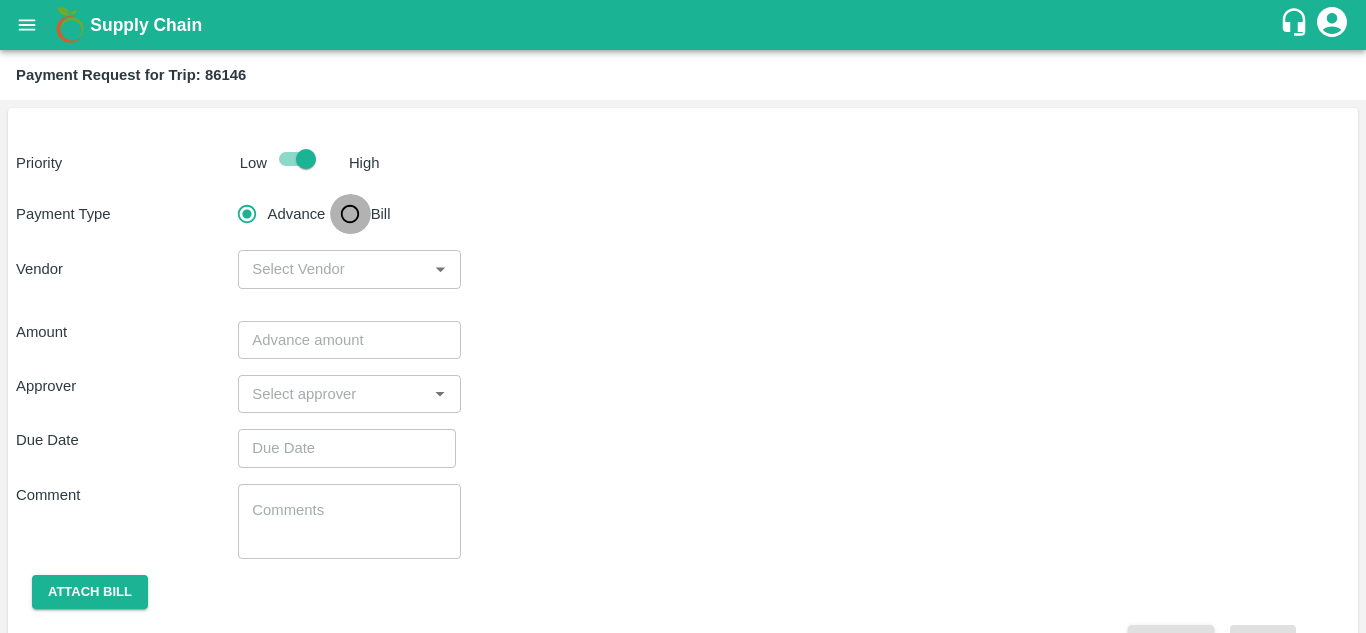 click on "Bill" at bounding box center (350, 214) 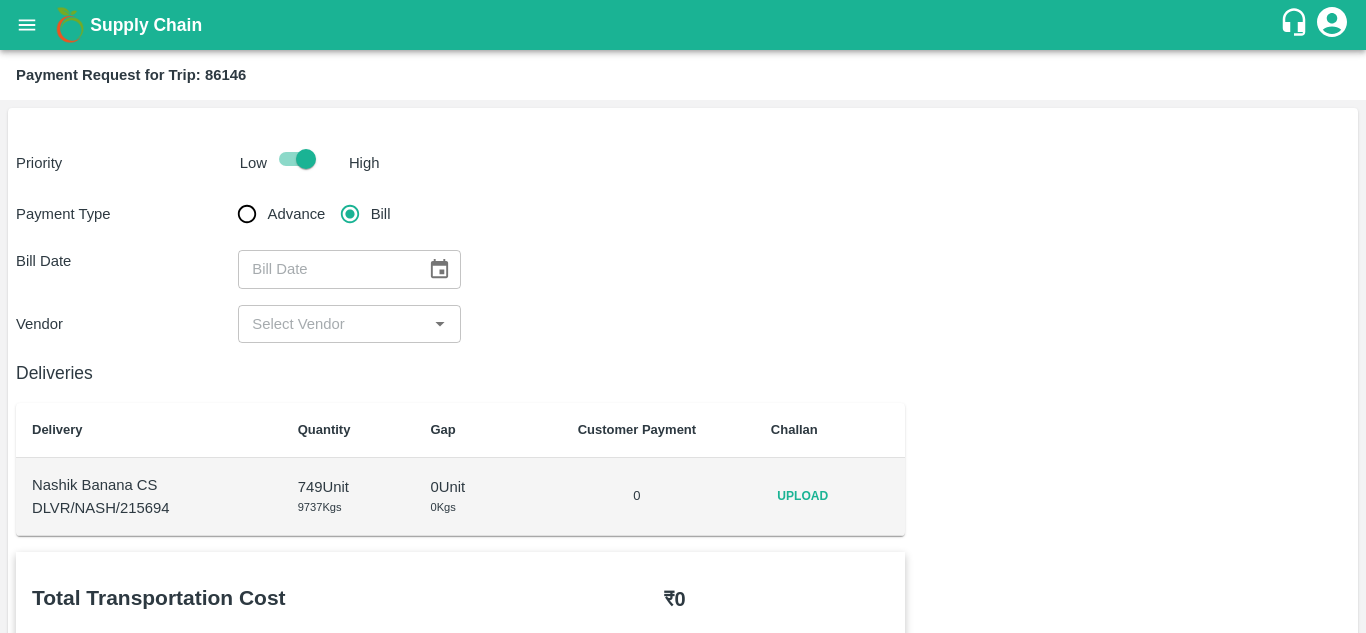click on "Upload" at bounding box center (803, 496) 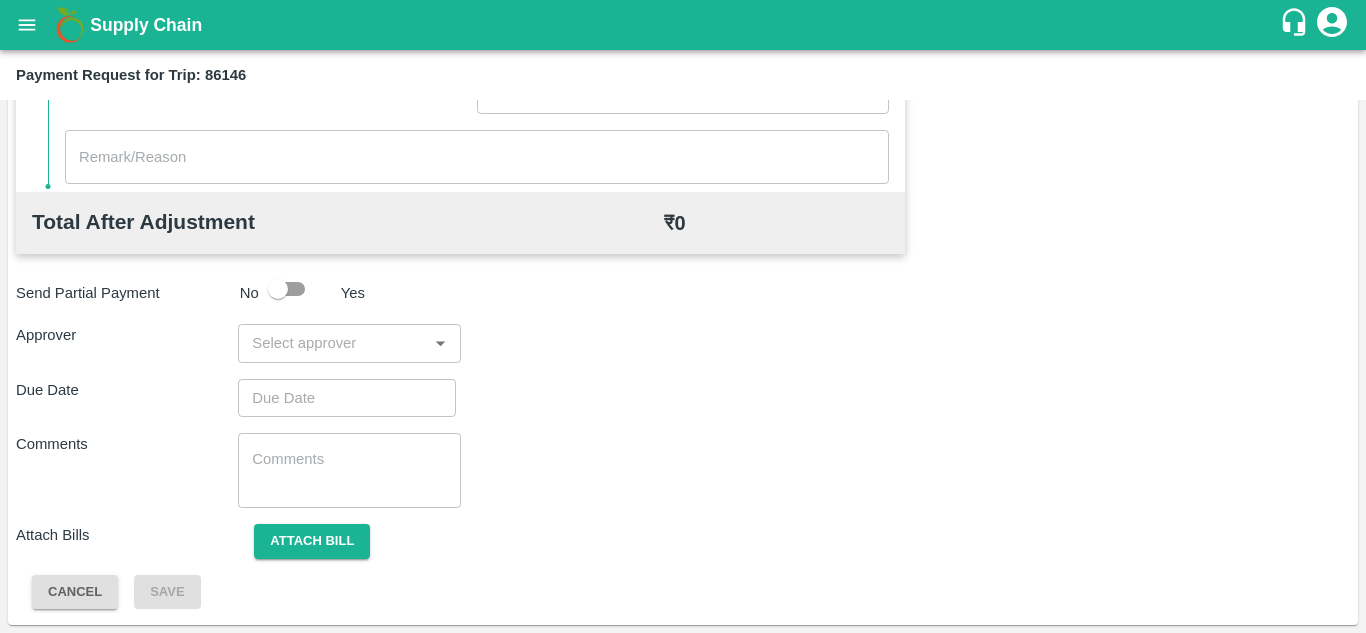 scroll, scrollTop: 0, scrollLeft: 0, axis: both 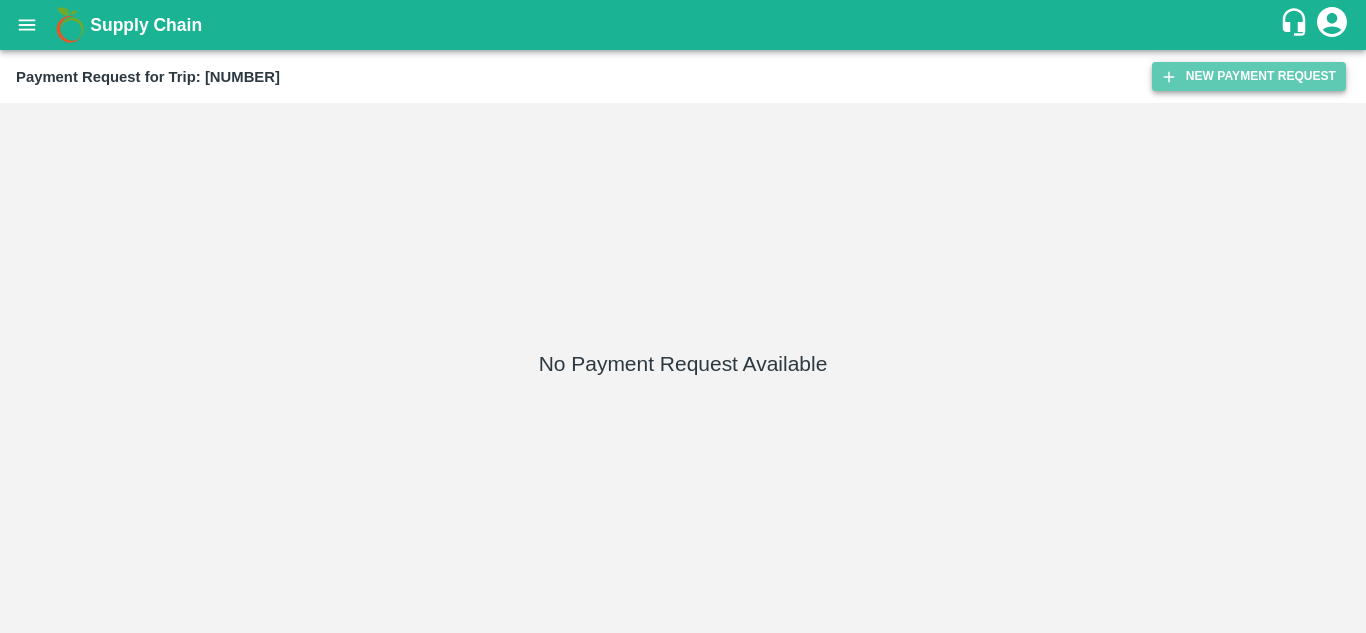 click on "New Payment Request" at bounding box center (1249, 76) 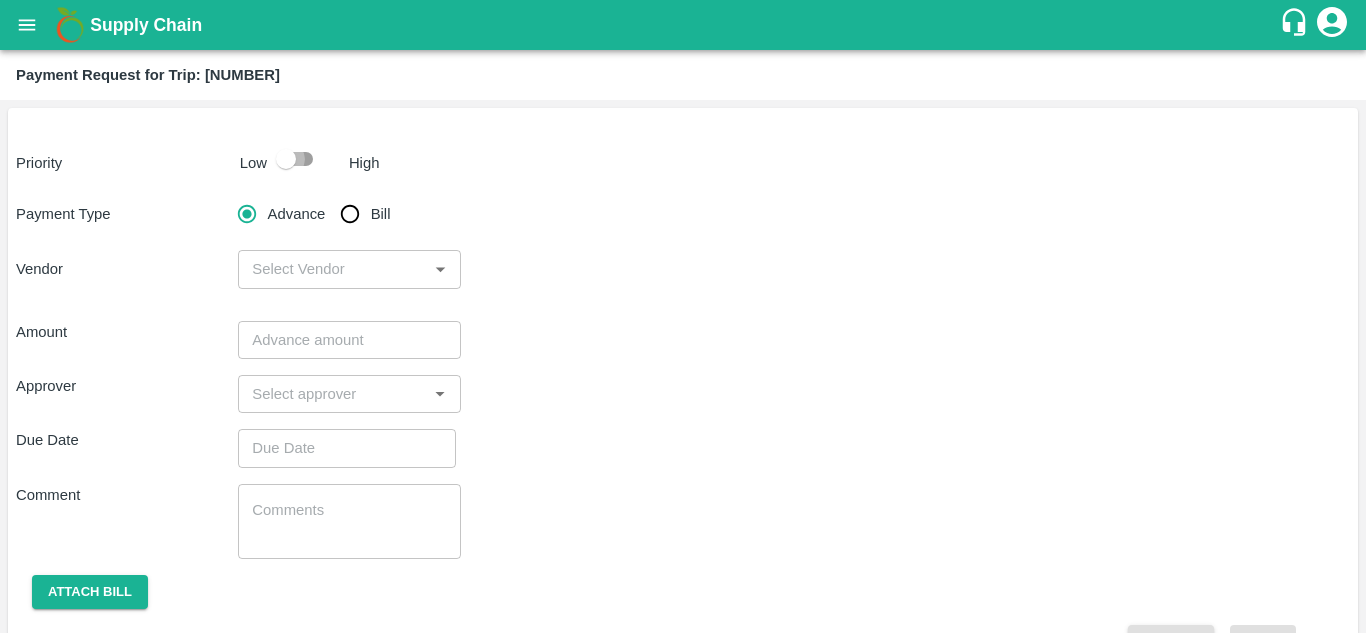 click at bounding box center [286, 159] 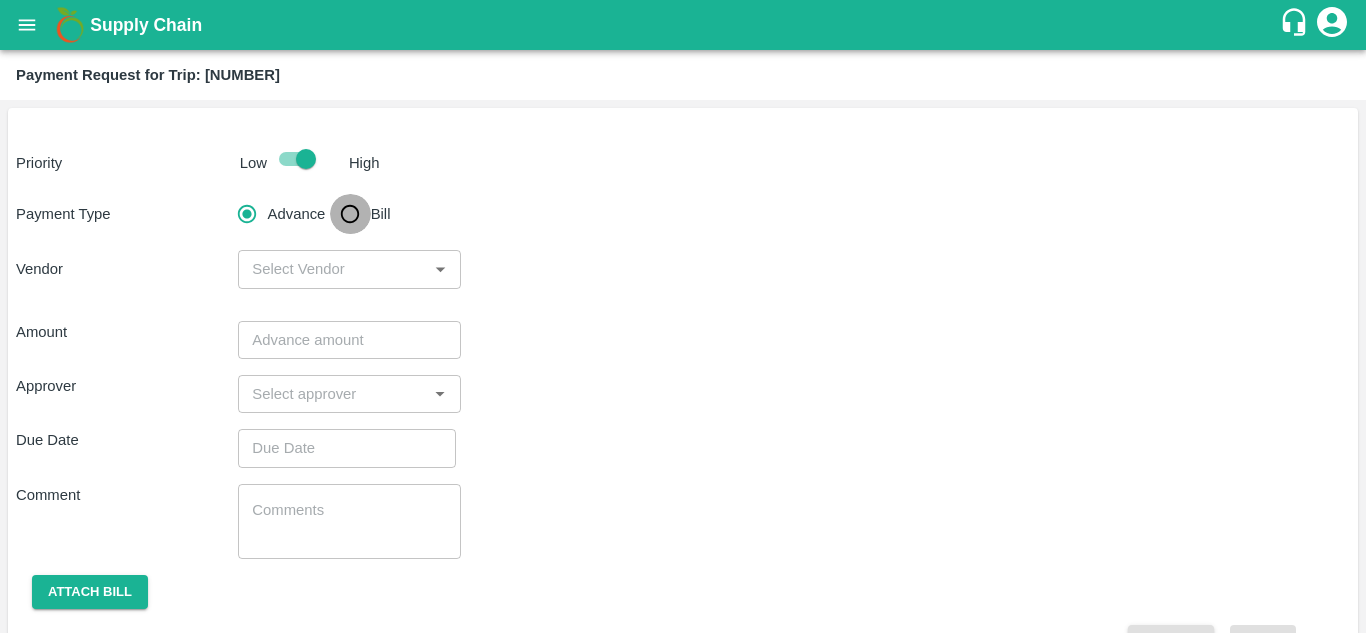 click on "Bill" at bounding box center (350, 214) 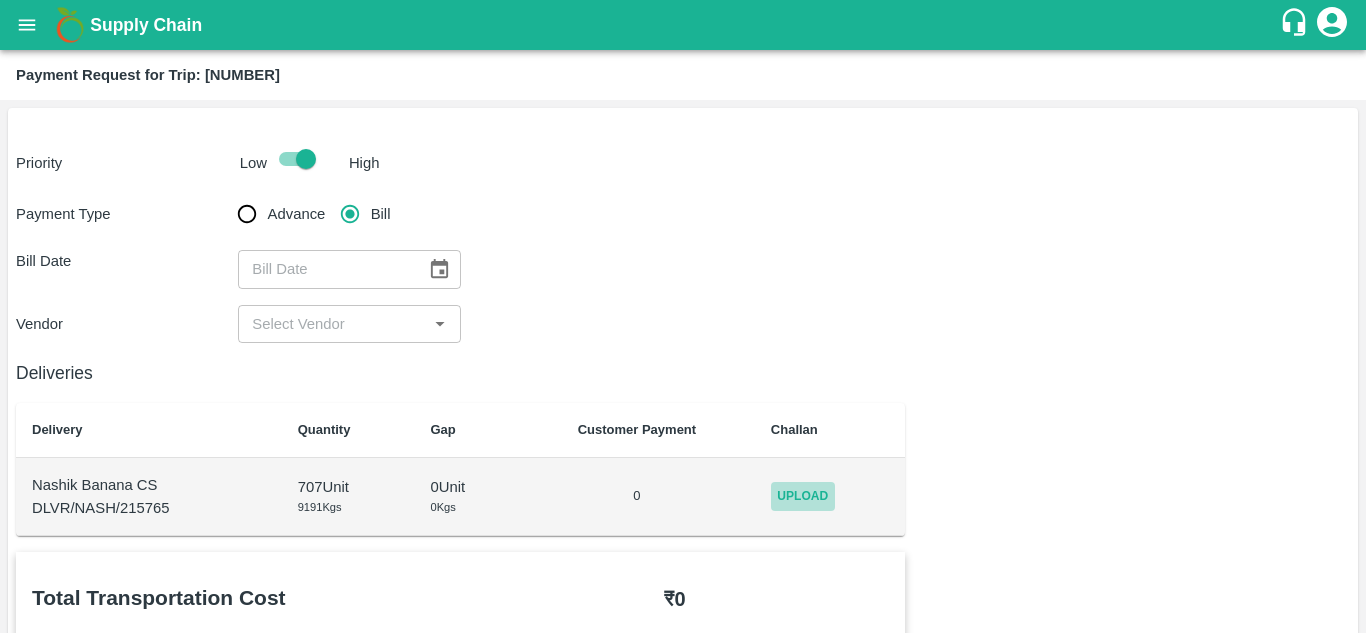 click on "Upload" at bounding box center (803, 496) 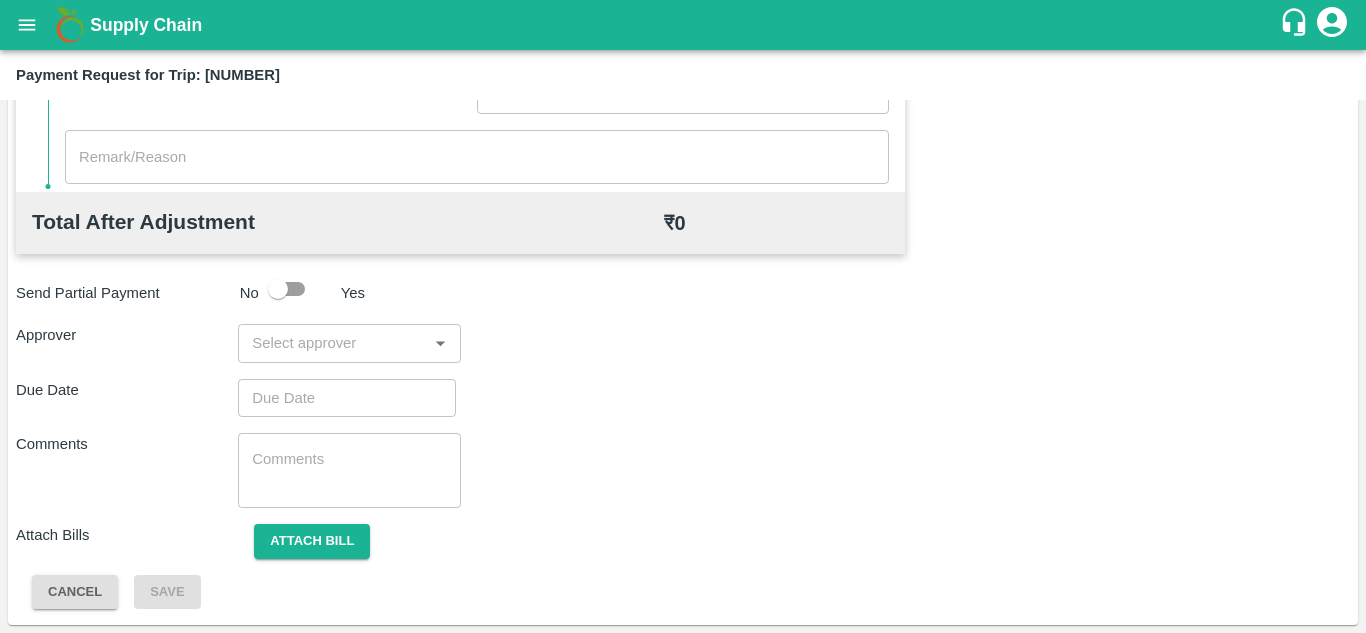 scroll, scrollTop: 0, scrollLeft: 0, axis: both 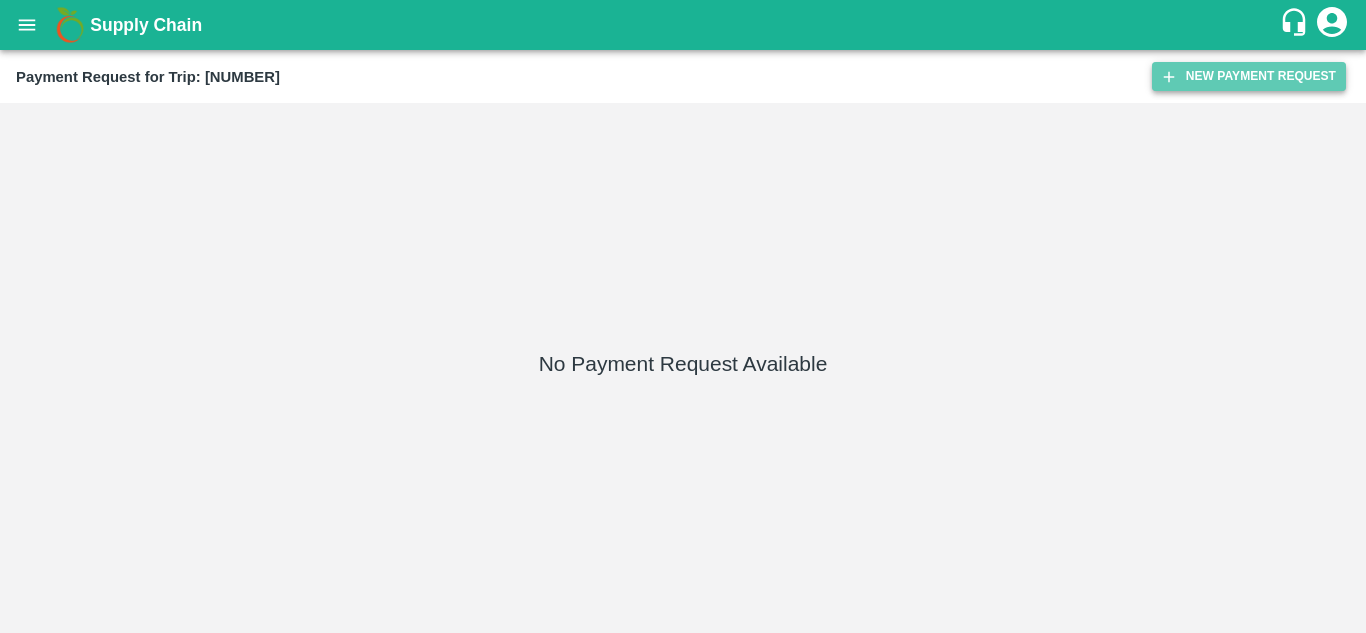 click on "New Payment Request" at bounding box center [1249, 76] 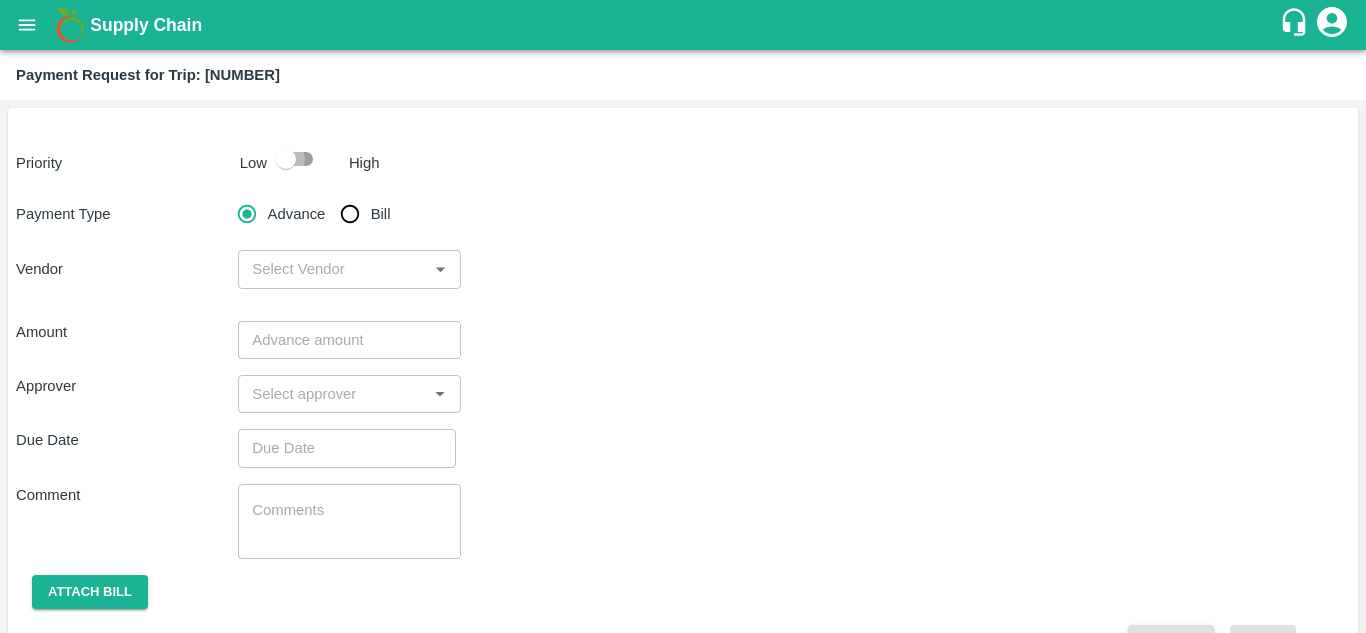 click at bounding box center (286, 159) 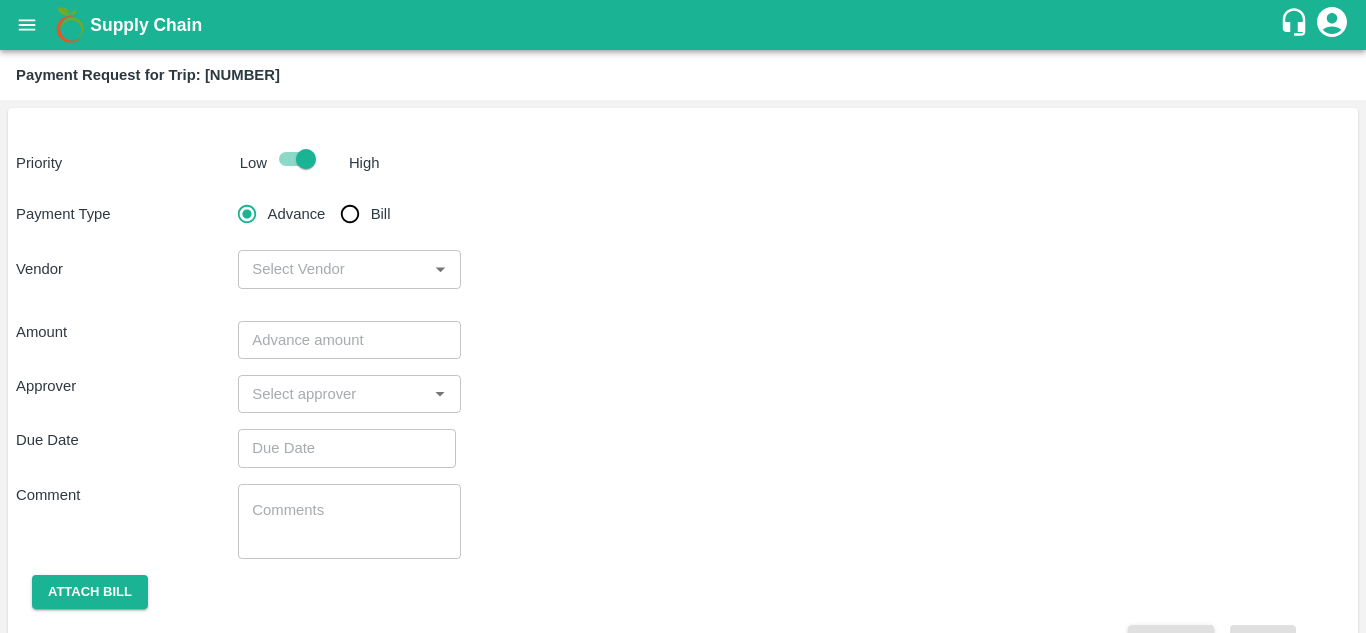 click on "Bill" at bounding box center [350, 214] 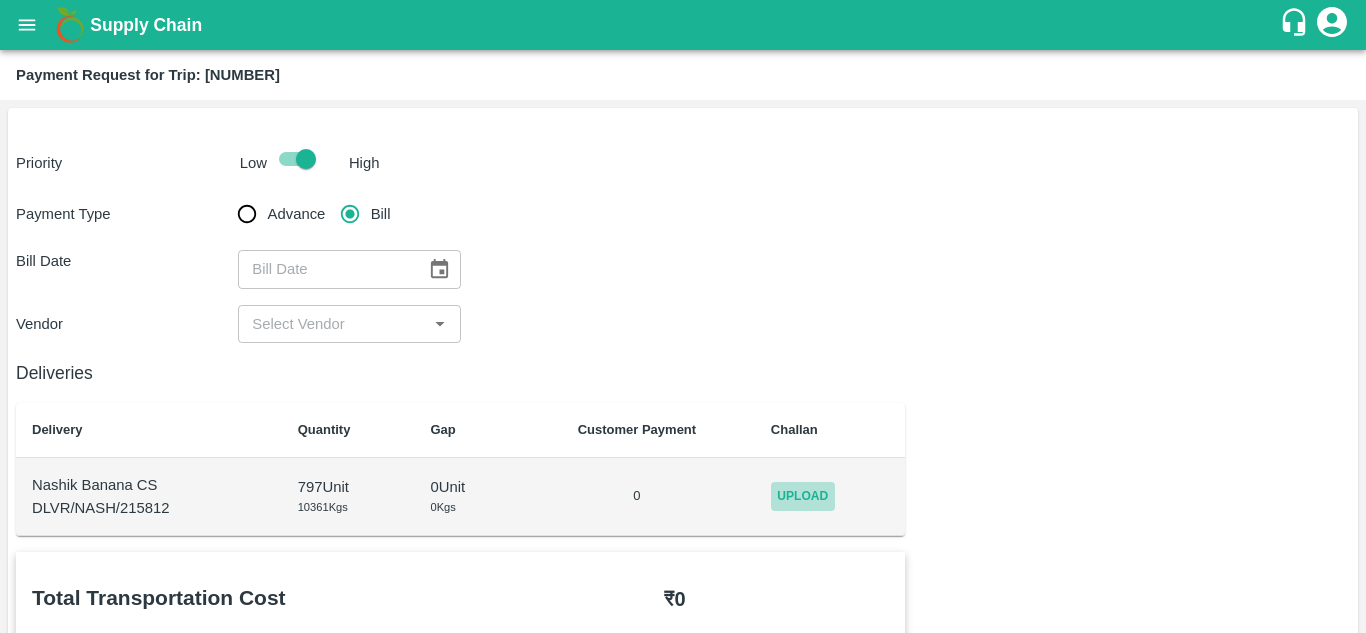 click on "Upload" at bounding box center (803, 496) 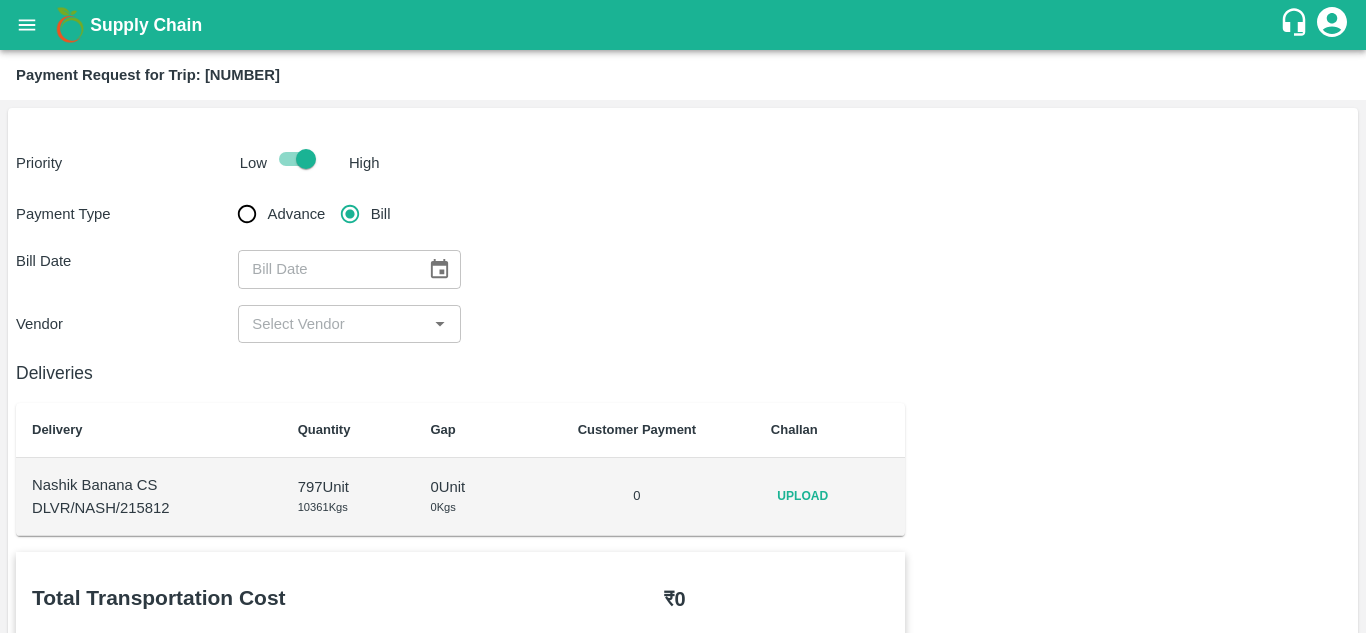 click on "Total Transportation Cost  ₹ 0 Advance payment - ₹ Additional Charges(+) Inam + ₹ Loading/Unloading Charges + ₹ Loading Detention + ₹ Unloading Detention + ₹ Deduction - ₹ Deduction Reason Reasons ​ Reasons x ​ Total After Adjustment  ₹ 0 Send Partial Payment No Yes Approver ​ Due Date ​ Comments x ​ Attach Bills Attach bill Cancel Save" at bounding box center [683, 1036] 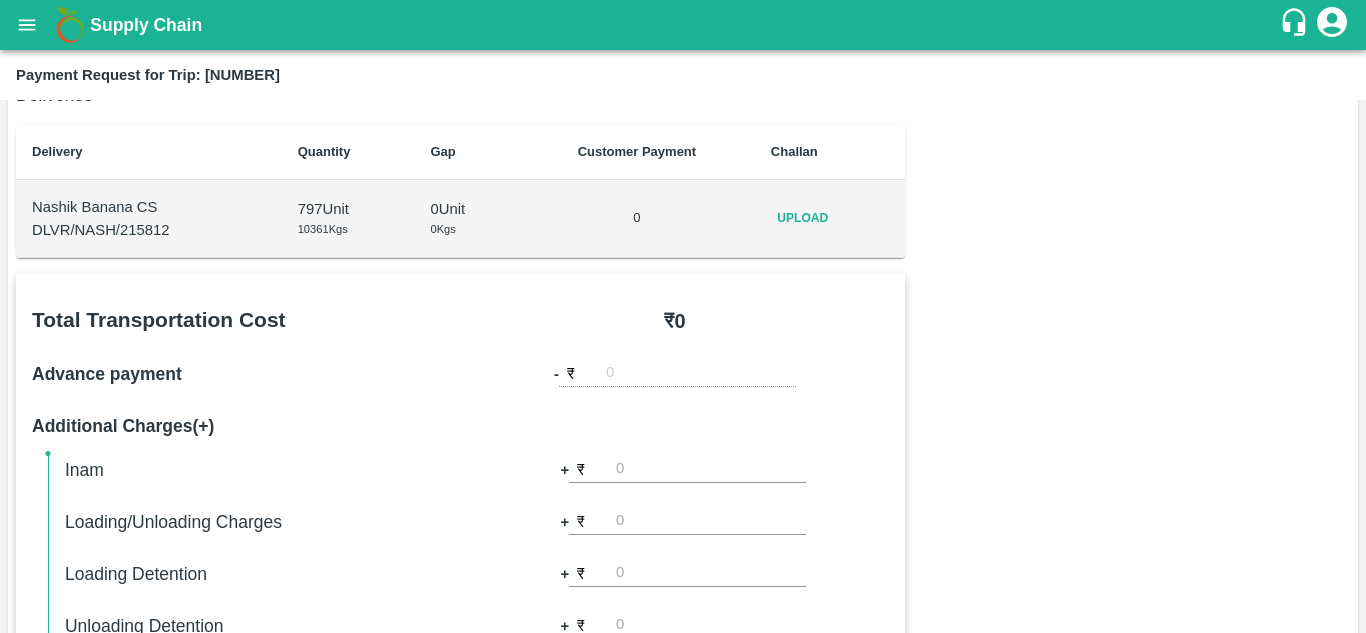 scroll, scrollTop: 0, scrollLeft: 0, axis: both 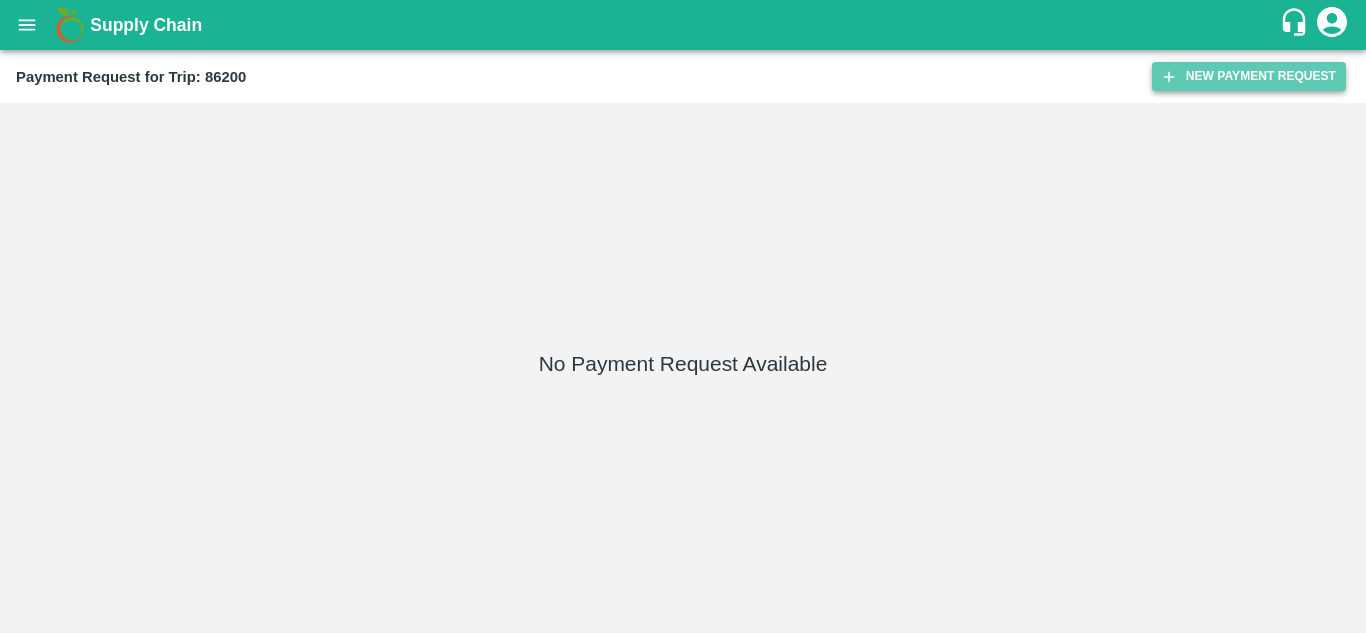 click on "New Payment Request" at bounding box center (1249, 76) 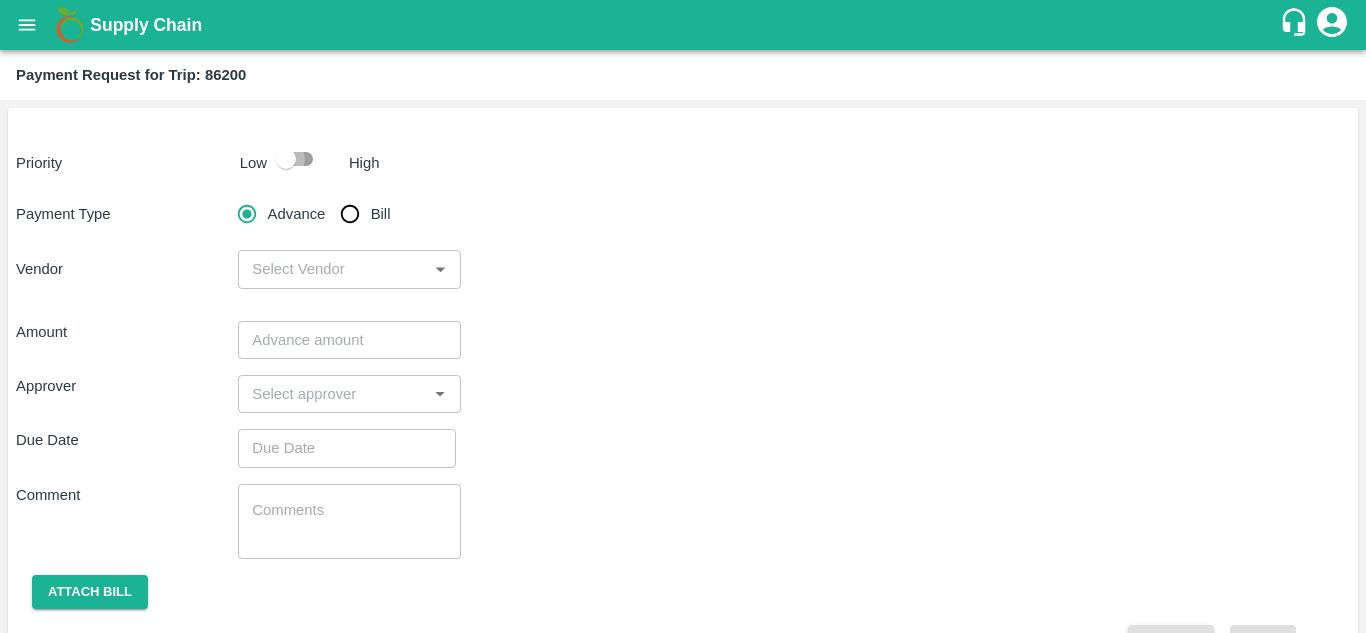 click at bounding box center (286, 159) 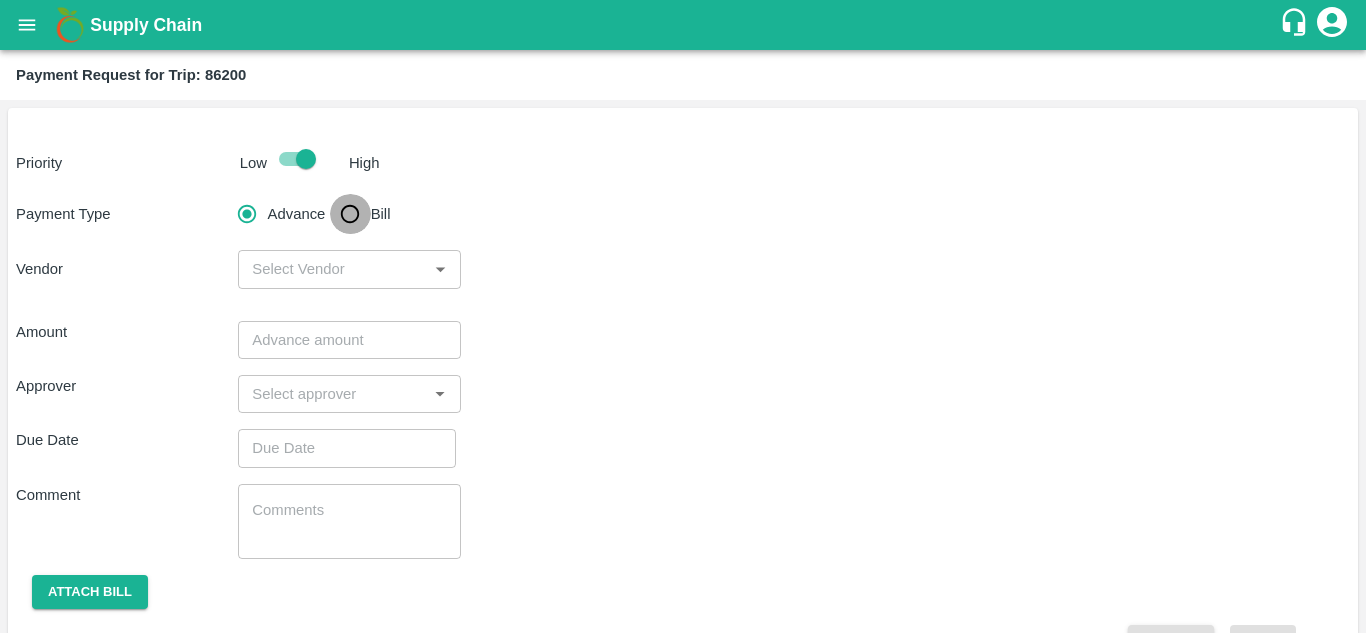 click on "Bill" at bounding box center (350, 214) 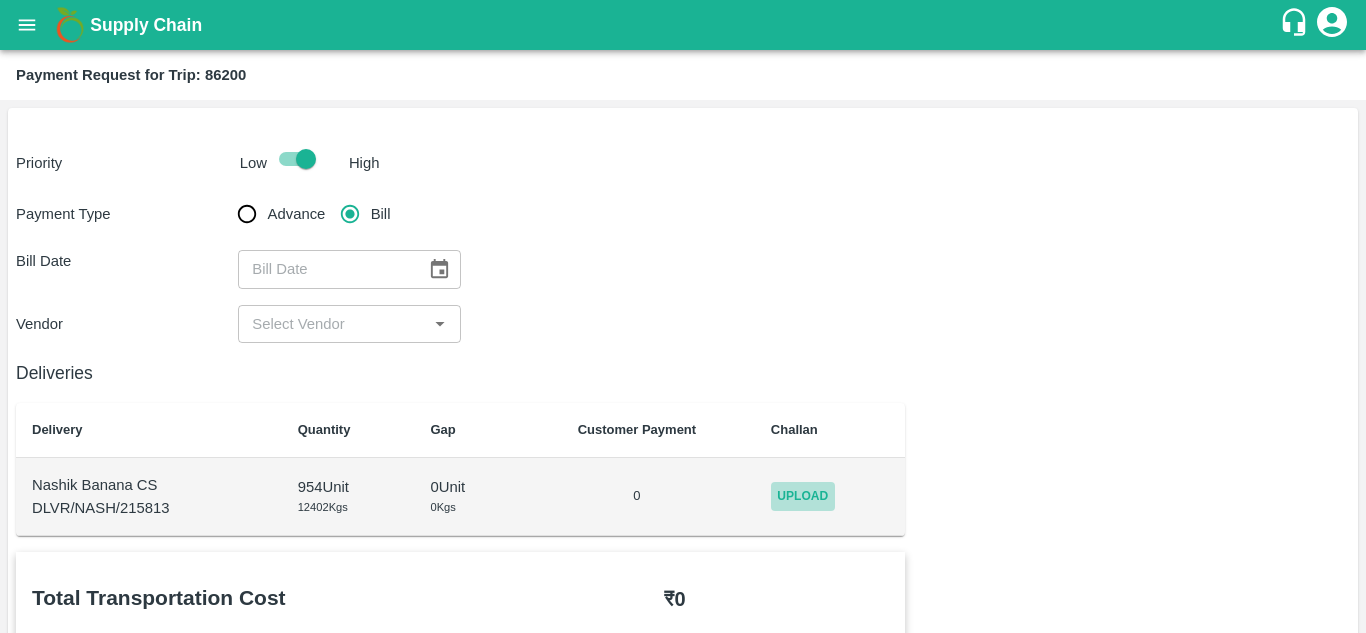 click on "Upload" at bounding box center [803, 496] 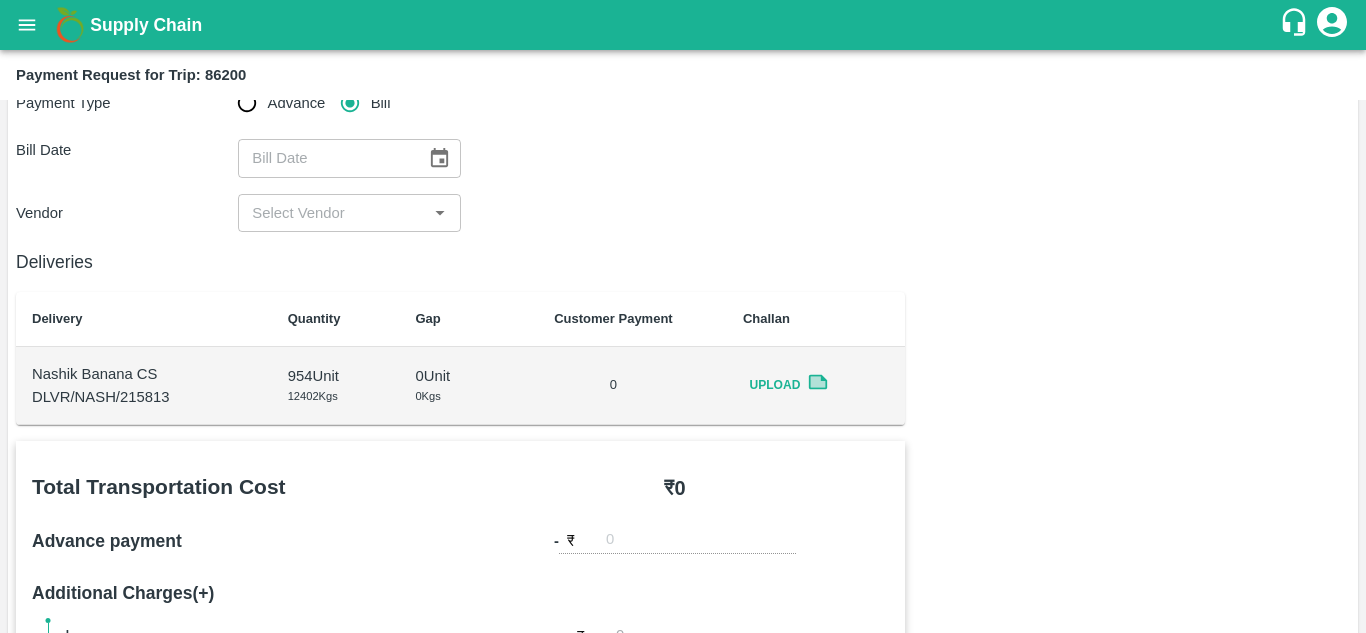 scroll, scrollTop: 0, scrollLeft: 0, axis: both 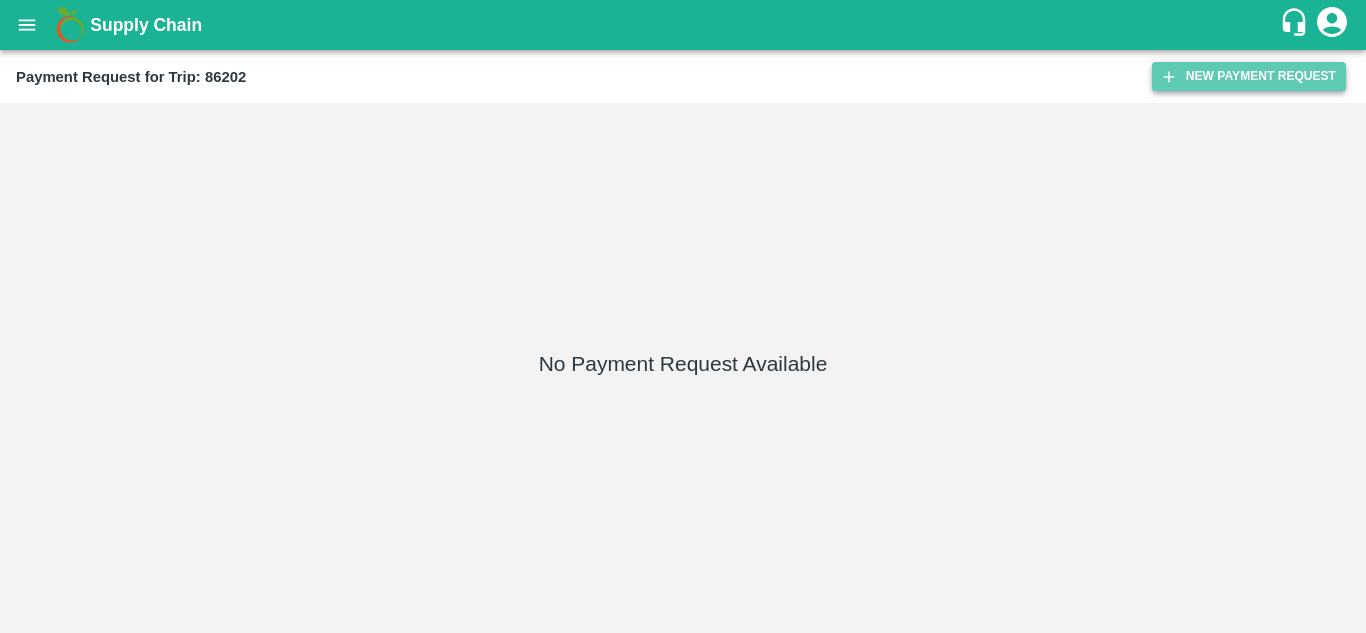 click on "New Payment Request" at bounding box center [1249, 76] 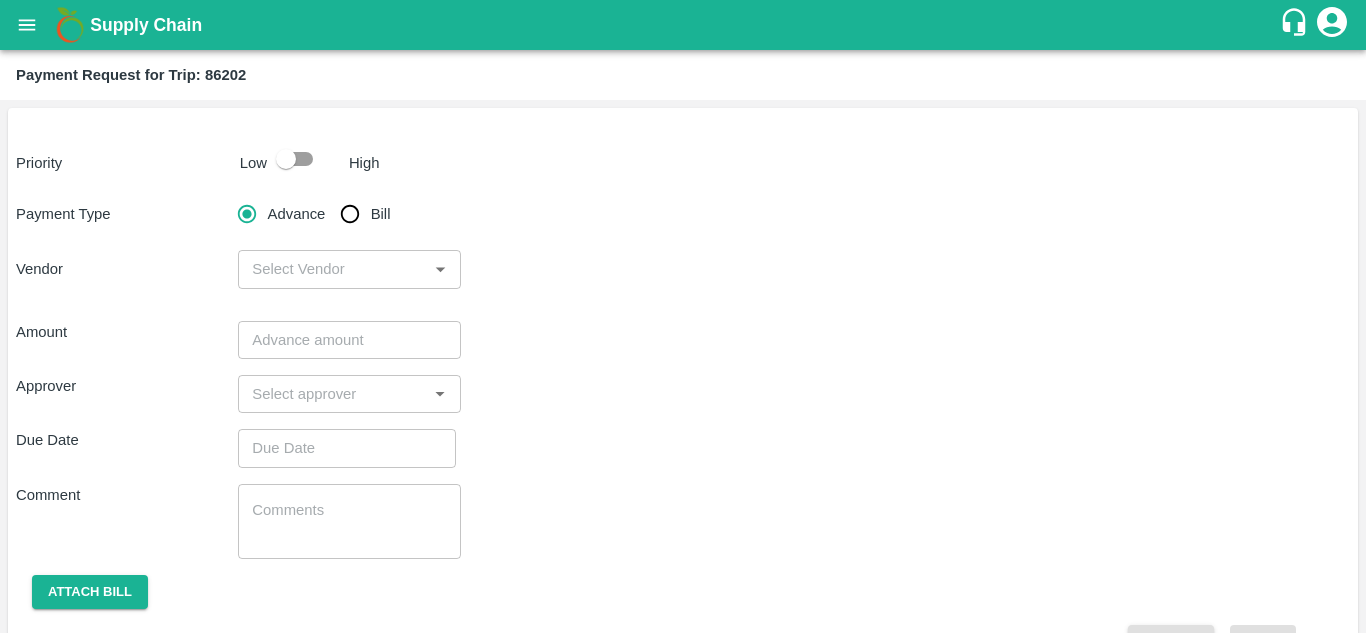 click at bounding box center [286, 159] 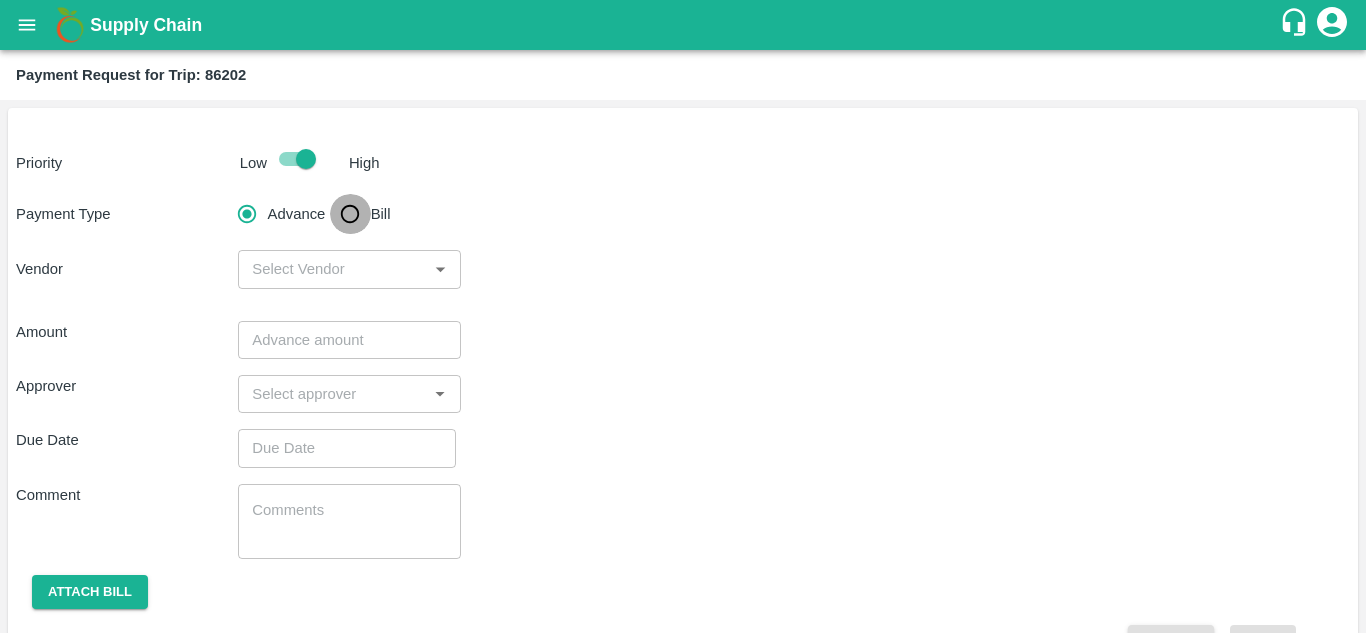 click on "Bill" at bounding box center (350, 214) 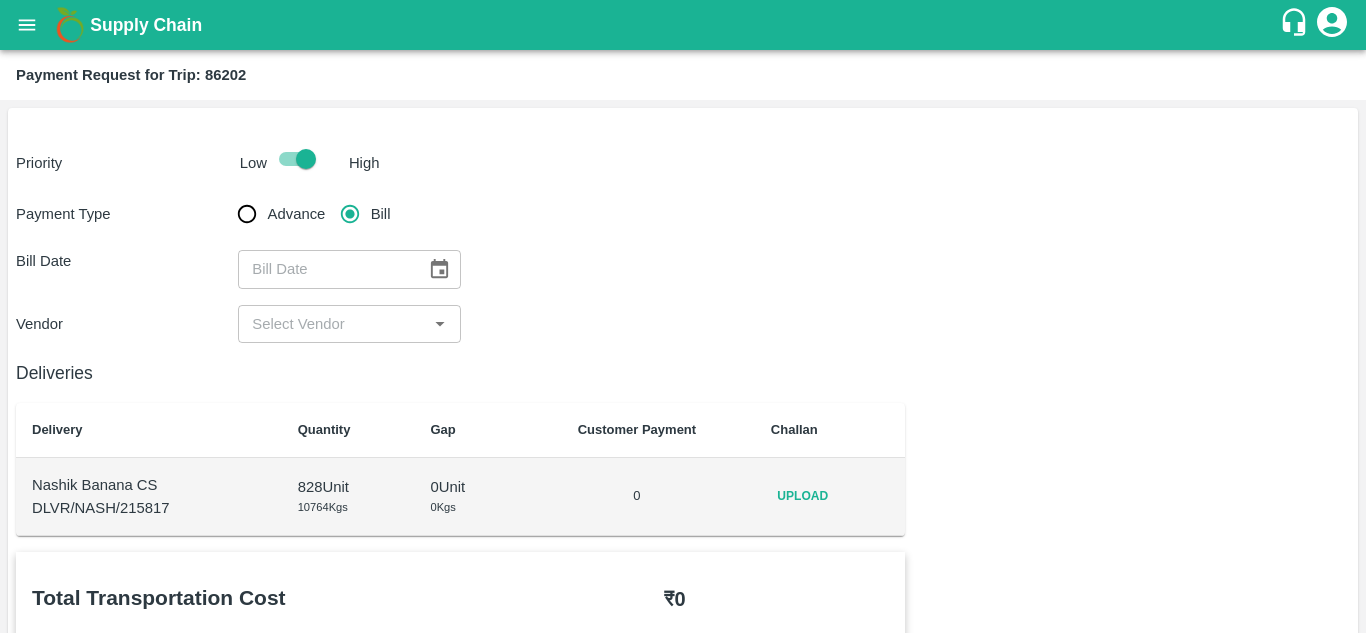 click on "Upload" at bounding box center (803, 496) 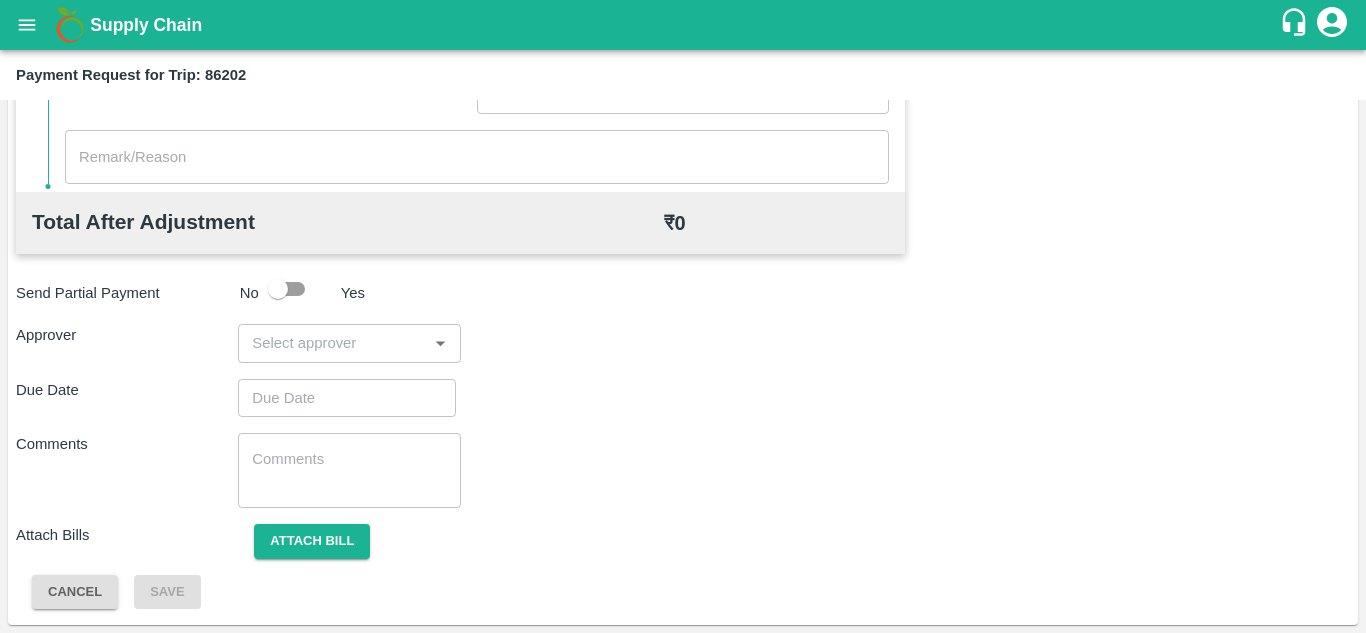 scroll, scrollTop: 0, scrollLeft: 0, axis: both 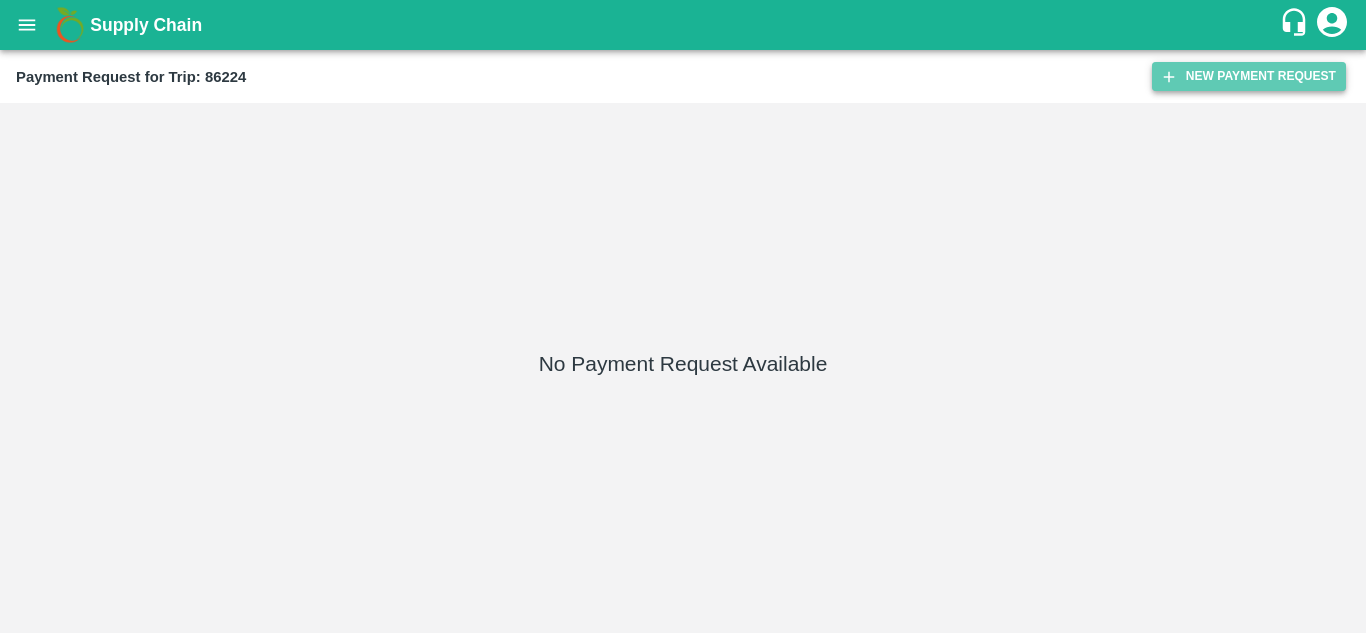 click on "New Payment Request" at bounding box center [1249, 76] 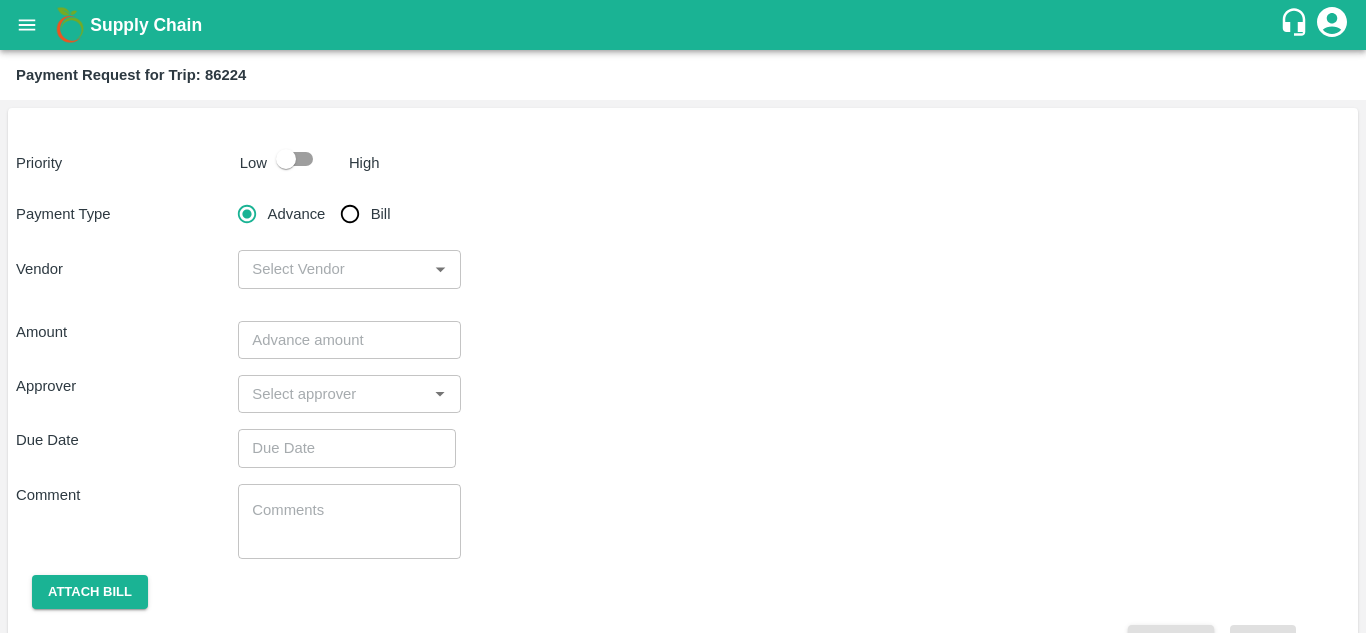 click at bounding box center [286, 159] 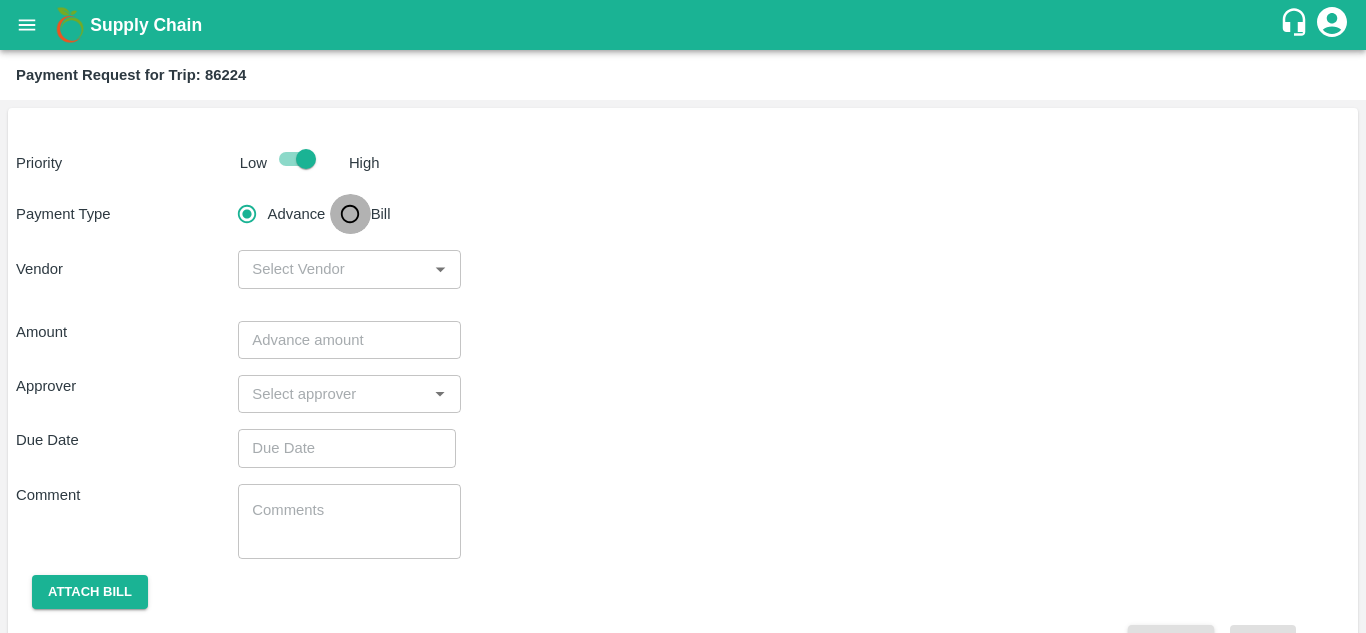 click on "Bill" at bounding box center [350, 214] 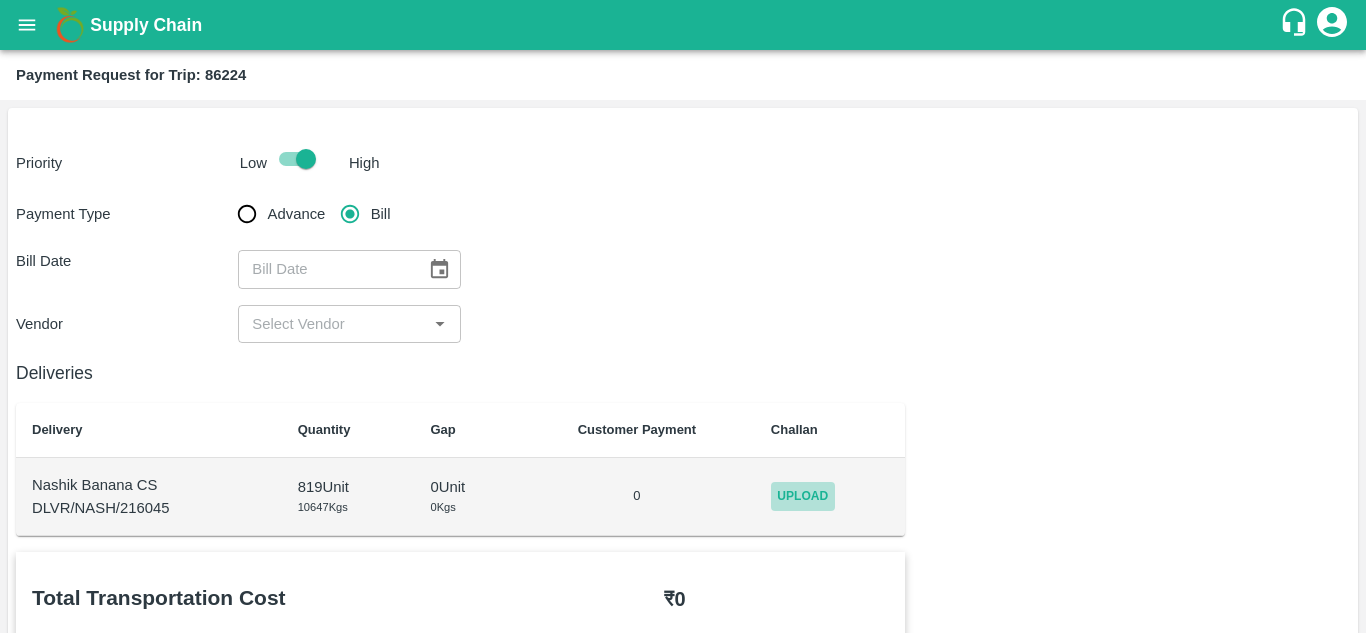 click on "Upload" at bounding box center [803, 496] 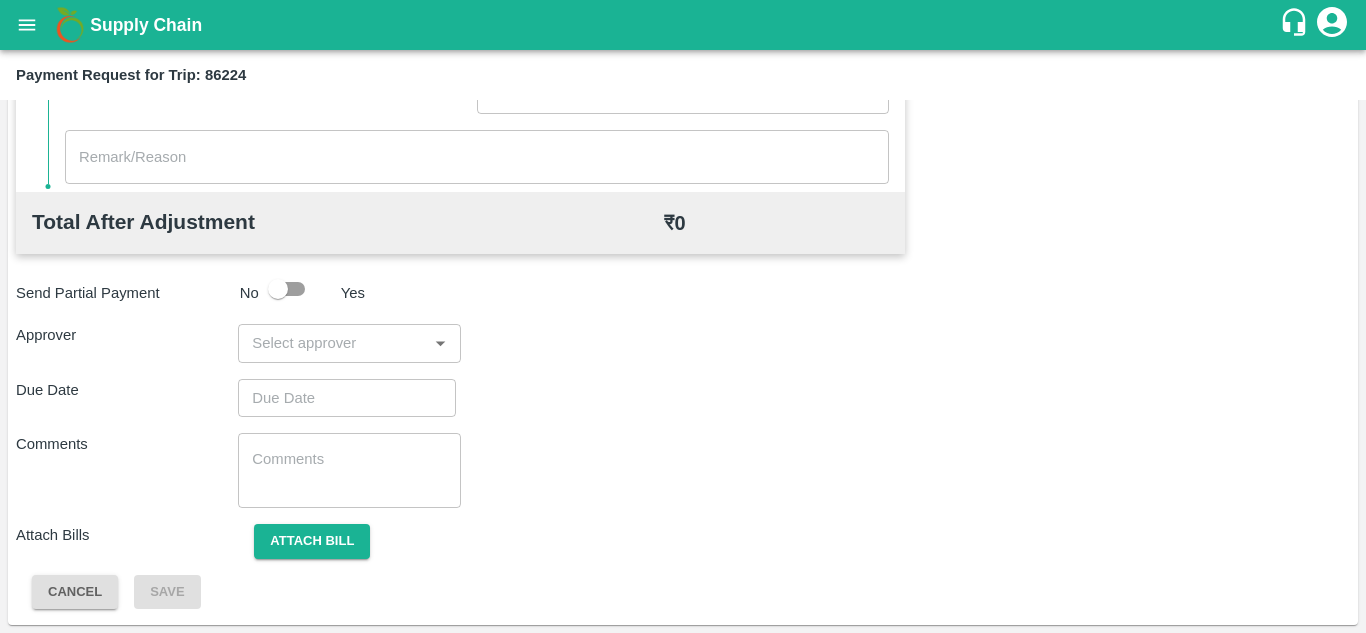 scroll, scrollTop: 0, scrollLeft: 0, axis: both 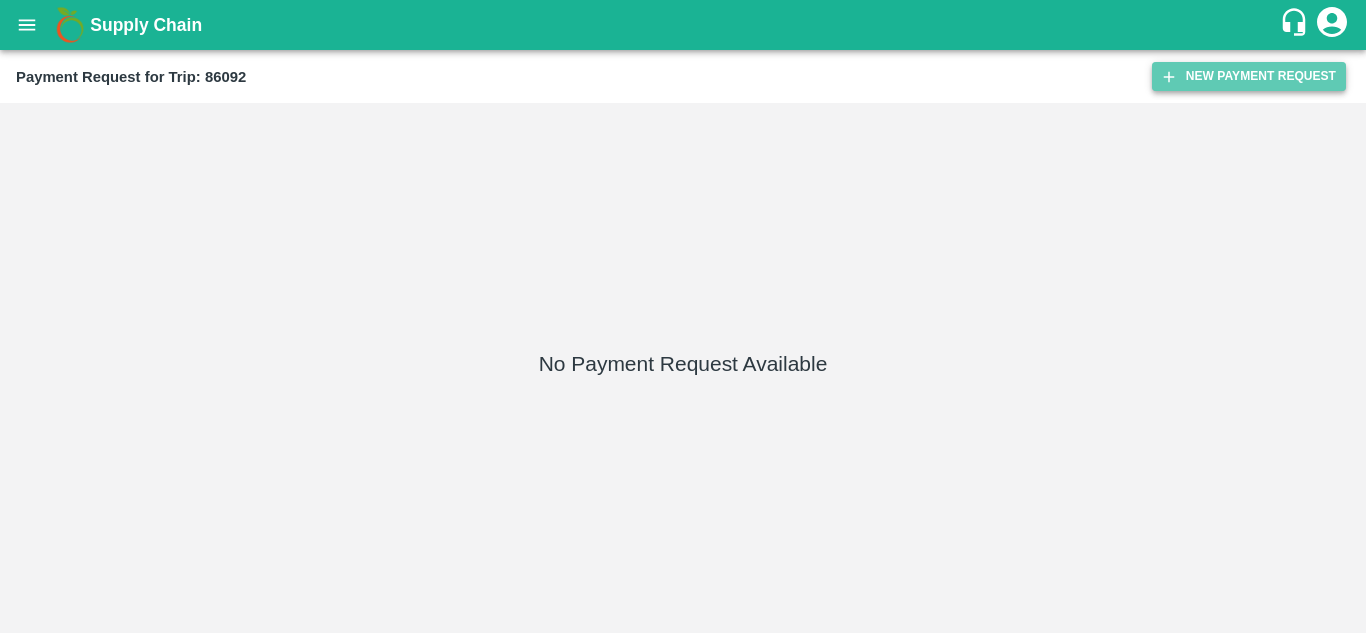 click on "New Payment Request" at bounding box center (1249, 76) 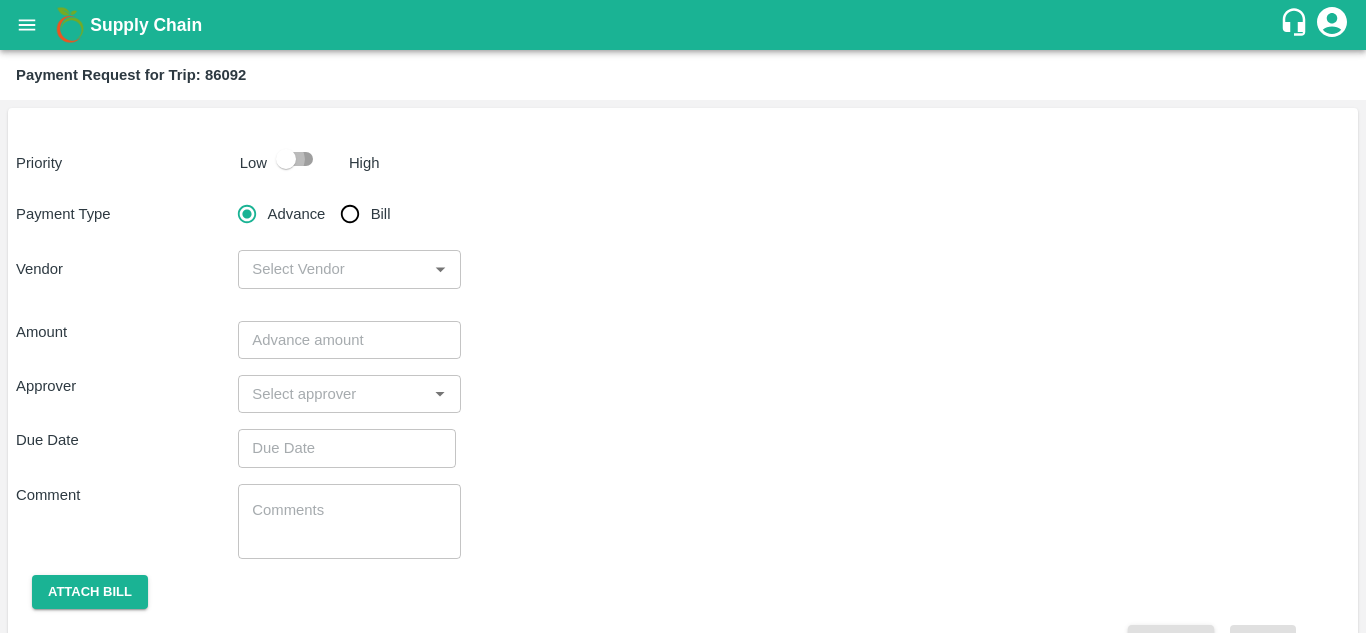 click at bounding box center (286, 159) 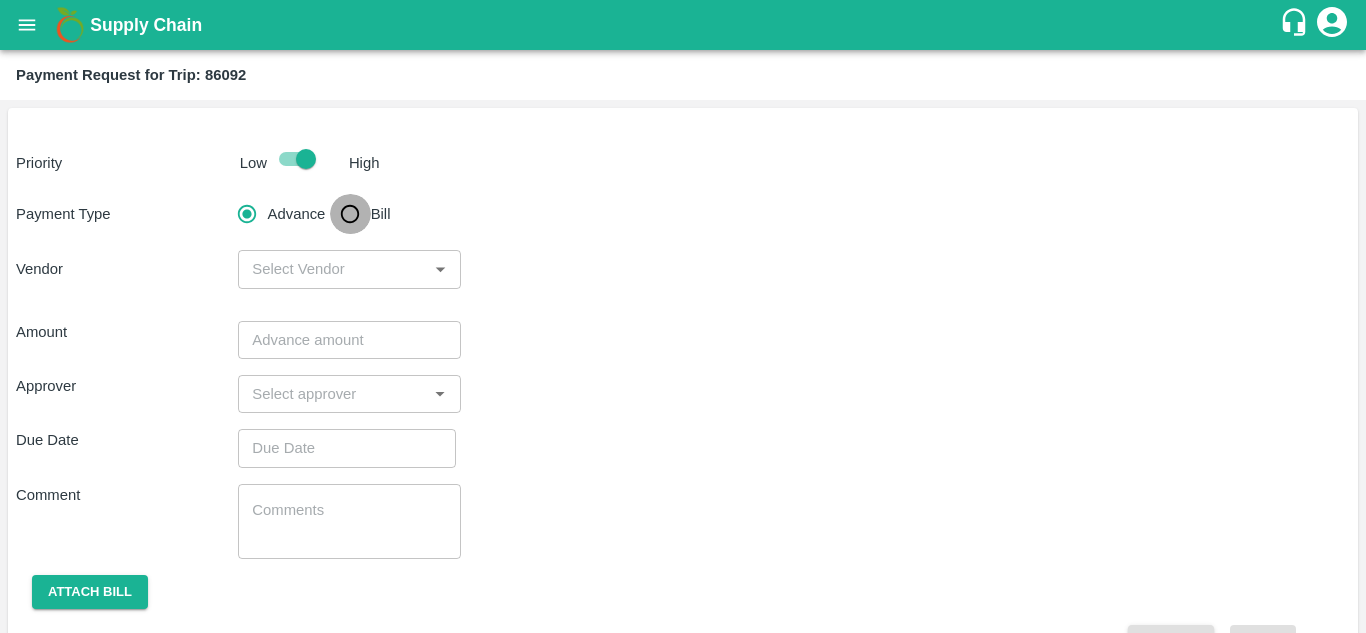 click on "Bill" at bounding box center (350, 214) 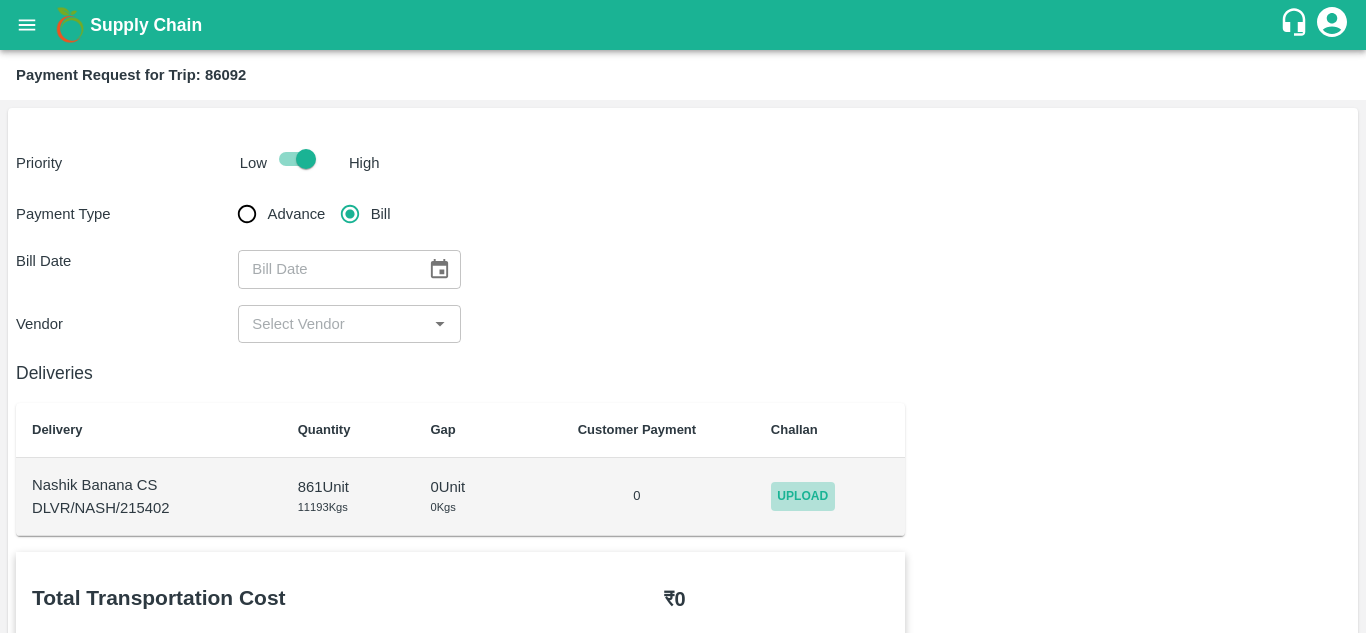 click on "Upload" at bounding box center [803, 496] 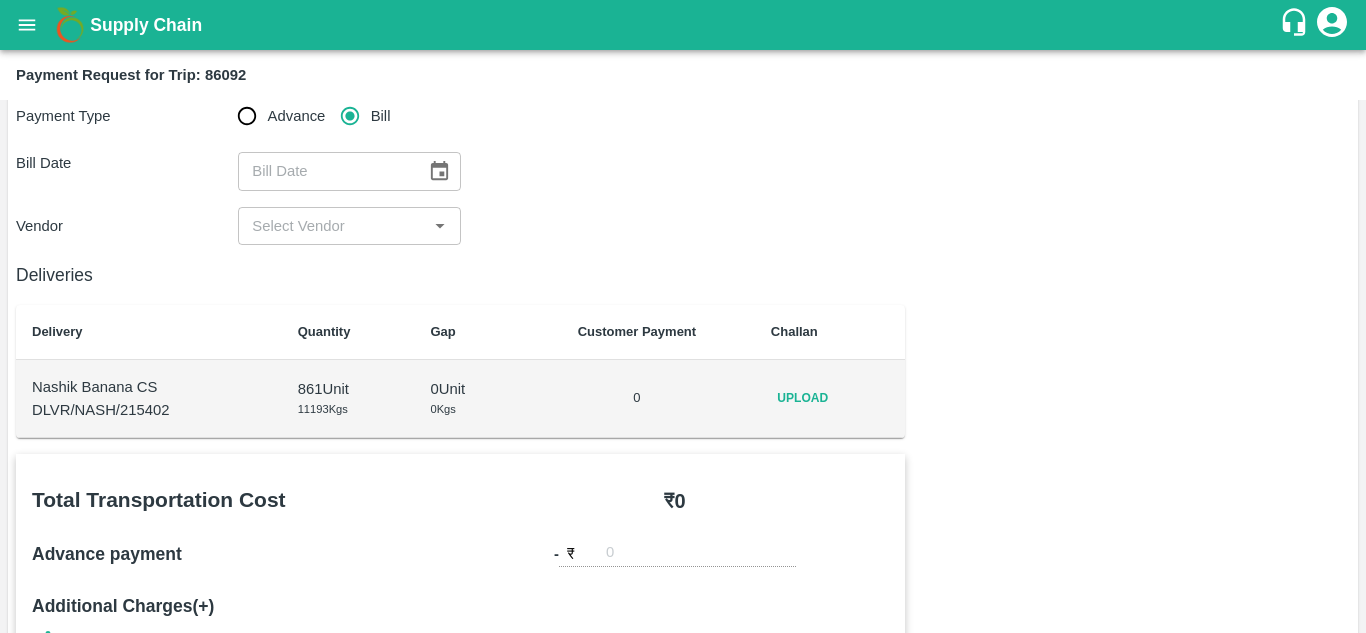 scroll, scrollTop: 0, scrollLeft: 0, axis: both 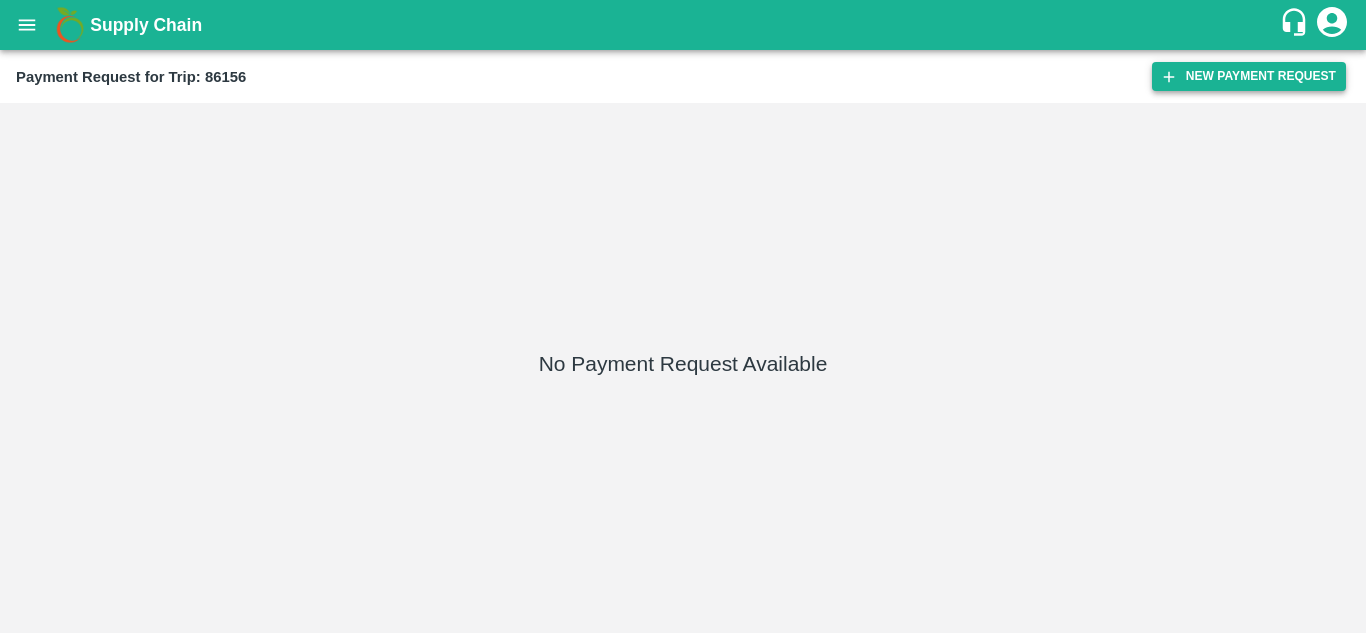 click on "New Payment Request" at bounding box center (1249, 76) 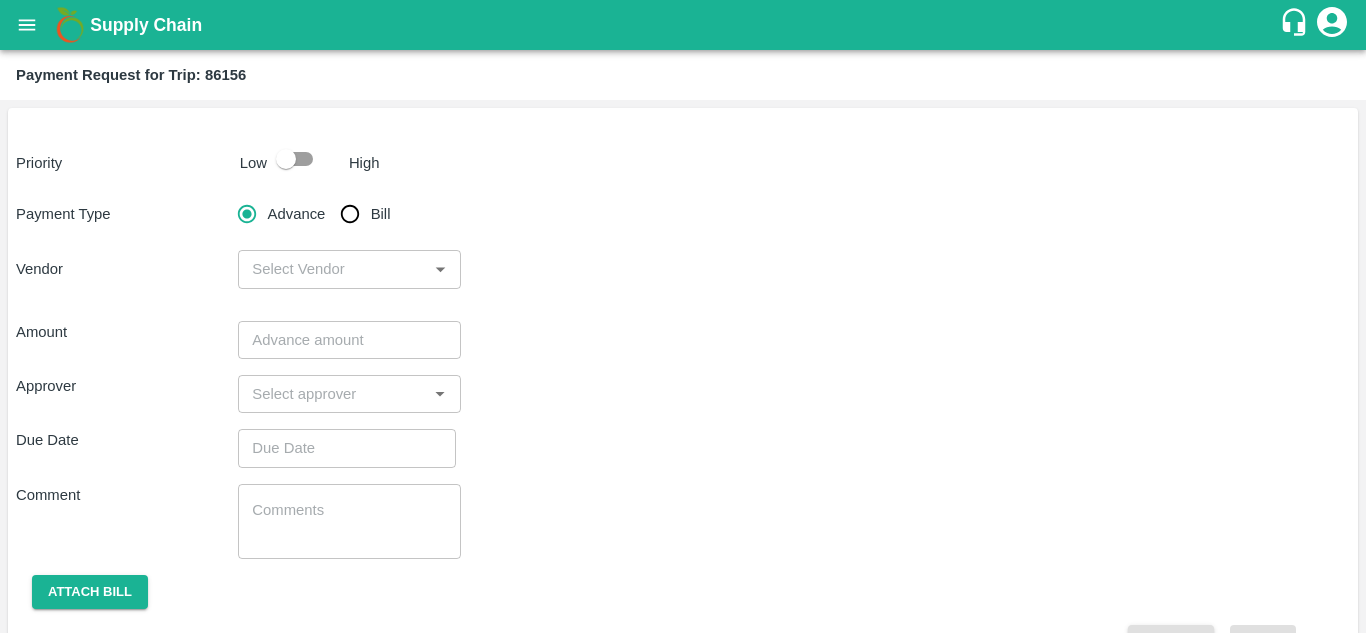 click at bounding box center (286, 159) 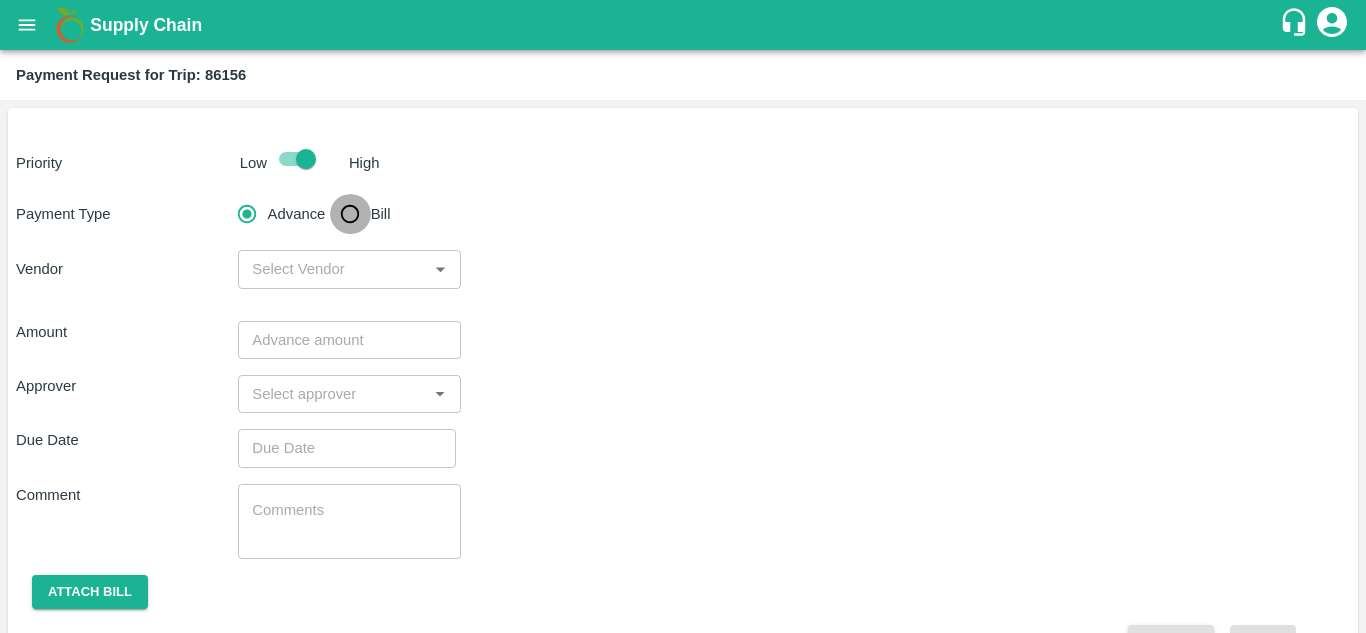 click on "Bill" at bounding box center (350, 214) 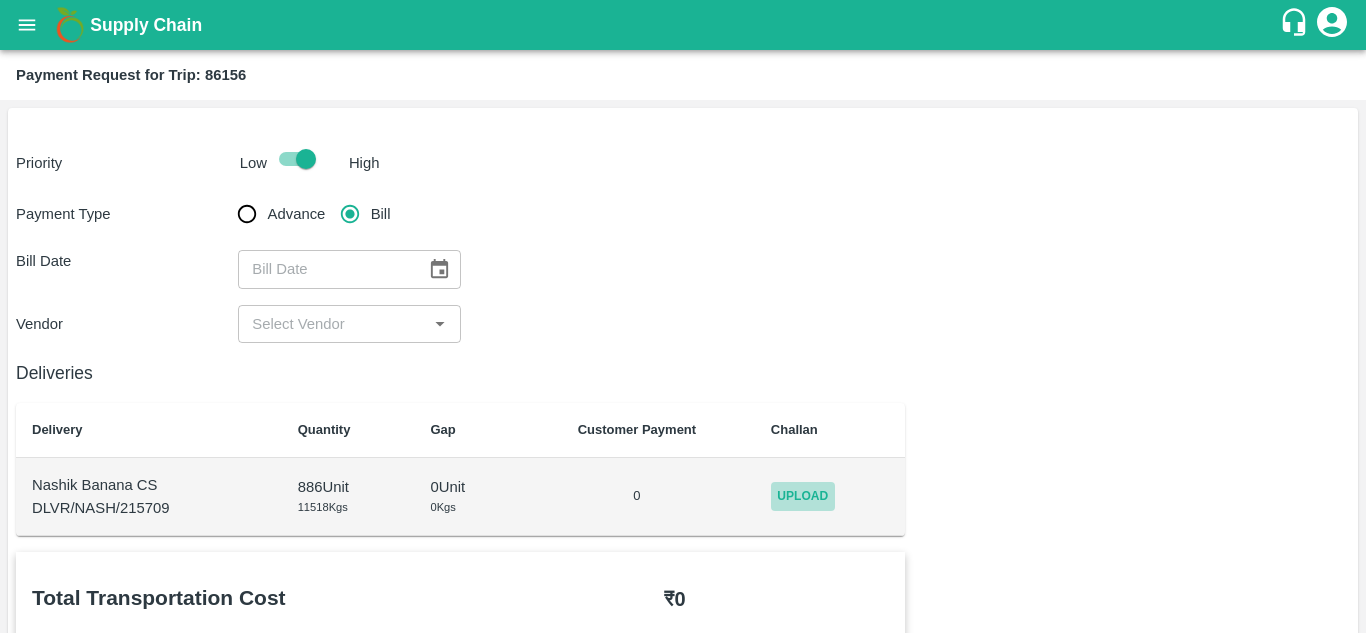click on "Upload" at bounding box center [803, 496] 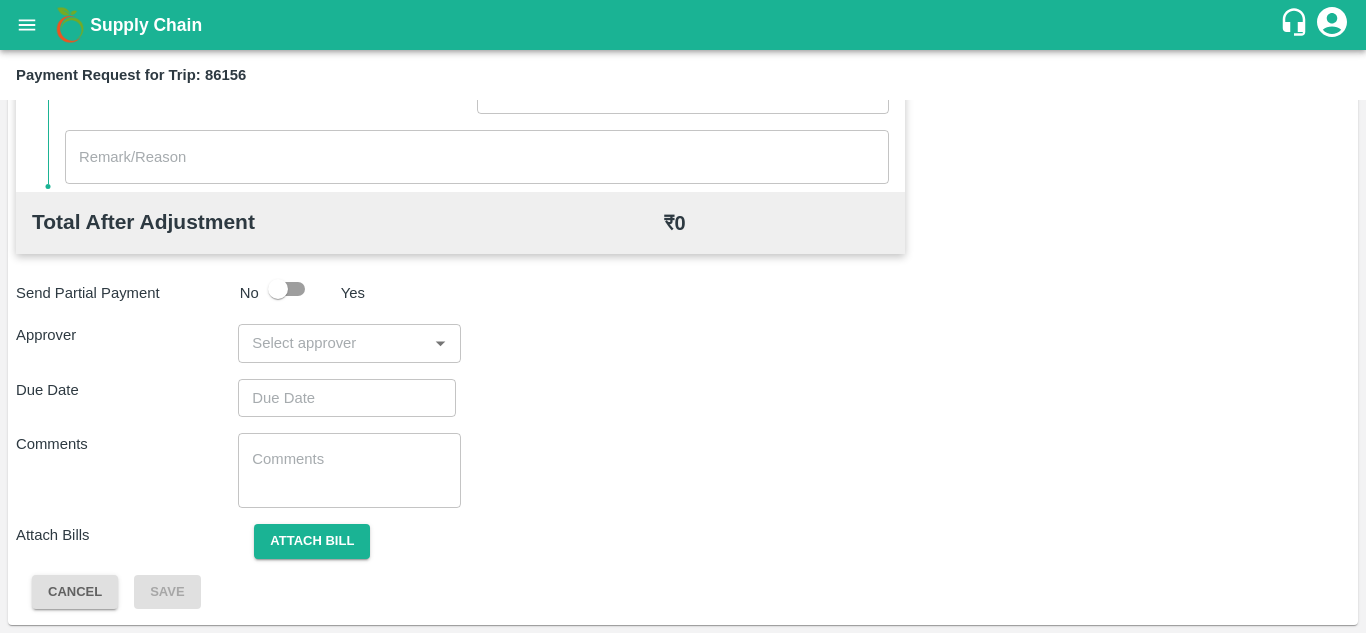 scroll, scrollTop: 0, scrollLeft: 0, axis: both 